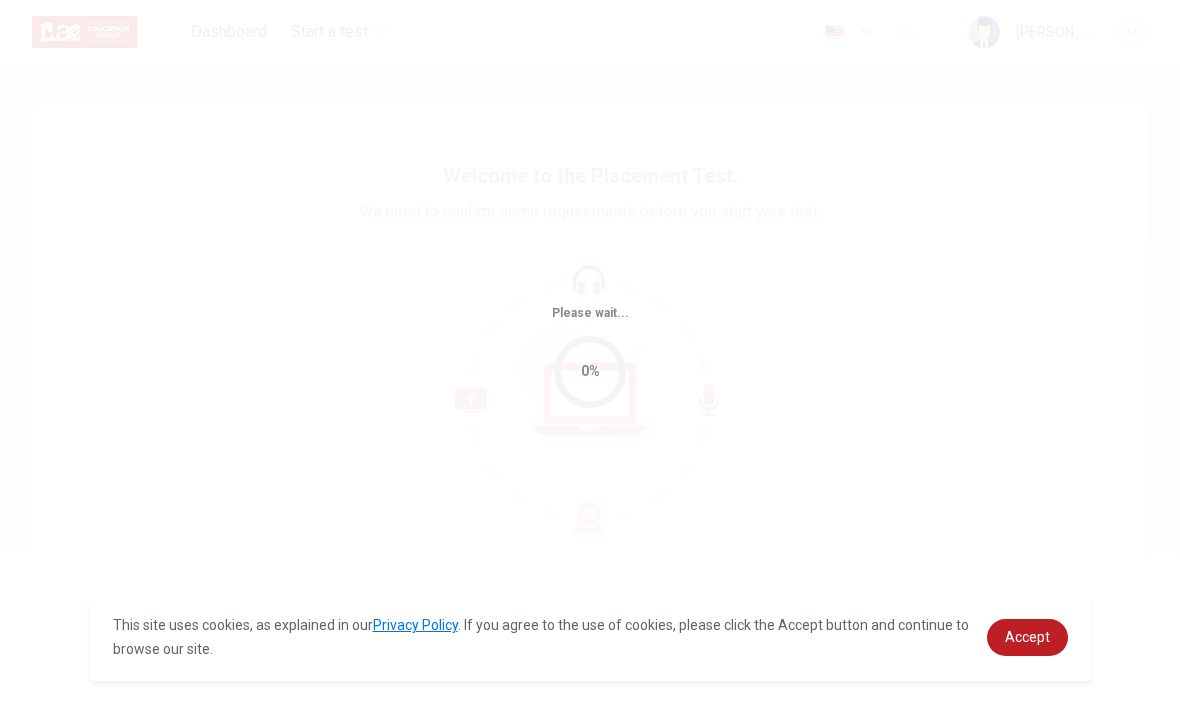 scroll, scrollTop: 0, scrollLeft: 0, axis: both 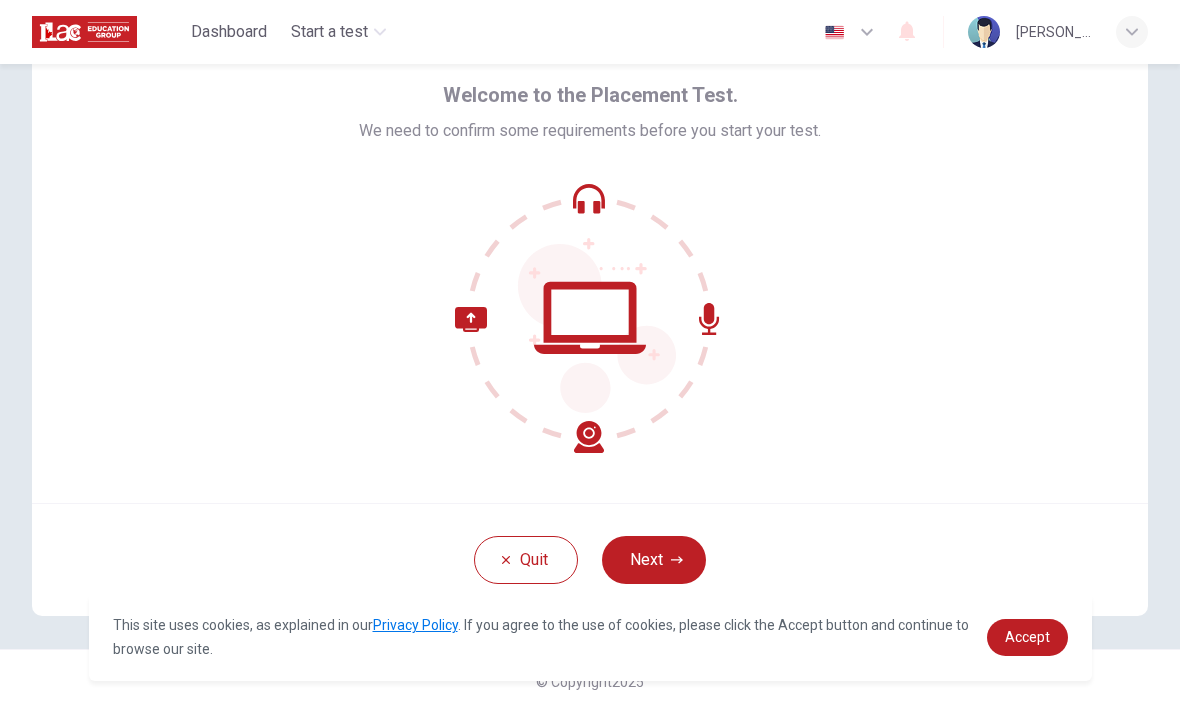 click on "Next" at bounding box center [654, 560] 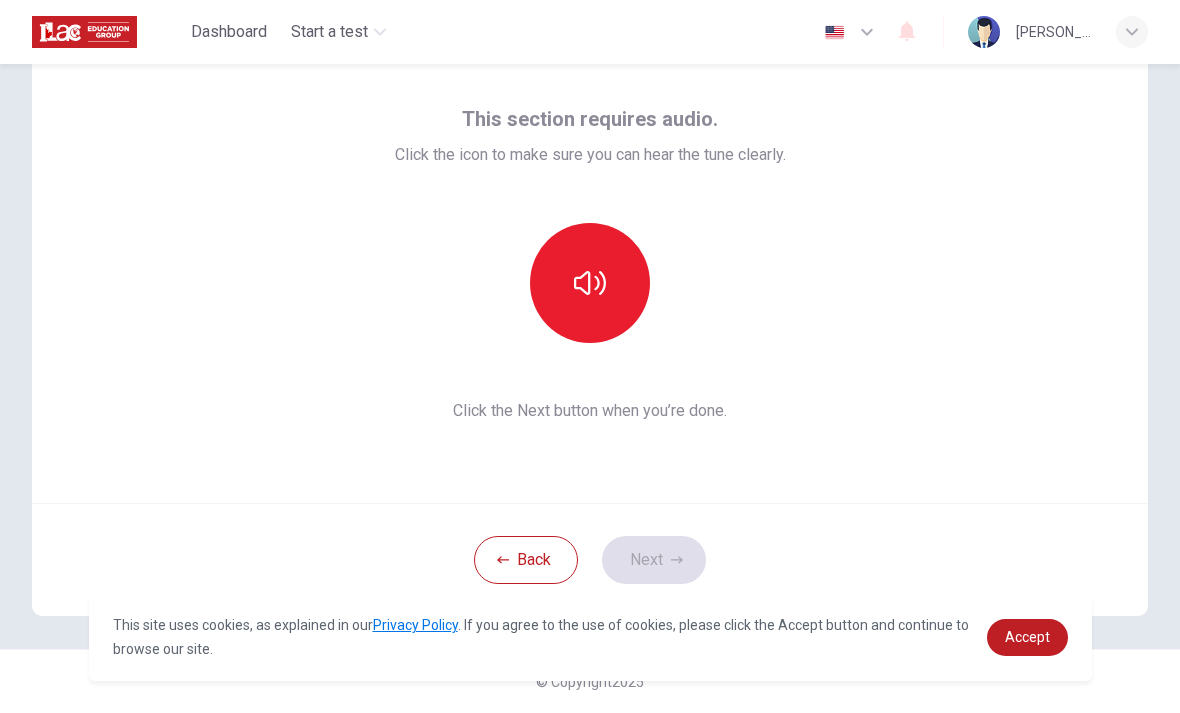click at bounding box center [590, 283] 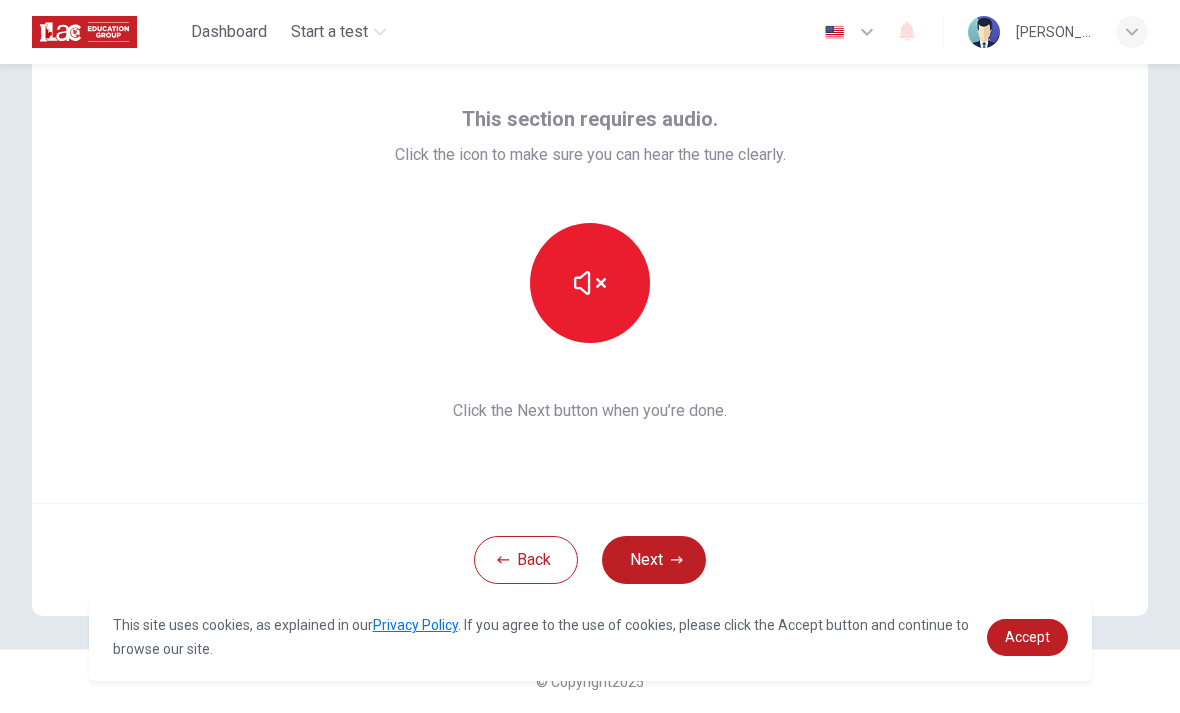 click on "Next" at bounding box center [654, 560] 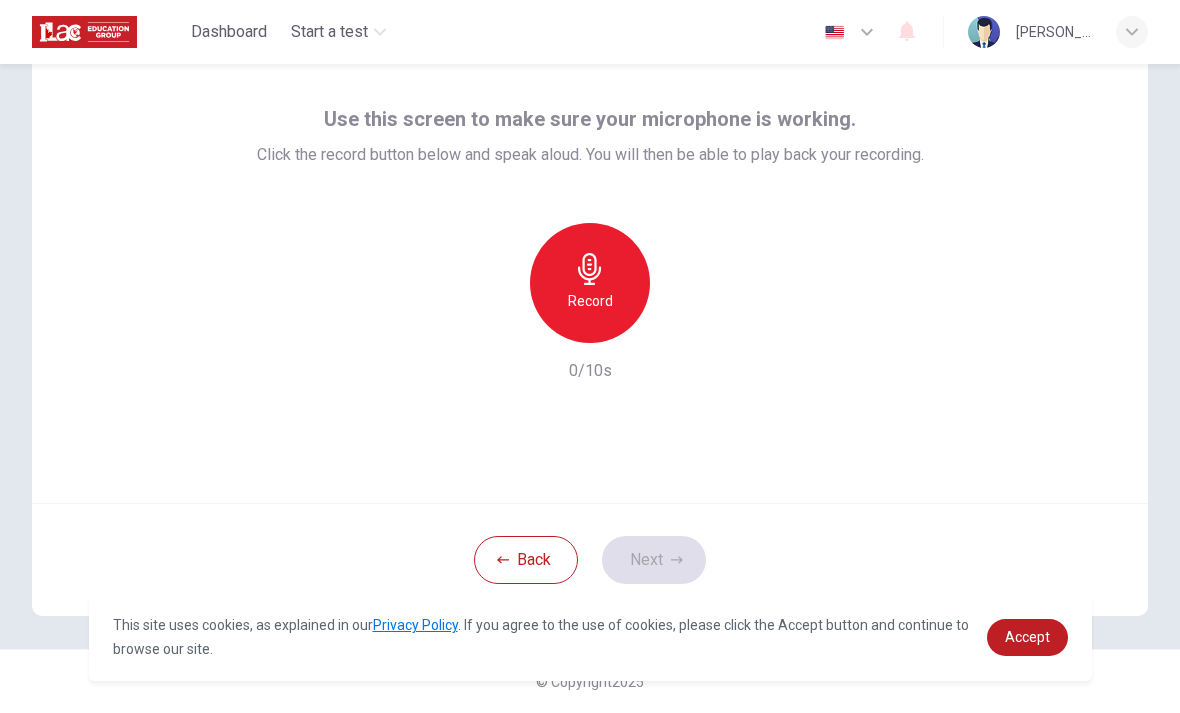 click on "Record" at bounding box center [590, 301] 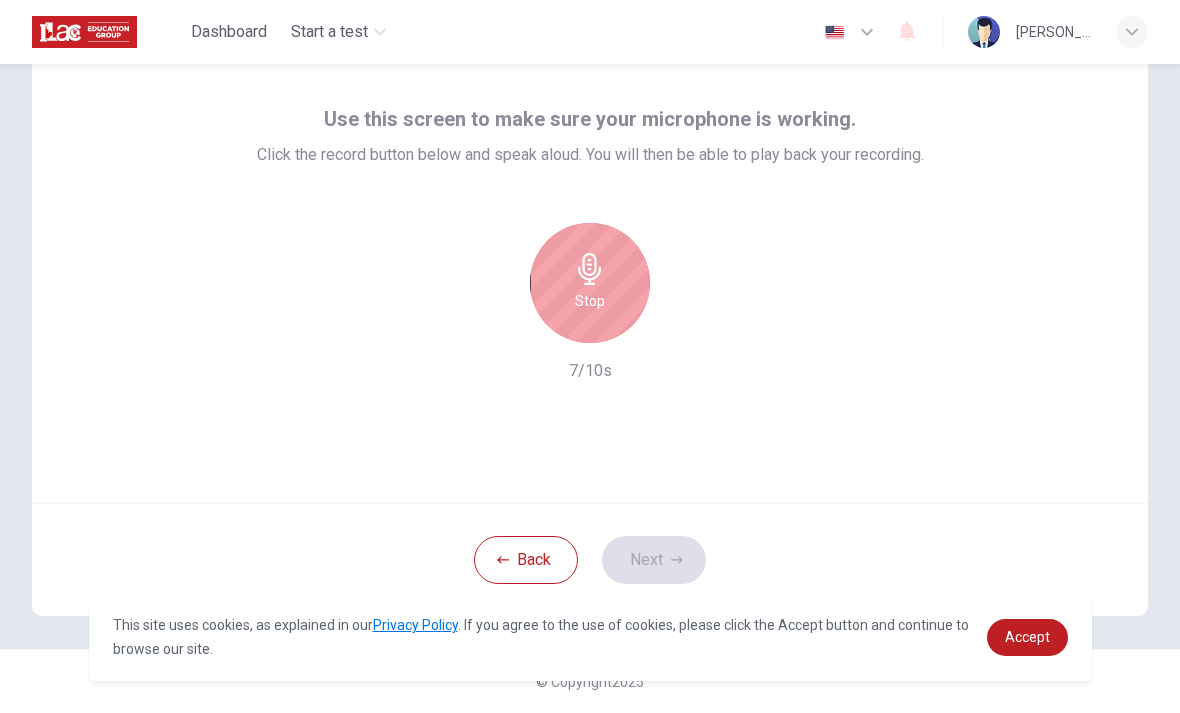 click on "Stop" at bounding box center [590, 301] 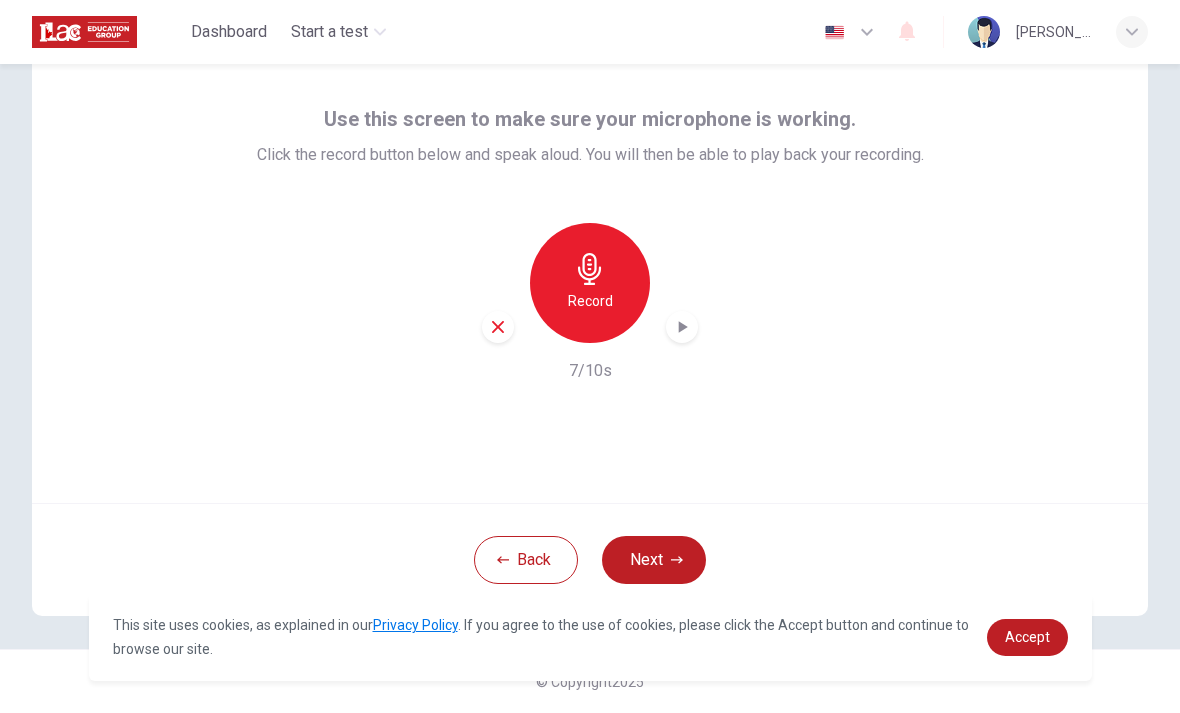 click on "Record 7/10s" at bounding box center (590, 303) 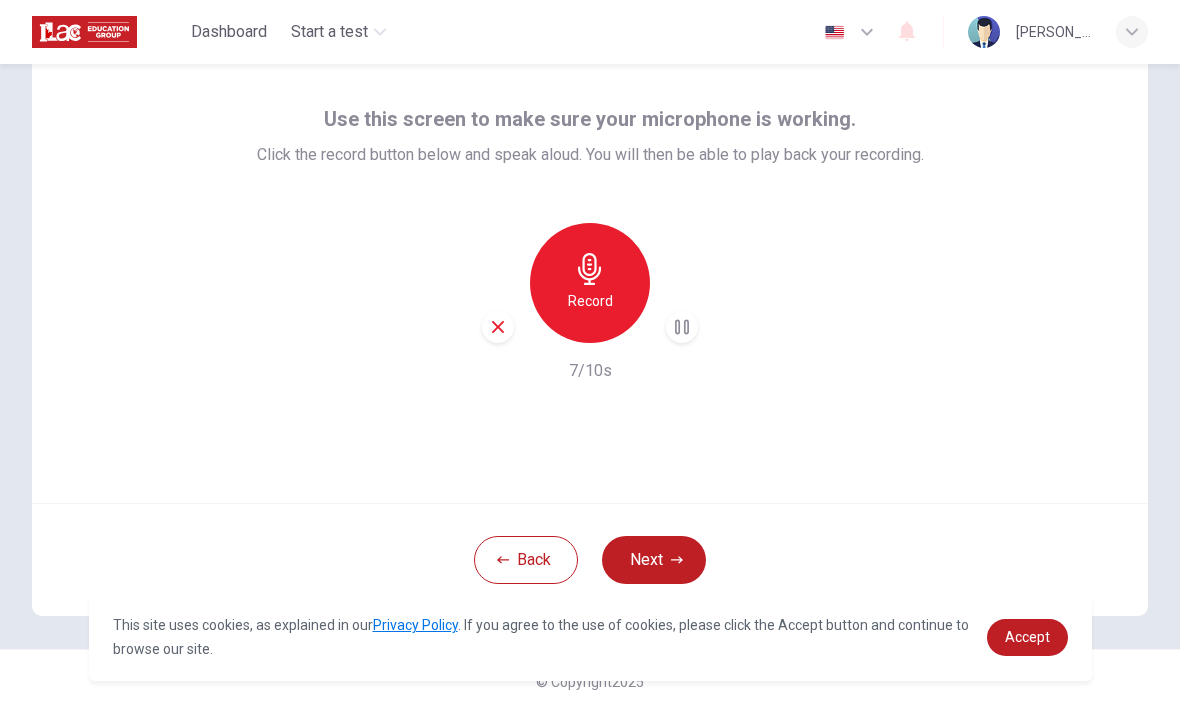 click 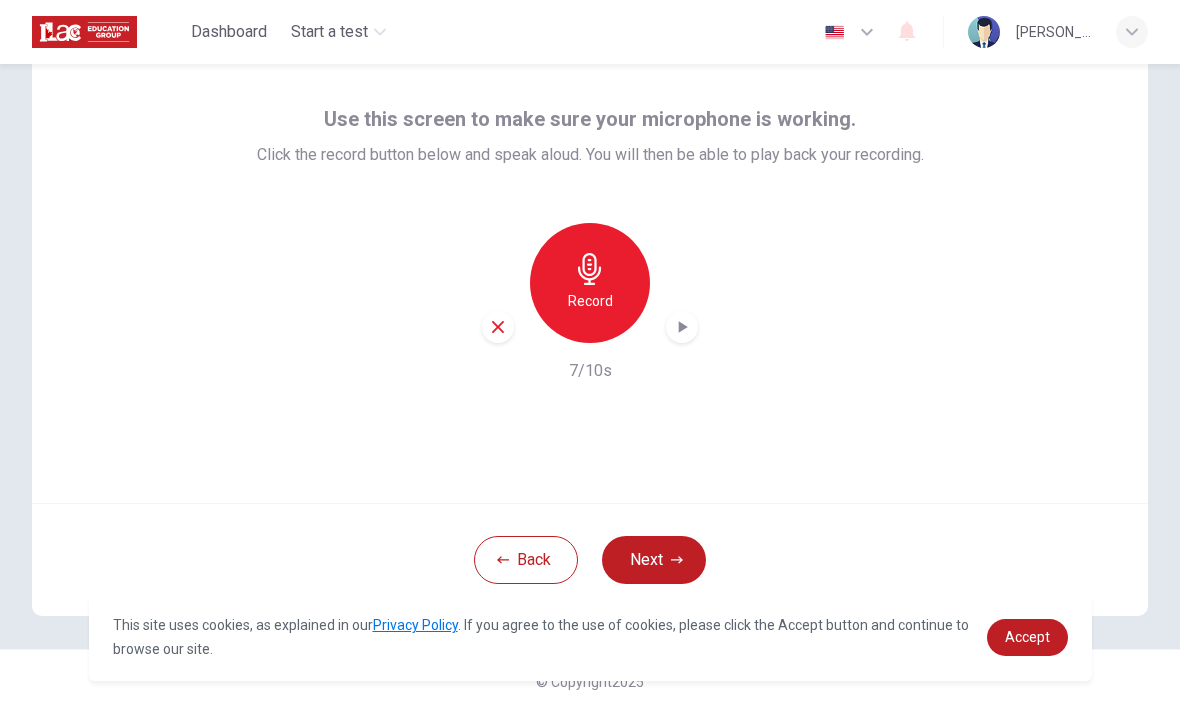 click on "This site uses cookies, as explained in our  Privacy Policy . If you agree to the use of cookies, please click the Accept button and continue to browse our site.   Privacy Policy Accept" at bounding box center [590, 637] 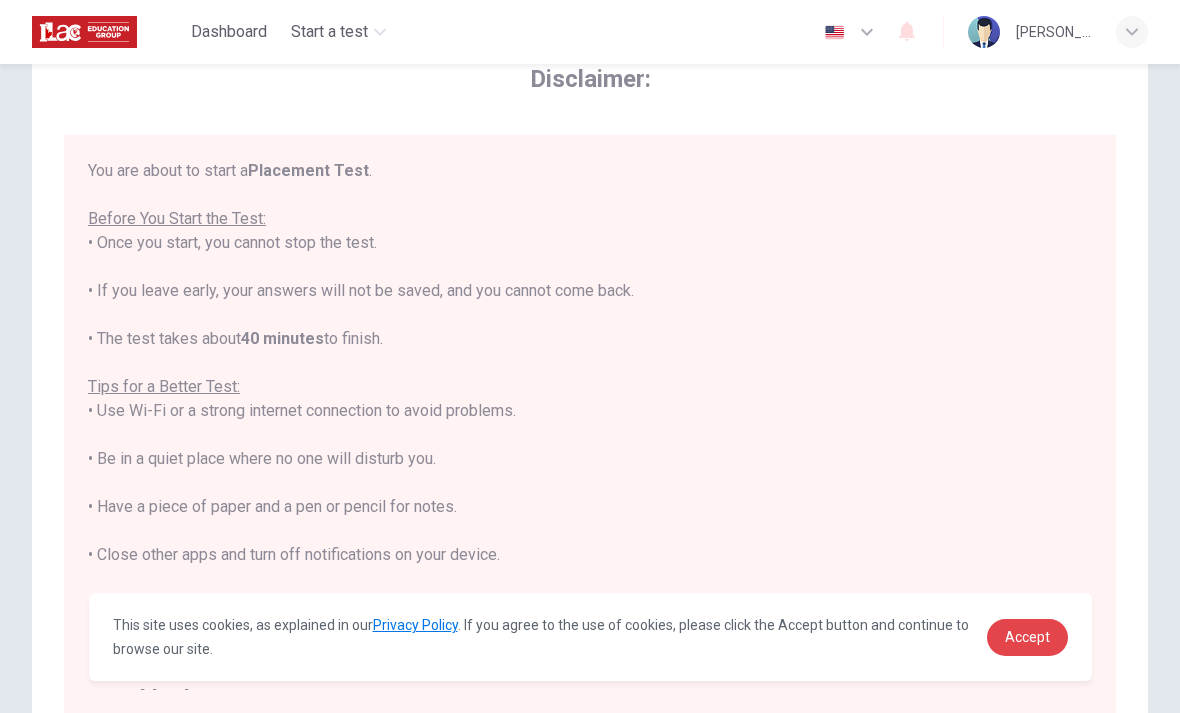 click on "Accept" at bounding box center [1027, 637] 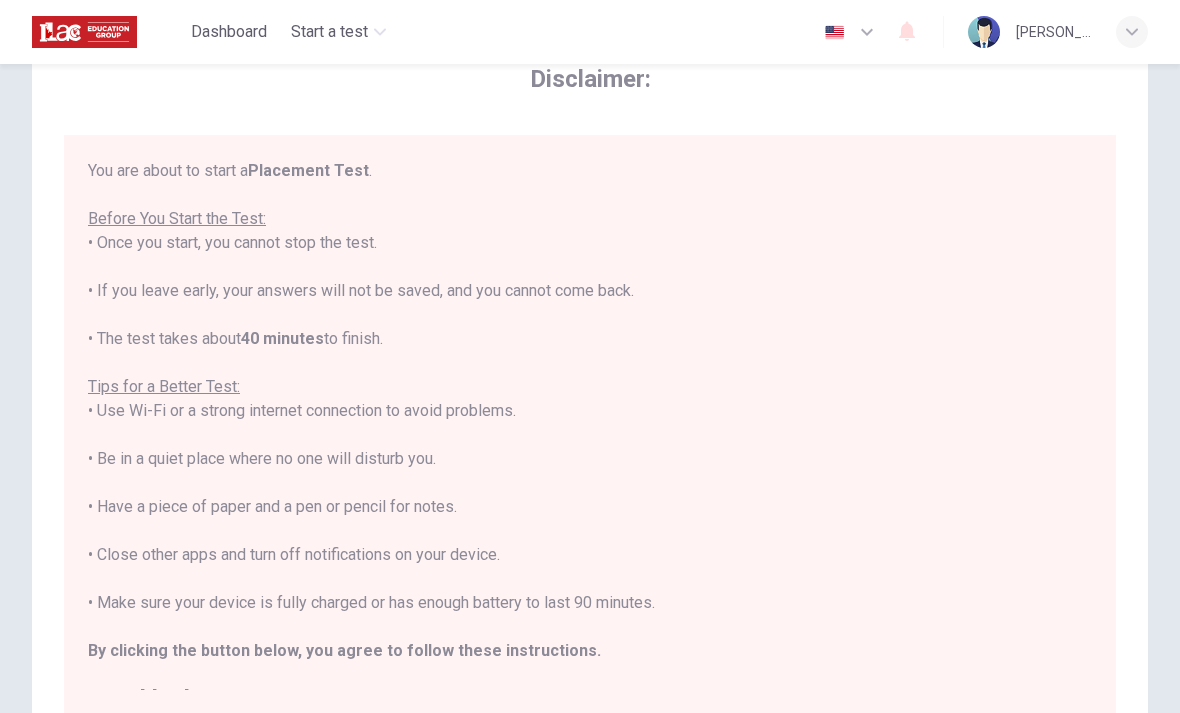 scroll, scrollTop: 0, scrollLeft: 0, axis: both 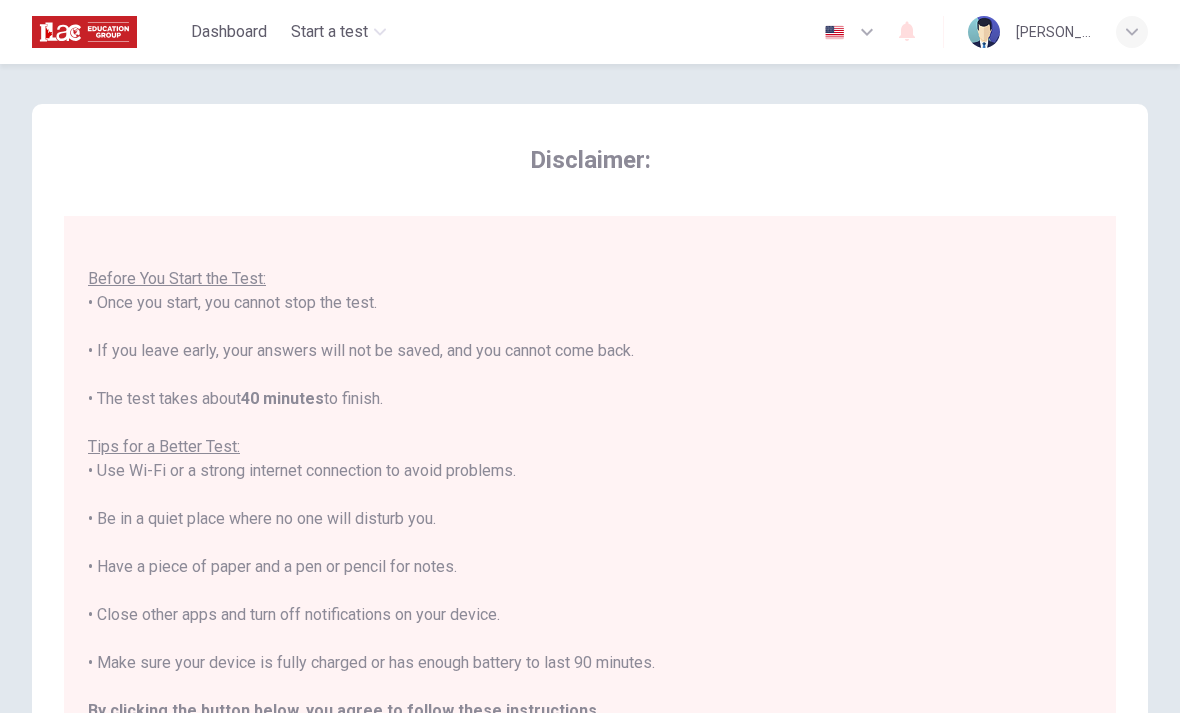 click on "You are about to start a  Placement Test .
Before You Start the Test:
• Once you start, you cannot stop the test.
• If you leave early, your answers will not be saved, and you cannot come back.
• The test takes about  40 minutes  to finish.
Tips for a Better Test:
• Use Wi-Fi or a strong internet connection to avoid problems.
• Be in a quiet place where no one will disturb you.
• Have a piece of paper and a pen or pencil for notes.
• Close other apps and turn off notifications on your device.
• Make sure your device is fully charged or has enough battery to last 90 minutes.
By clicking the button below, you agree to follow these instructions.
Good luck!" at bounding box center [590, 495] 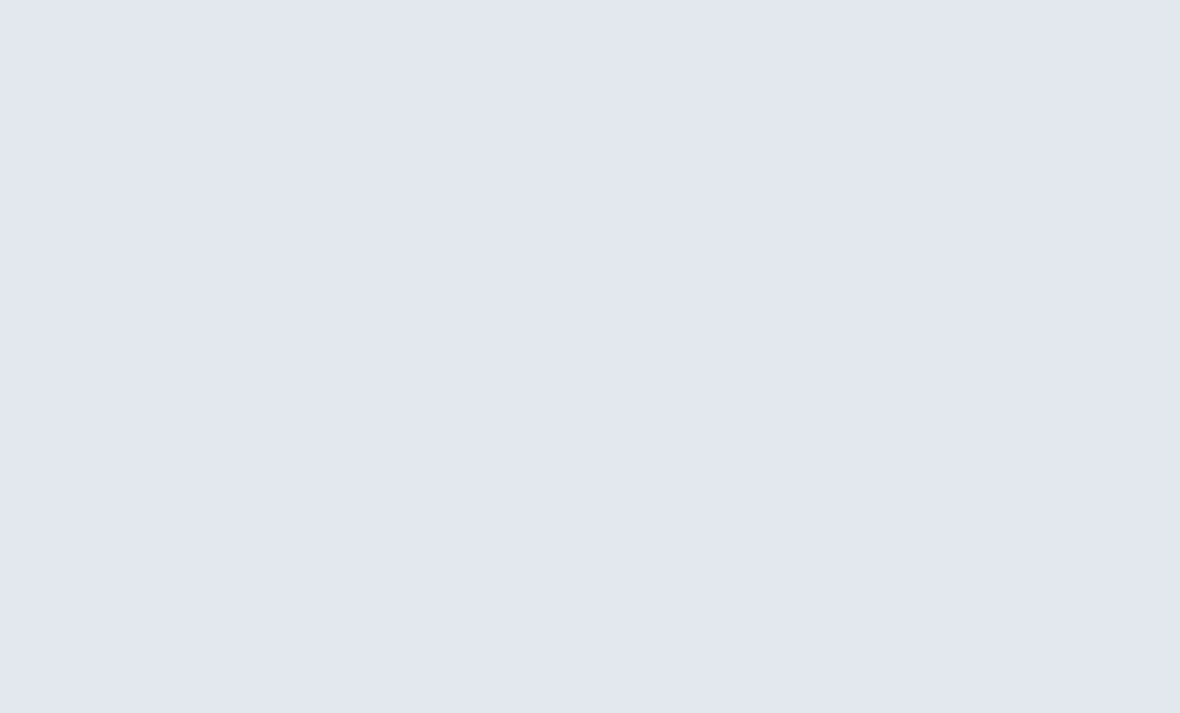 scroll, scrollTop: 0, scrollLeft: 0, axis: both 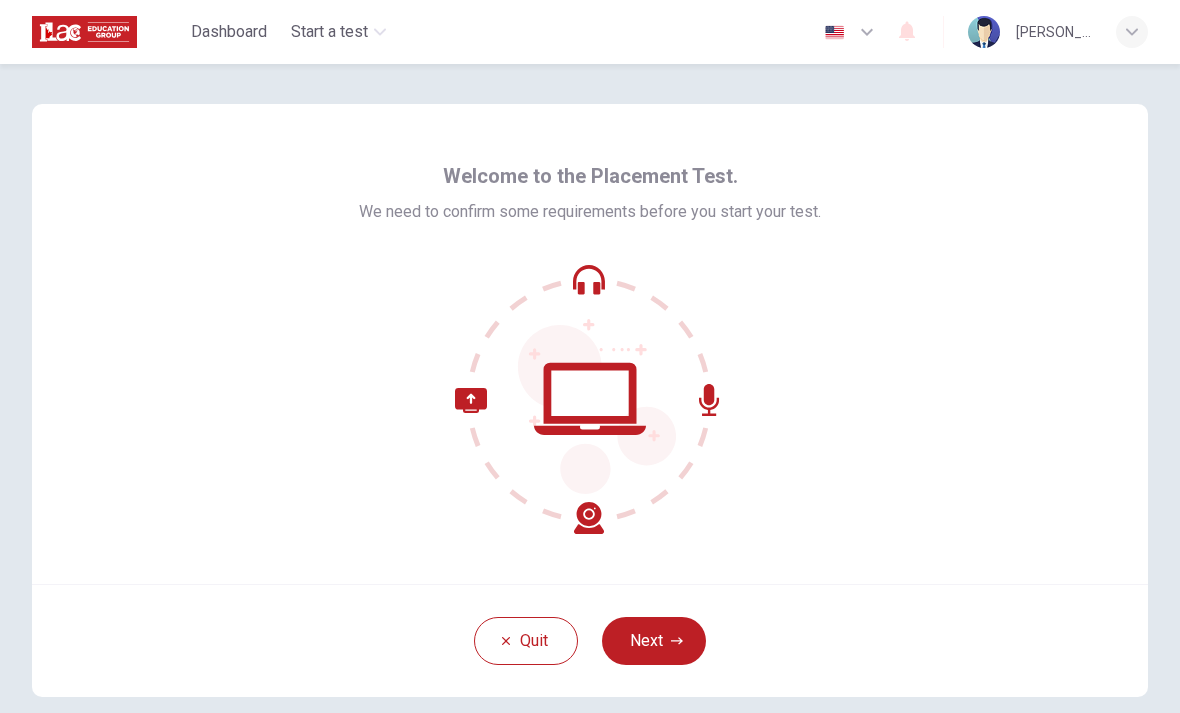 click on "Next" at bounding box center (654, 641) 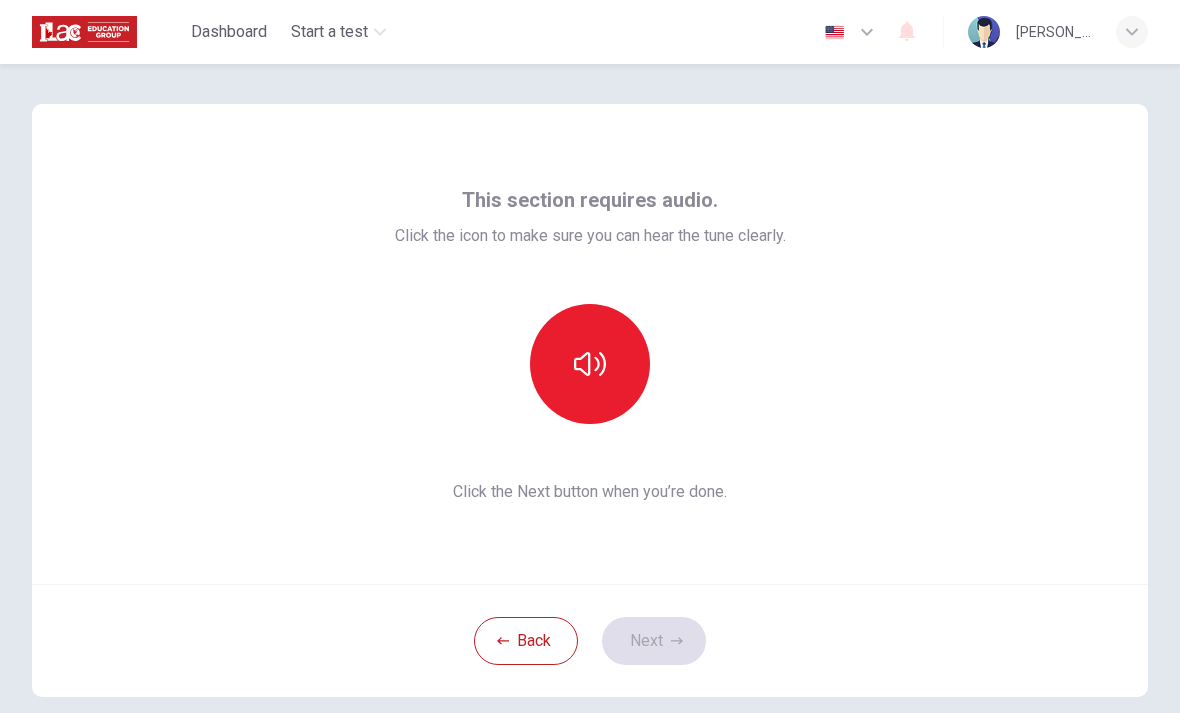 click 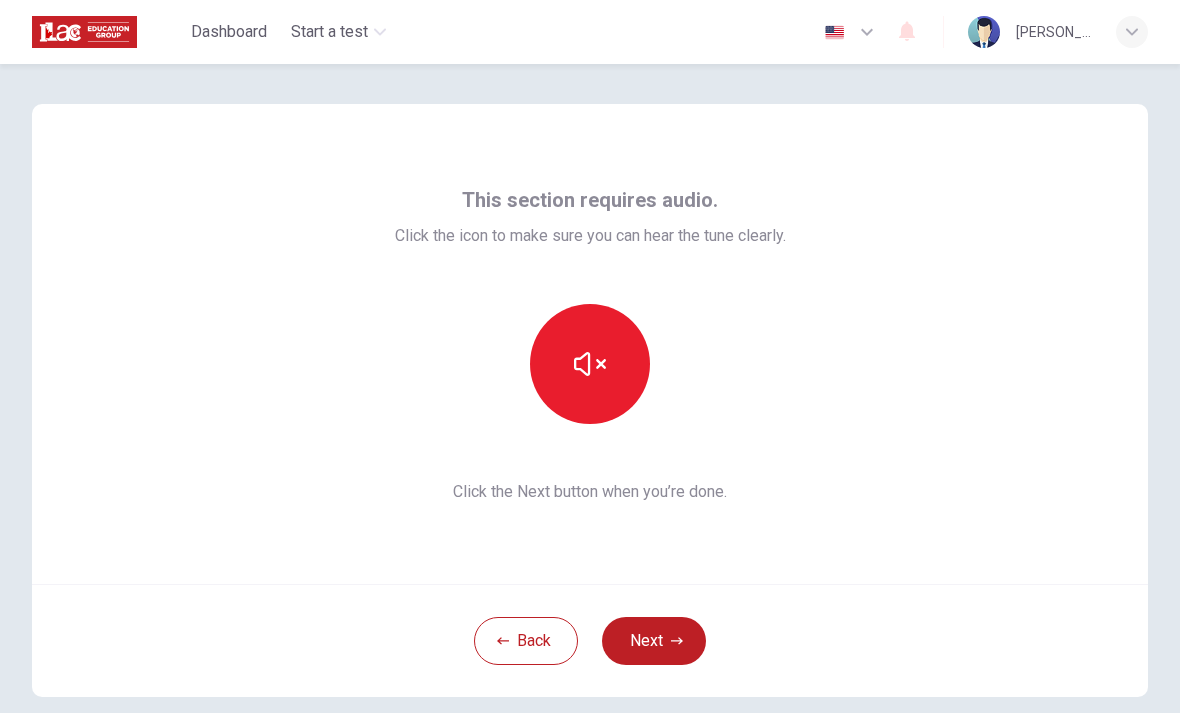 click on "Next" at bounding box center (654, 641) 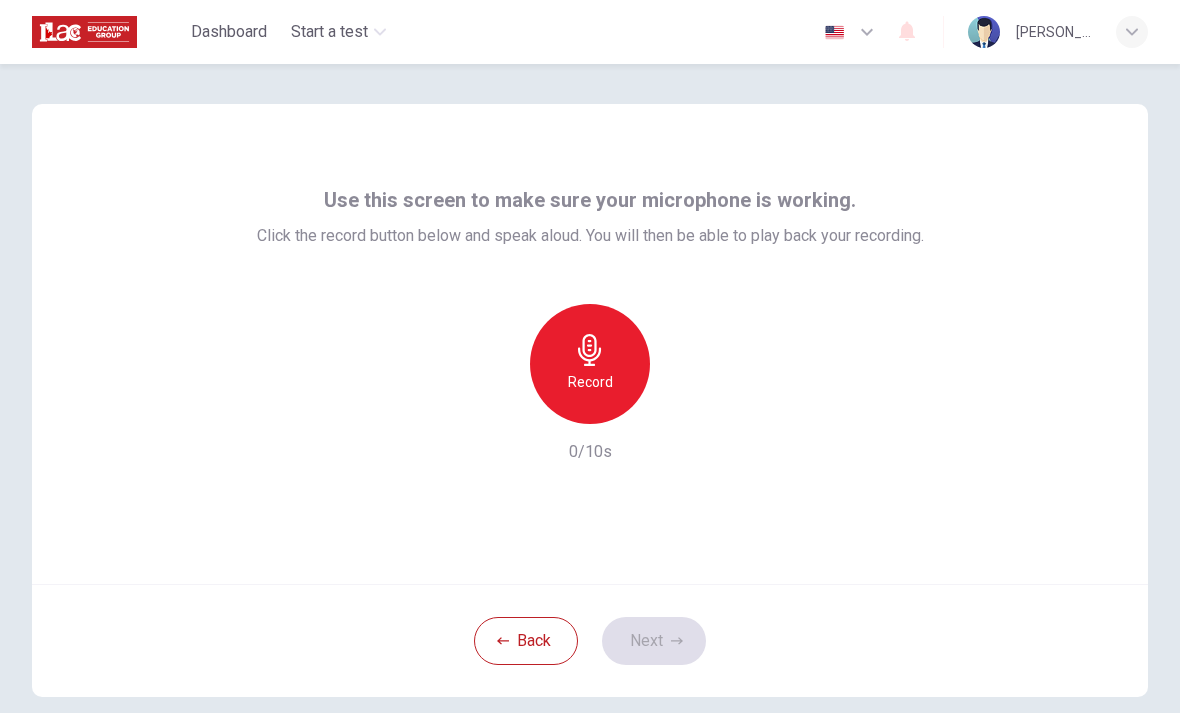 click on "Record" at bounding box center [590, 364] 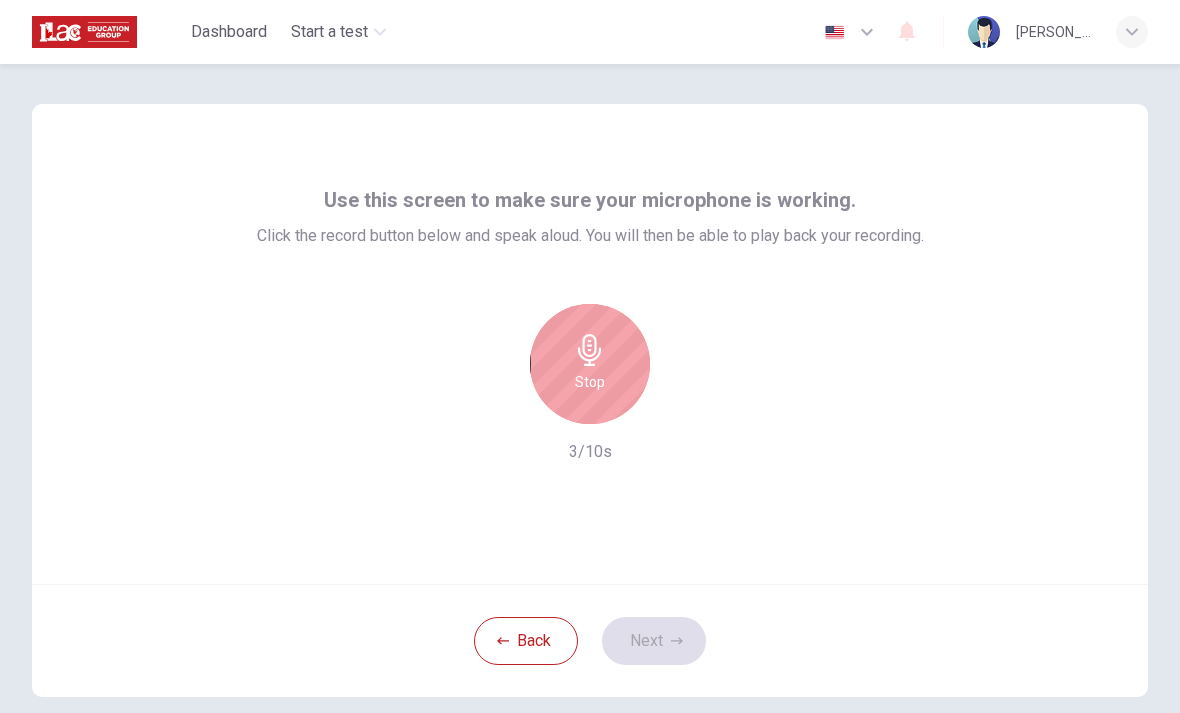 click on "Stop" at bounding box center (590, 364) 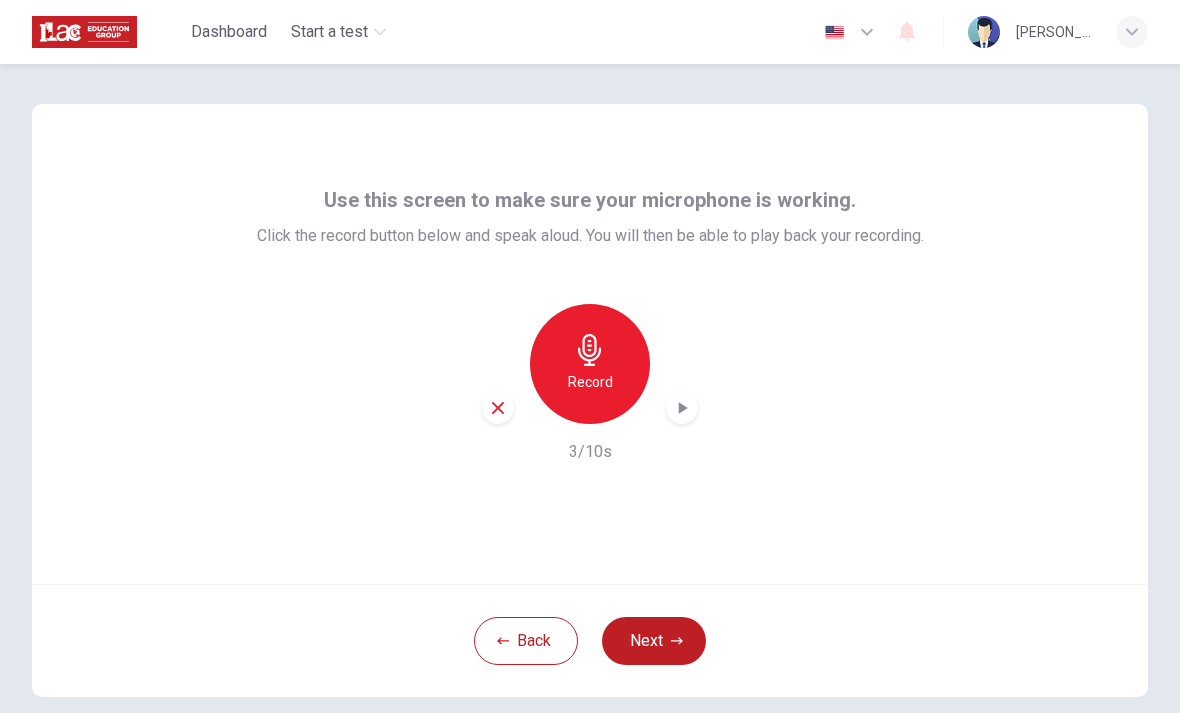 click at bounding box center (682, 408) 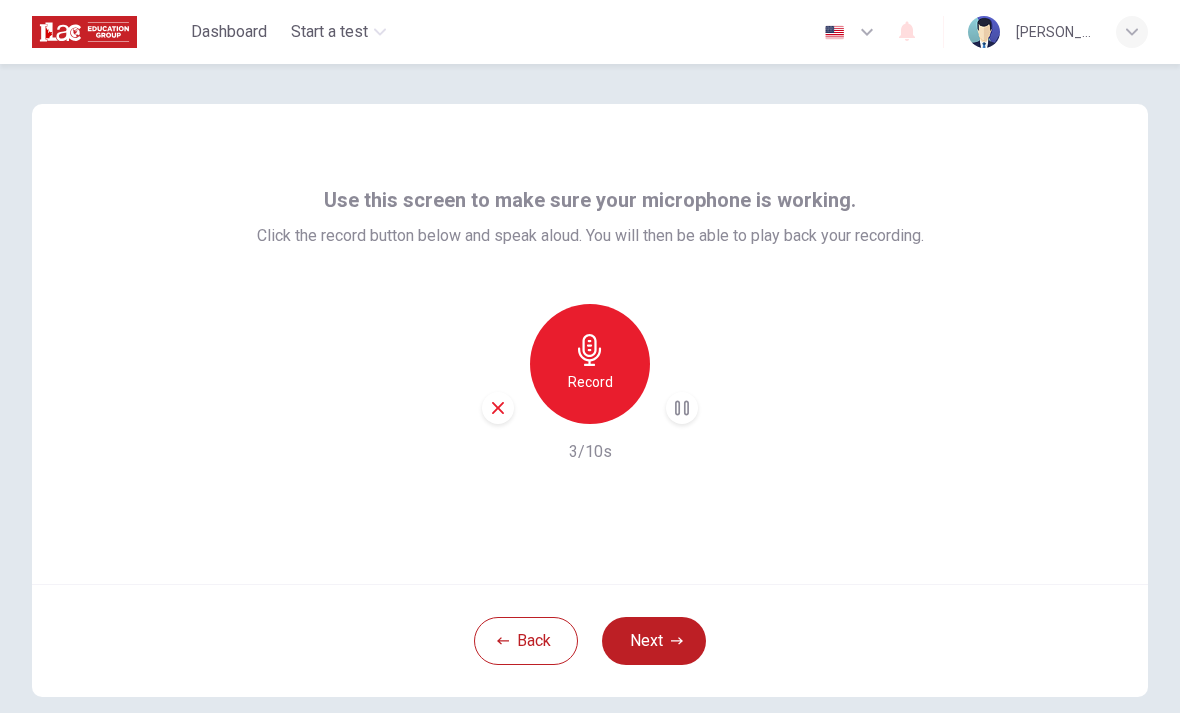 click on "Next" at bounding box center (654, 641) 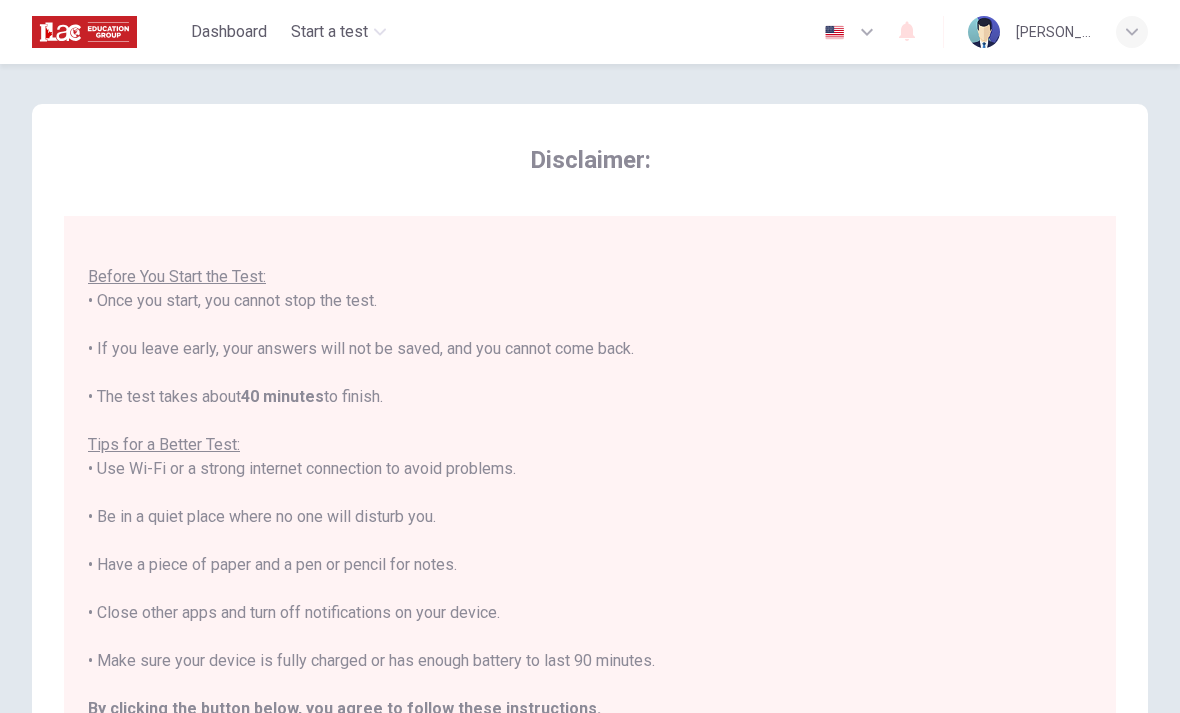 scroll, scrollTop: 21, scrollLeft: 0, axis: vertical 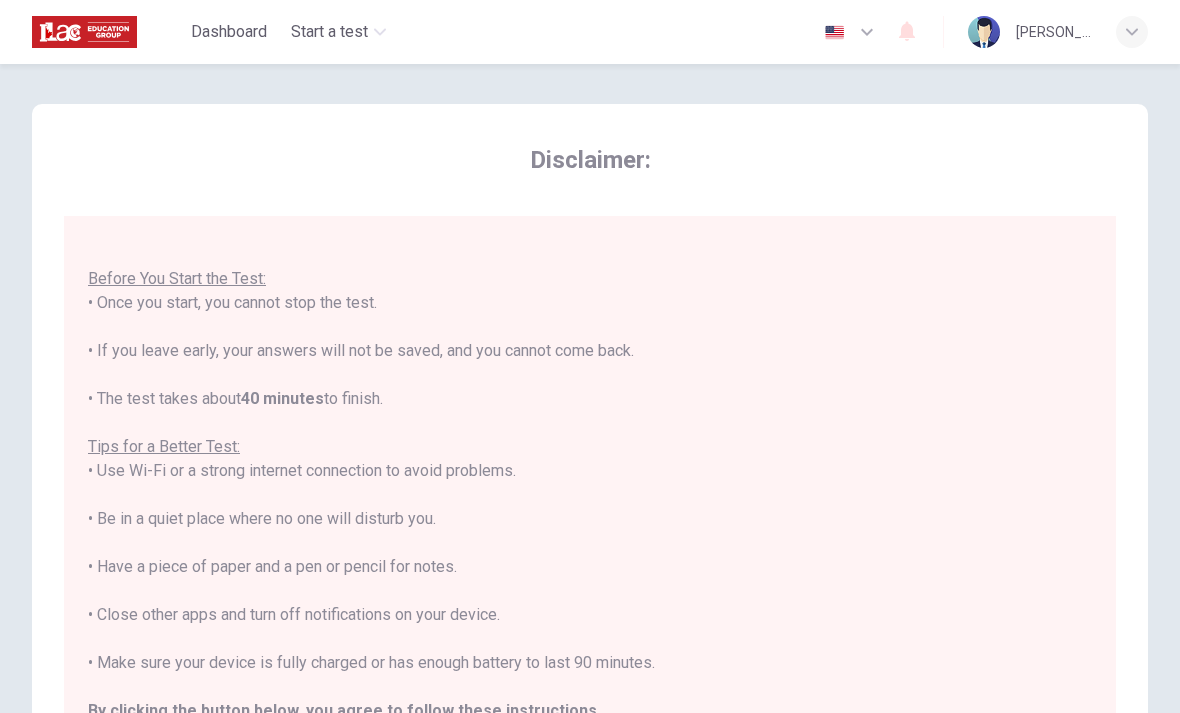 click on "You are about to start a  Placement Test .
Before You Start the Test:
• Once you start, you cannot stop the test.
• If you leave early, your answers will not be saved, and you cannot come back.
• The test takes about  40 minutes  to finish.
Tips for a Better Test:
• Use Wi-Fi or a strong internet connection to avoid problems.
• Be in a quiet place where no one will disturb you.
• Have a piece of paper and a pen or pencil for notes.
• Close other apps and turn off notifications on your device.
• Make sure your device is fully charged or has enough battery to last 90 minutes.
By clicking the button below, you agree to follow these instructions.
Good luck!" at bounding box center (590, 495) 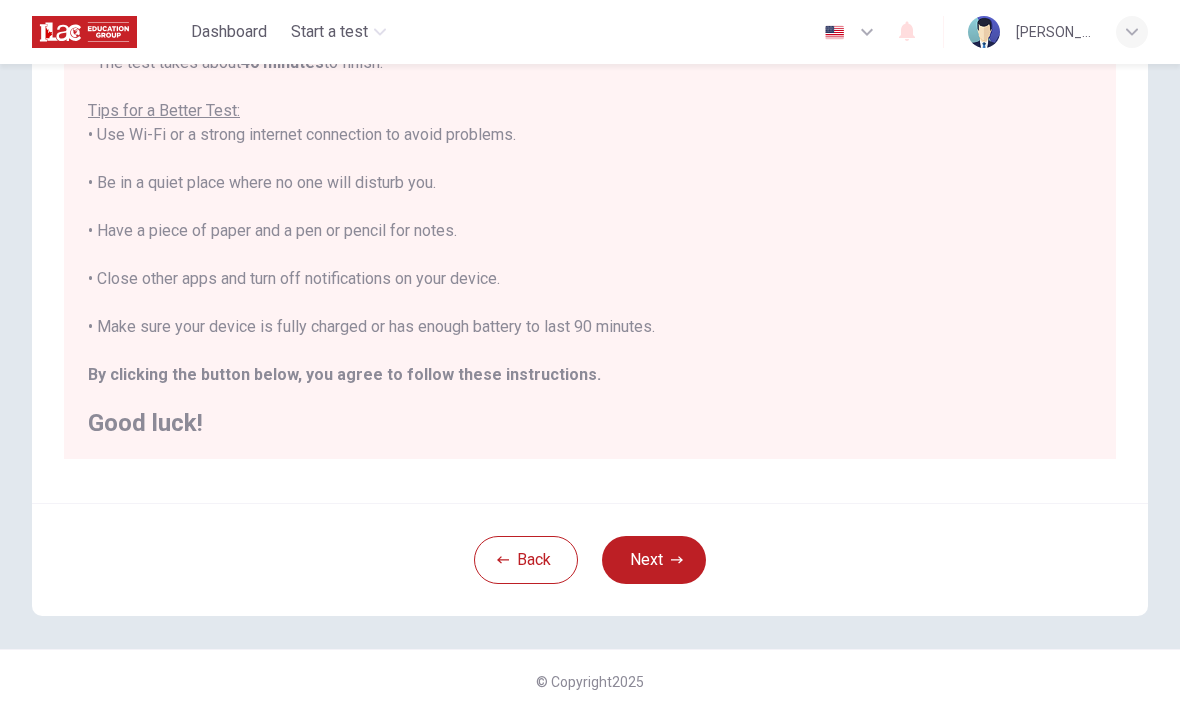 scroll, scrollTop: 336, scrollLeft: 0, axis: vertical 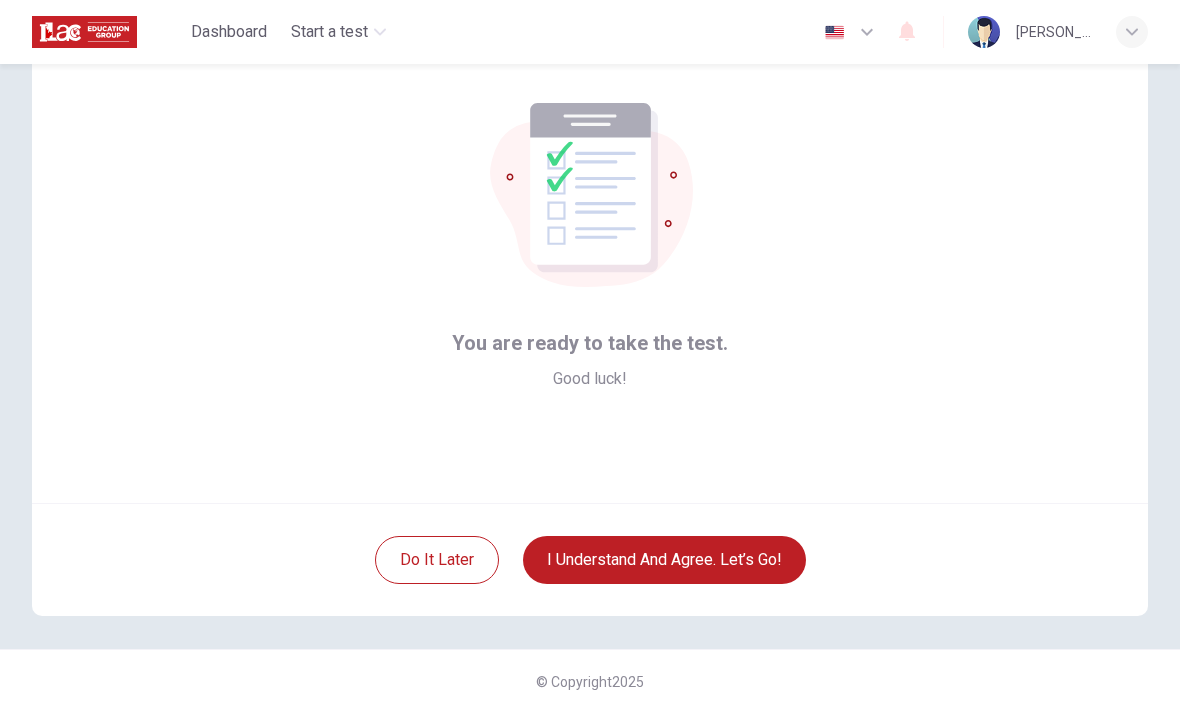click on "I understand and agree. Let’s go!" at bounding box center (664, 560) 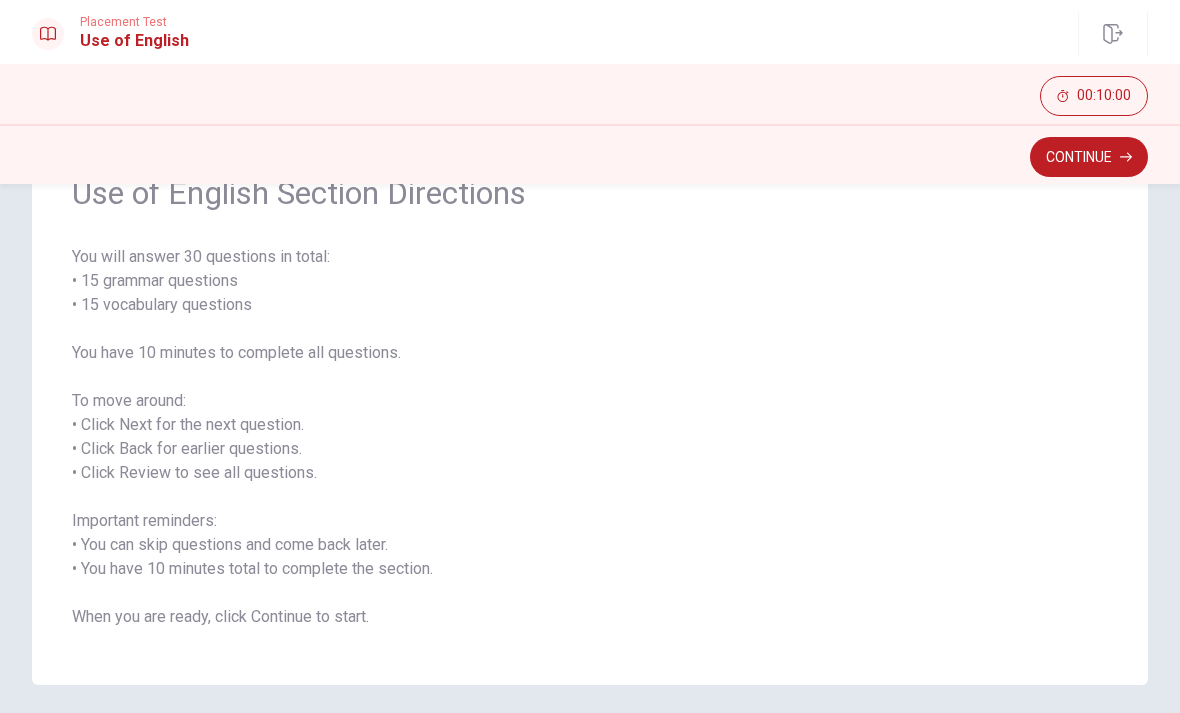 scroll, scrollTop: 112, scrollLeft: 0, axis: vertical 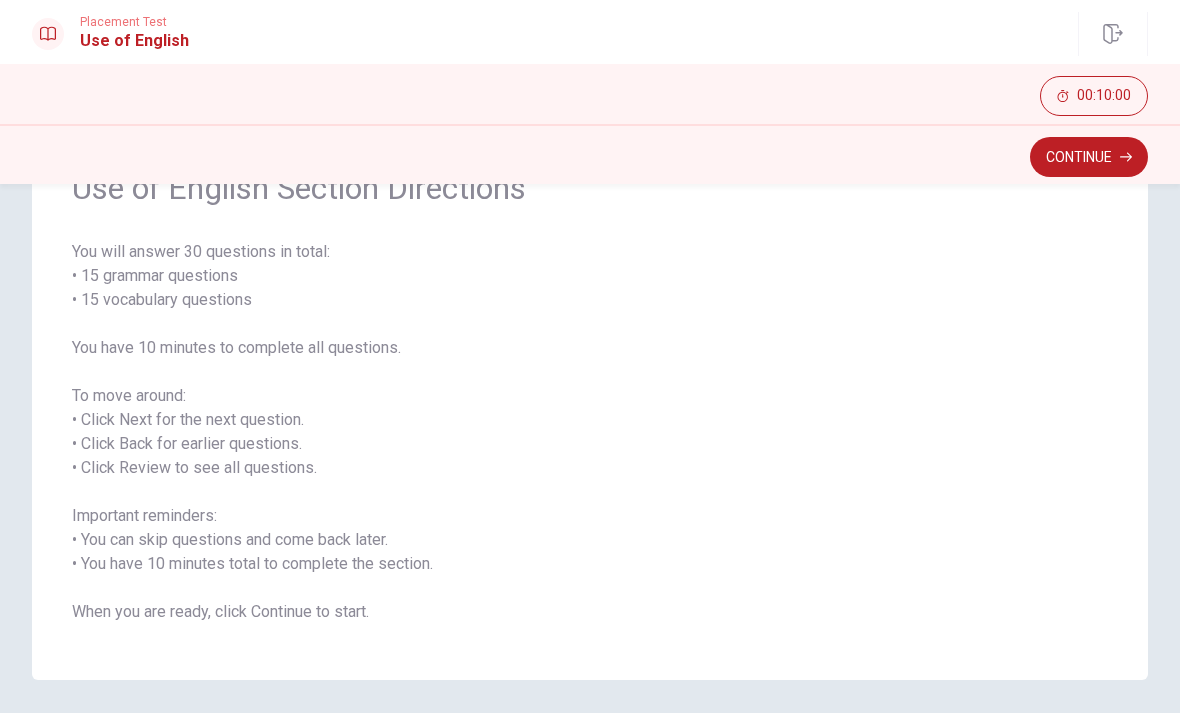 click on "Continue" at bounding box center [1089, 157] 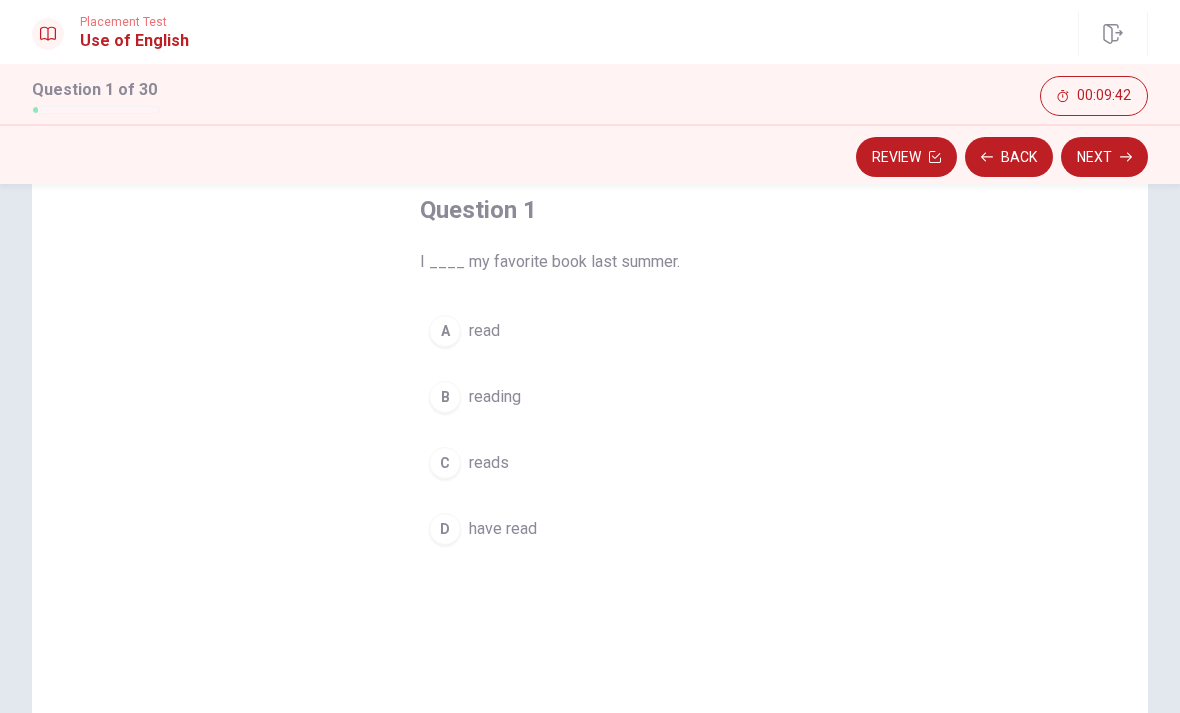 click on "D" at bounding box center [445, 529] 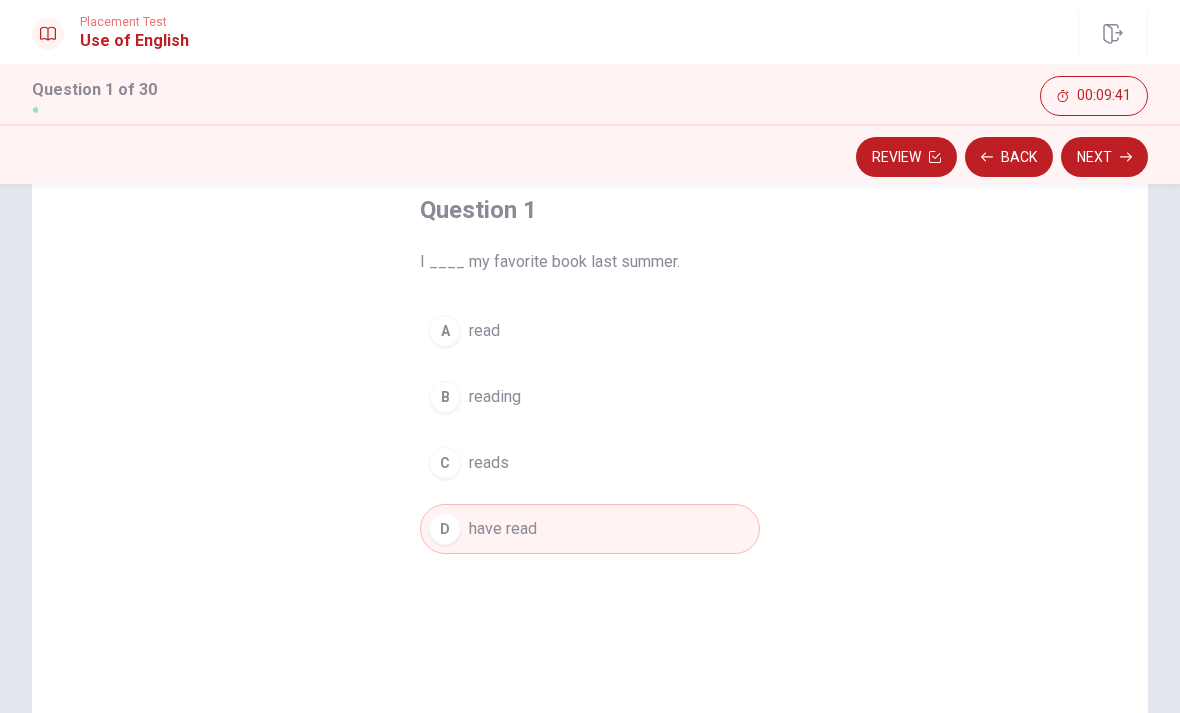 click on "Next" at bounding box center (1104, 157) 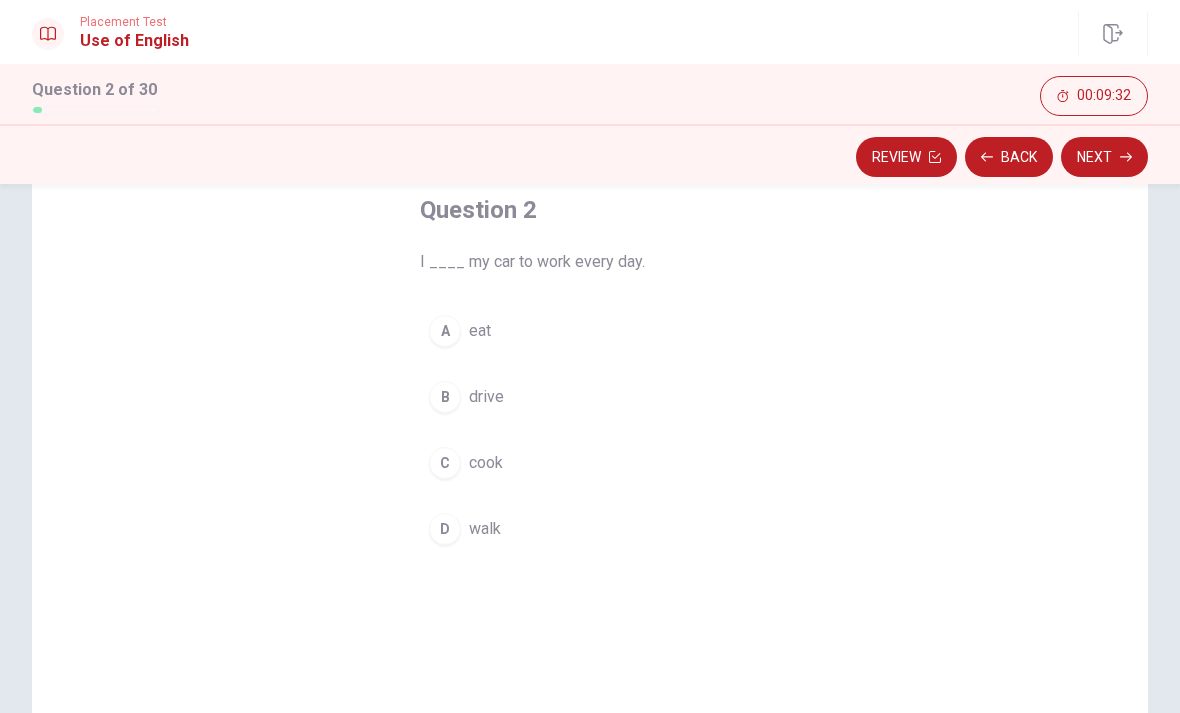 click on "B" at bounding box center (445, 397) 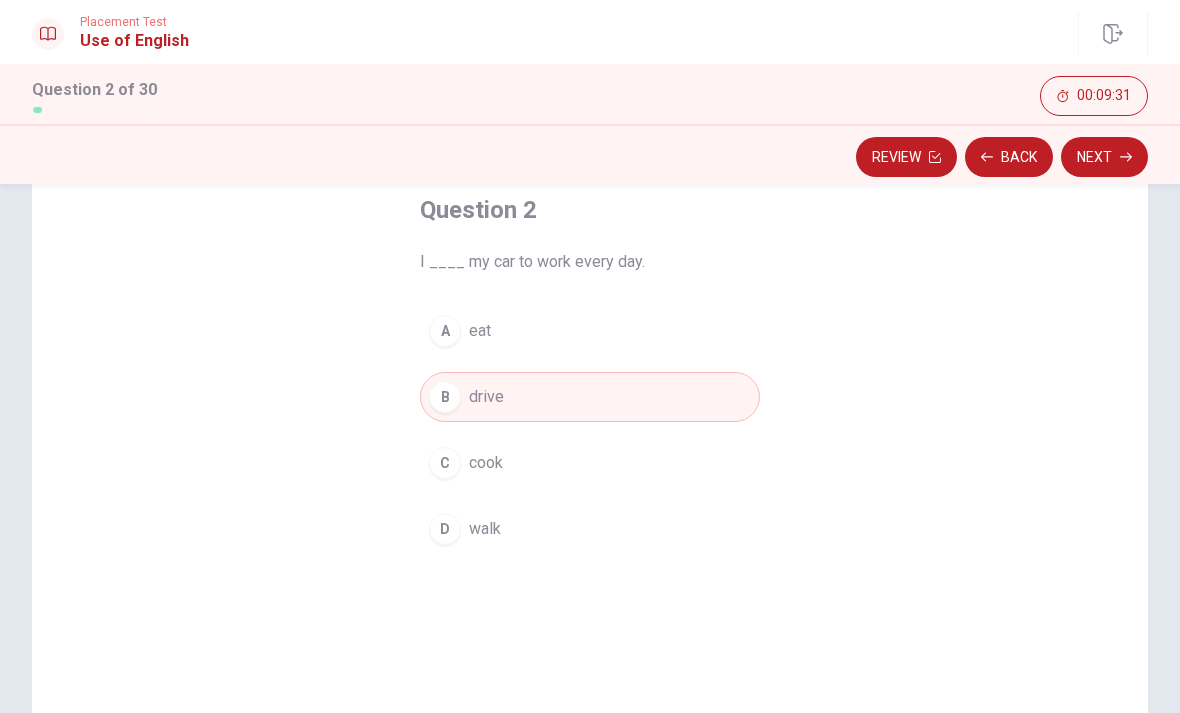 click on "Next" at bounding box center (1104, 157) 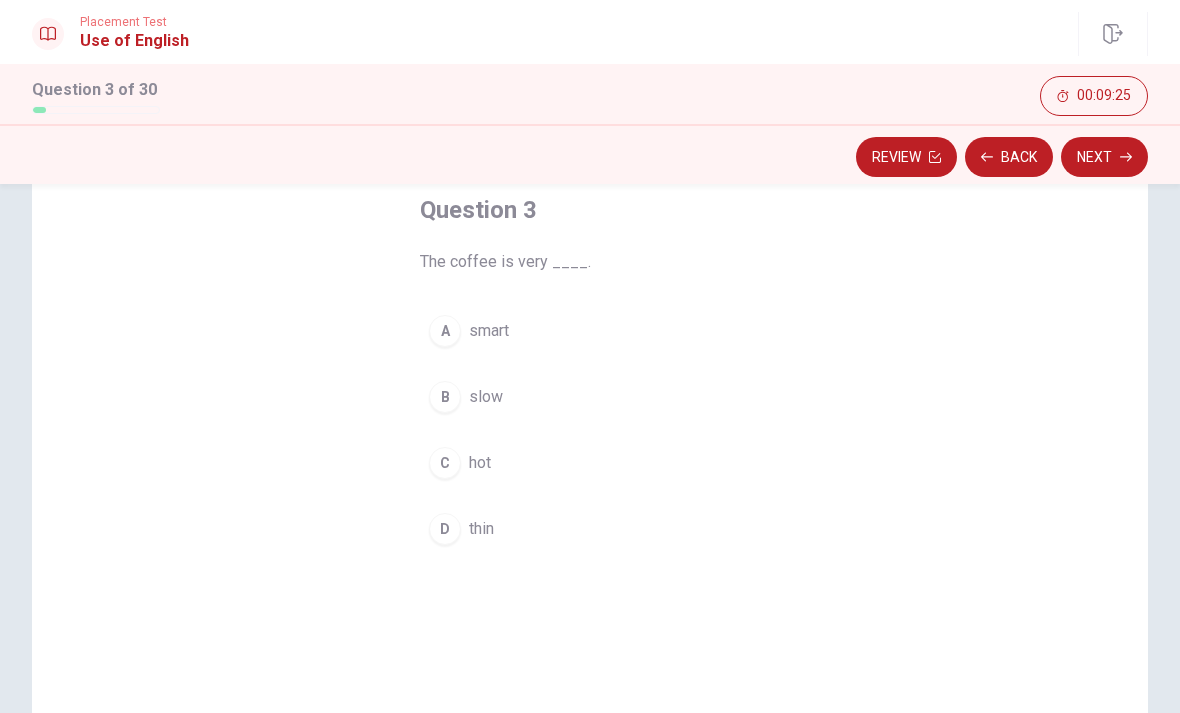 click on "C hot" at bounding box center (590, 463) 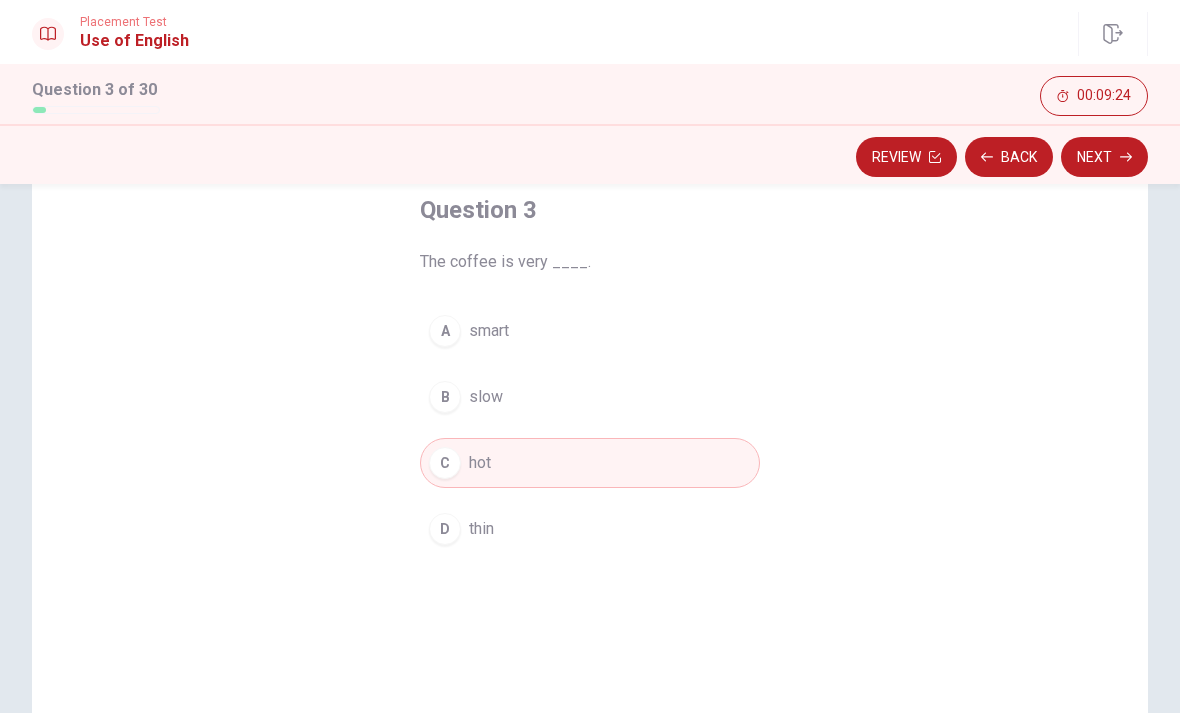 click on "Next" at bounding box center (1104, 157) 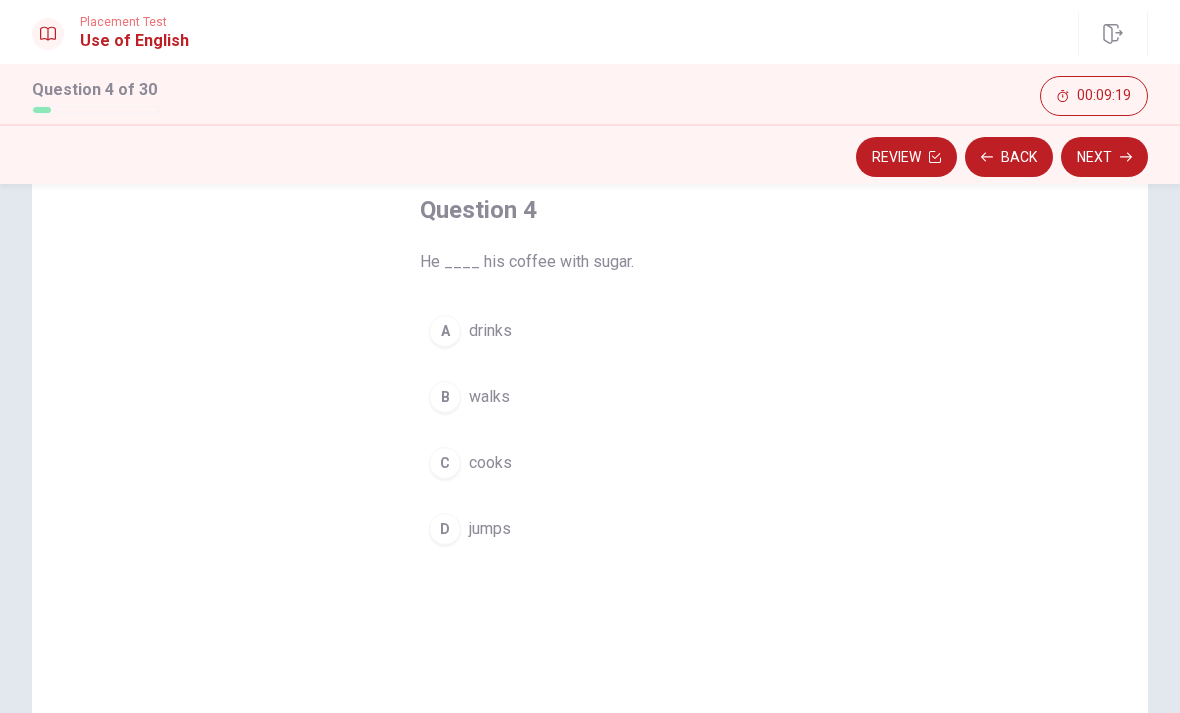 click on "A" at bounding box center [445, 331] 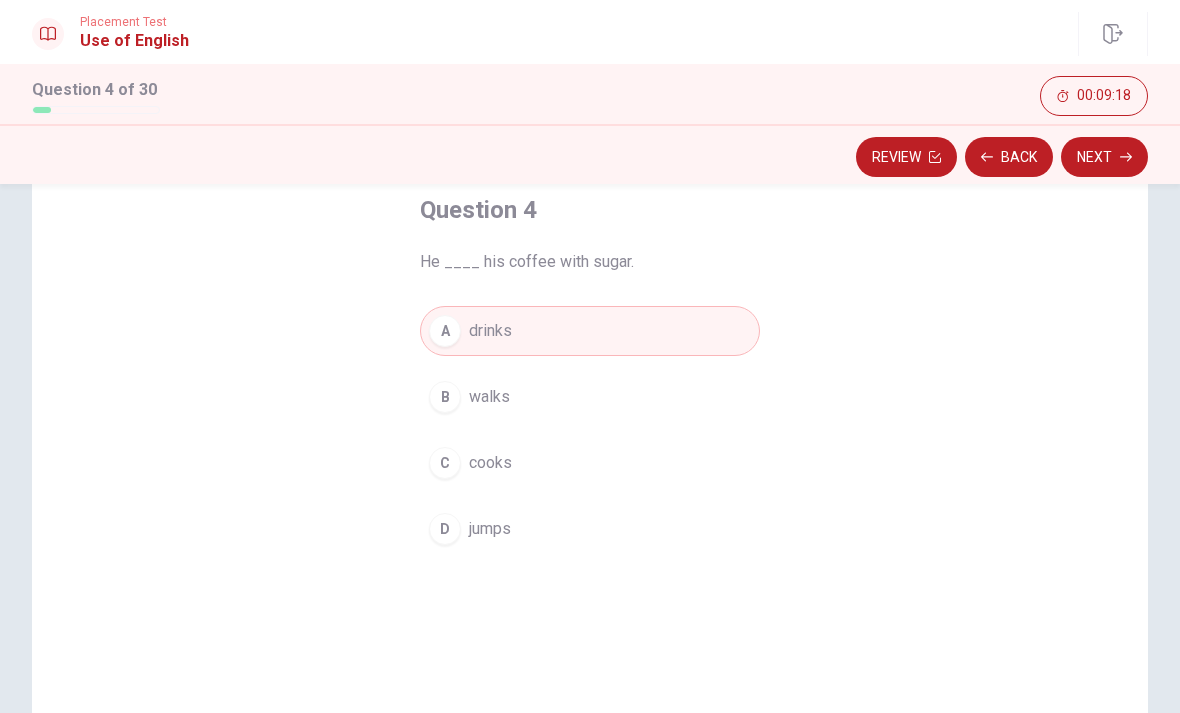 click on "Next" at bounding box center [1104, 157] 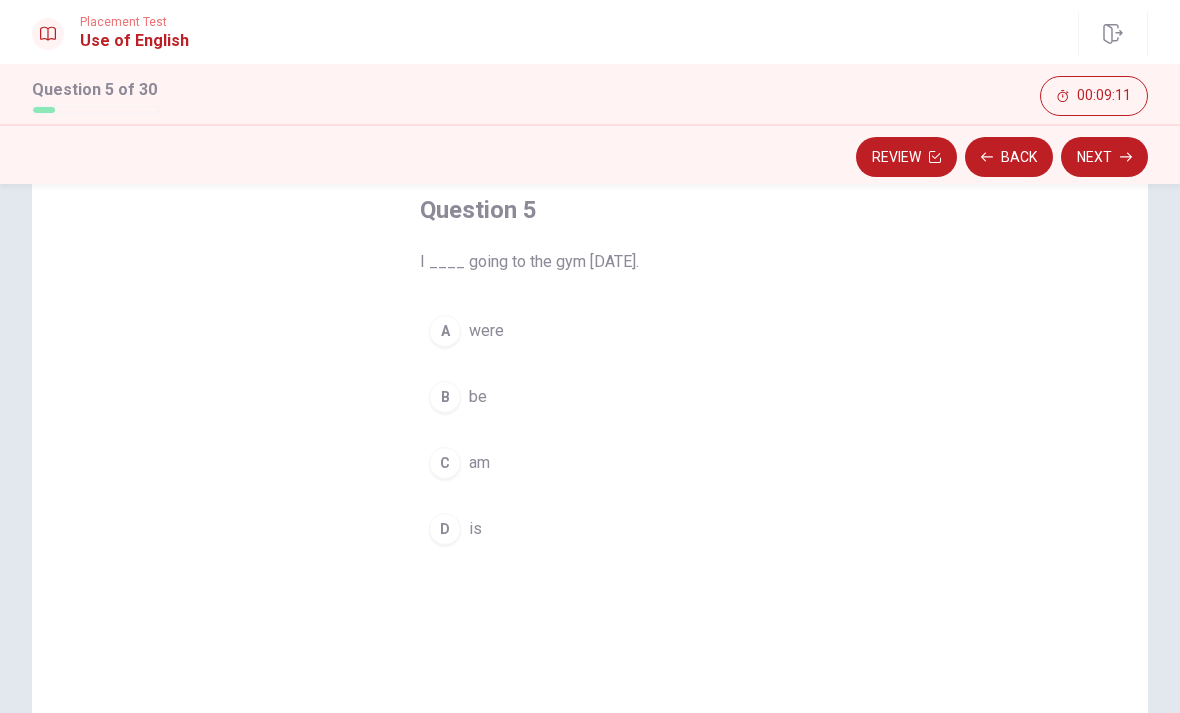 click on "C am" at bounding box center [590, 463] 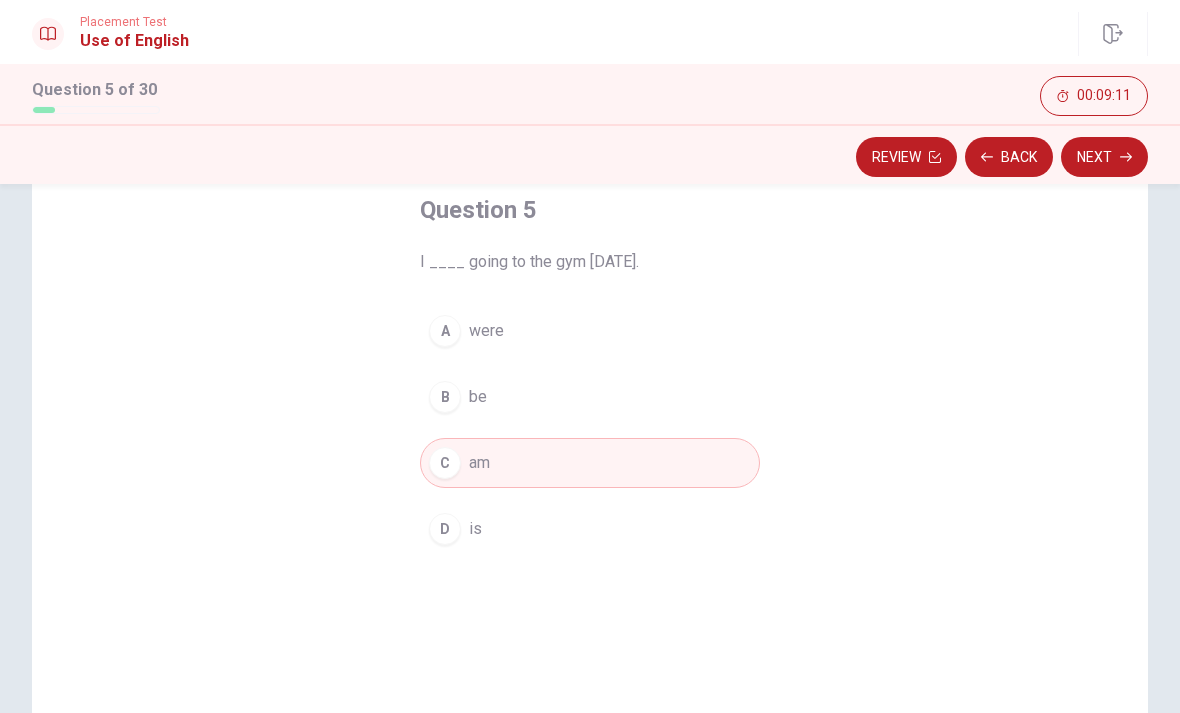 click on "Next" at bounding box center [1104, 157] 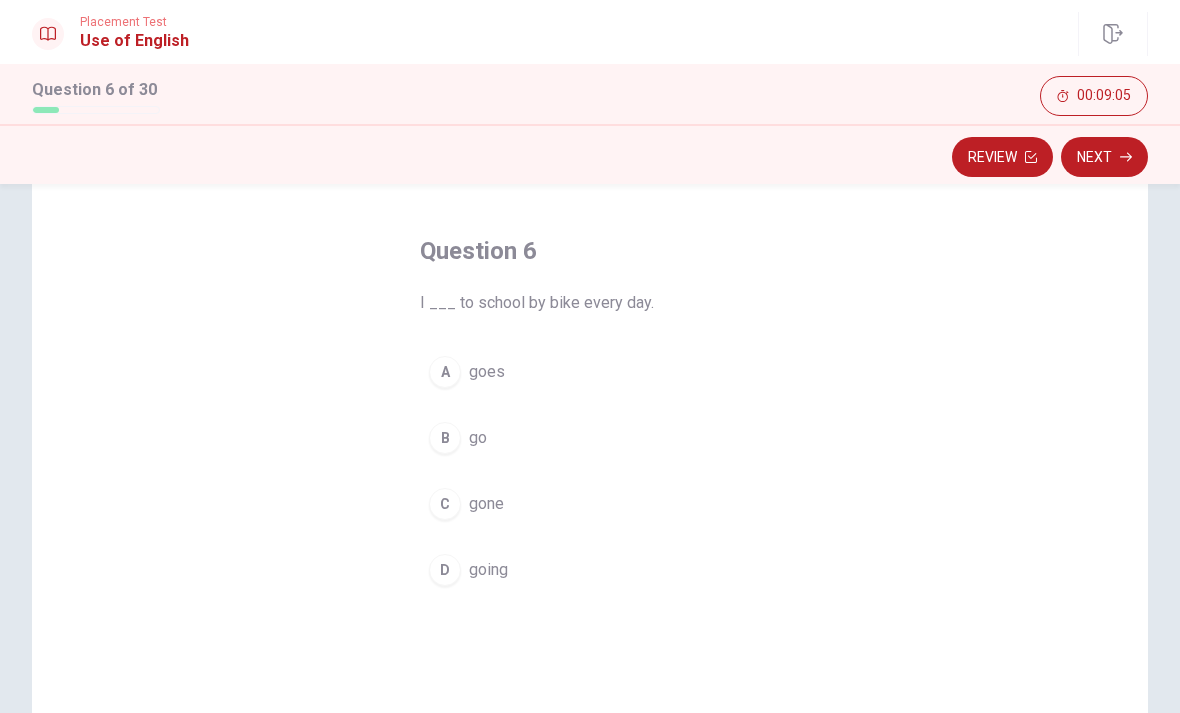 scroll, scrollTop: 80, scrollLeft: 0, axis: vertical 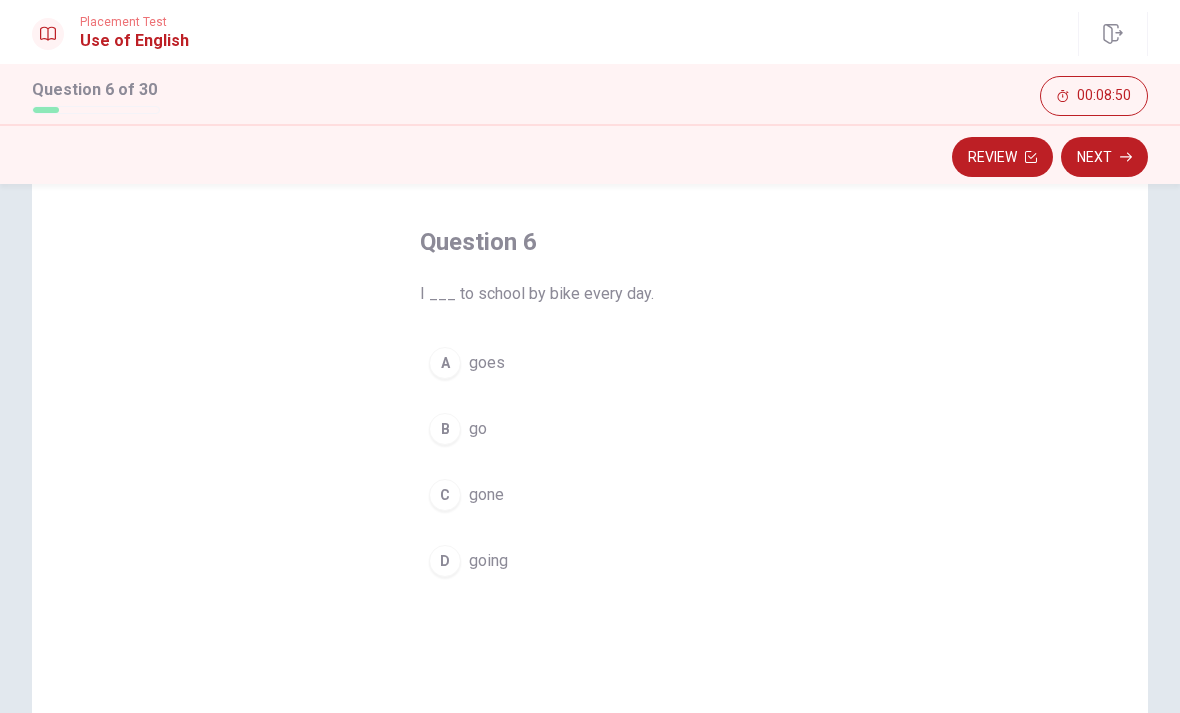 click on "B" at bounding box center (445, 429) 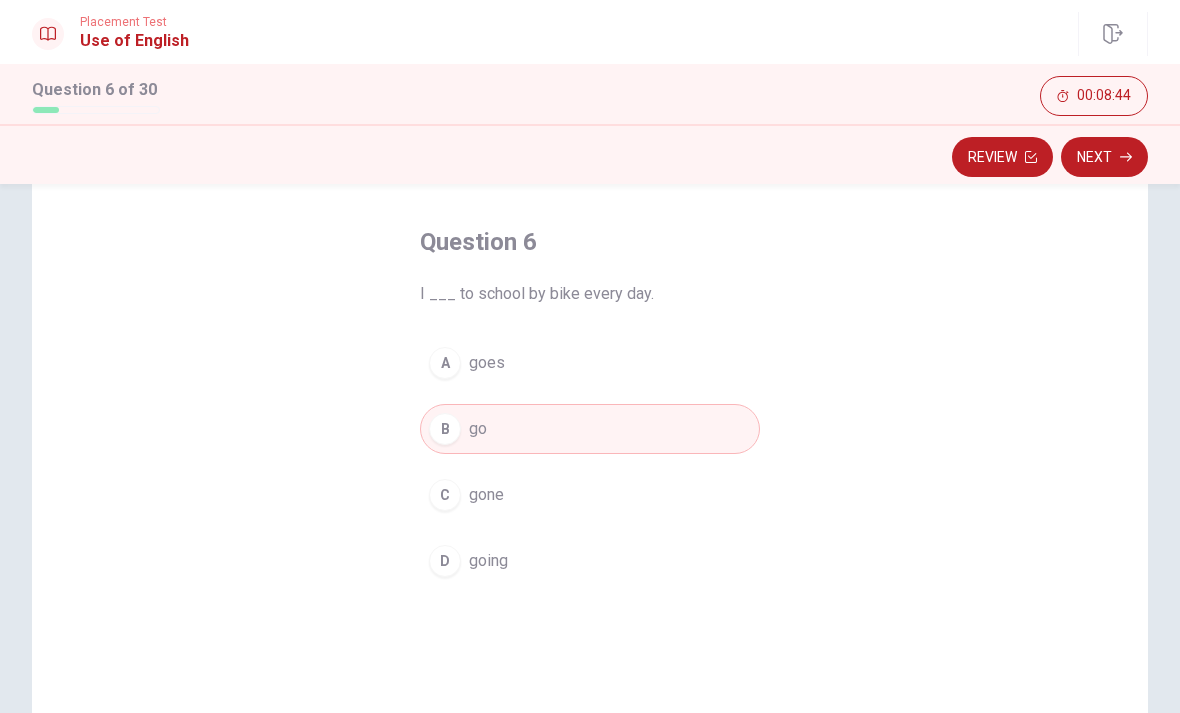 click on "Next" at bounding box center [1104, 157] 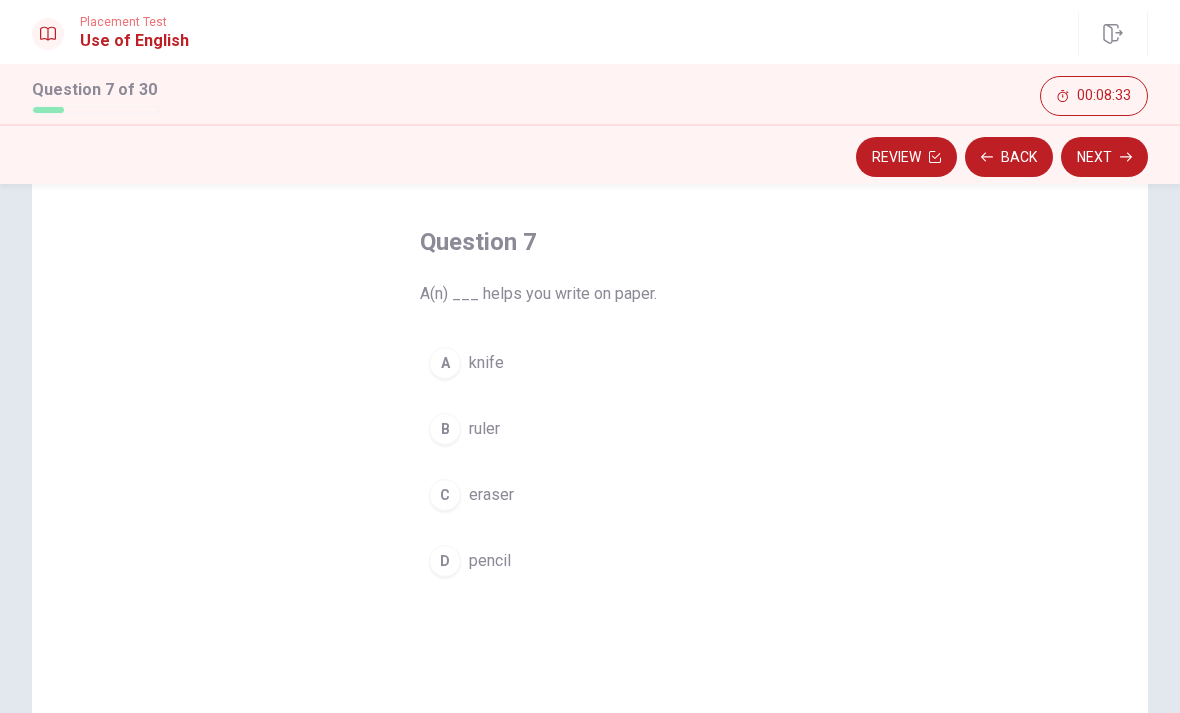 click on "D" at bounding box center [445, 561] 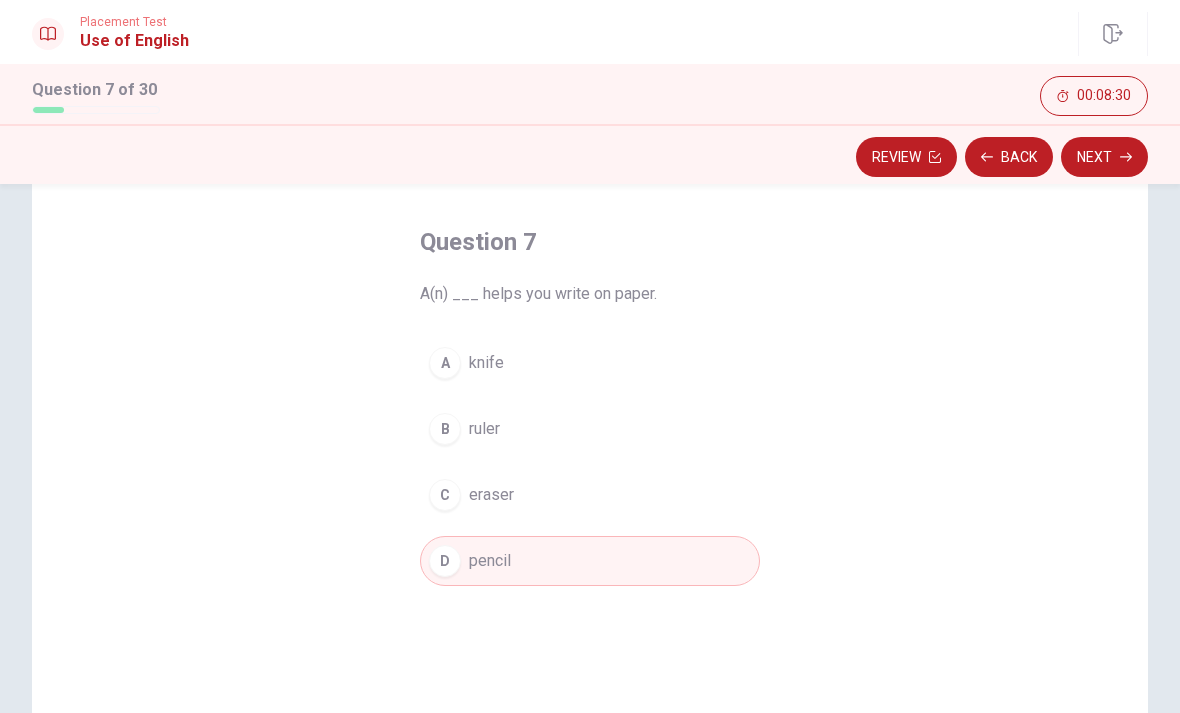 click on "Next" at bounding box center (1104, 157) 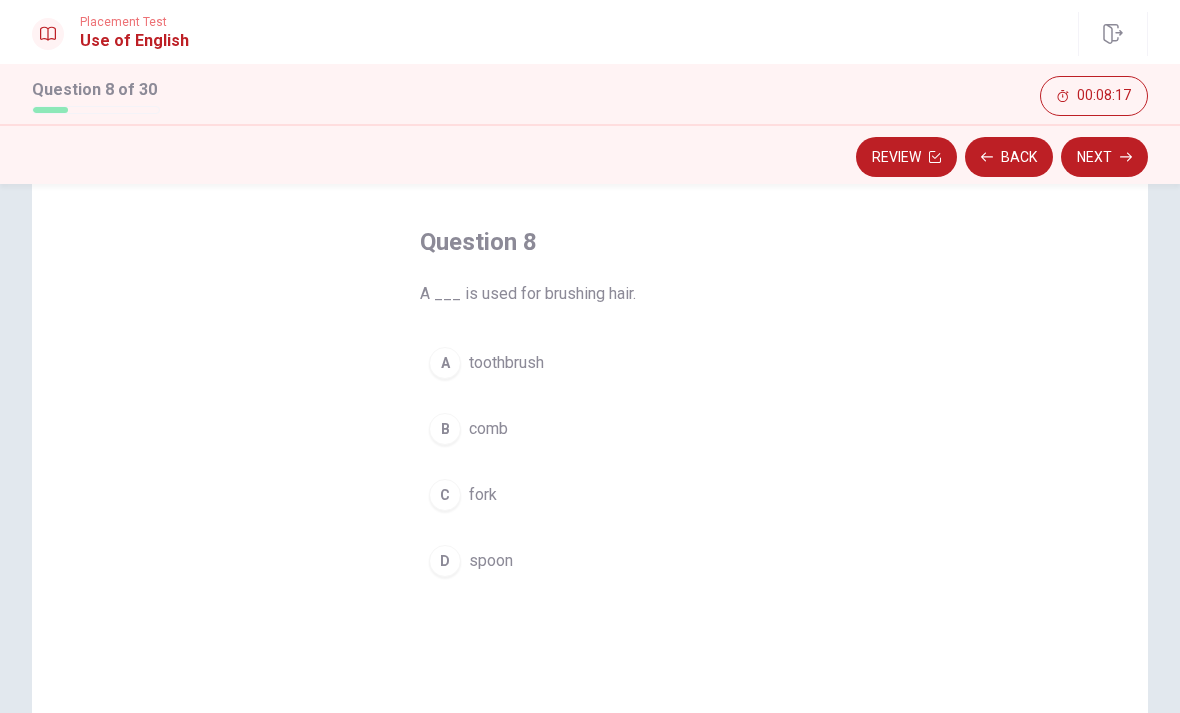 click on "A toothbrush" at bounding box center (590, 363) 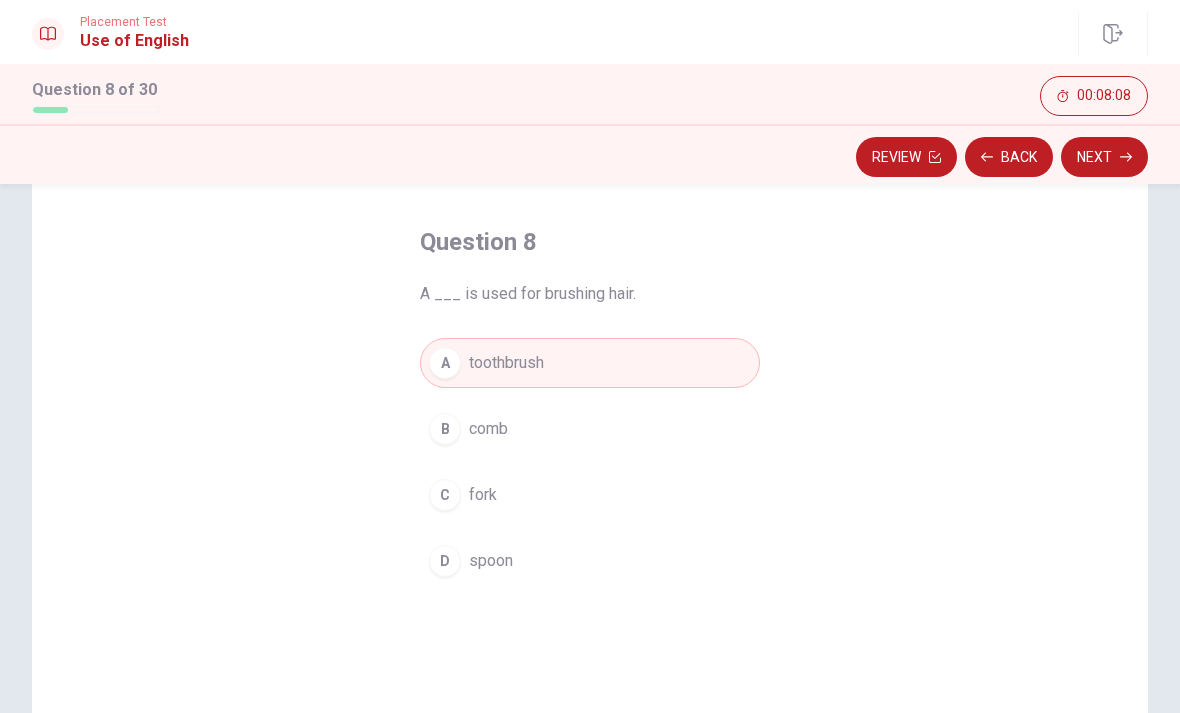 click on "B" at bounding box center (445, 429) 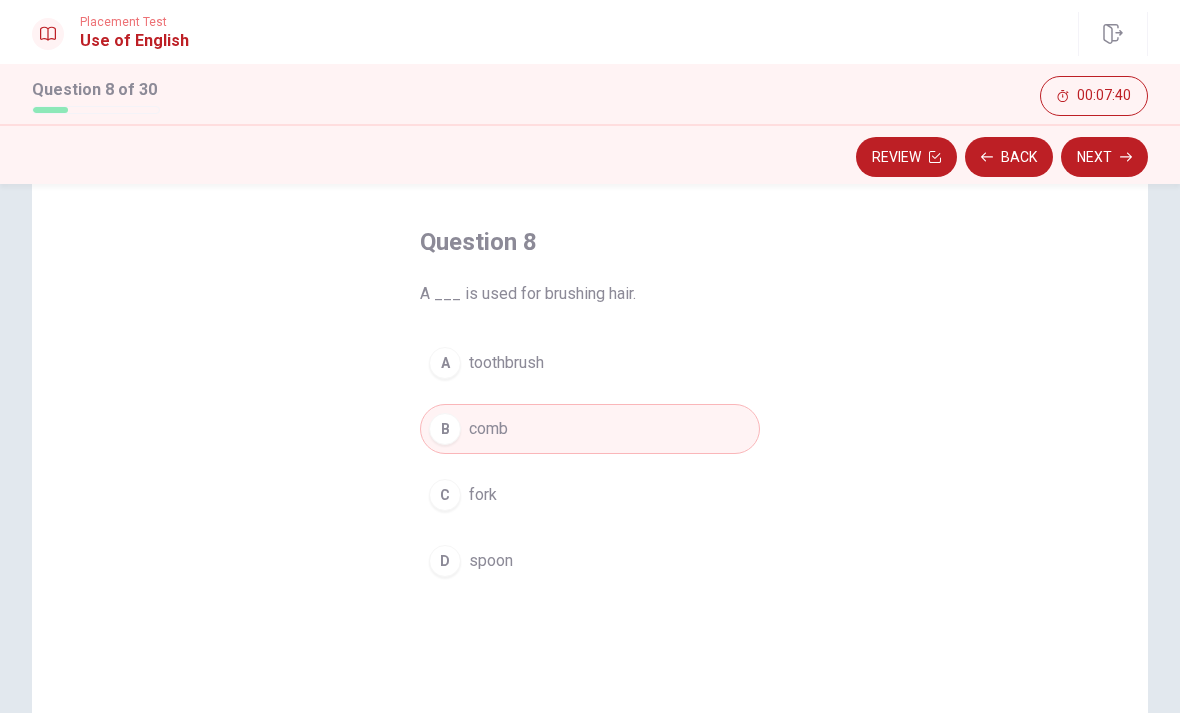 click on "Next" at bounding box center (1104, 157) 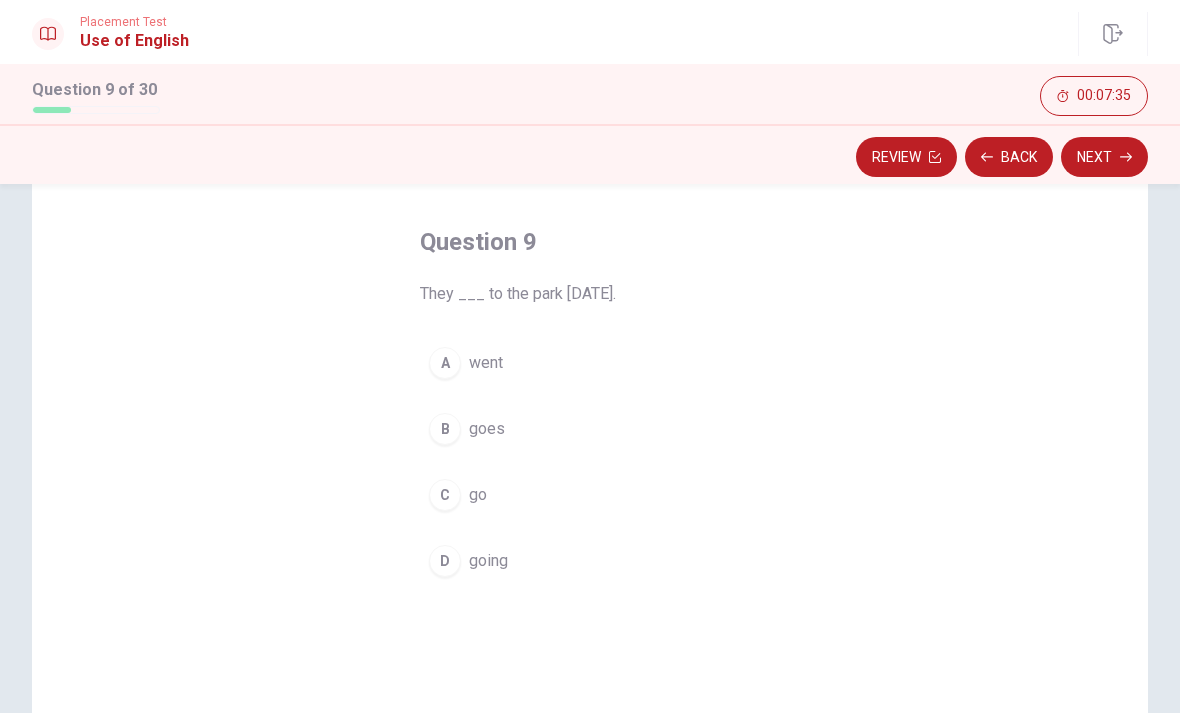 click on "A went" at bounding box center (590, 363) 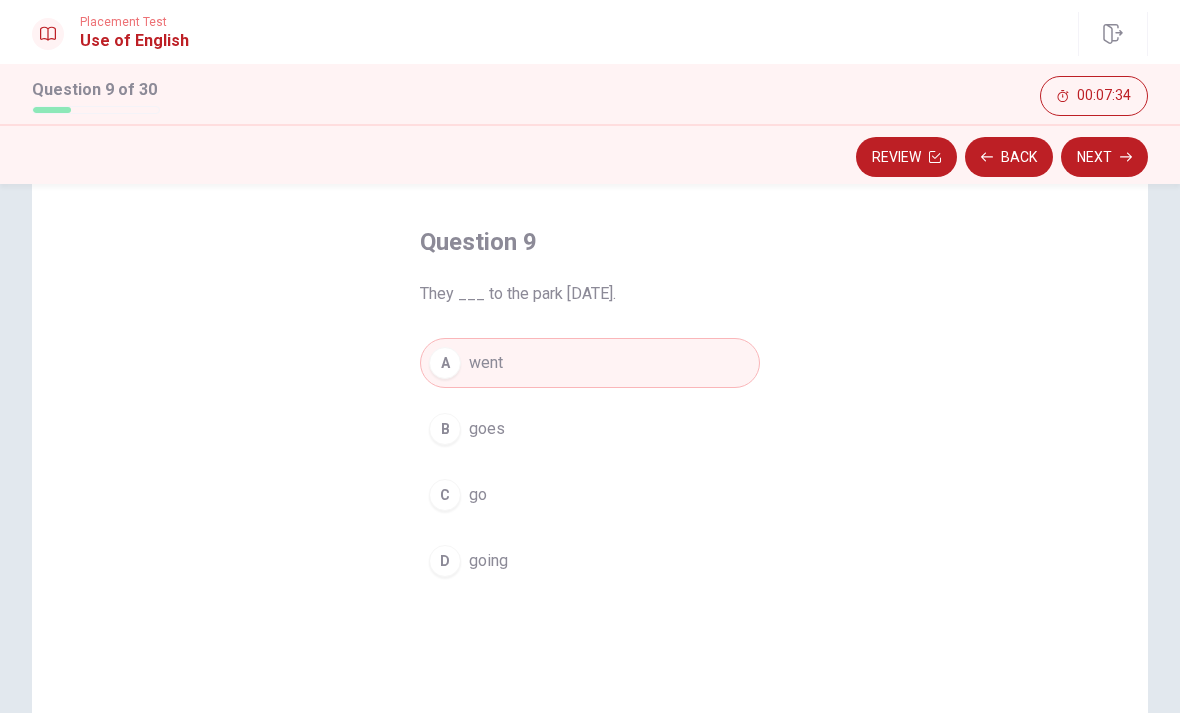 click on "Next" at bounding box center [1104, 157] 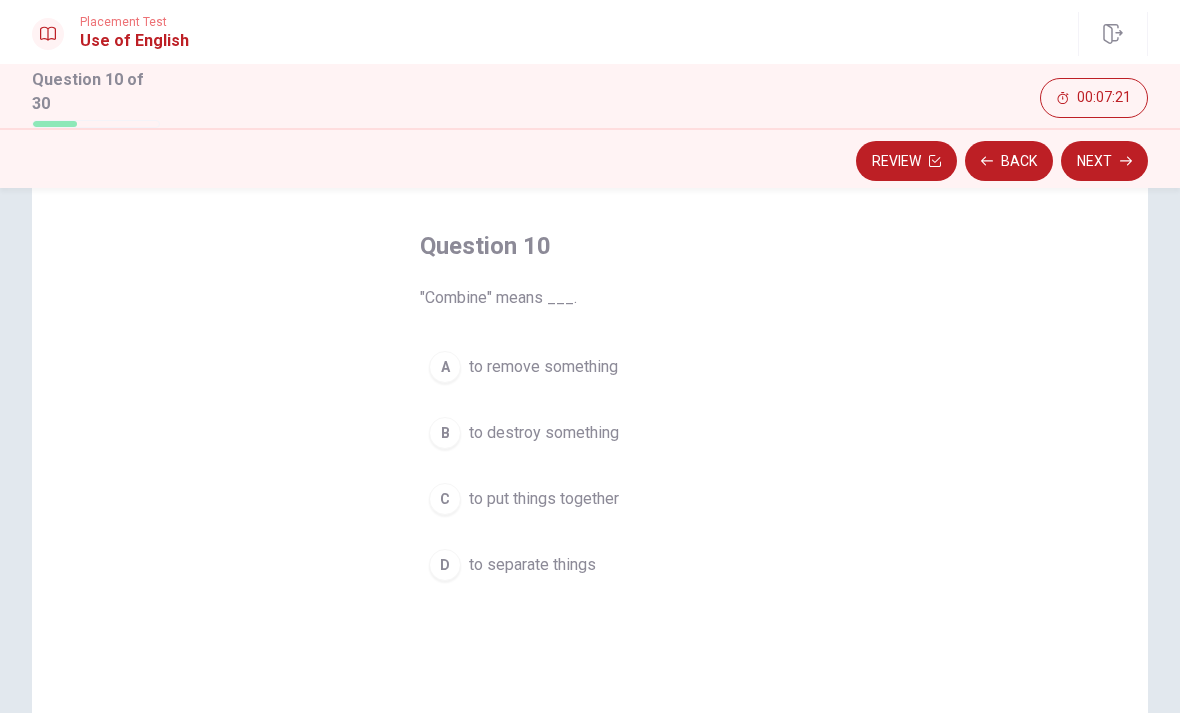 click on "C" at bounding box center (445, 499) 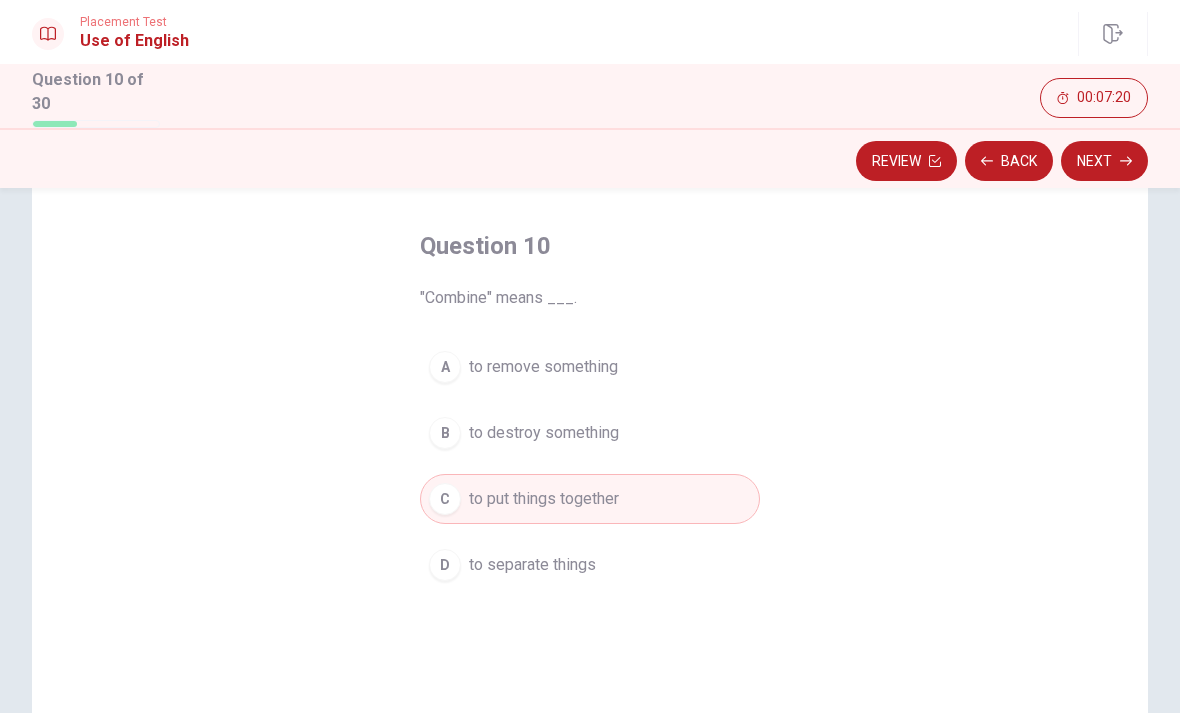 click on "Next" at bounding box center (1104, 161) 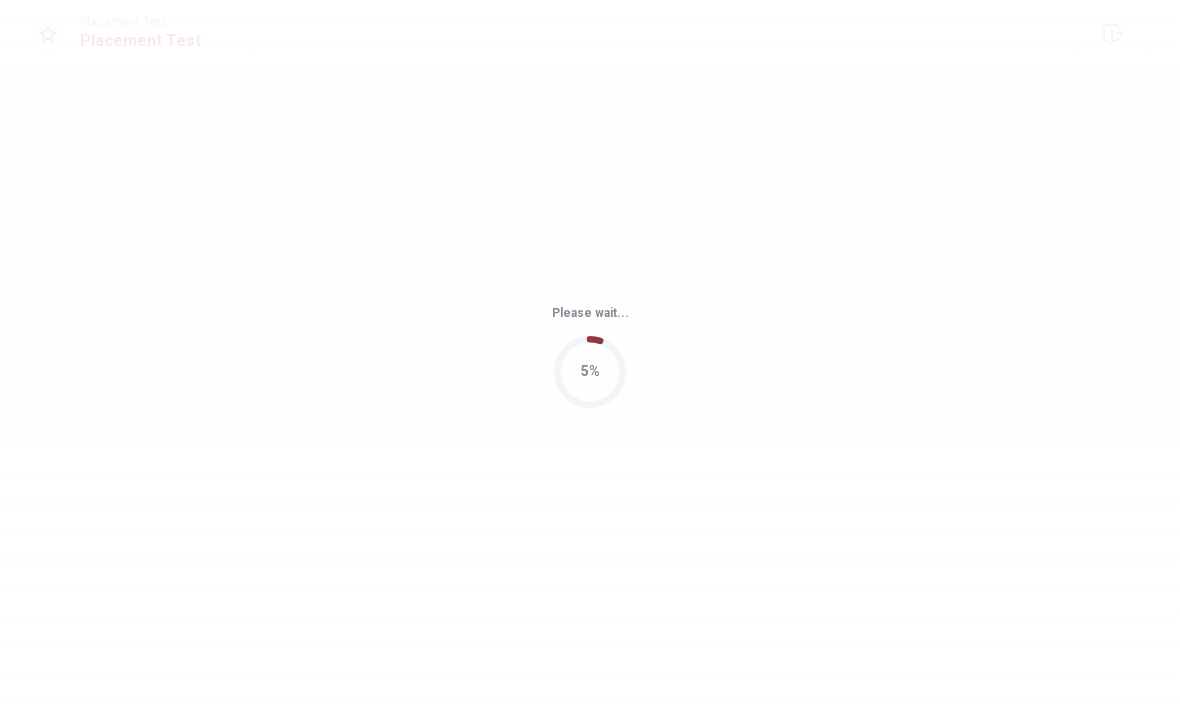 scroll, scrollTop: 0, scrollLeft: 0, axis: both 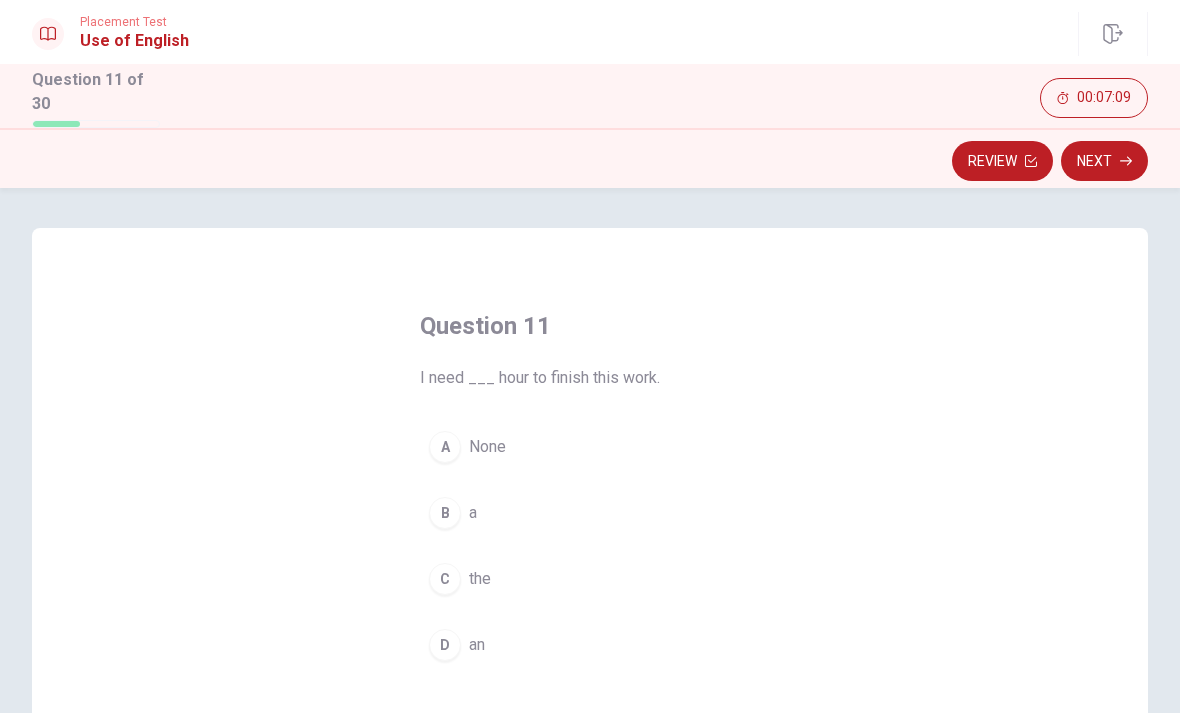 click on "D" at bounding box center (445, 645) 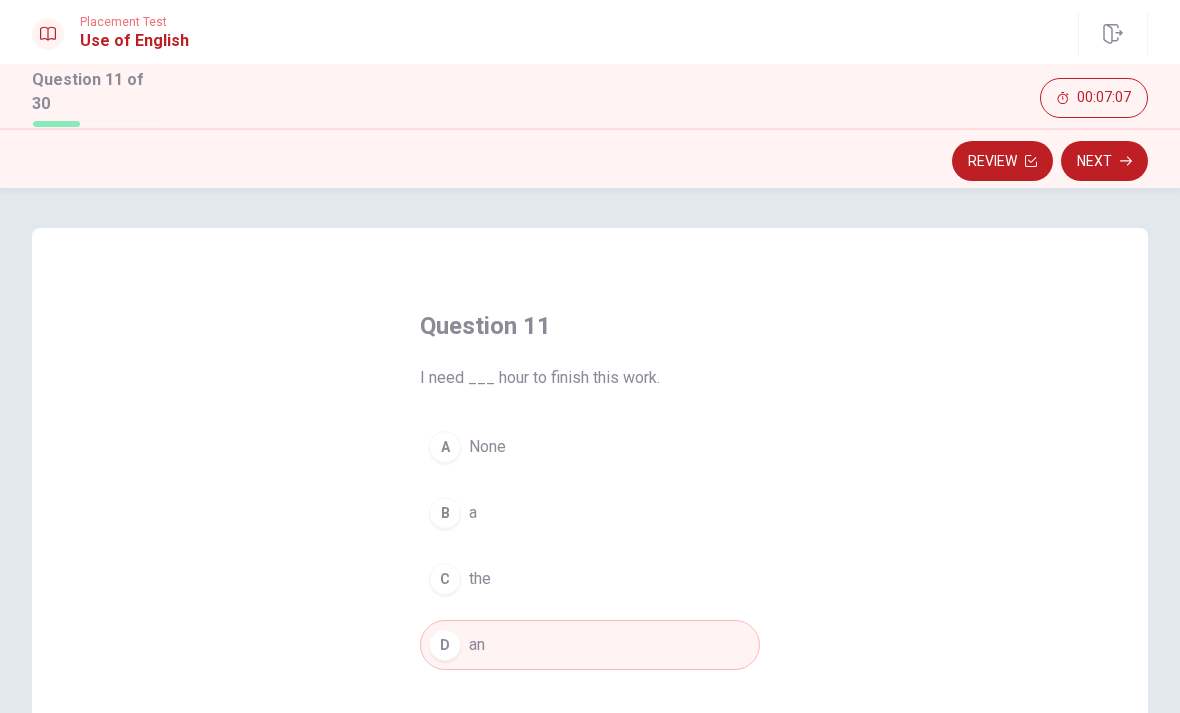 click on "Next" at bounding box center [1104, 161] 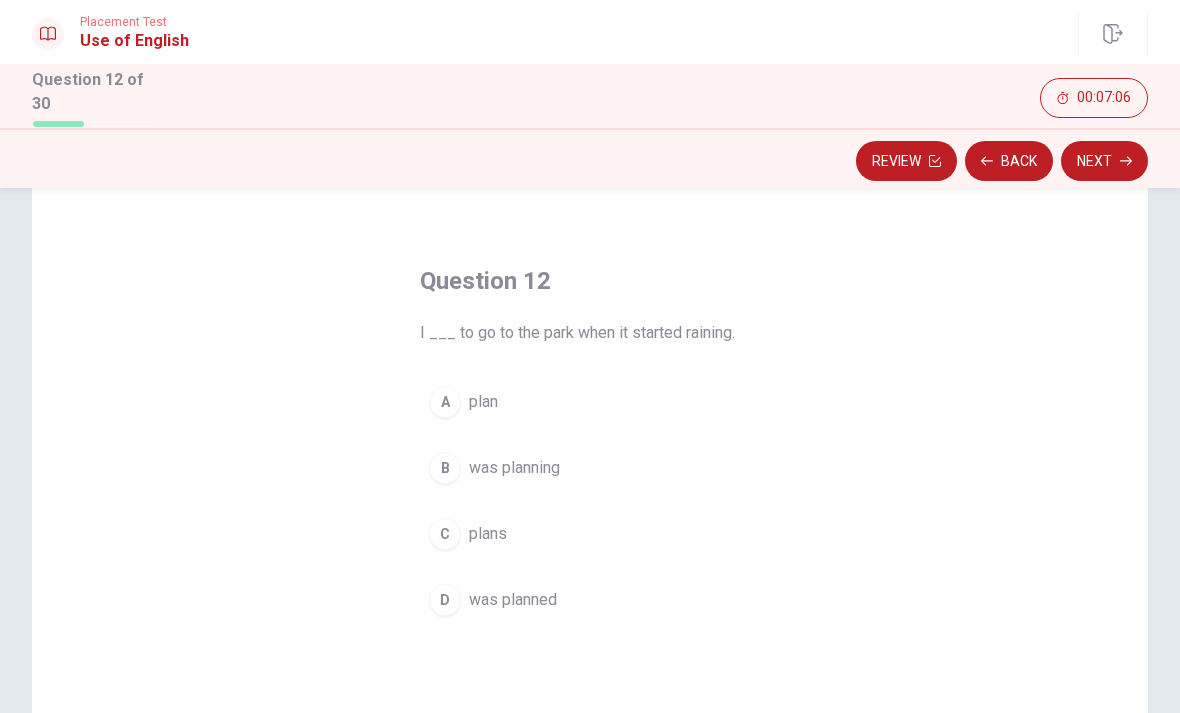 scroll, scrollTop: 47, scrollLeft: 0, axis: vertical 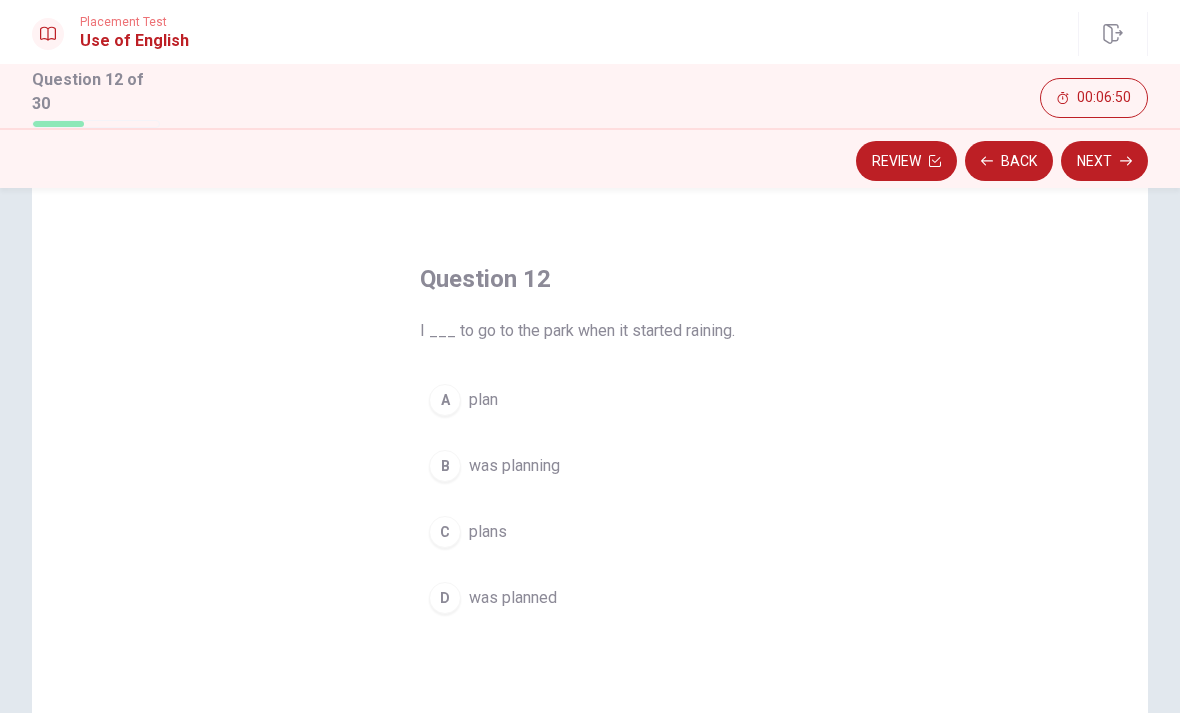 click on "B" at bounding box center [445, 466] 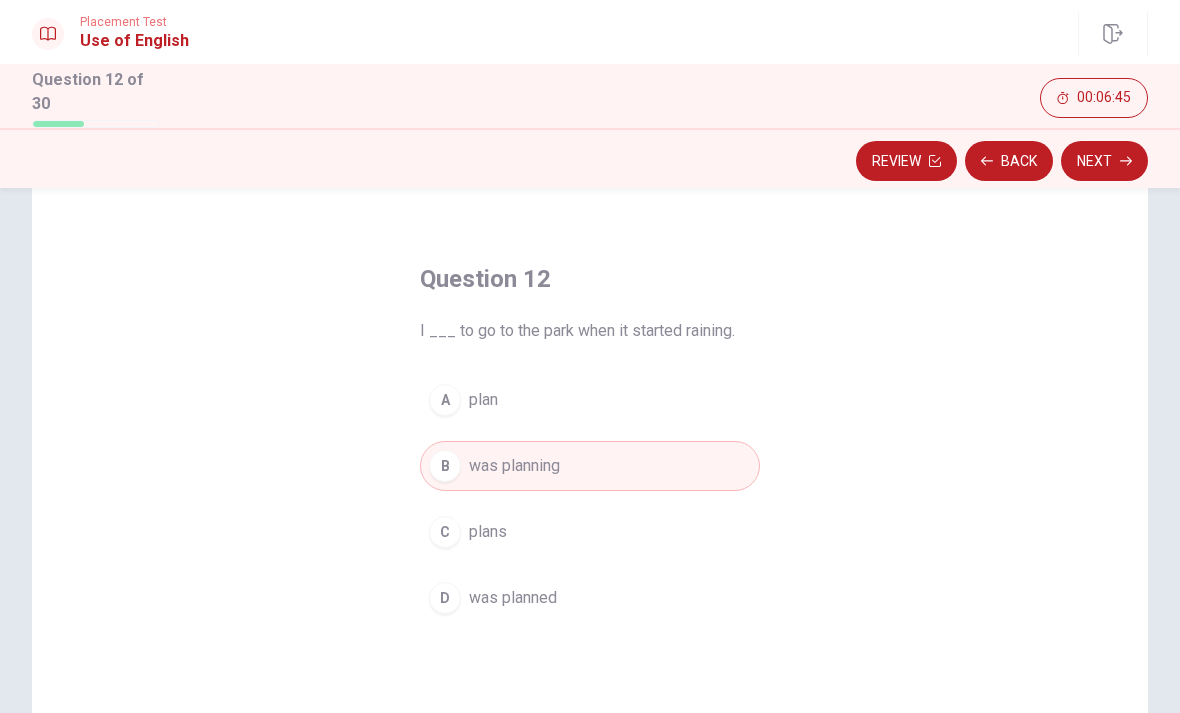 click on "Next" at bounding box center [1104, 161] 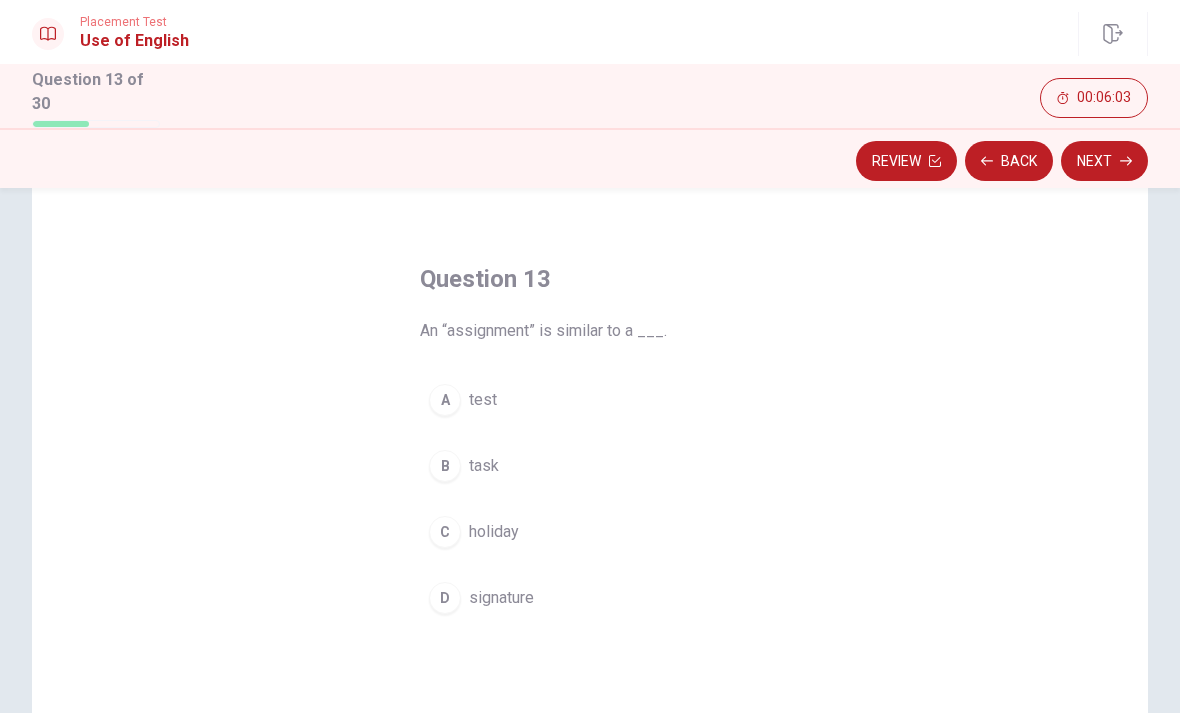 click on "B" at bounding box center [445, 466] 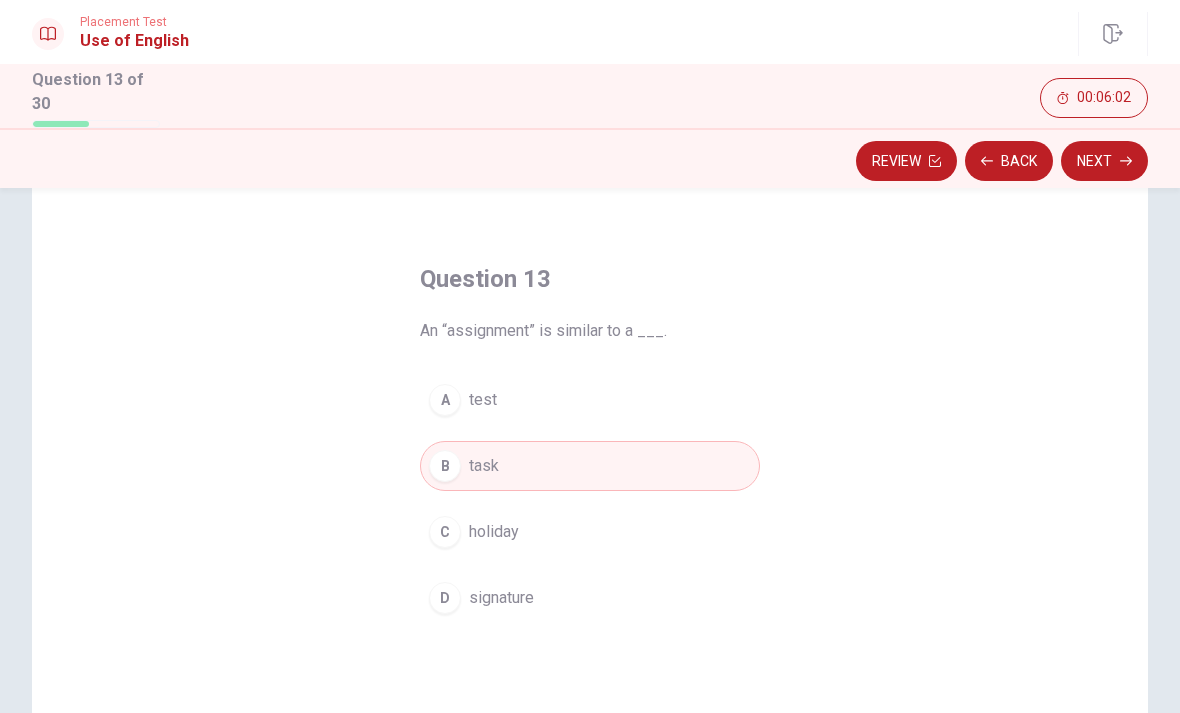 click on "Next" at bounding box center [1104, 161] 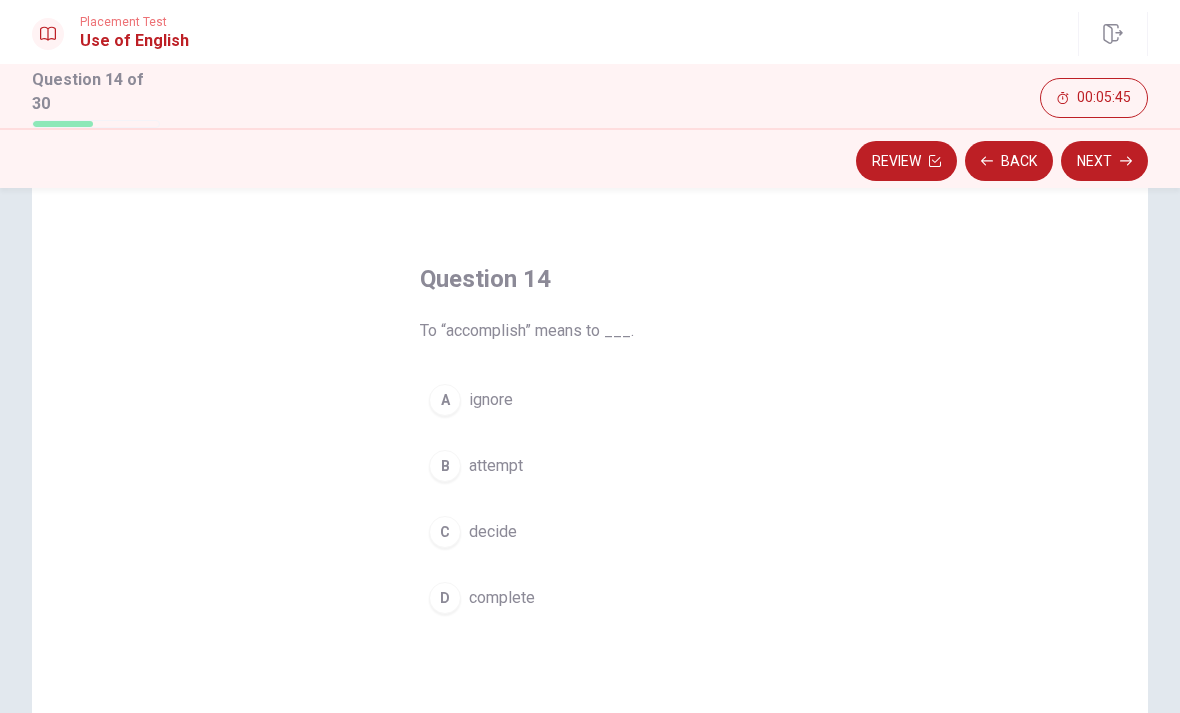 click on "D" at bounding box center (445, 598) 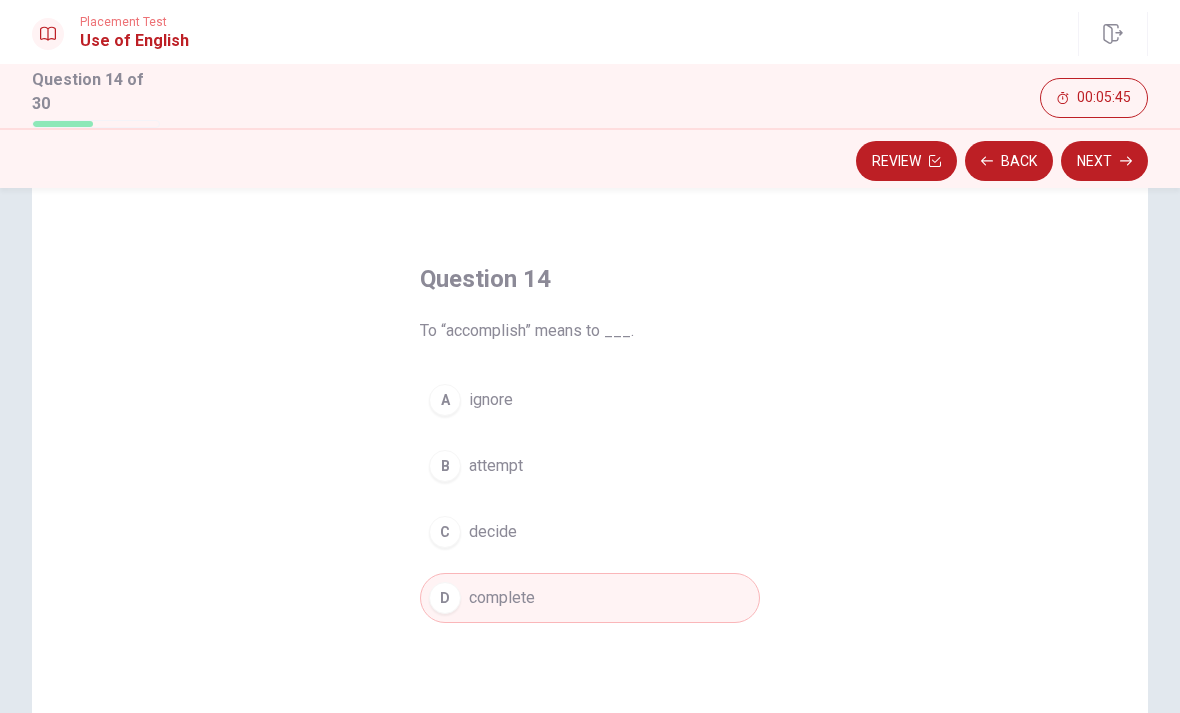 click on "Next" at bounding box center [1104, 161] 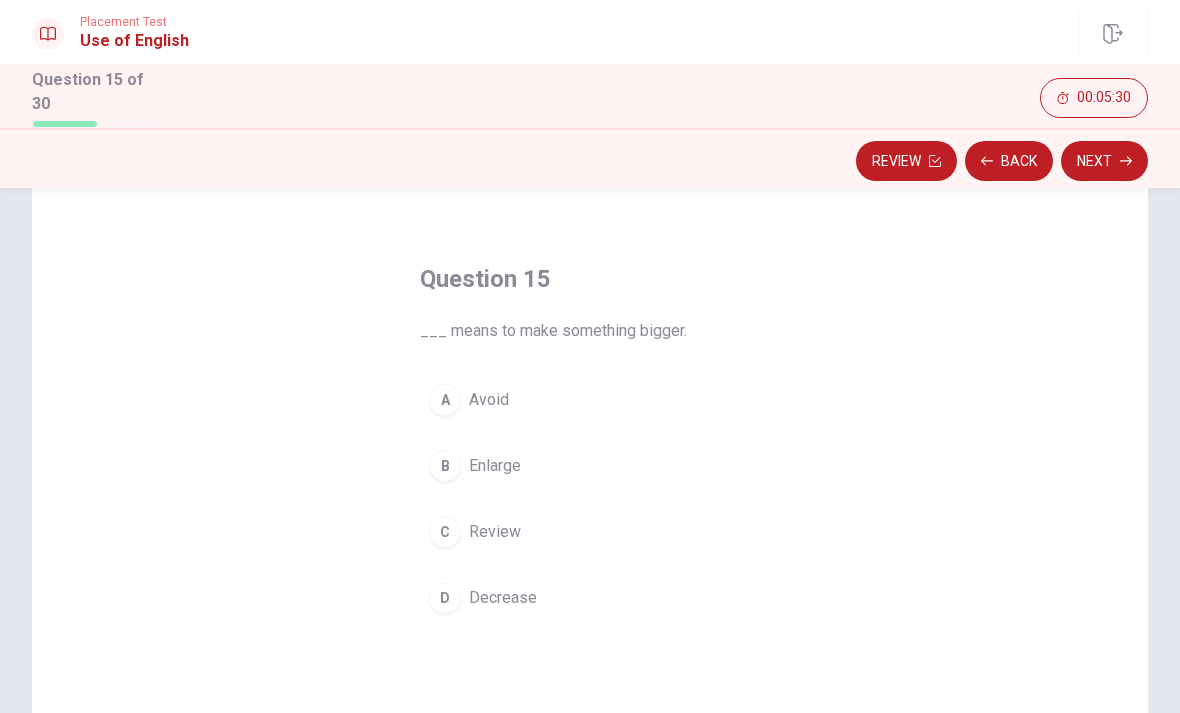 click on "B Enlarge" at bounding box center [590, 466] 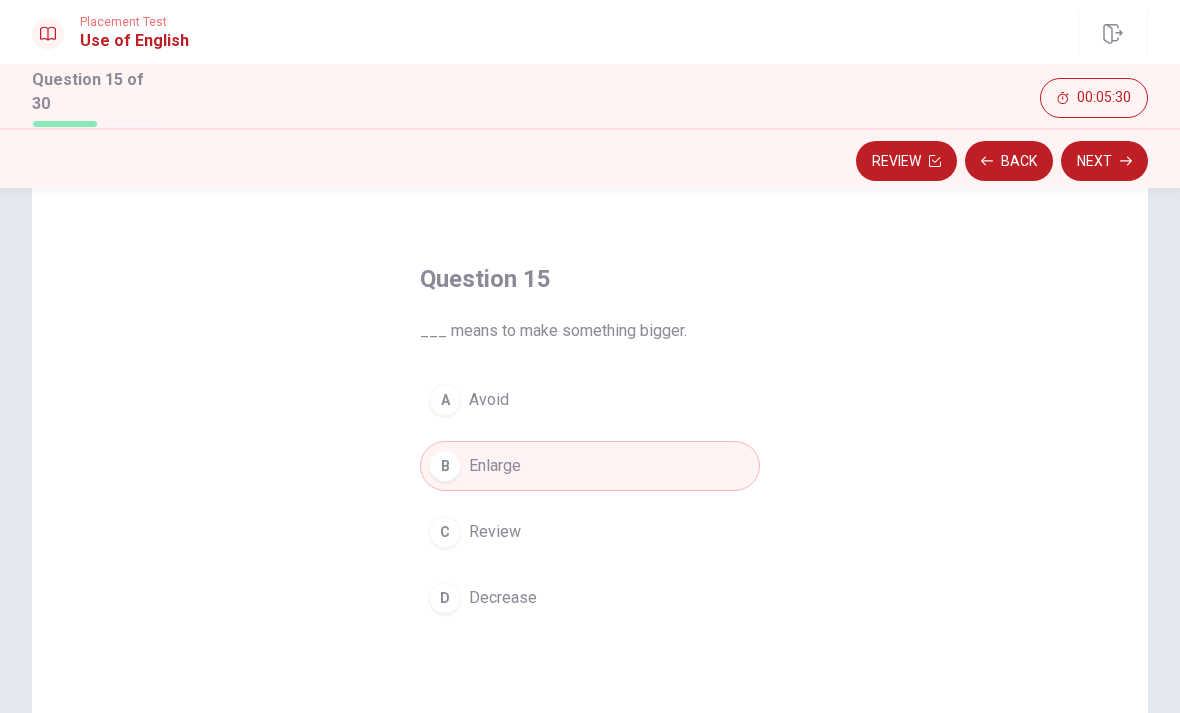 click on "Next" at bounding box center (1104, 161) 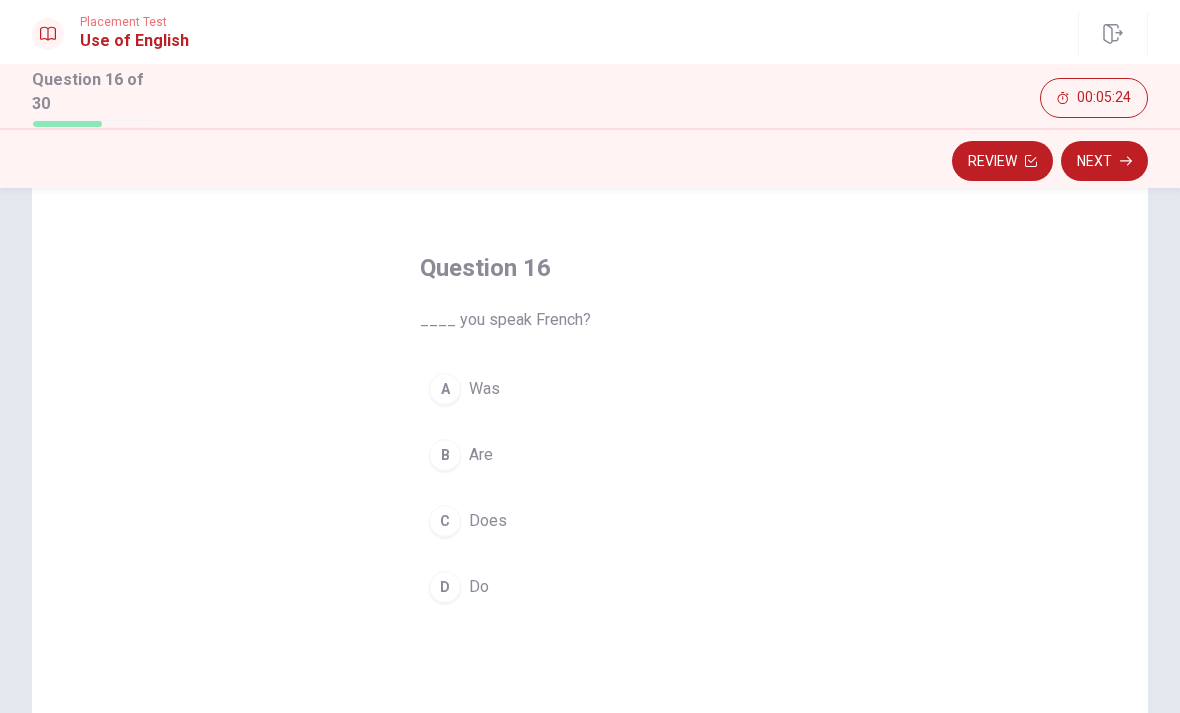 scroll, scrollTop: 60, scrollLeft: 0, axis: vertical 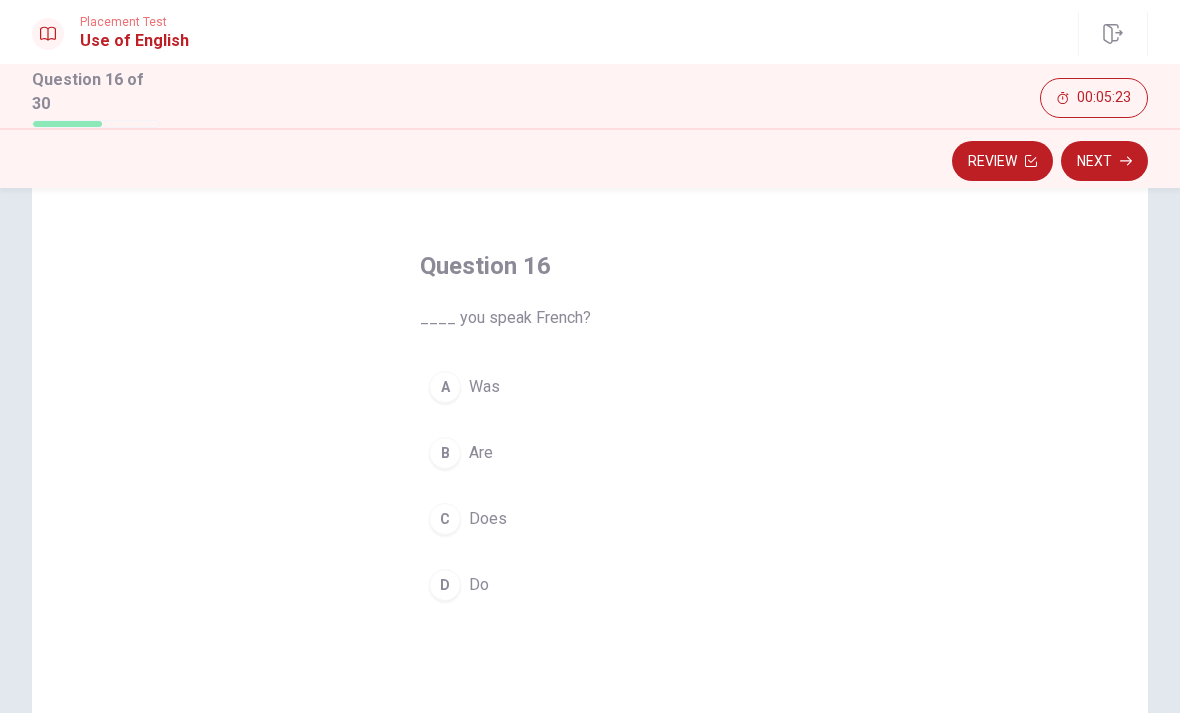 click on "D" at bounding box center [445, 585] 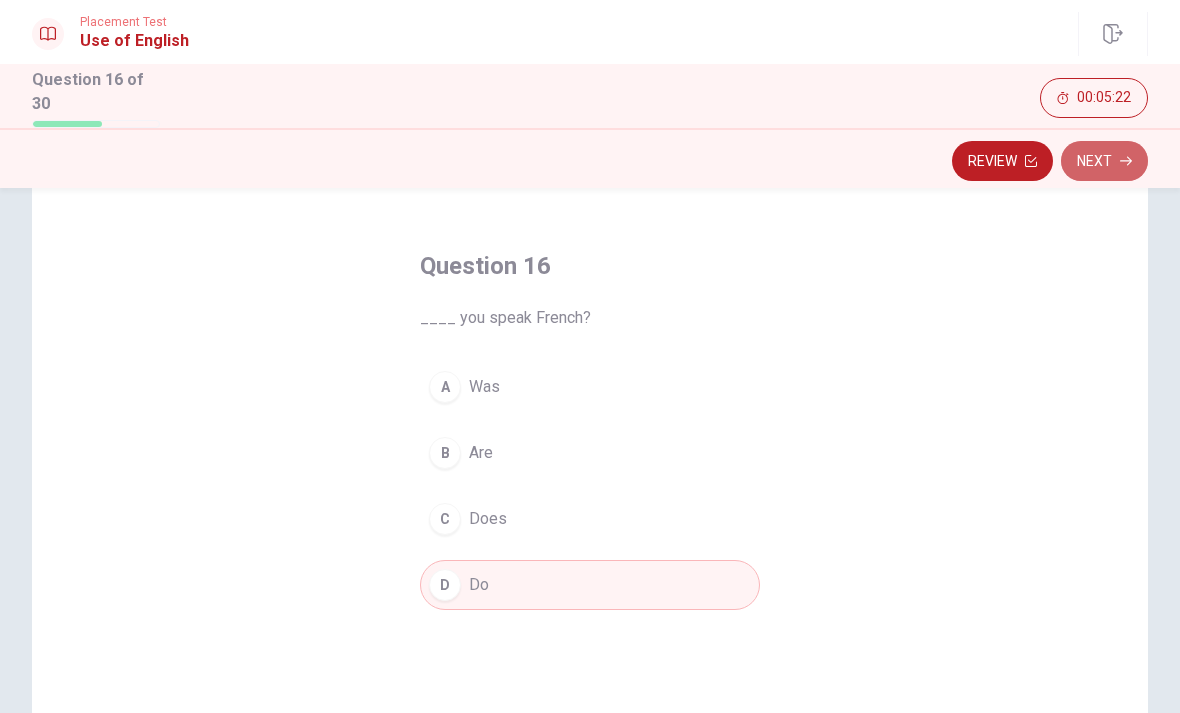 click on "Next" at bounding box center [1104, 161] 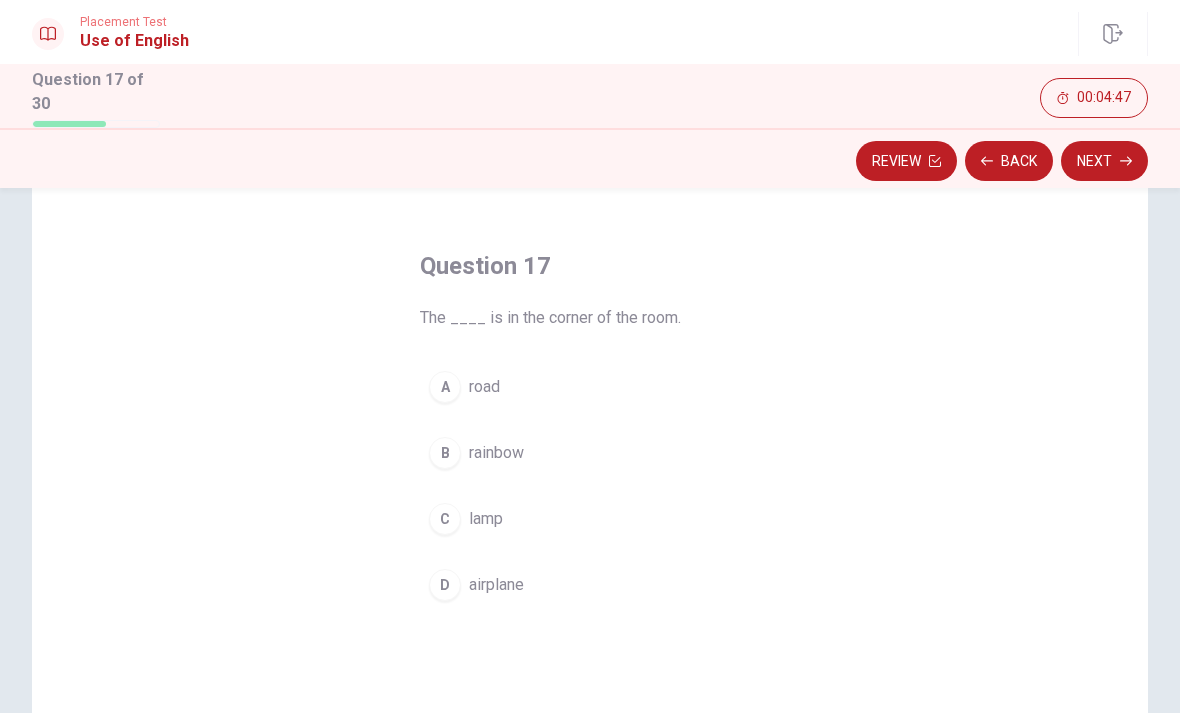 click on "C lamp" at bounding box center (590, 519) 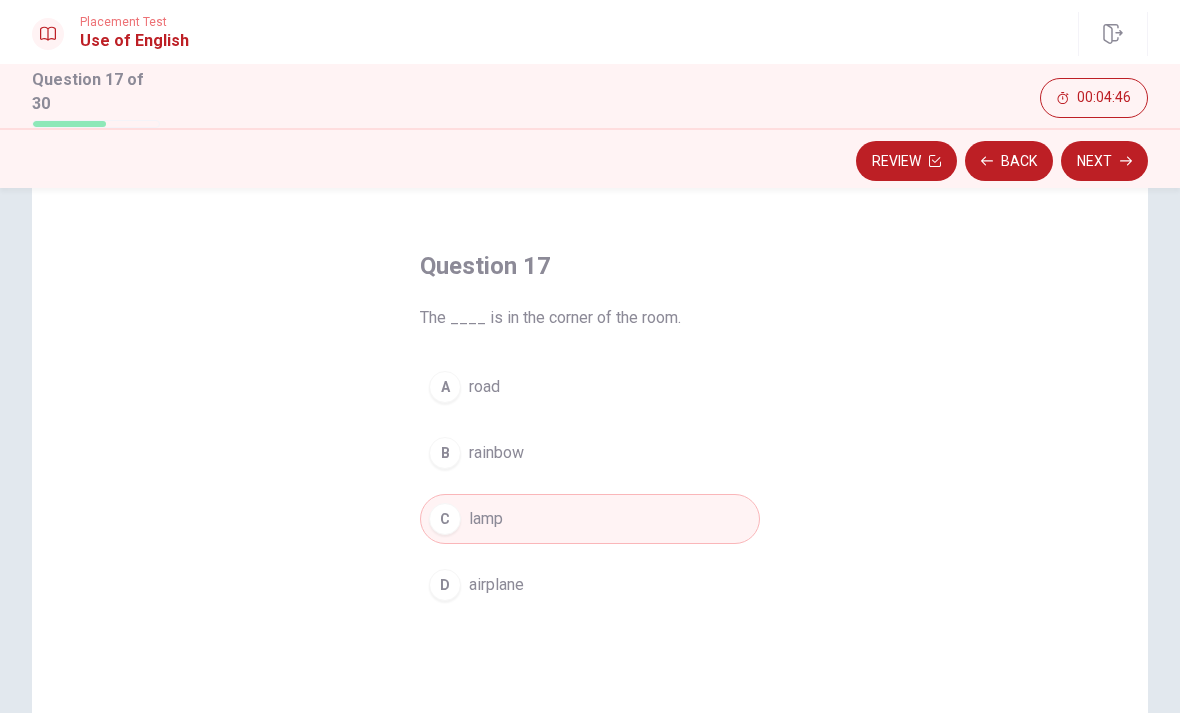 click on "Next" at bounding box center (1104, 161) 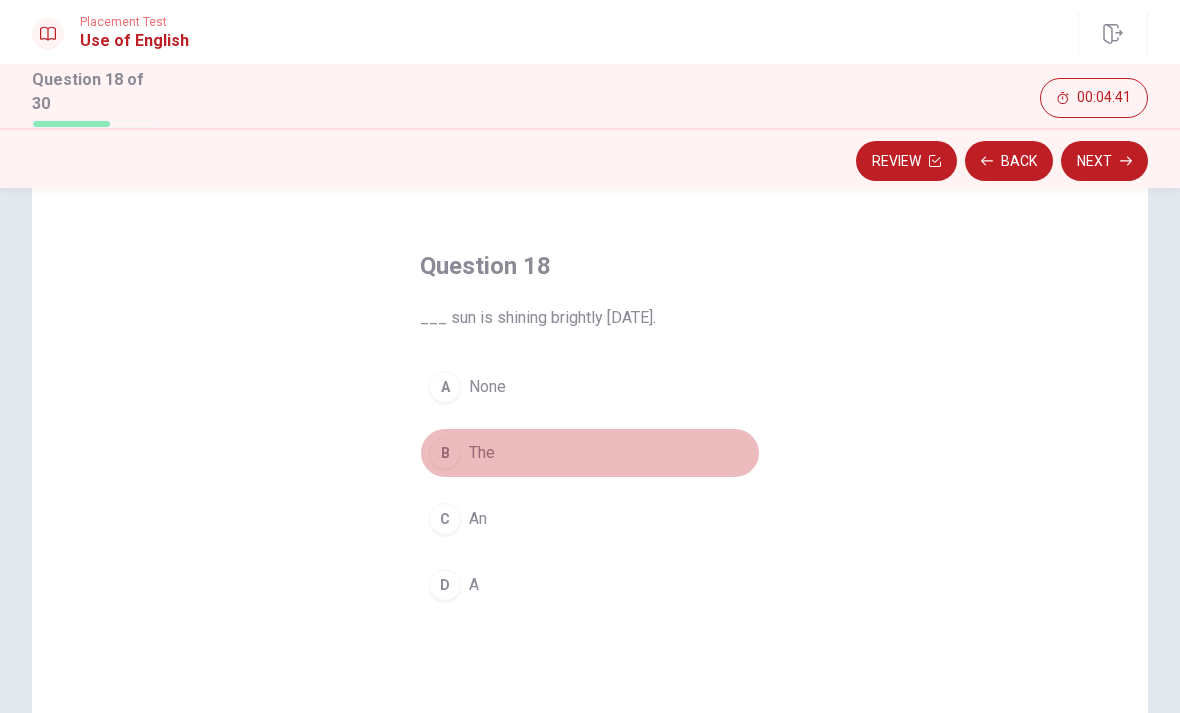 click on "B The" at bounding box center (590, 453) 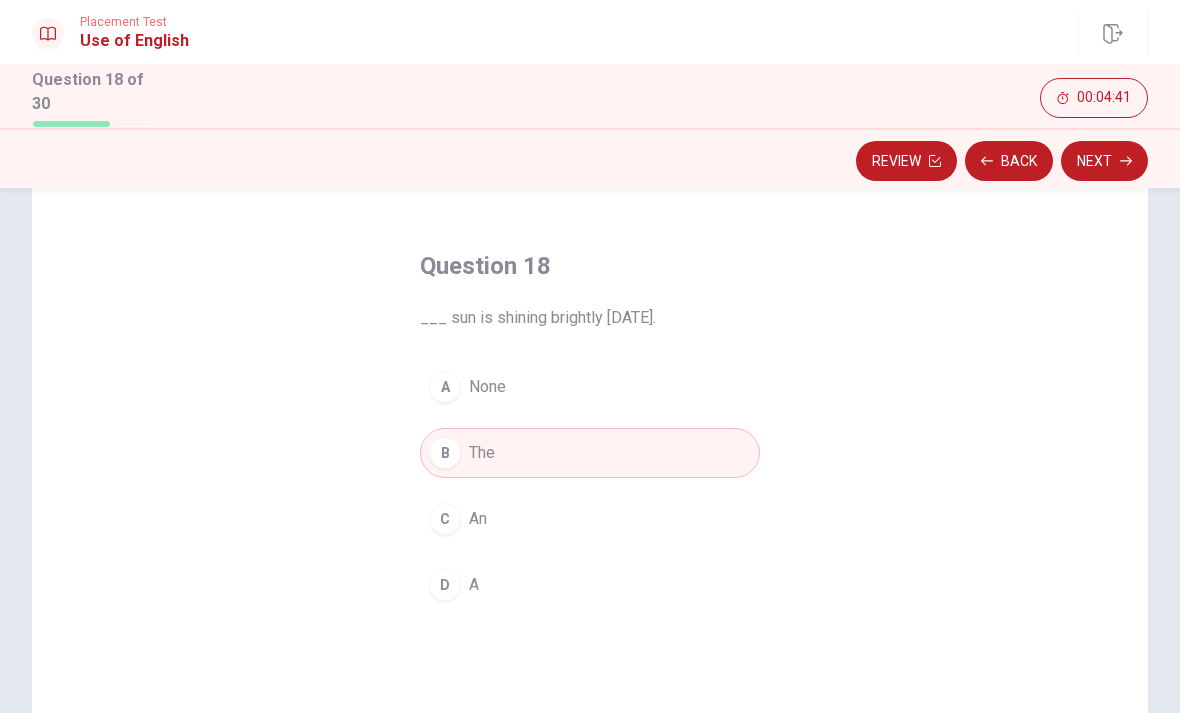 click on "Next" at bounding box center [1104, 161] 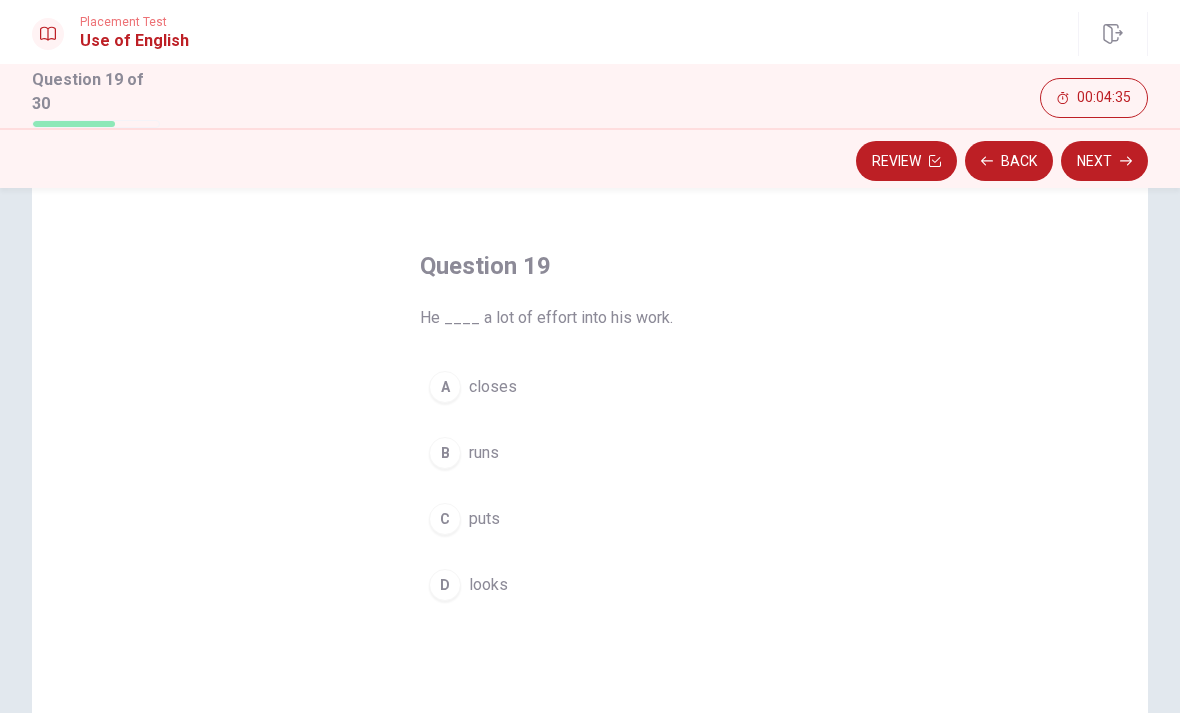 click on "C" at bounding box center [445, 519] 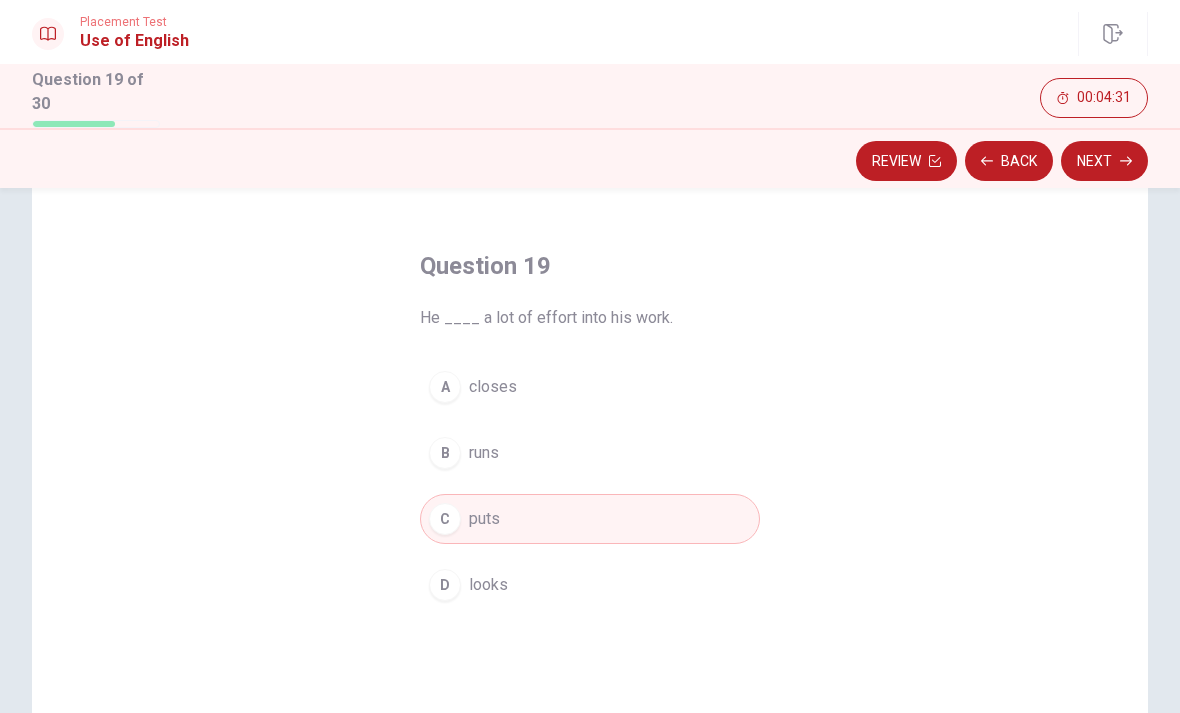 click on "Next" at bounding box center [1104, 161] 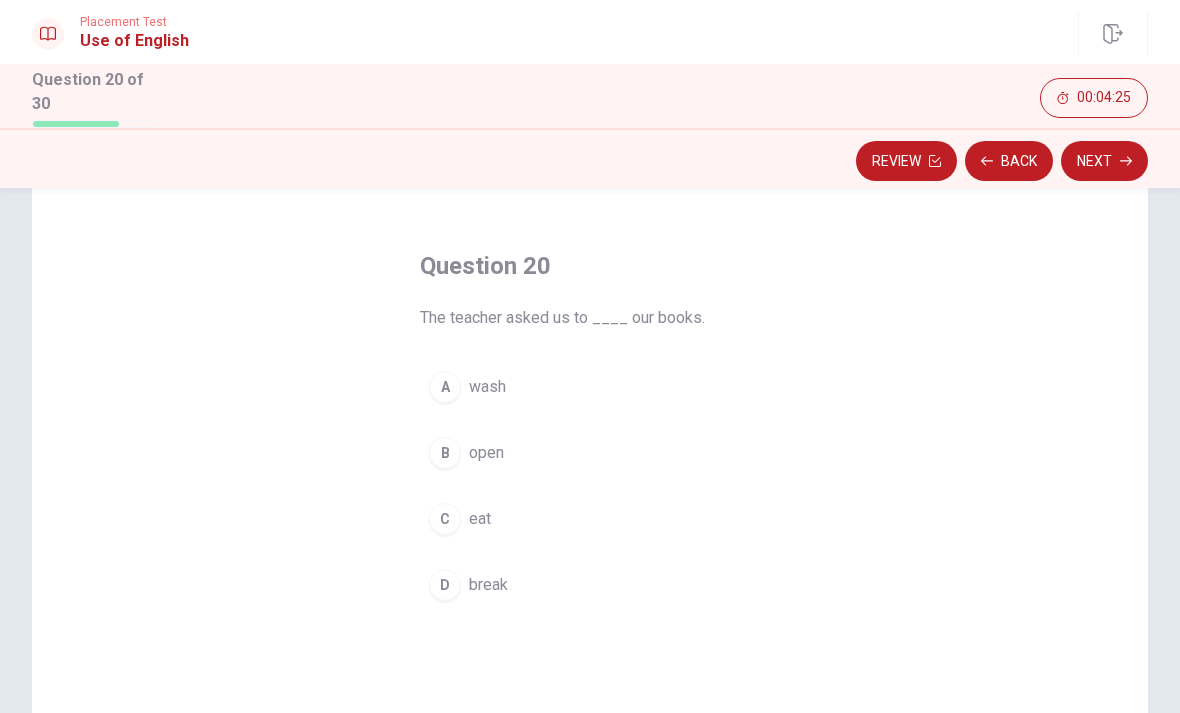 click on "B" at bounding box center (445, 453) 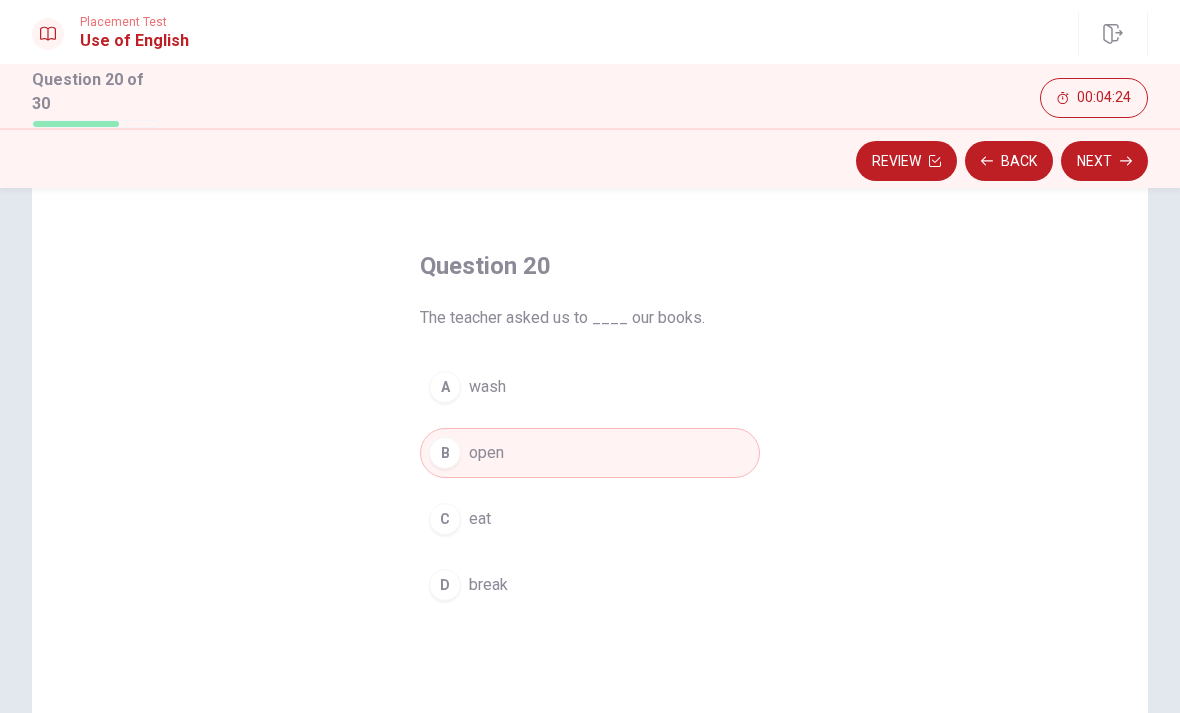 click 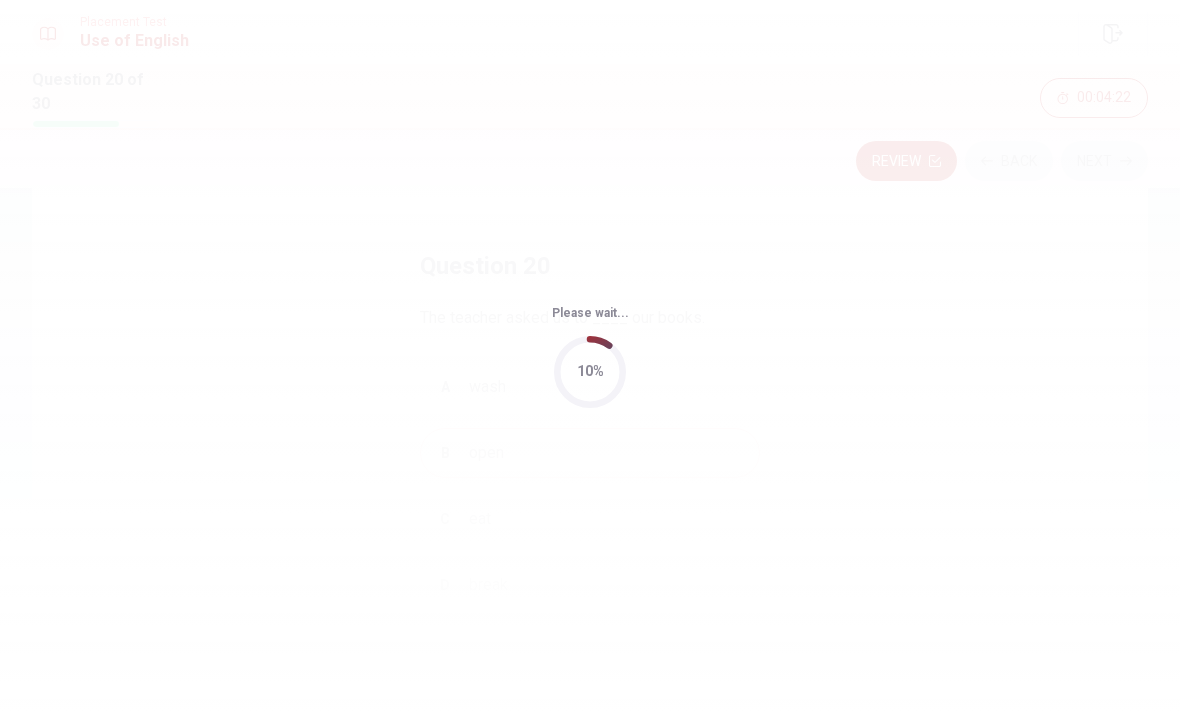 scroll, scrollTop: 0, scrollLeft: 0, axis: both 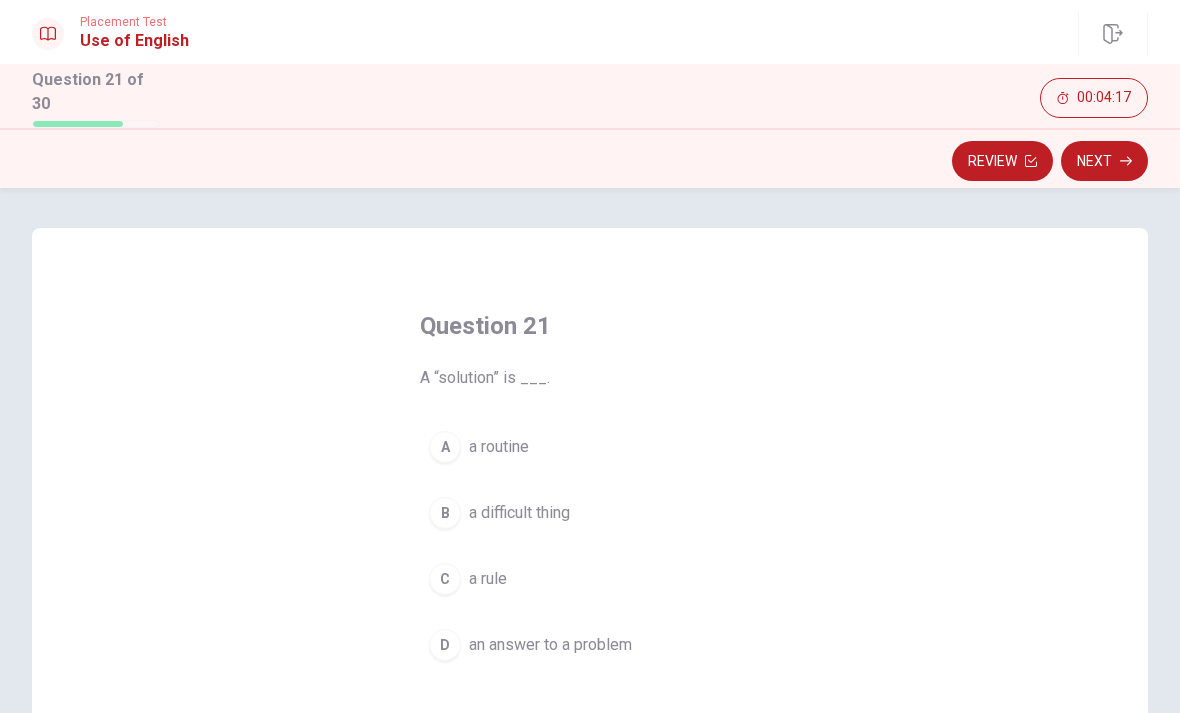 click on "D" at bounding box center [445, 645] 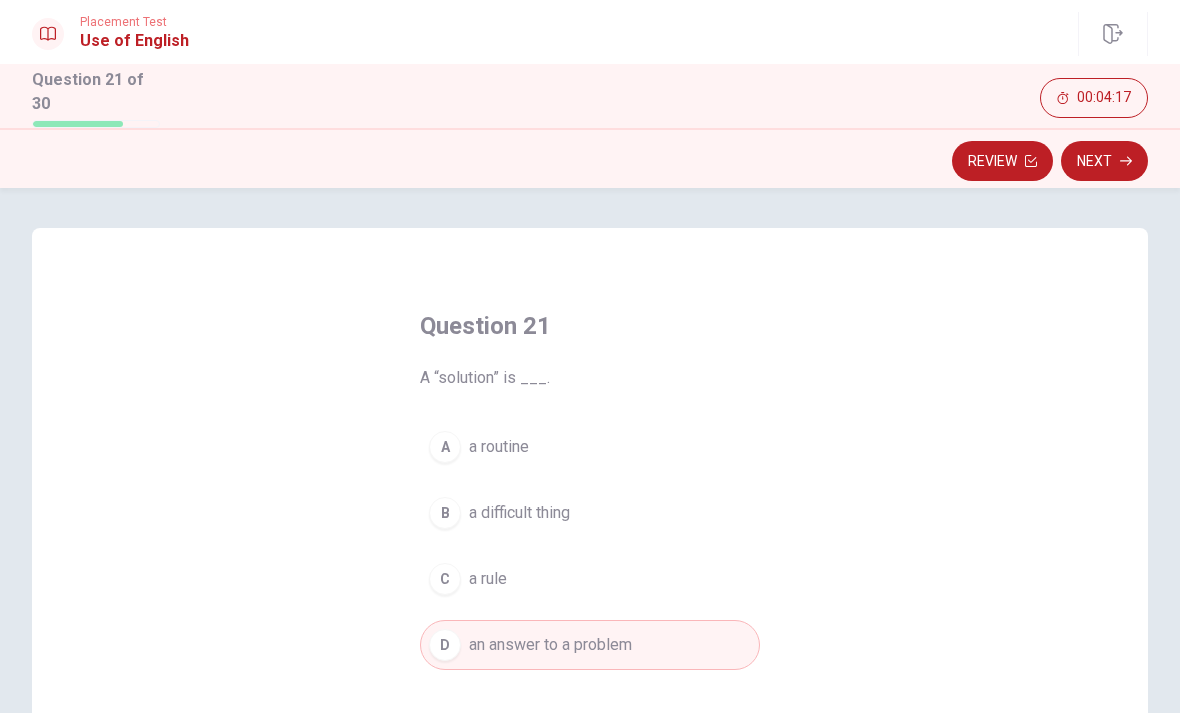 click on "Next" at bounding box center [1104, 161] 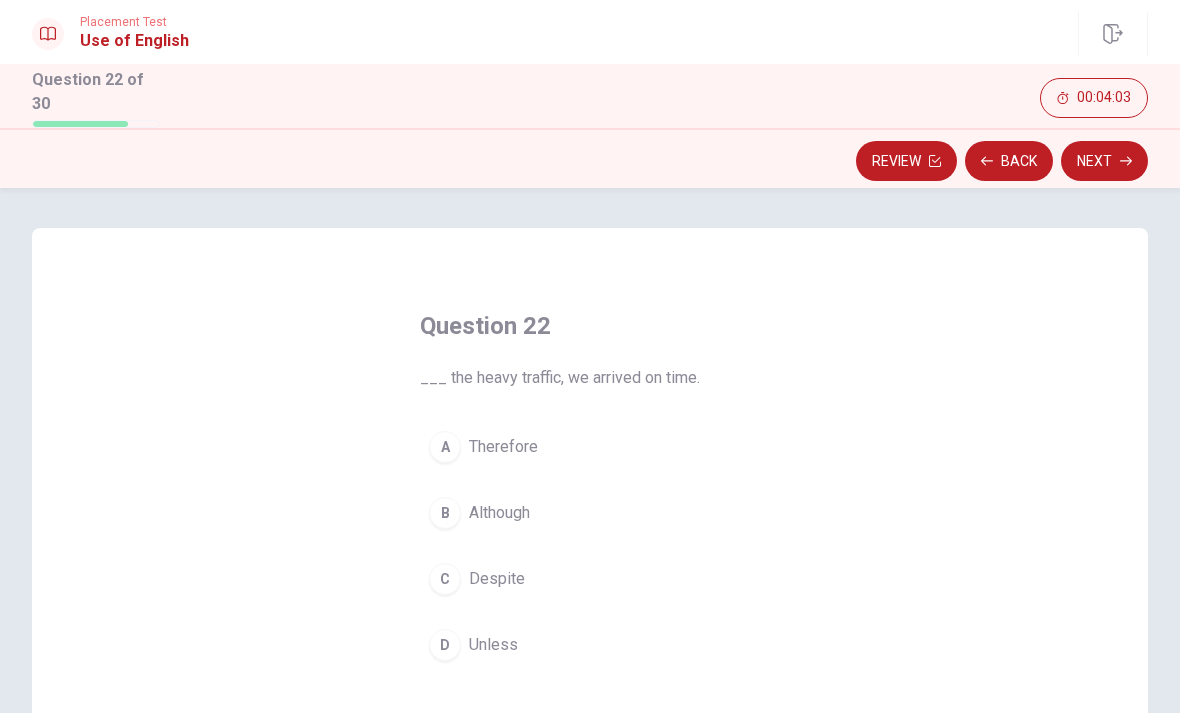 click on "C" at bounding box center (445, 579) 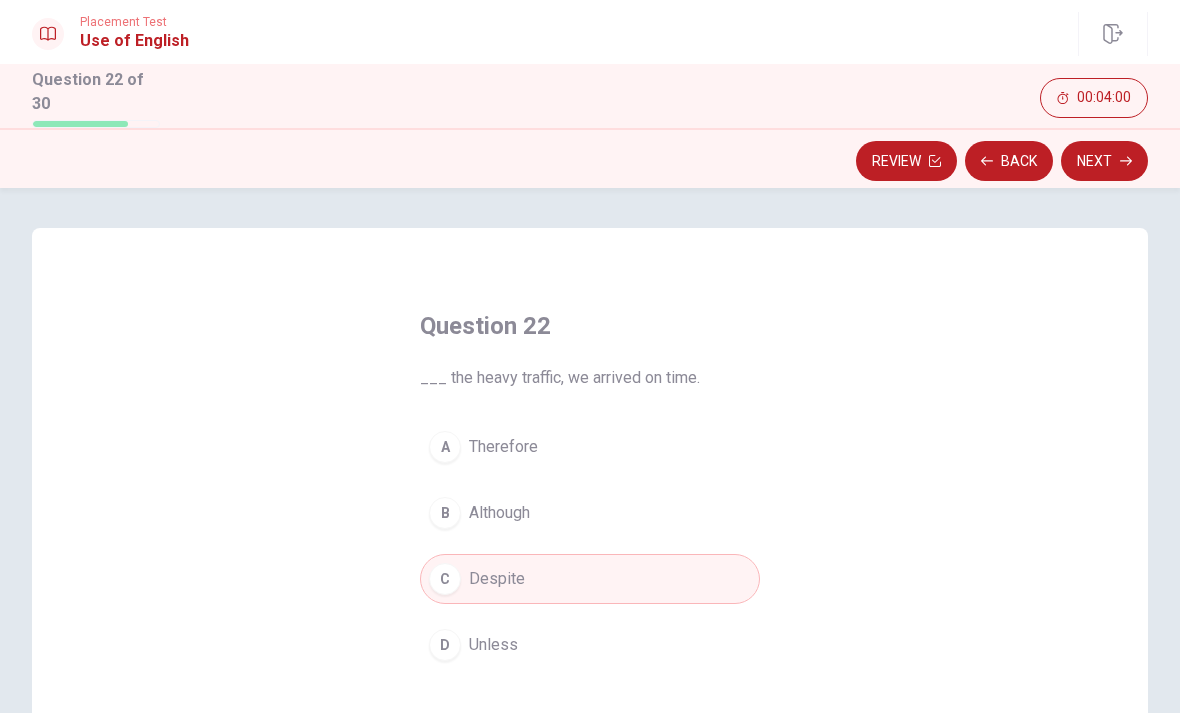 click on "B Although" at bounding box center (590, 513) 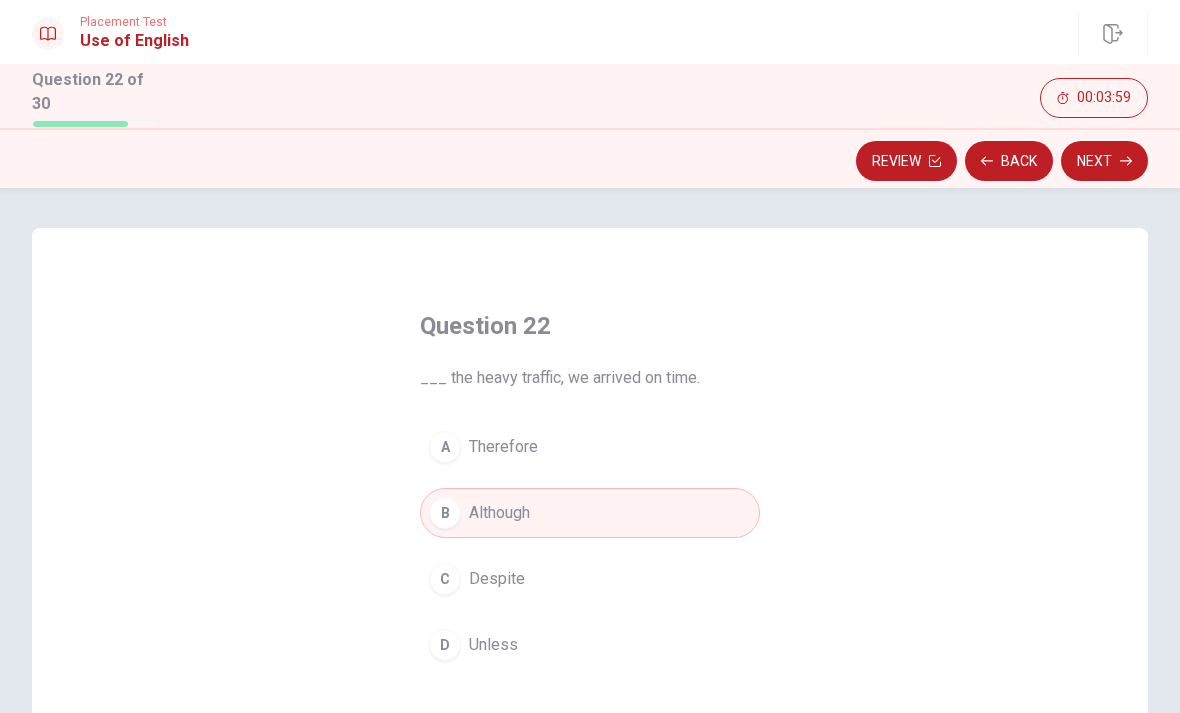 click on "Next" at bounding box center (1104, 161) 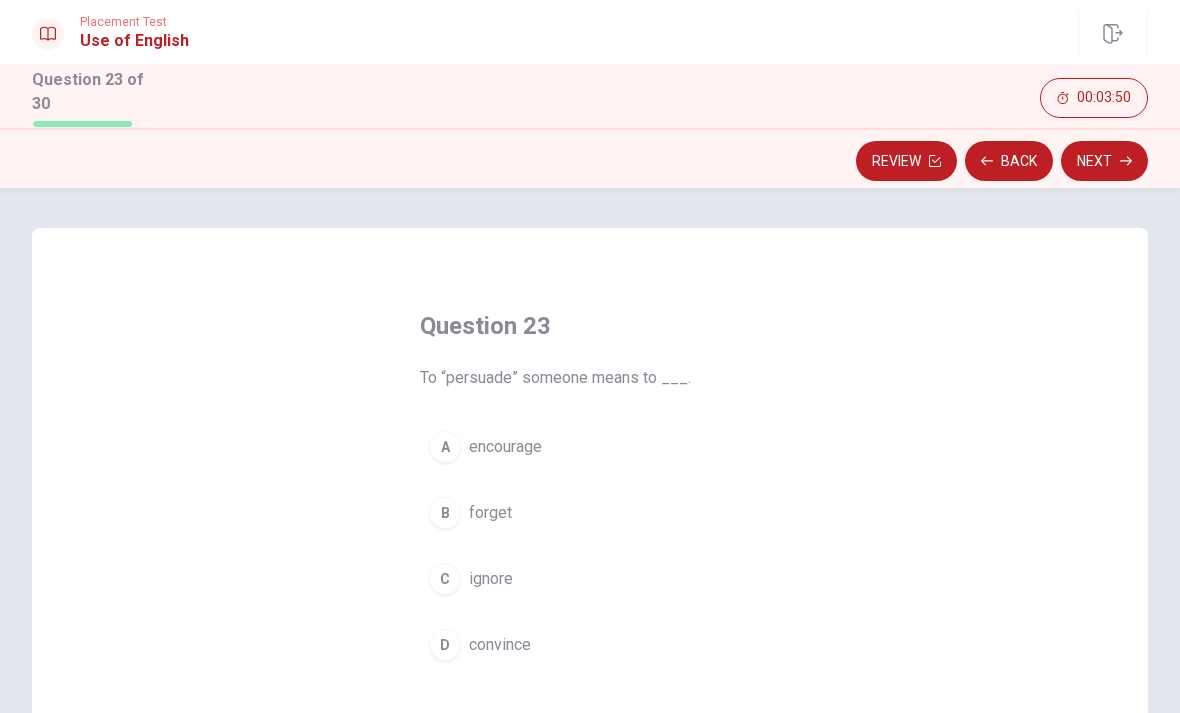click on "C ignore" at bounding box center [590, 579] 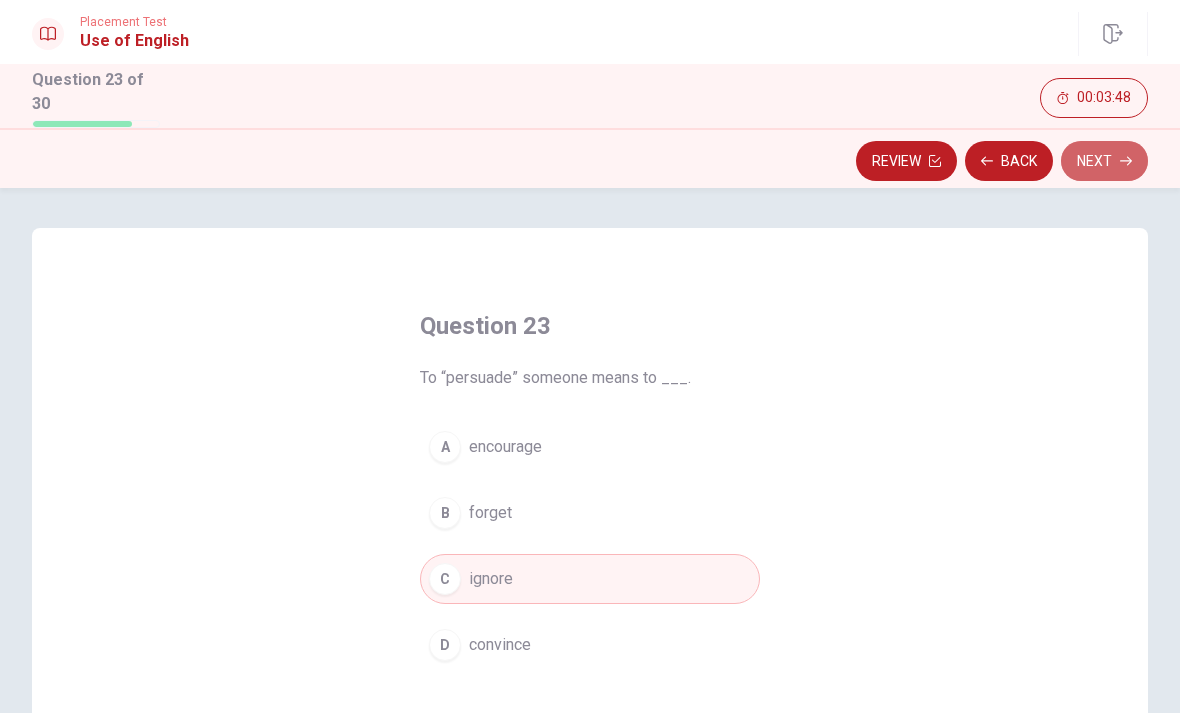 click 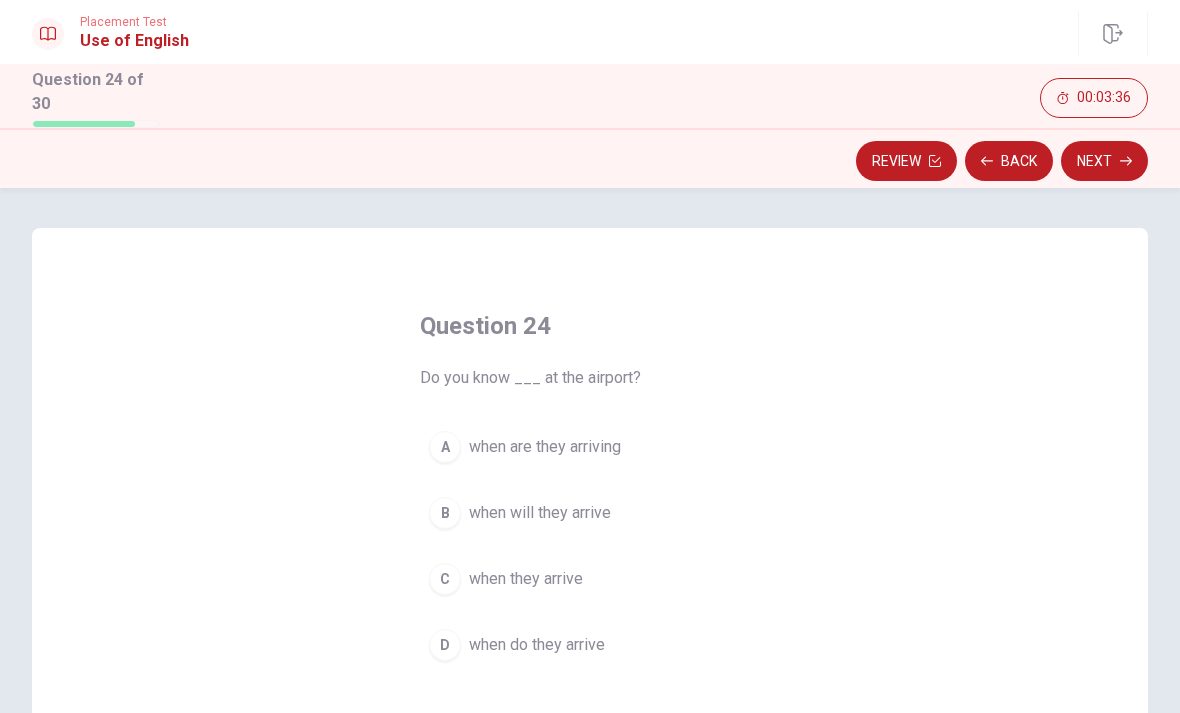 click on "B" at bounding box center (445, 513) 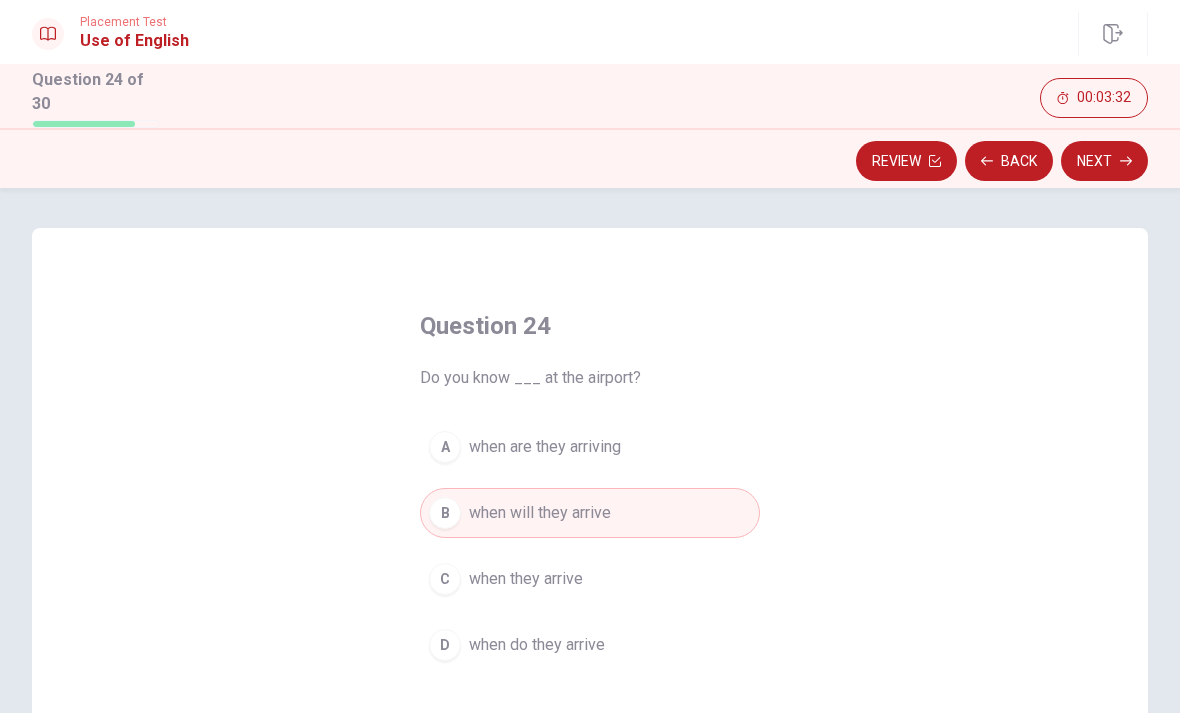 click on "A when are they arriving" at bounding box center (590, 447) 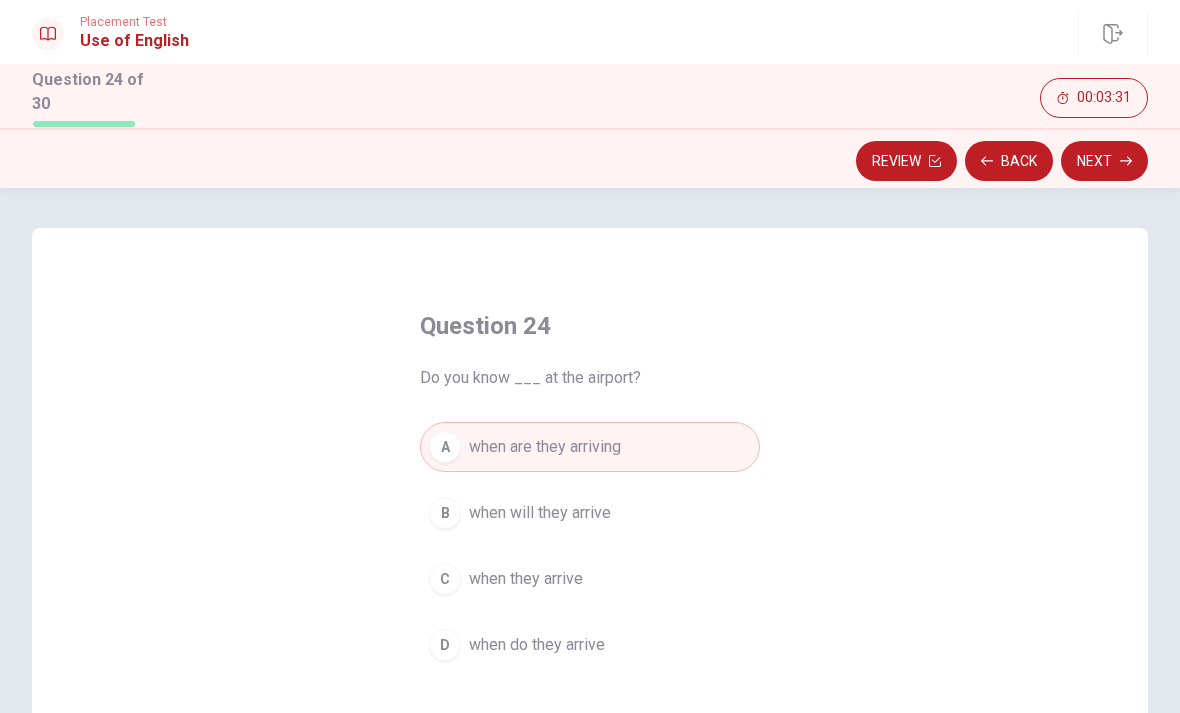 click on "Next" at bounding box center [1104, 161] 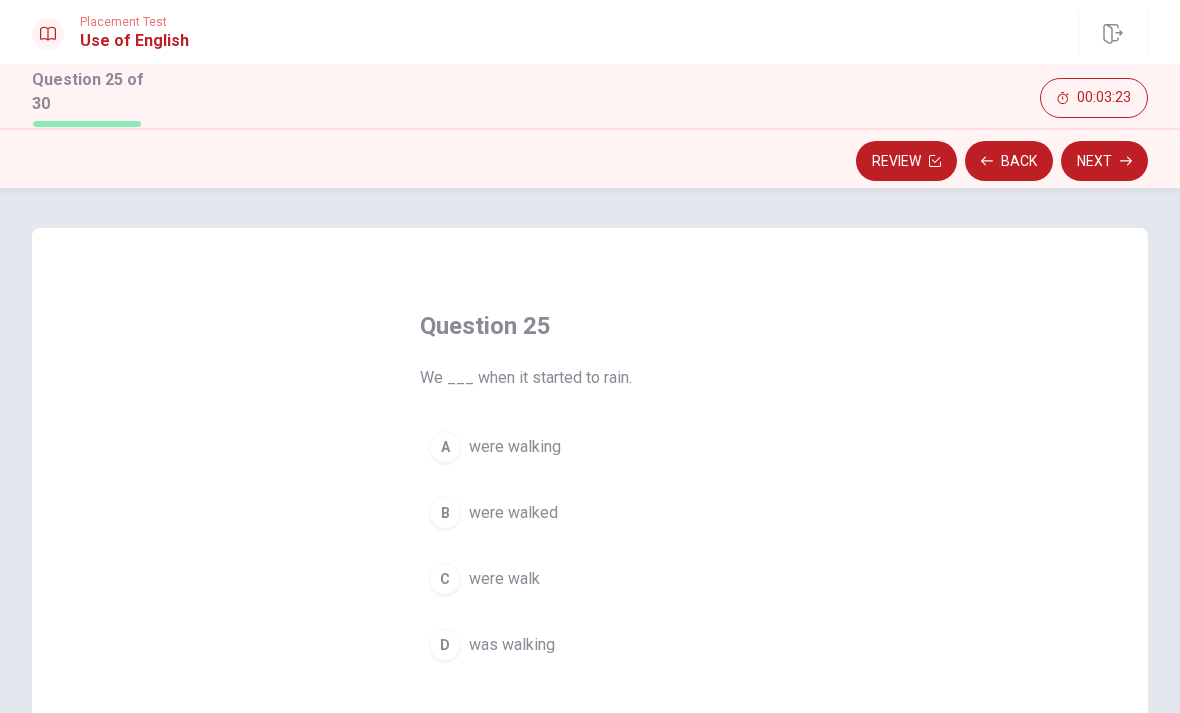 click on "A" at bounding box center [445, 447] 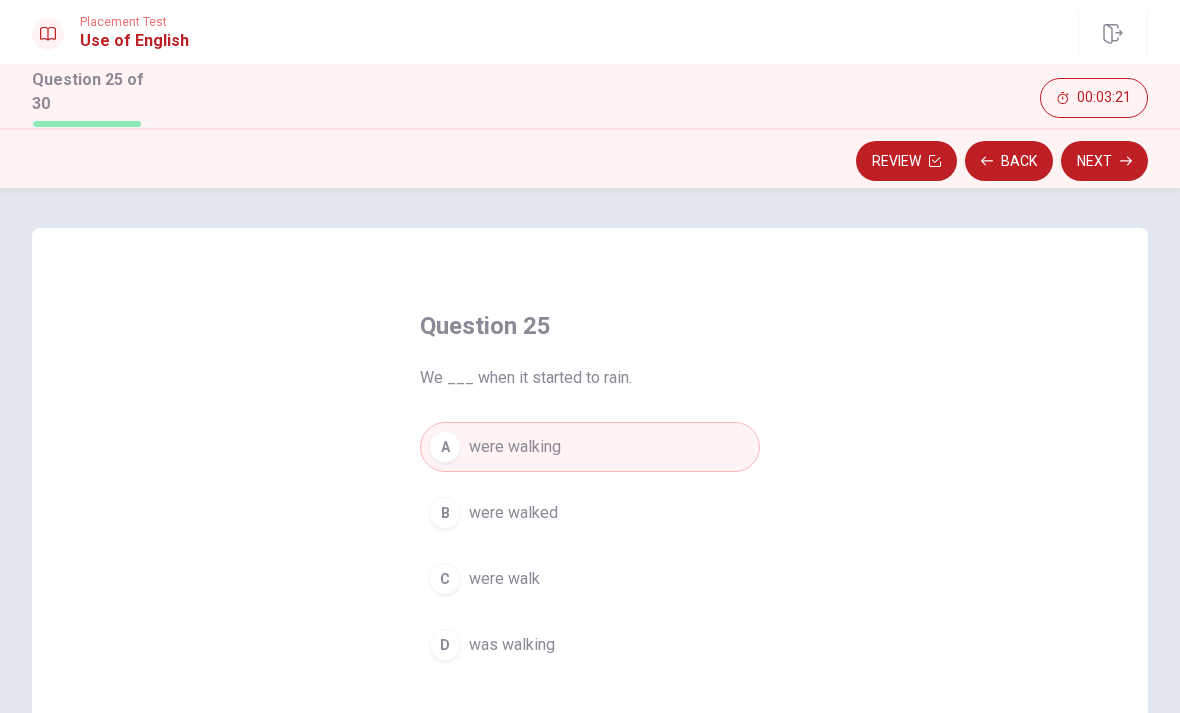 click on "Next" at bounding box center (1104, 161) 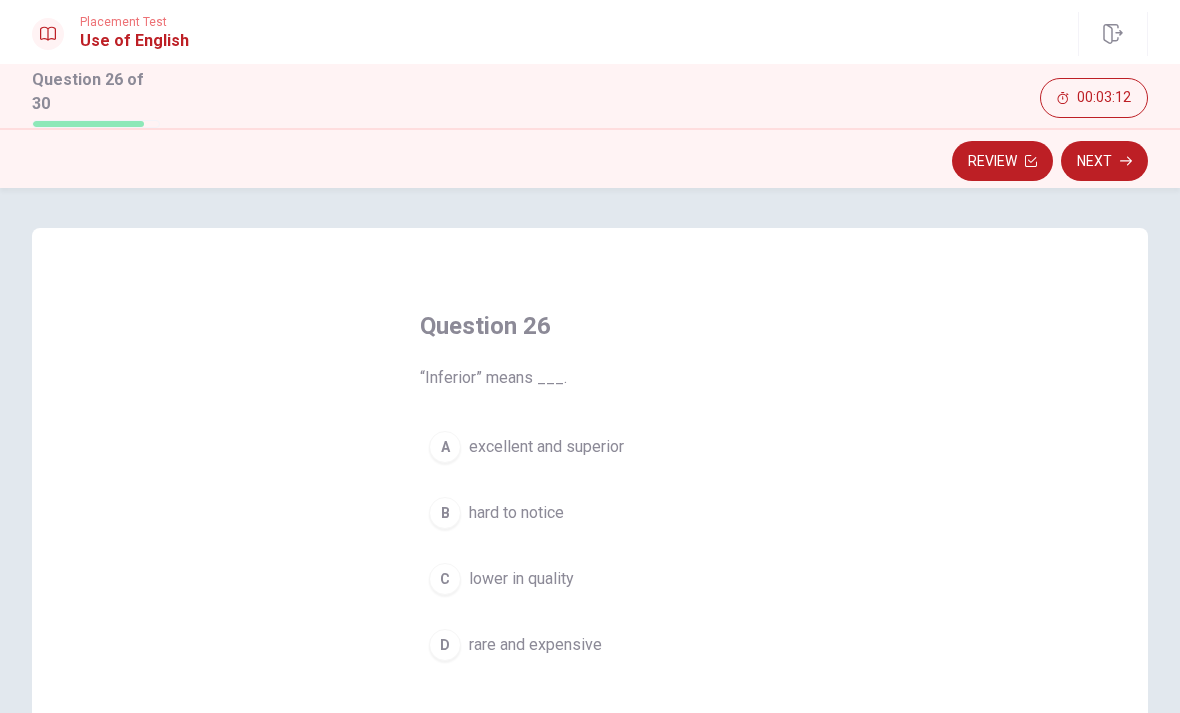 click on "C" at bounding box center [445, 579] 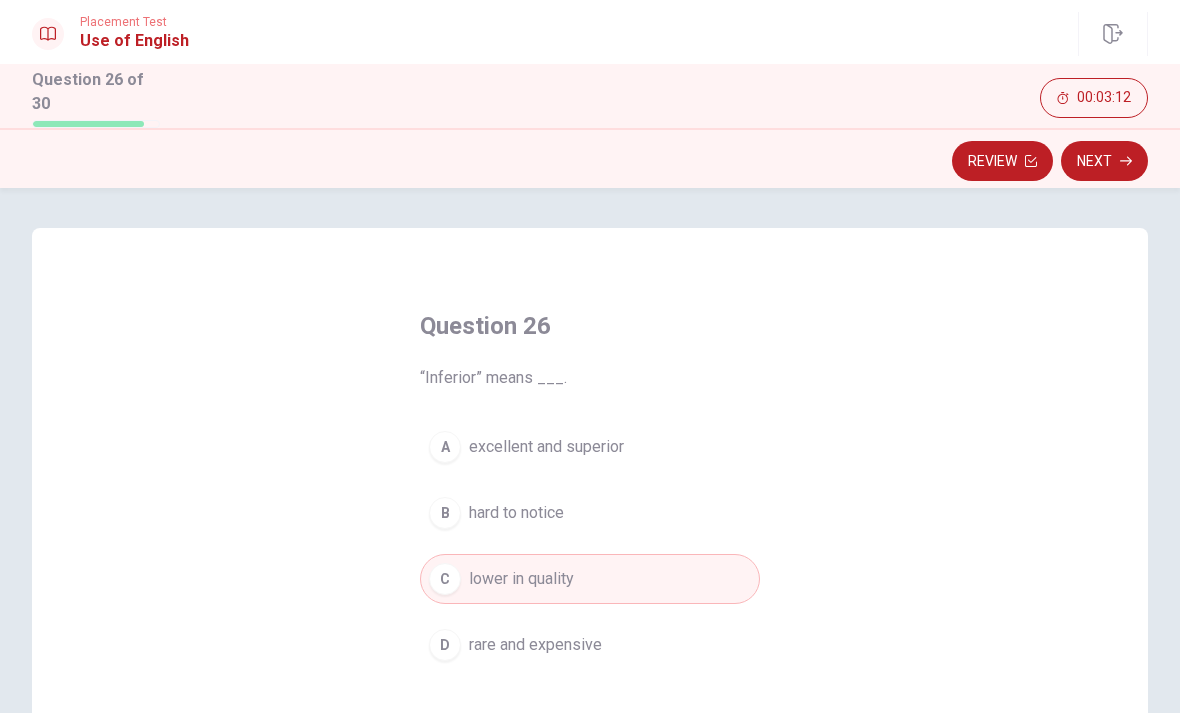 click on "Next" at bounding box center (1104, 161) 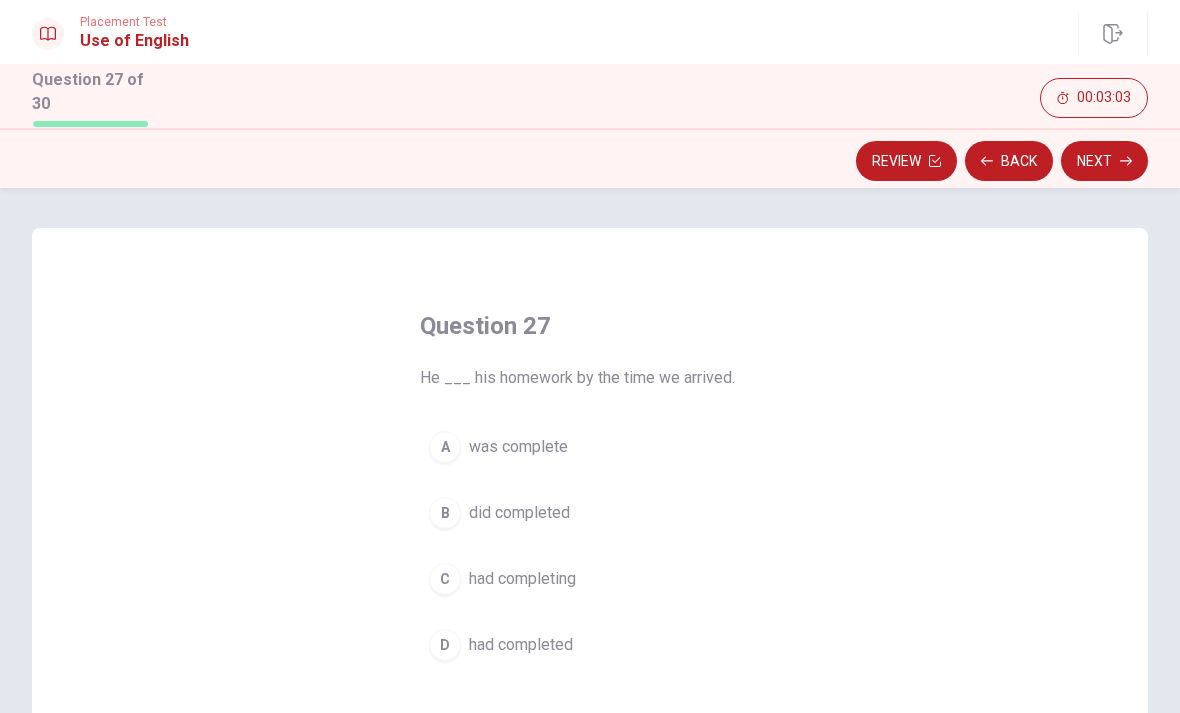 click on "A" at bounding box center [445, 447] 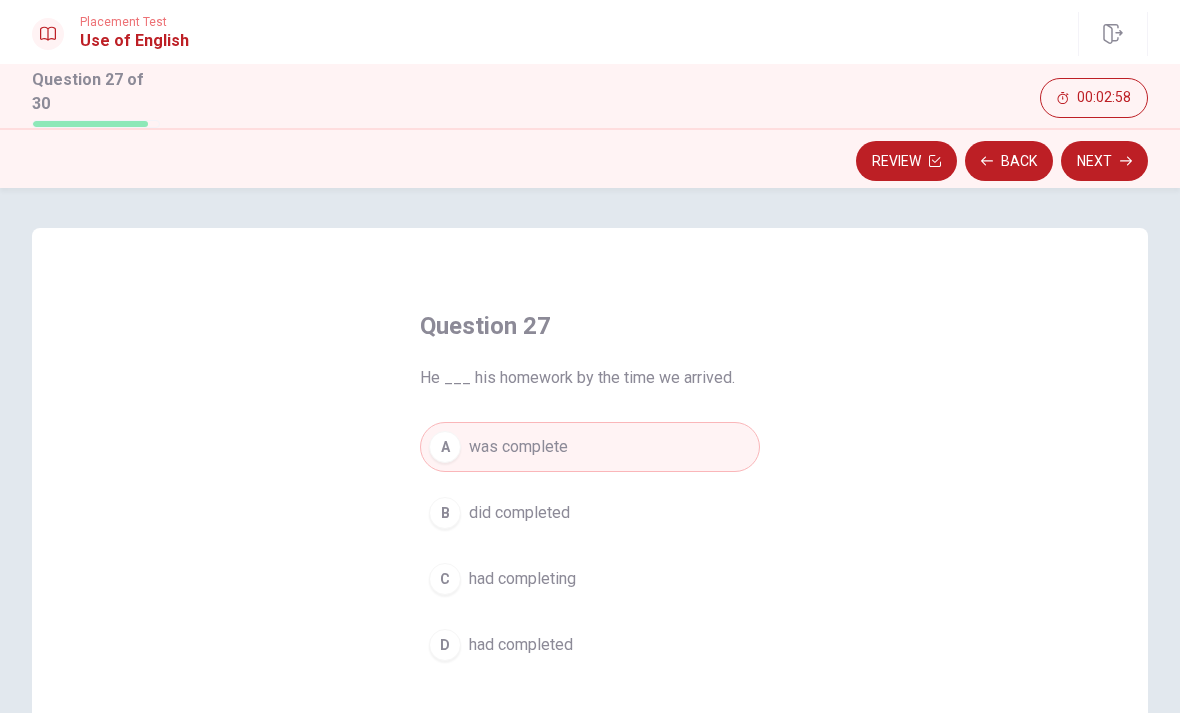 click on "C" at bounding box center (445, 579) 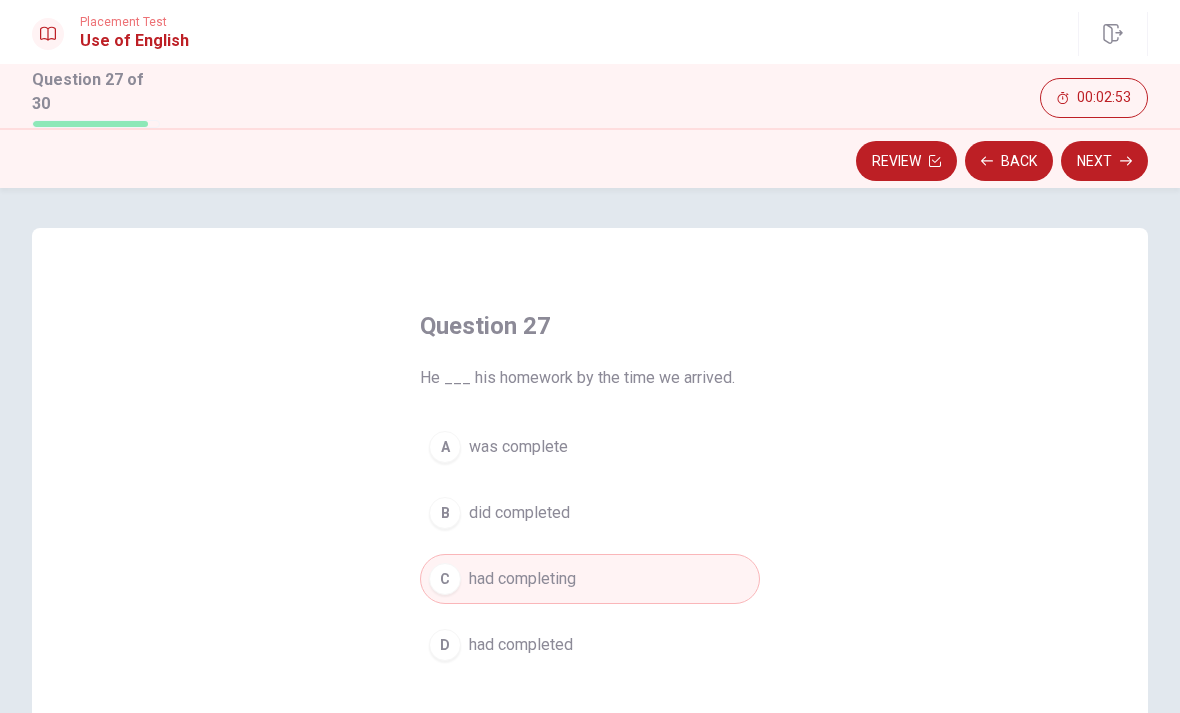 click on "B" at bounding box center (445, 513) 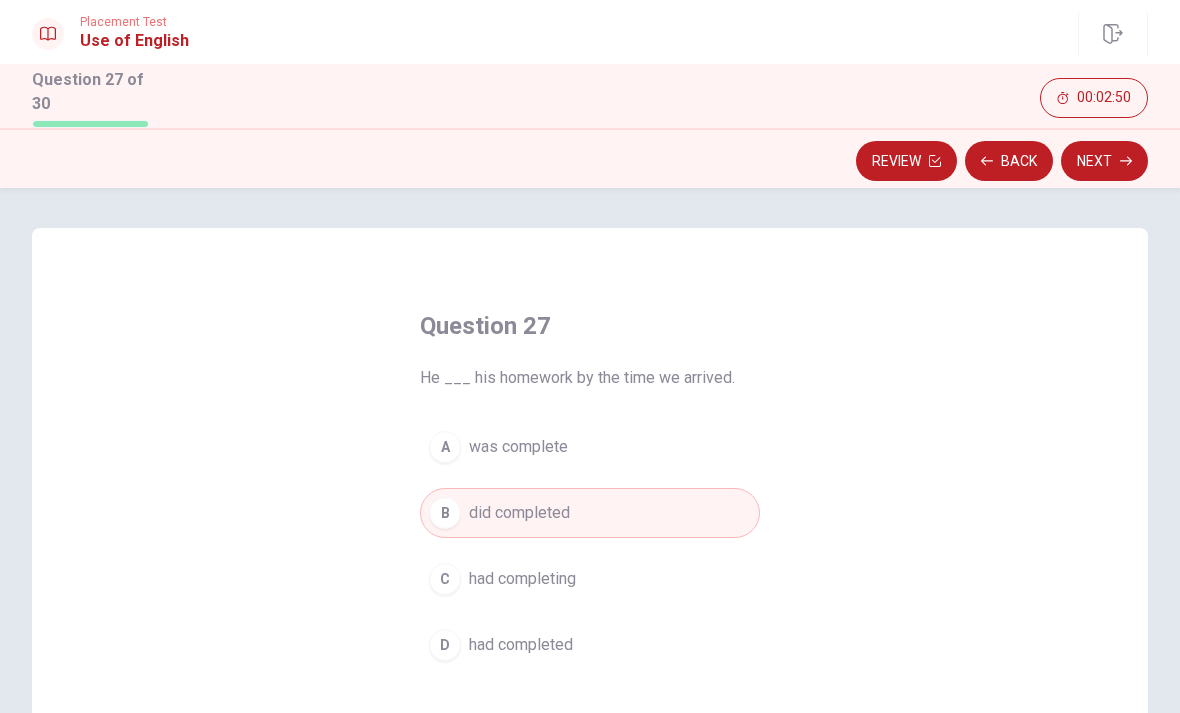 click on "Next" at bounding box center [1104, 161] 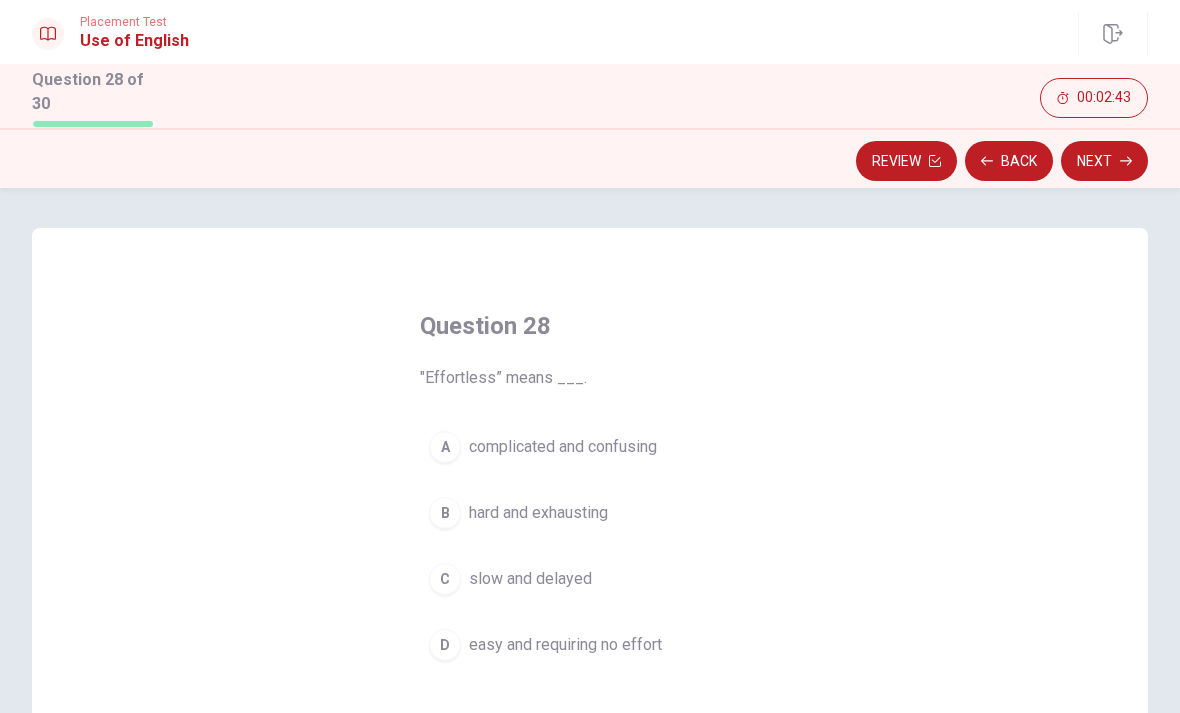 click on "D" at bounding box center (445, 645) 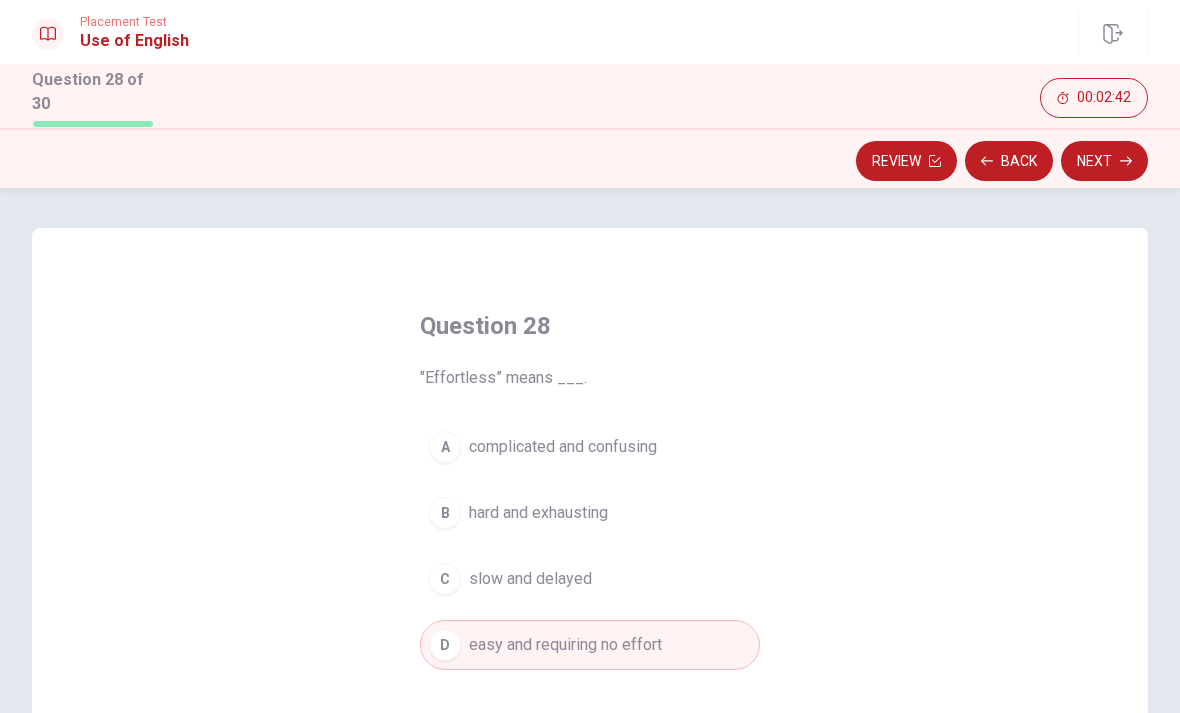 click on "C" at bounding box center [445, 579] 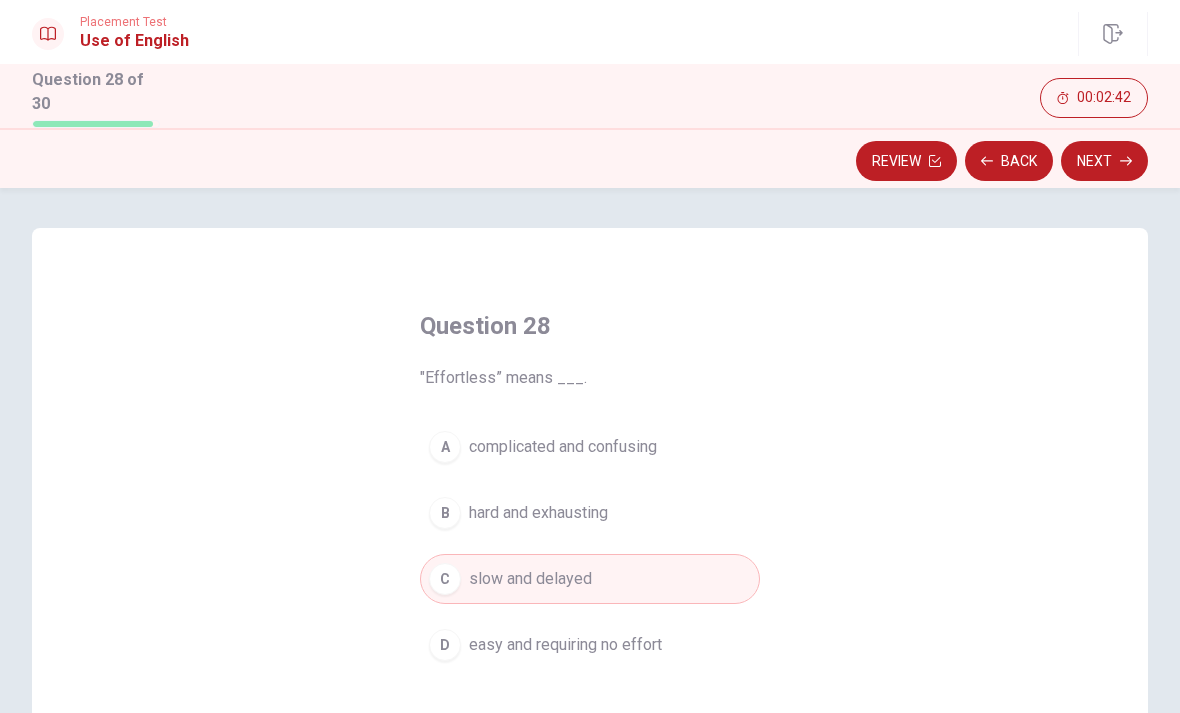 click on "B hard and exhausting" at bounding box center [590, 513] 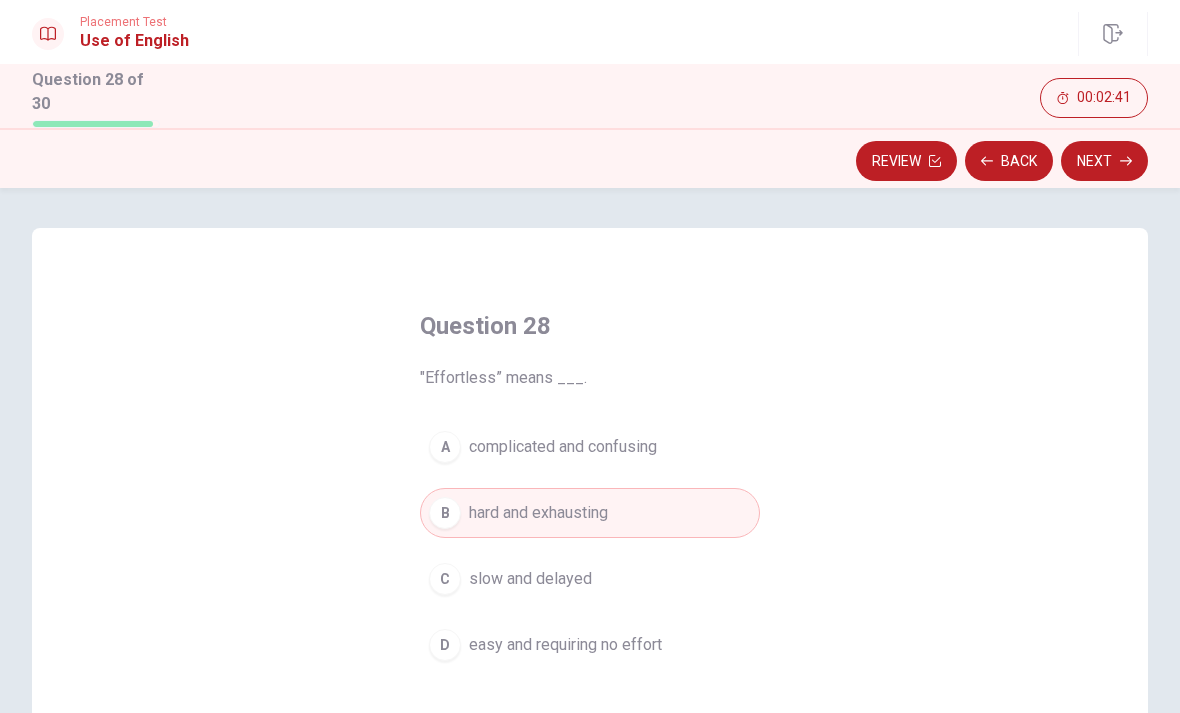 click on "Next" at bounding box center (1104, 161) 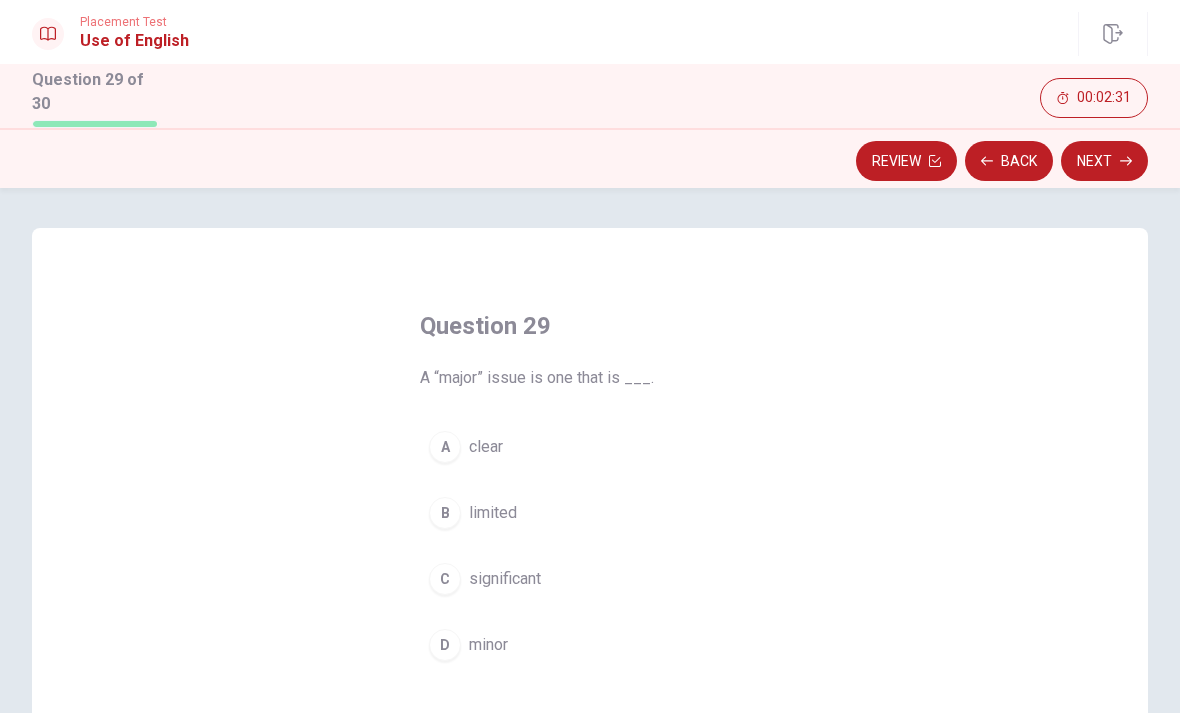 click on "C" at bounding box center [445, 579] 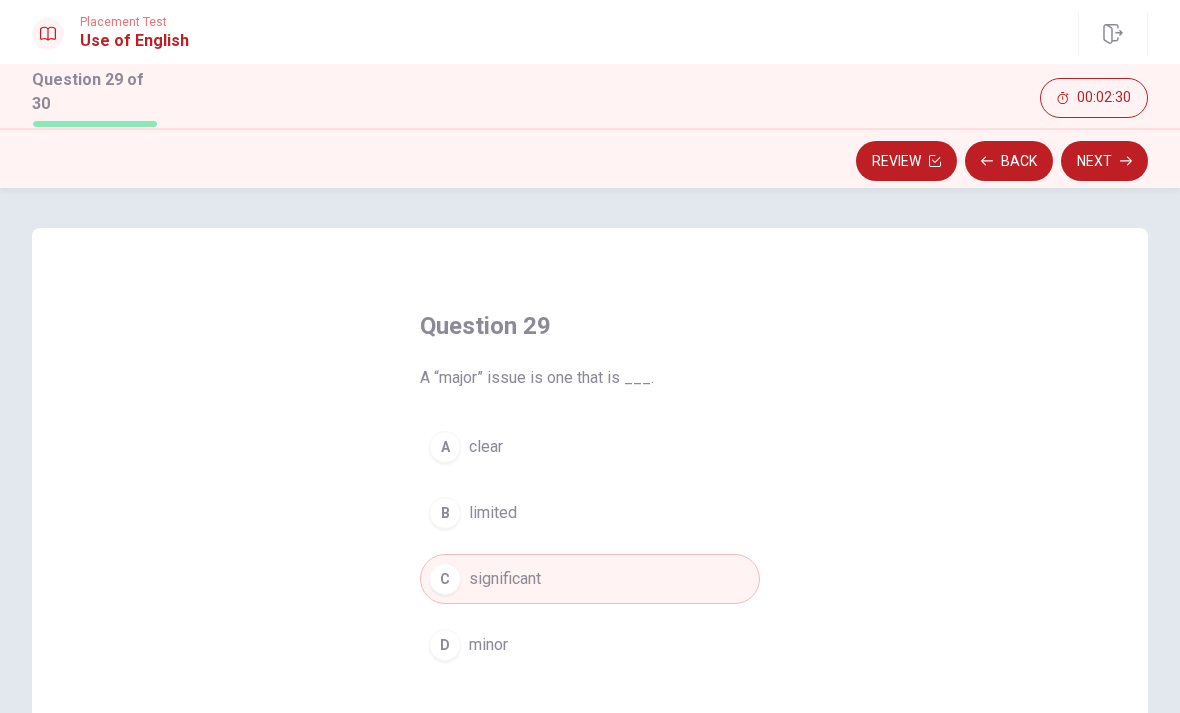 click on "Next" at bounding box center [1104, 161] 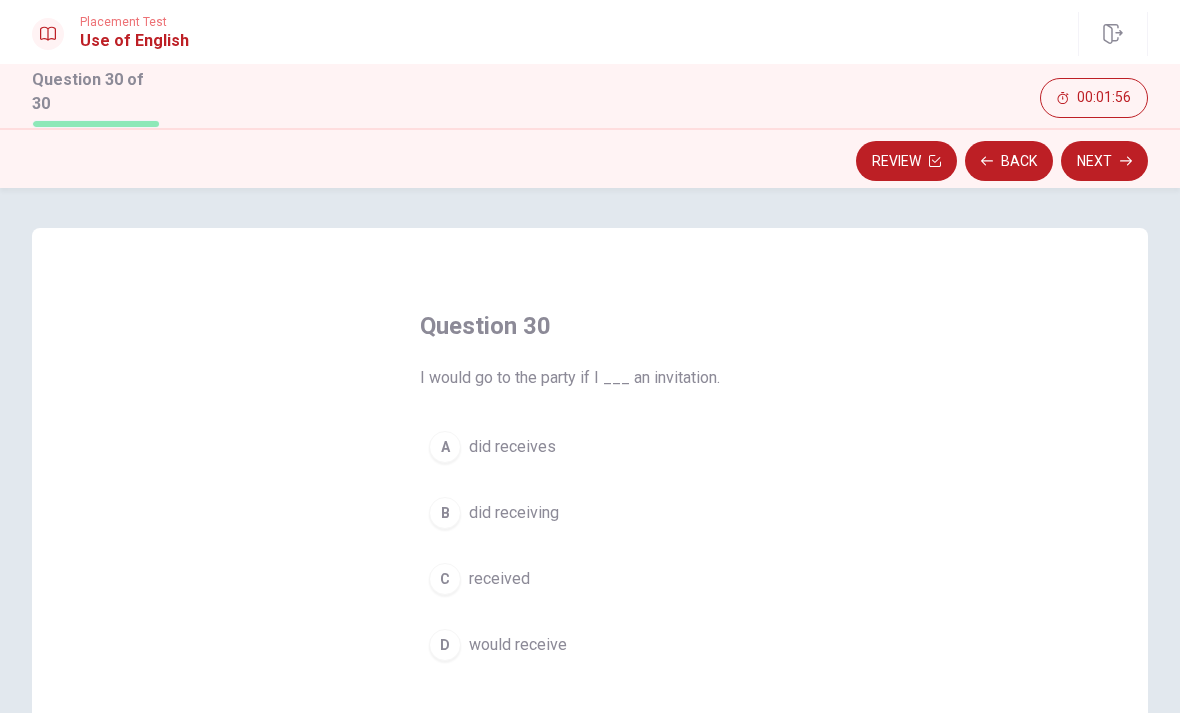 click on "D" at bounding box center (445, 645) 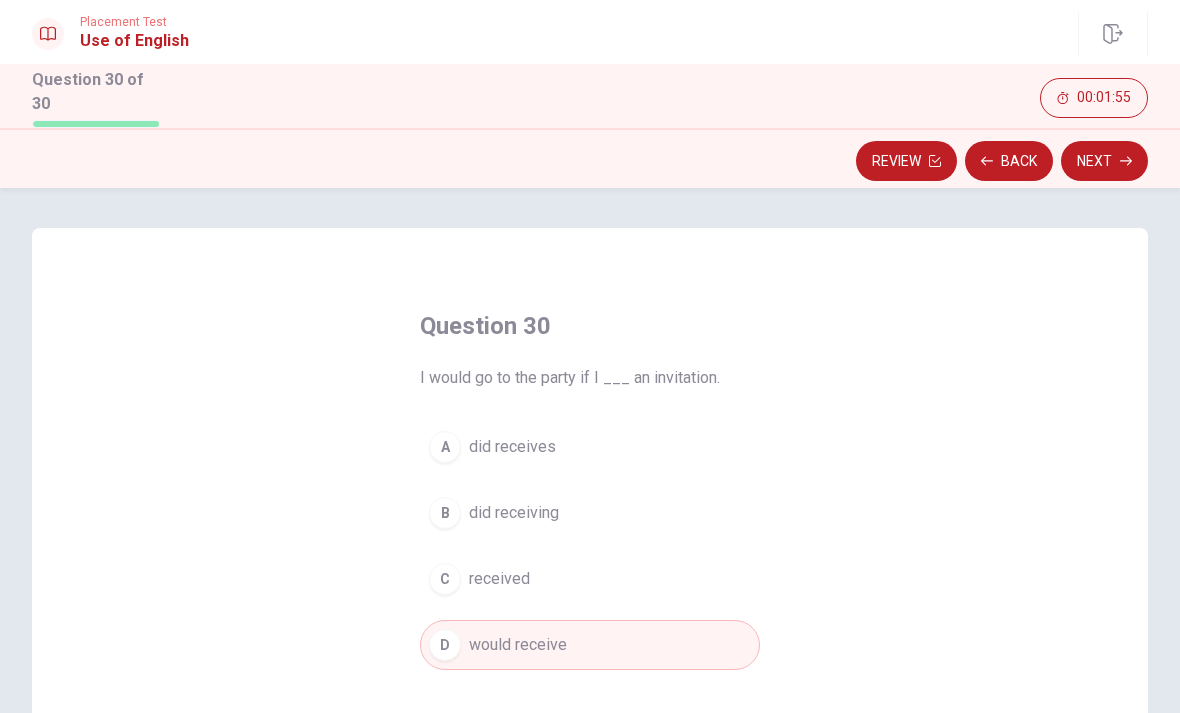 click on "Next" at bounding box center (1104, 161) 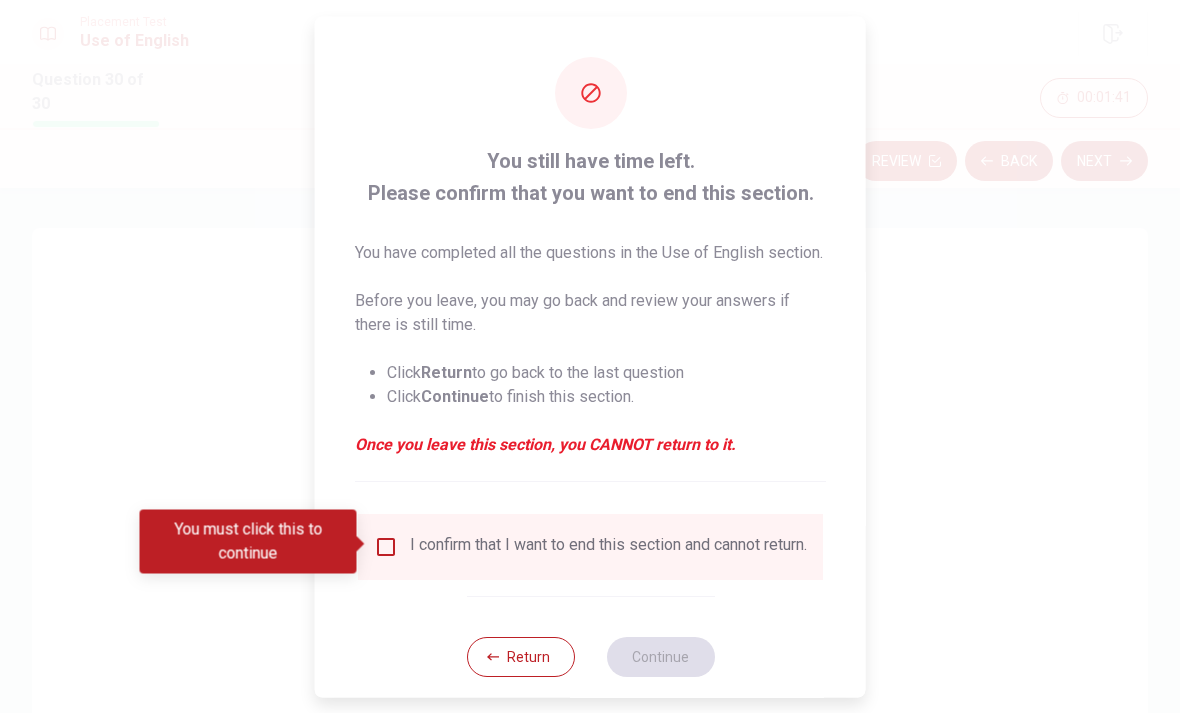 click on "I confirm that I want to end this section and cannot return." at bounding box center (590, 546) 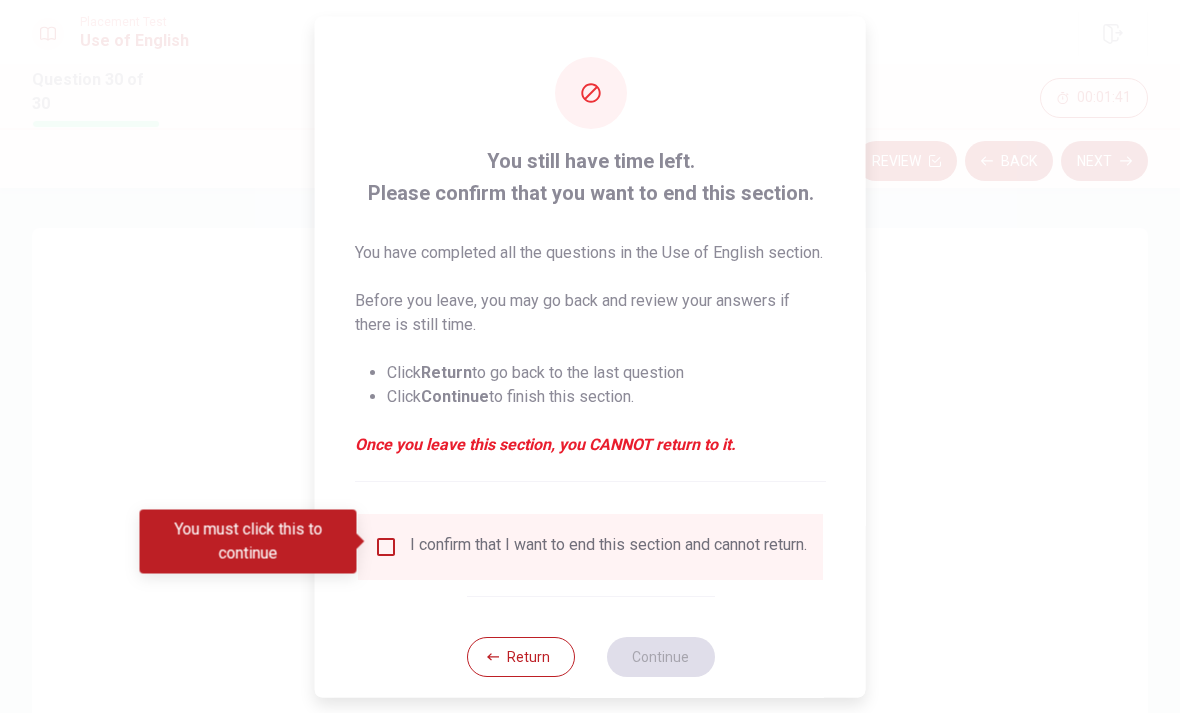 click at bounding box center (386, 546) 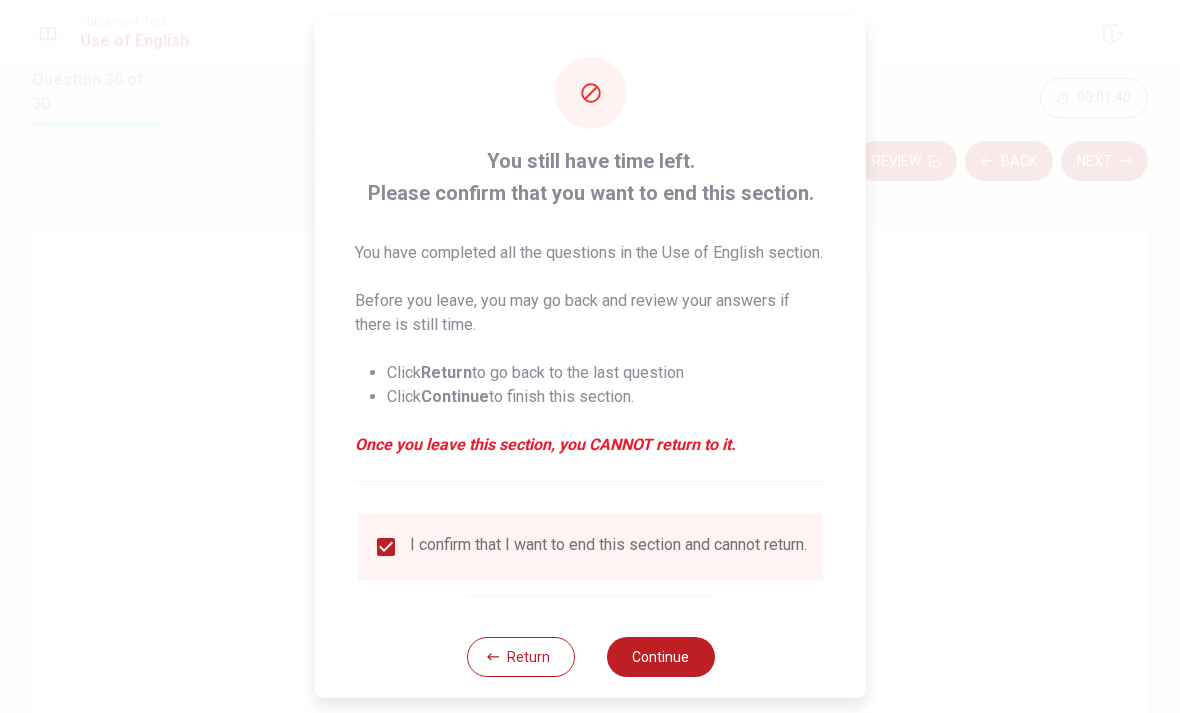 click on "Continue" at bounding box center [660, 656] 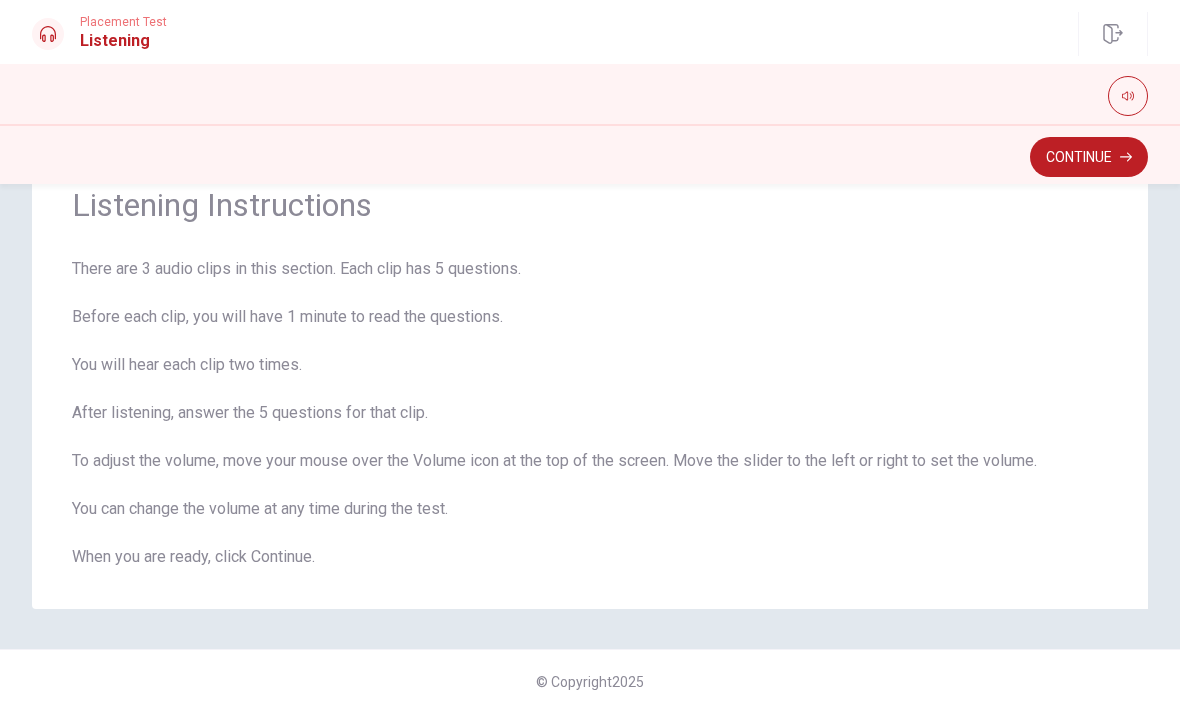 scroll, scrollTop: 79, scrollLeft: 0, axis: vertical 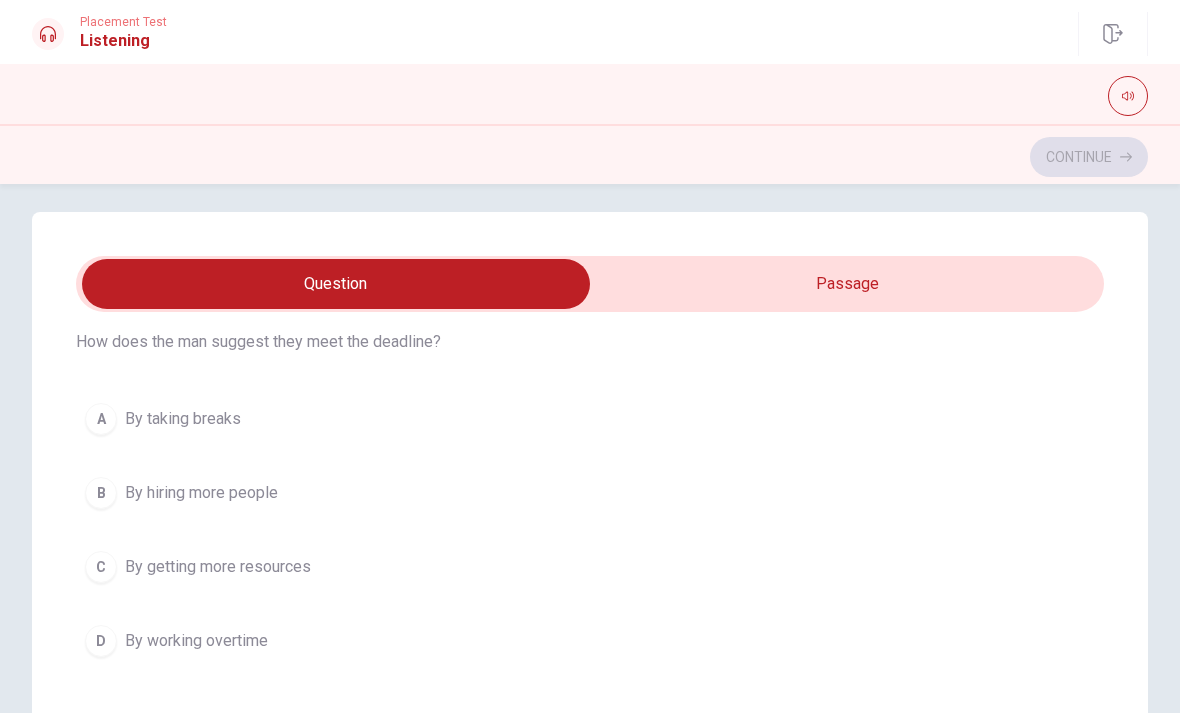 click on "D" at bounding box center [101, 641] 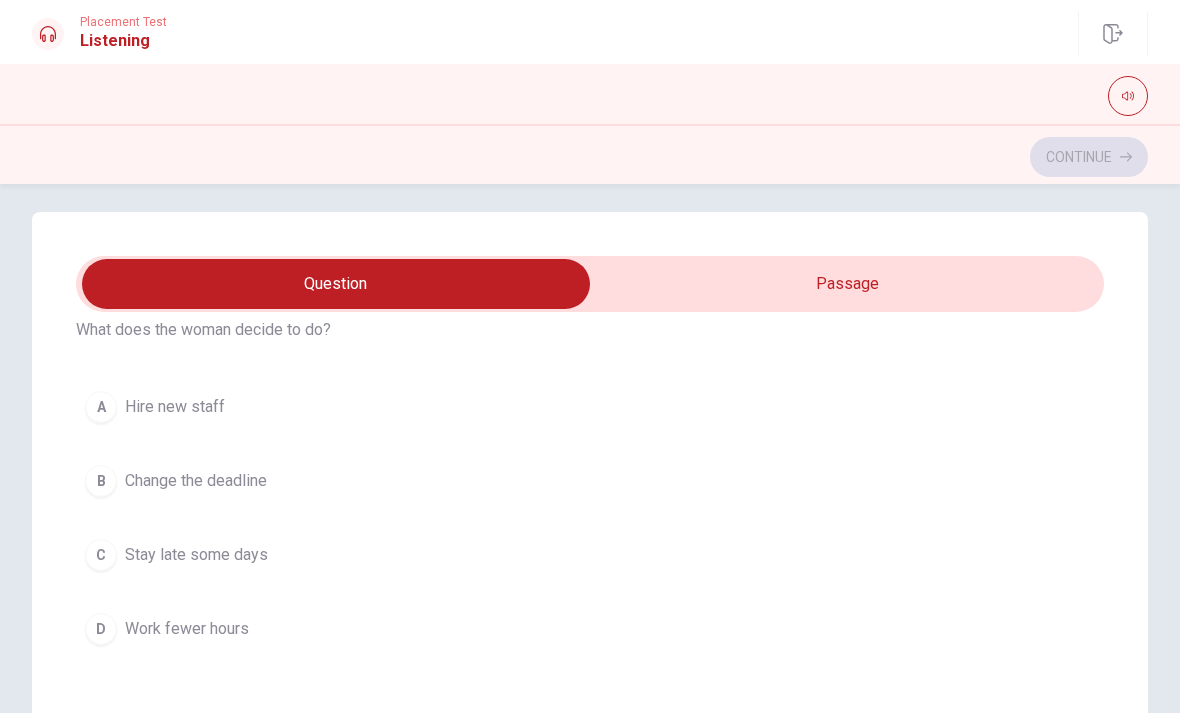 scroll, scrollTop: 95, scrollLeft: 0, axis: vertical 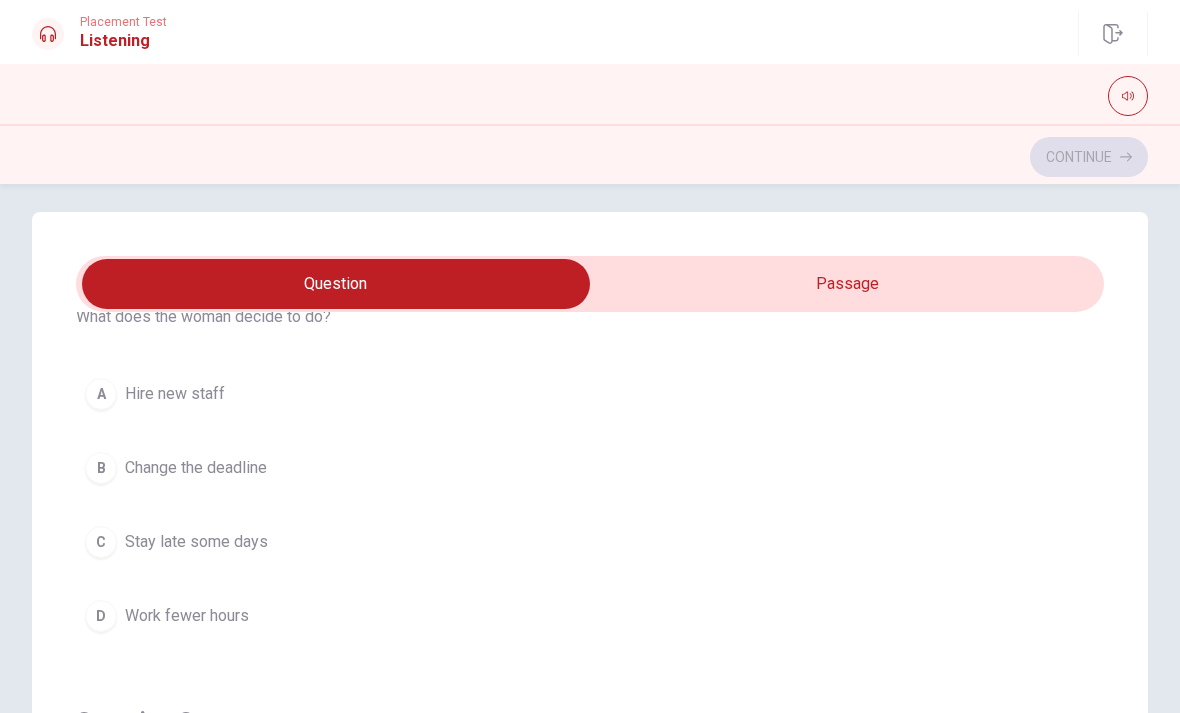 click on "B" at bounding box center [101, 468] 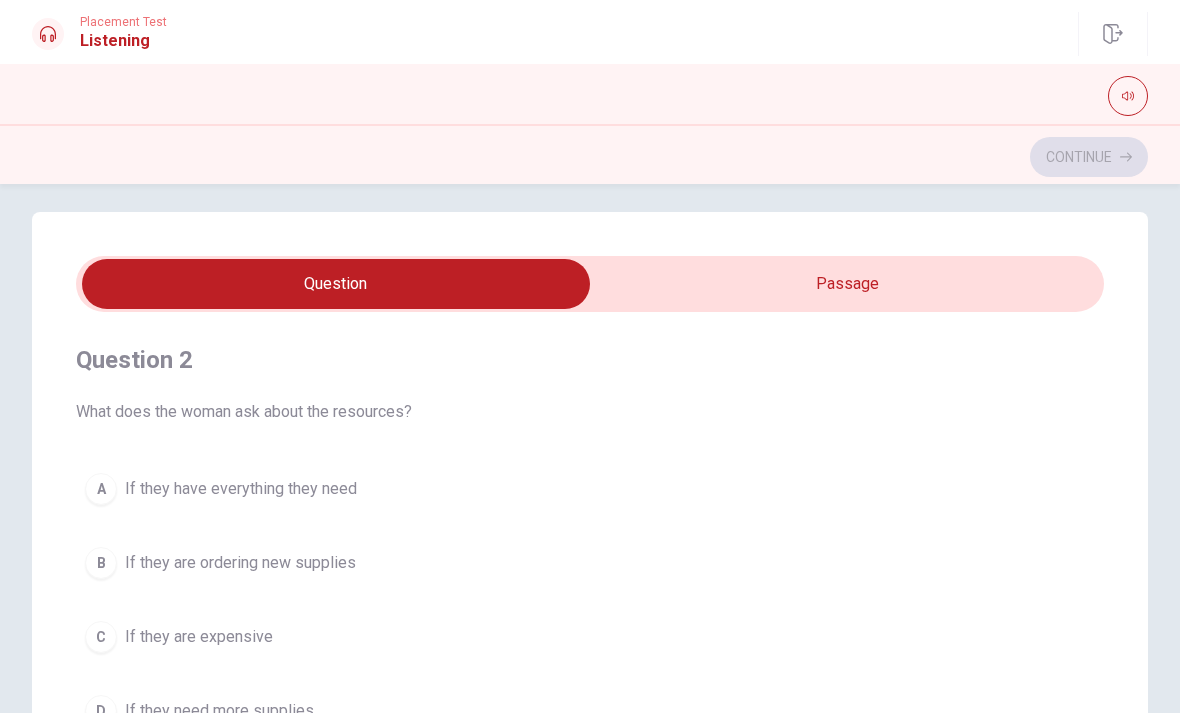 scroll, scrollTop: 454, scrollLeft: 0, axis: vertical 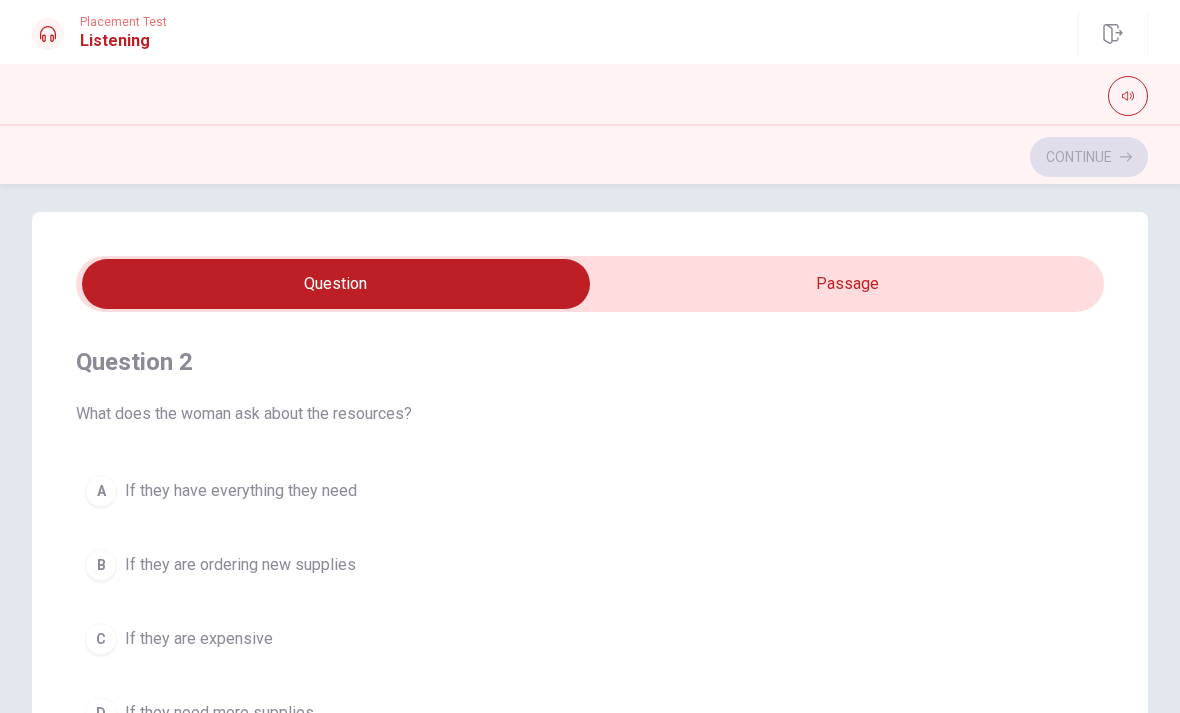 click on "A" at bounding box center [101, 491] 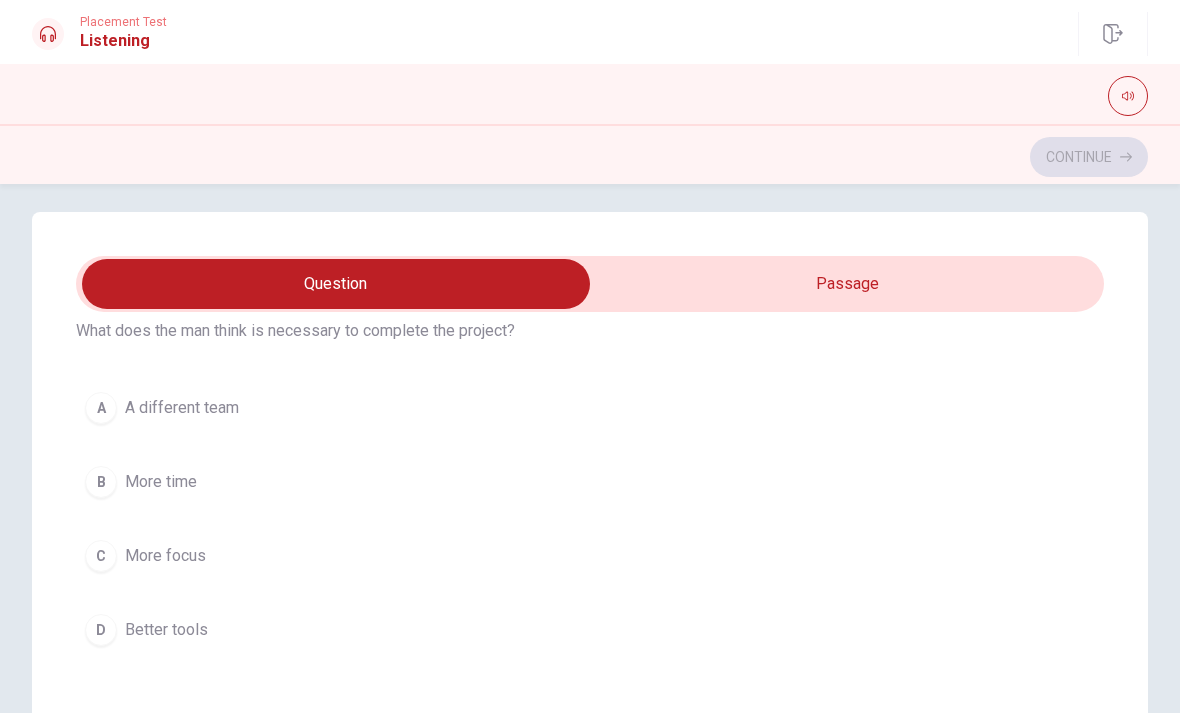 scroll, scrollTop: 1440, scrollLeft: 0, axis: vertical 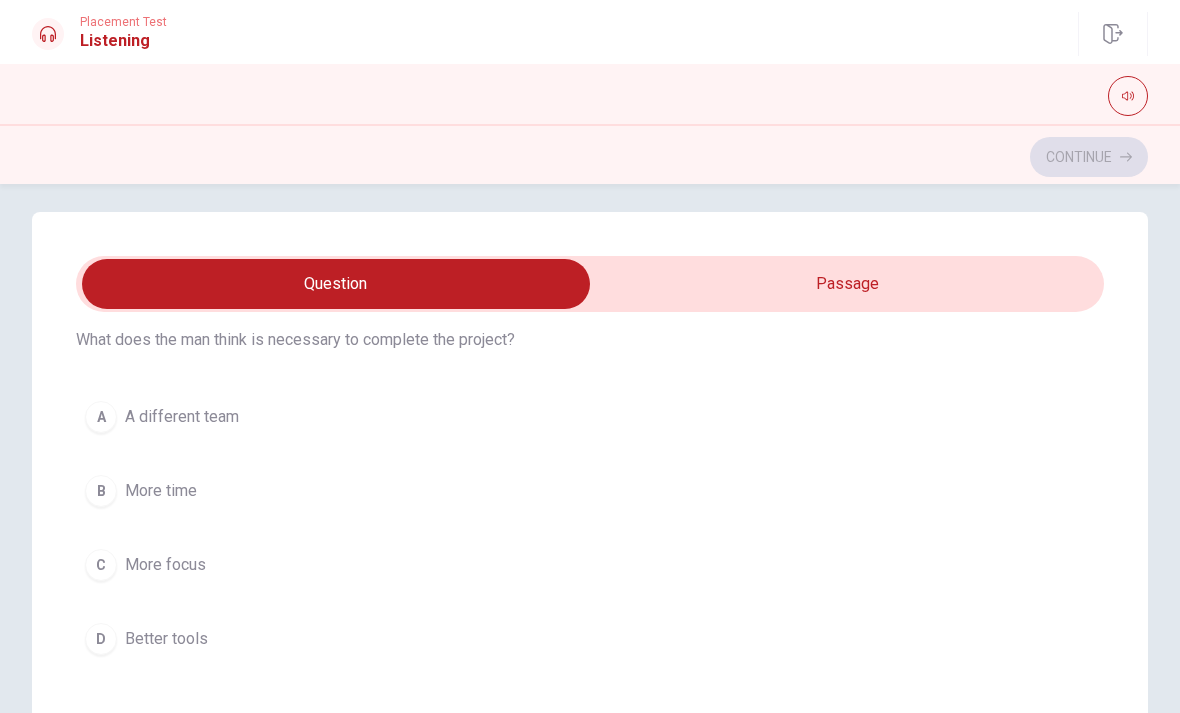 click on "C More focus" at bounding box center [590, 565] 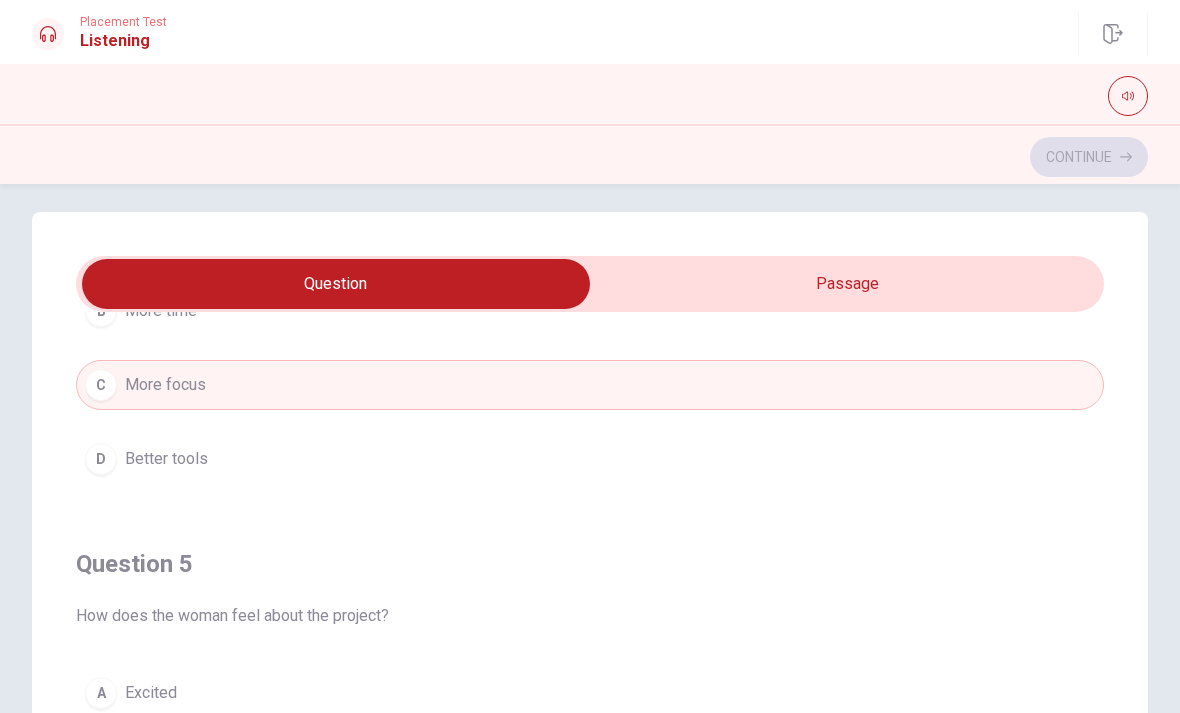 scroll, scrollTop: 1620, scrollLeft: 0, axis: vertical 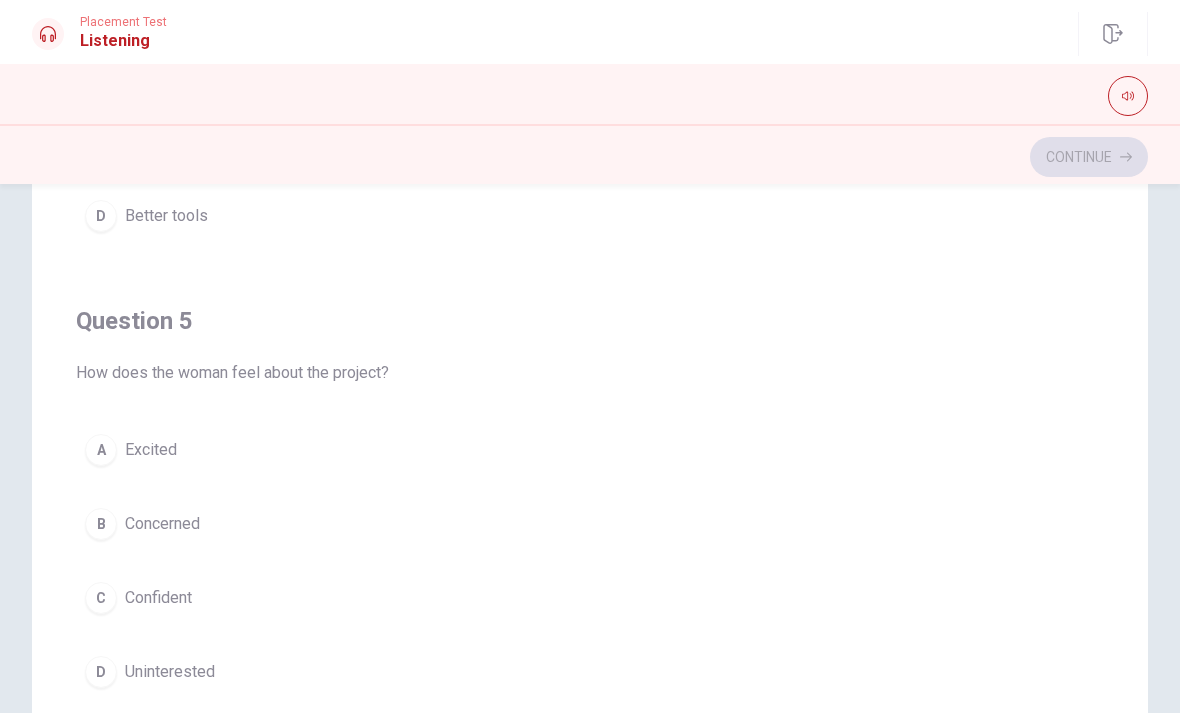 click on "C" at bounding box center (101, 598) 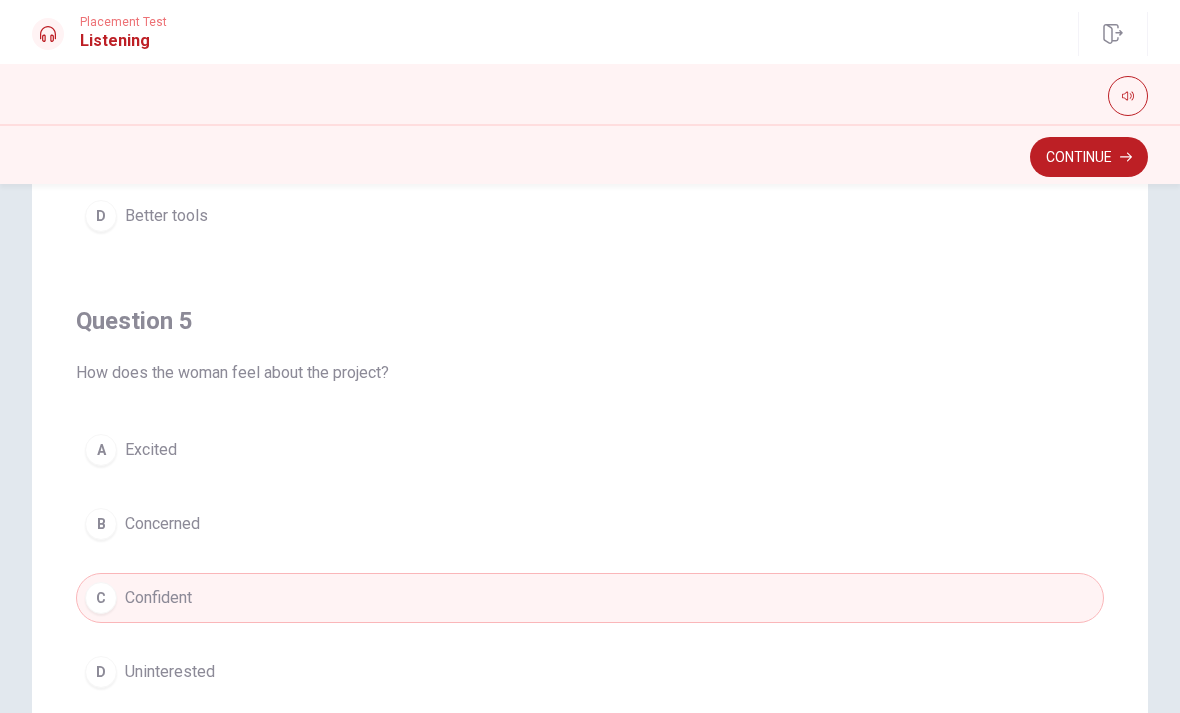 click on "Concerned" at bounding box center [162, 524] 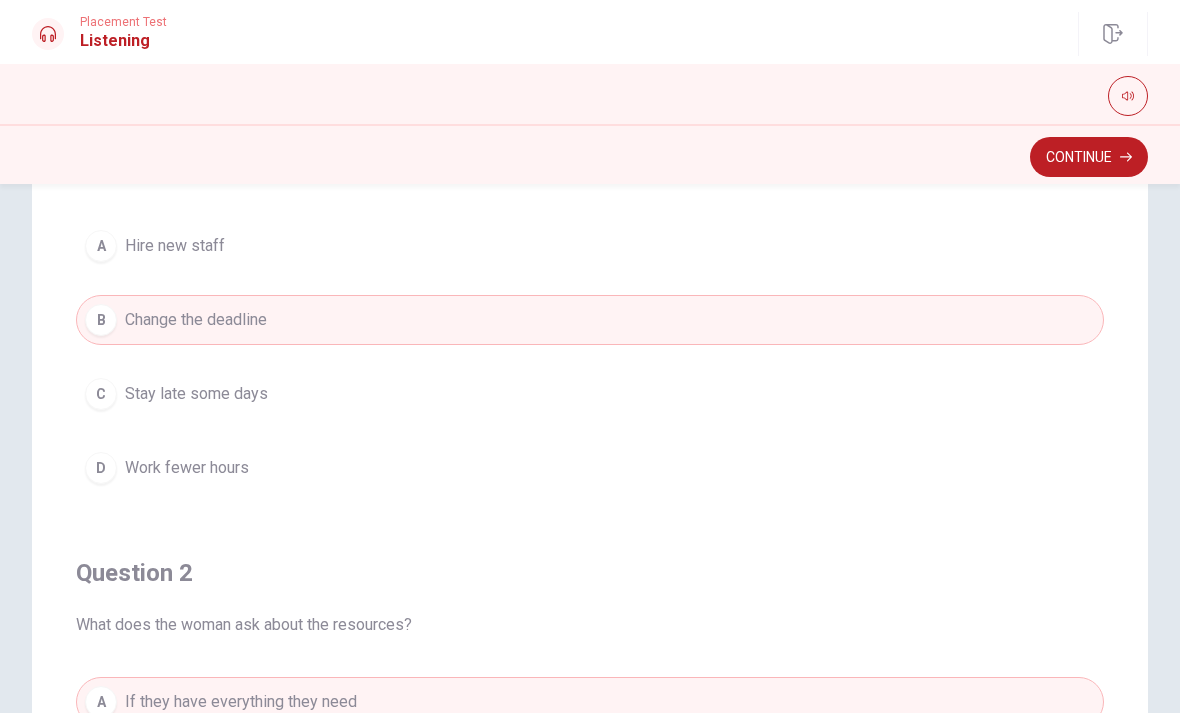 scroll, scrollTop: 0, scrollLeft: 0, axis: both 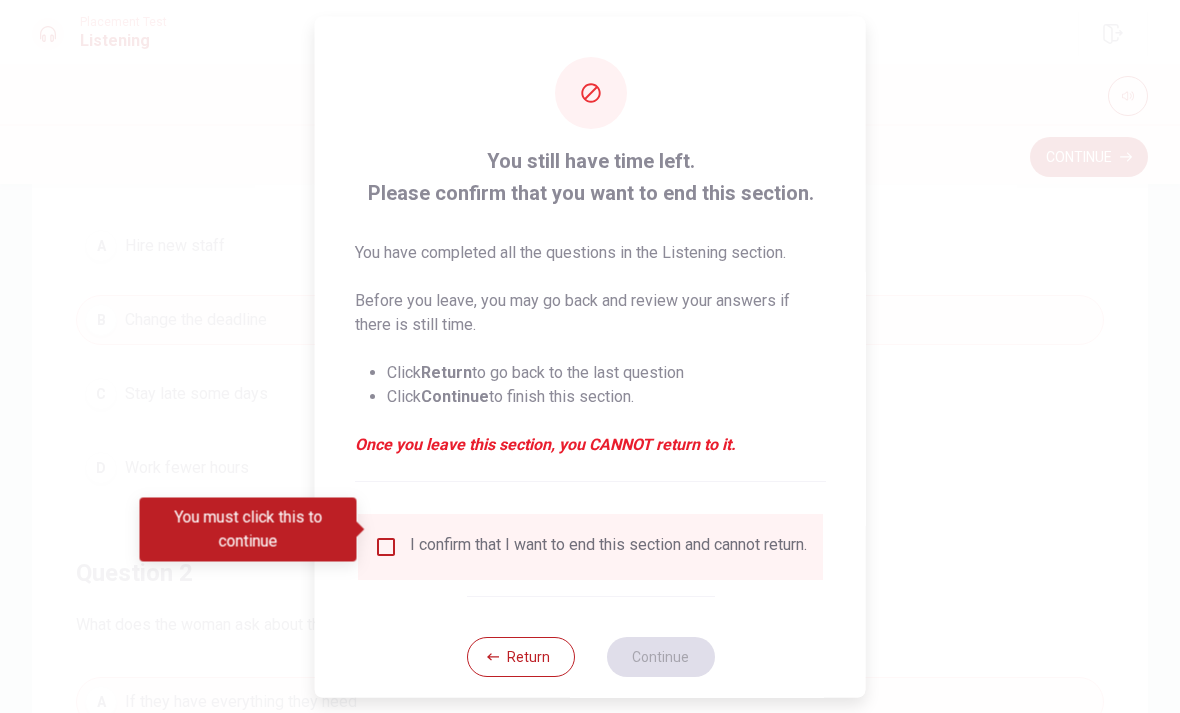 click at bounding box center (386, 546) 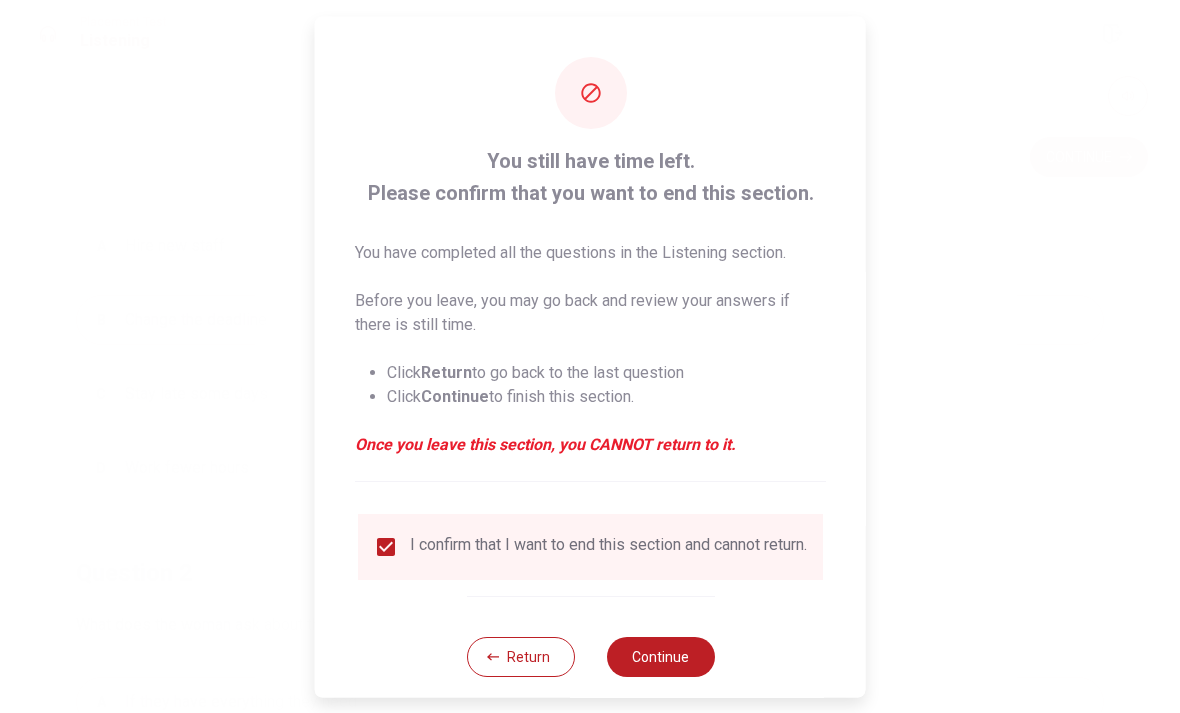 click on "Continue" at bounding box center [660, 656] 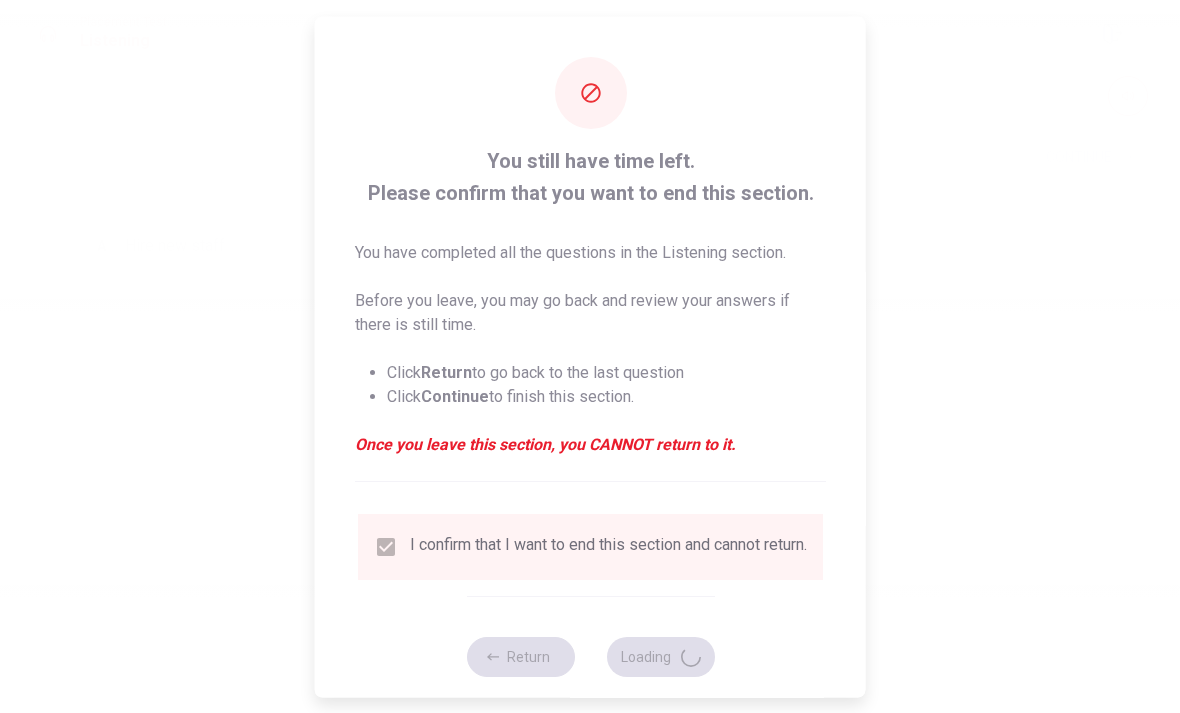 scroll, scrollTop: 0, scrollLeft: 0, axis: both 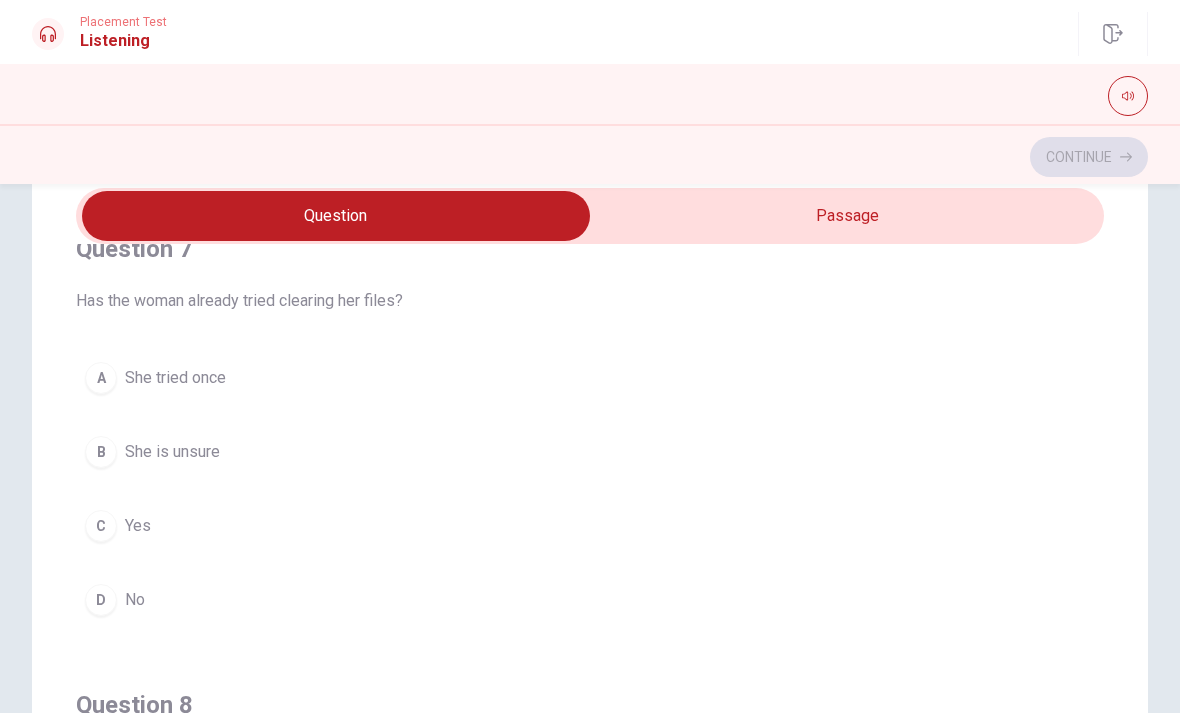 click on "D" at bounding box center (101, 600) 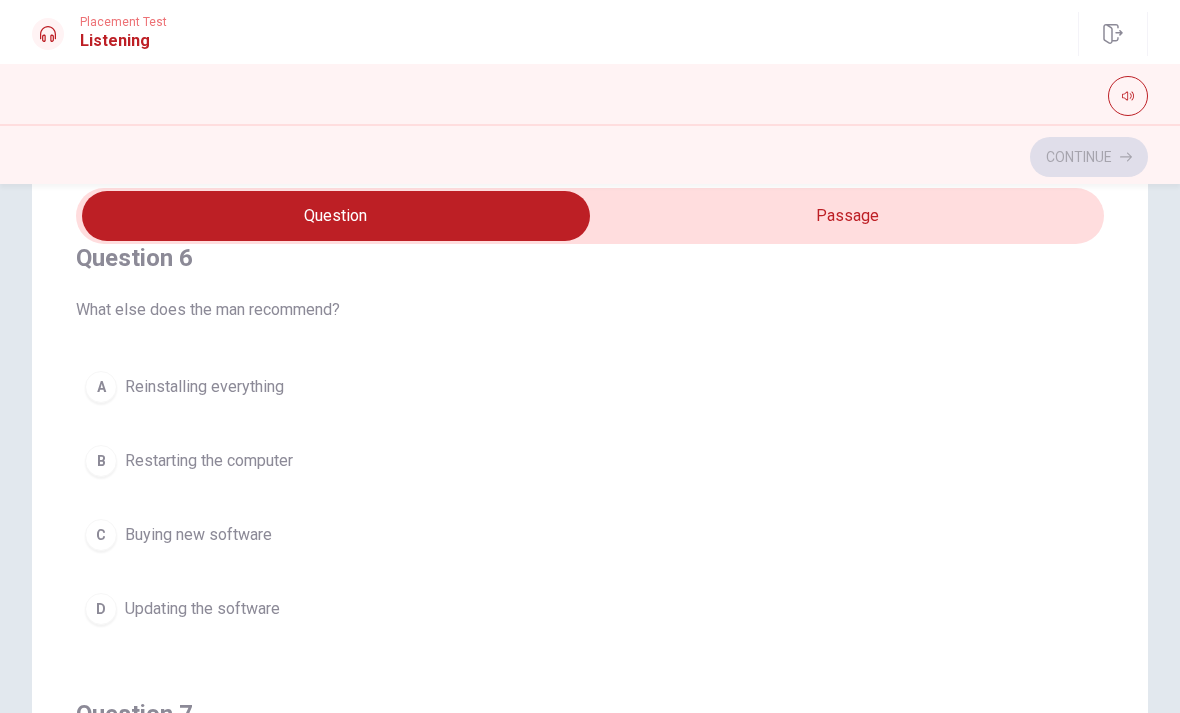 scroll, scrollTop: 28, scrollLeft: 0, axis: vertical 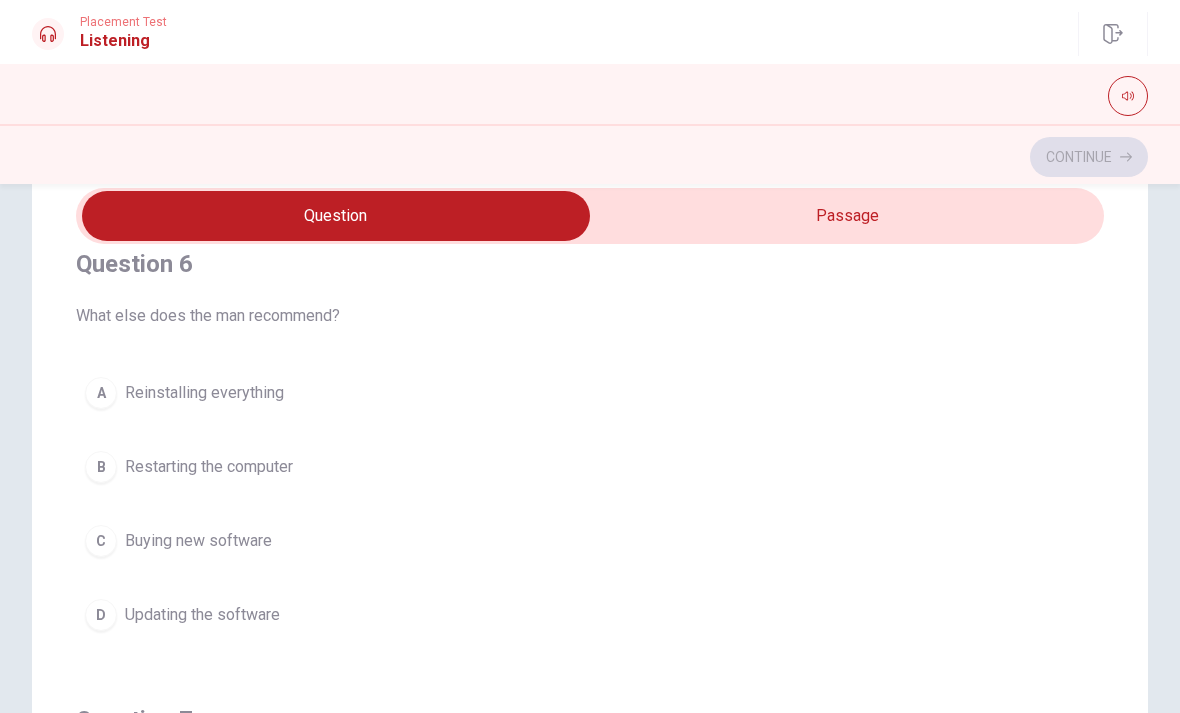 click on "B Restarting the computer" at bounding box center (590, 467) 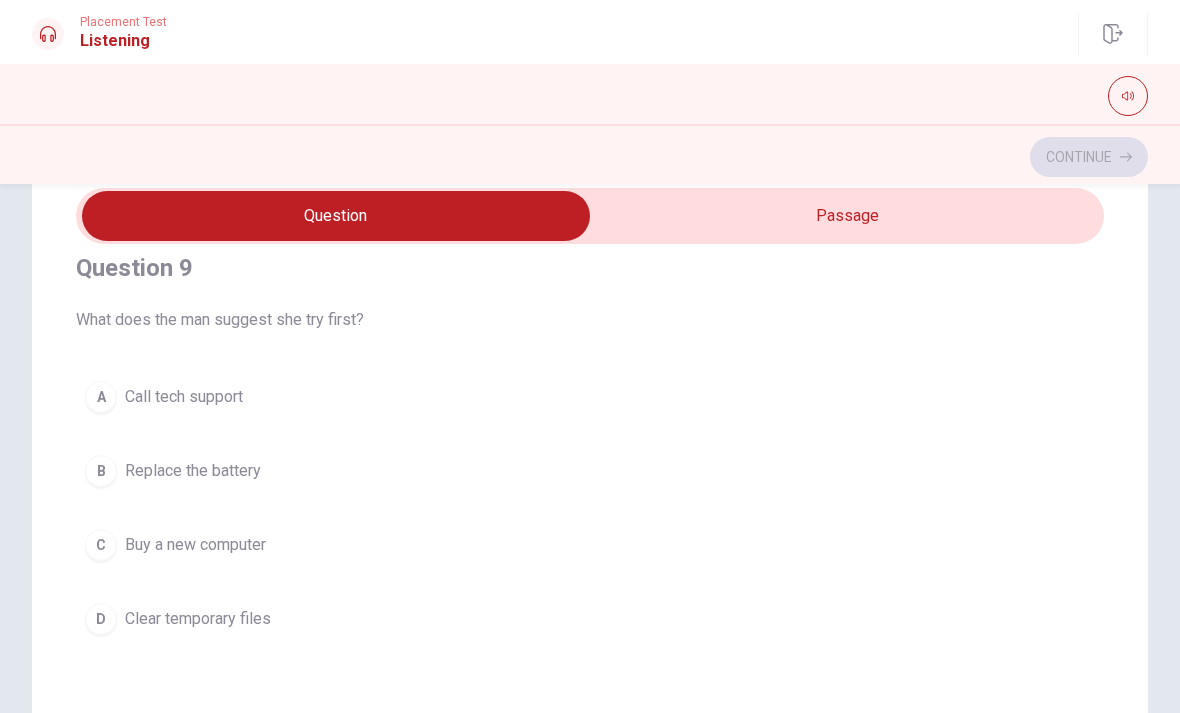scroll, scrollTop: 1393, scrollLeft: 0, axis: vertical 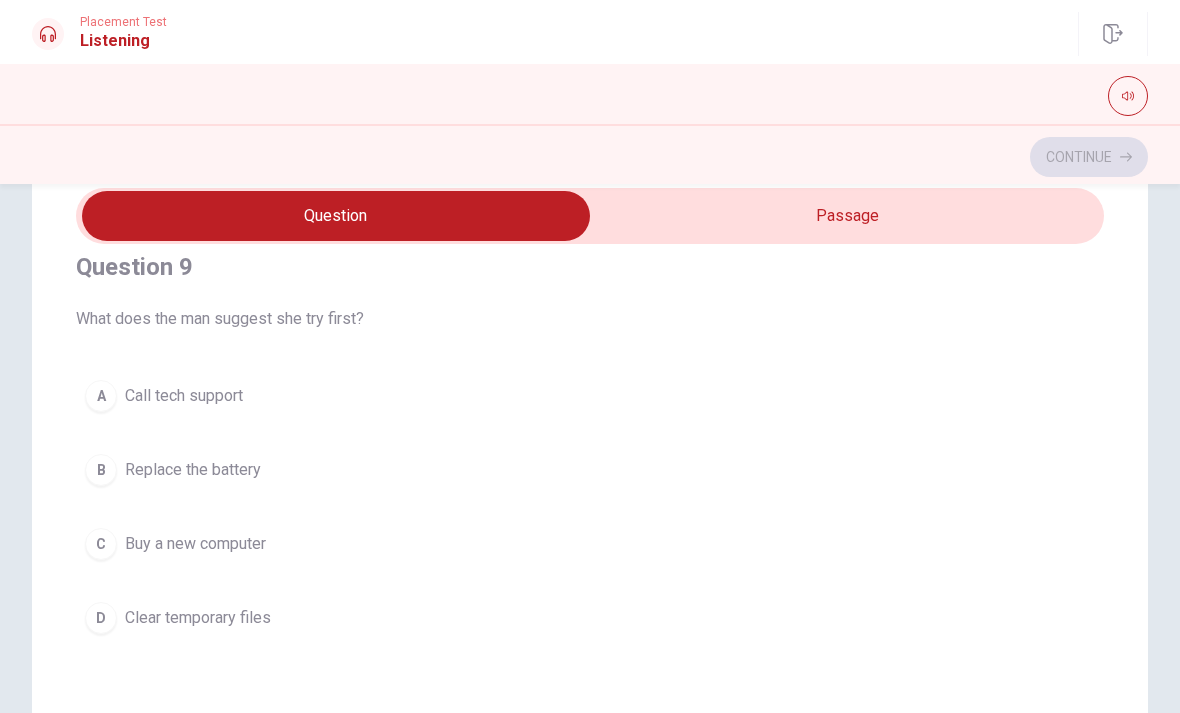 click on "D" at bounding box center [101, 618] 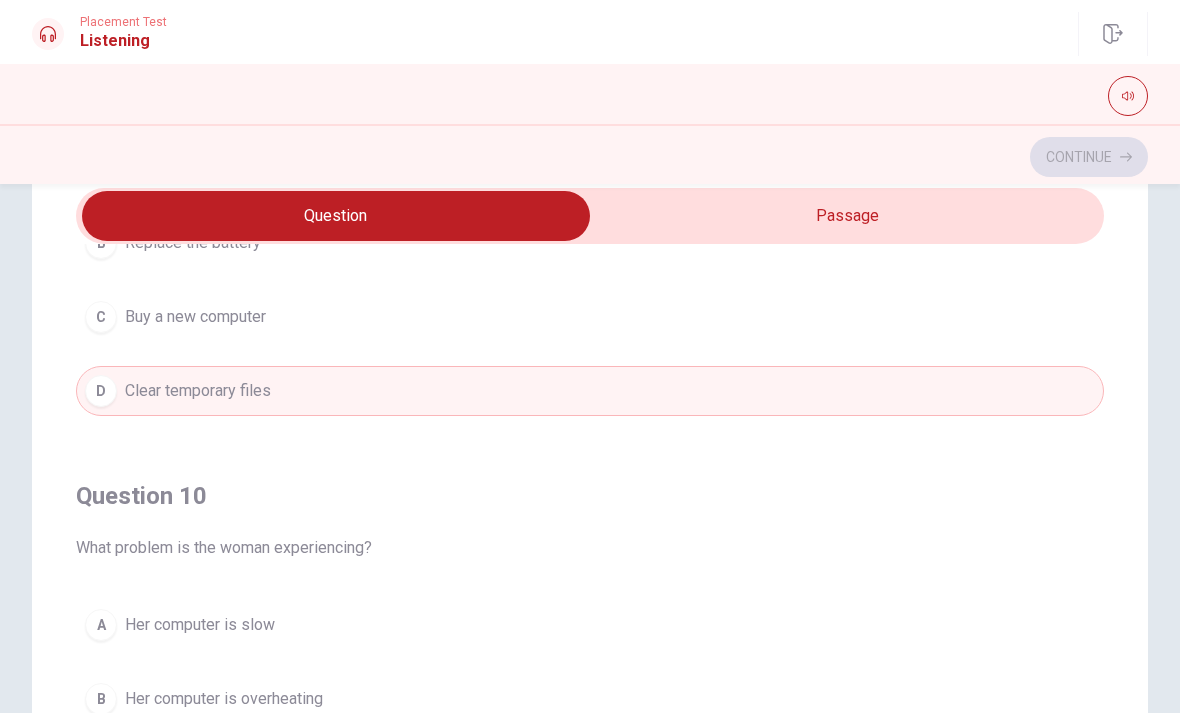 scroll, scrollTop: 1620, scrollLeft: 0, axis: vertical 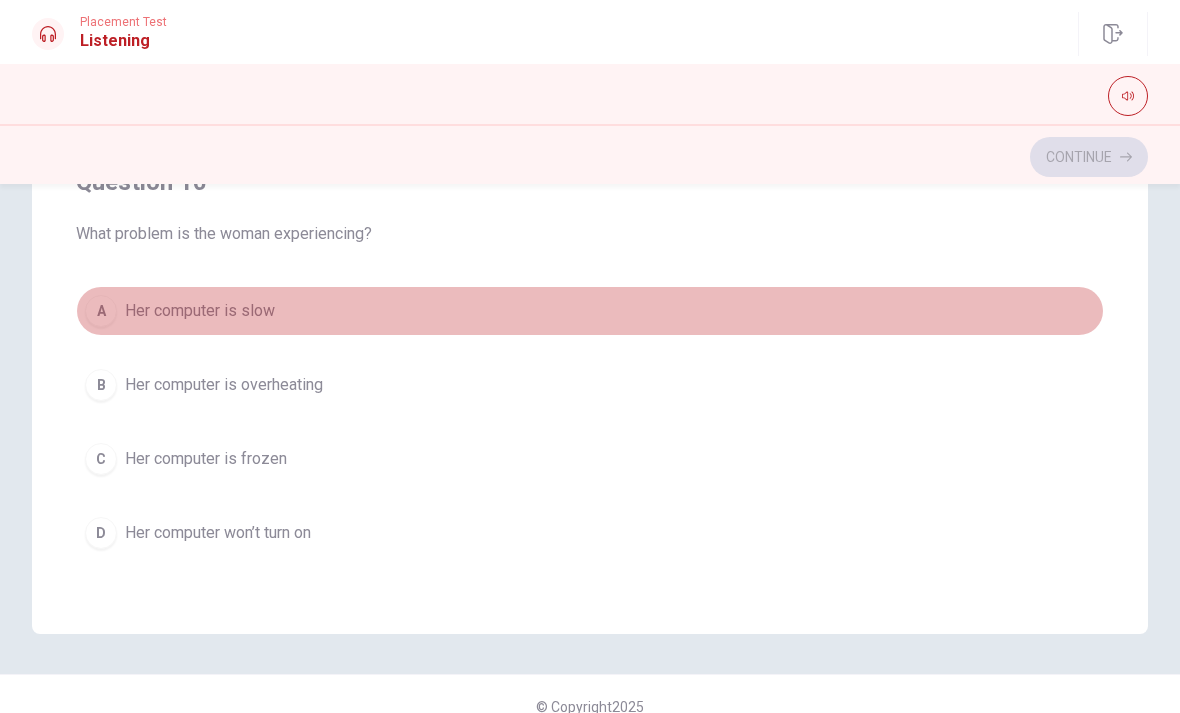 click on "A" at bounding box center (101, 311) 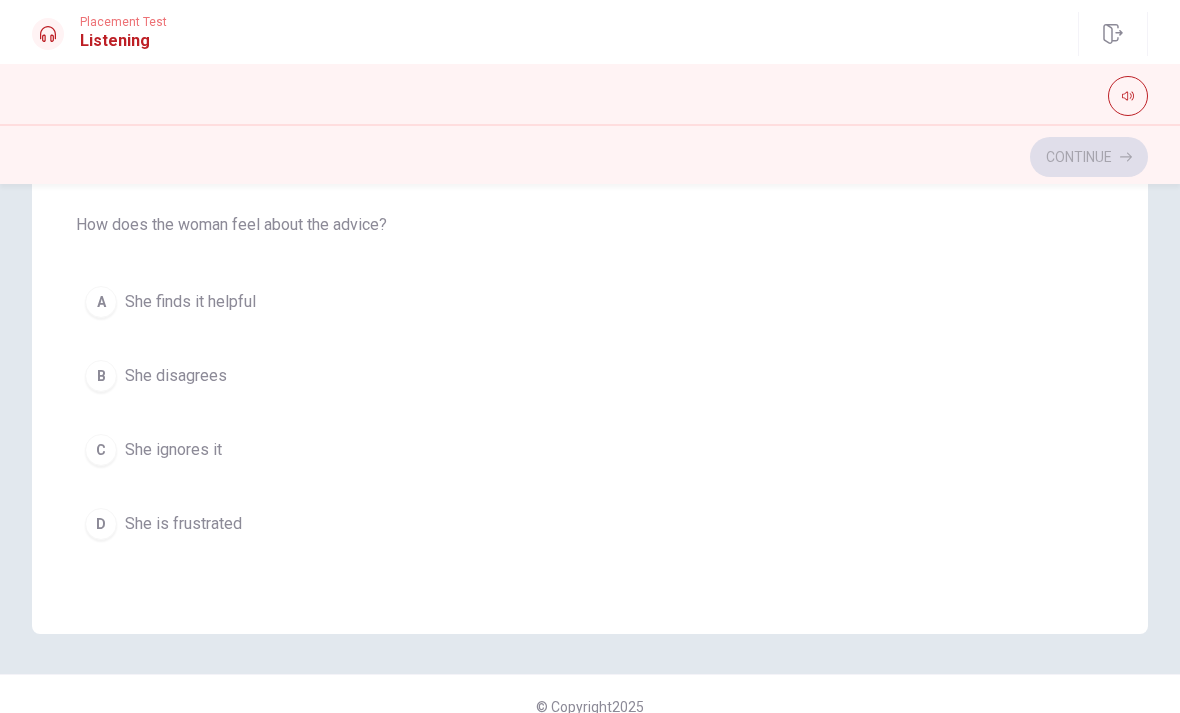 scroll, scrollTop: 716, scrollLeft: 0, axis: vertical 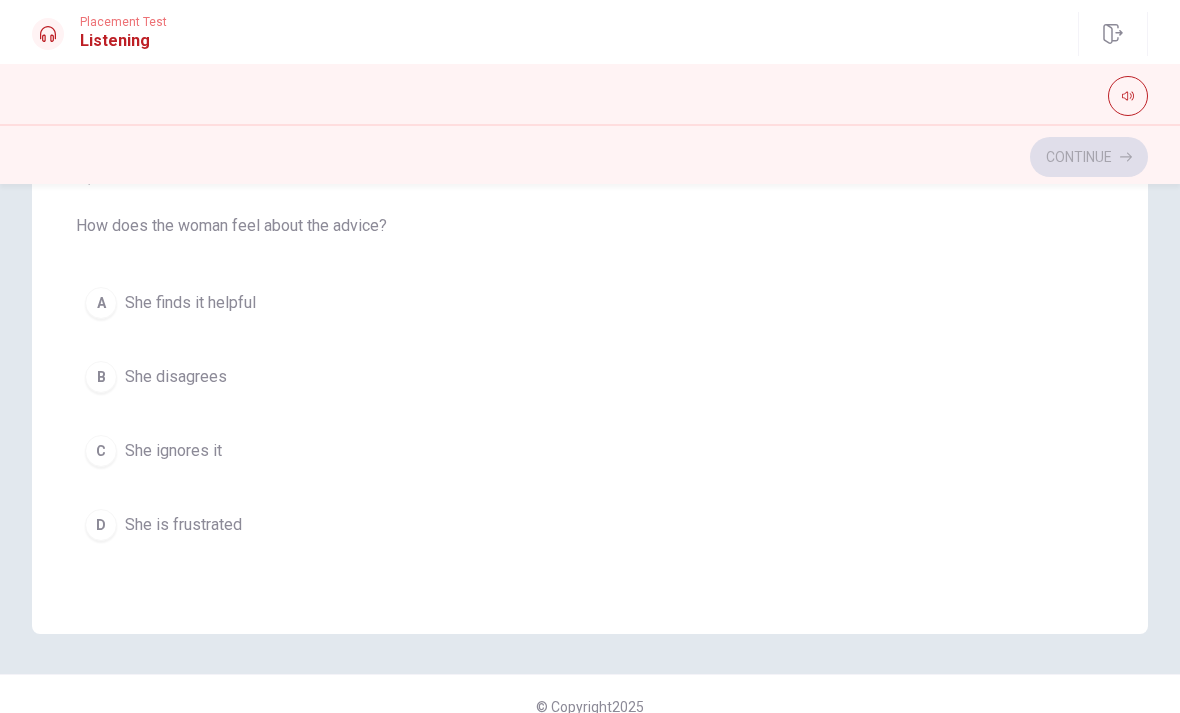 click on "D She is frustrated" at bounding box center [590, 525] 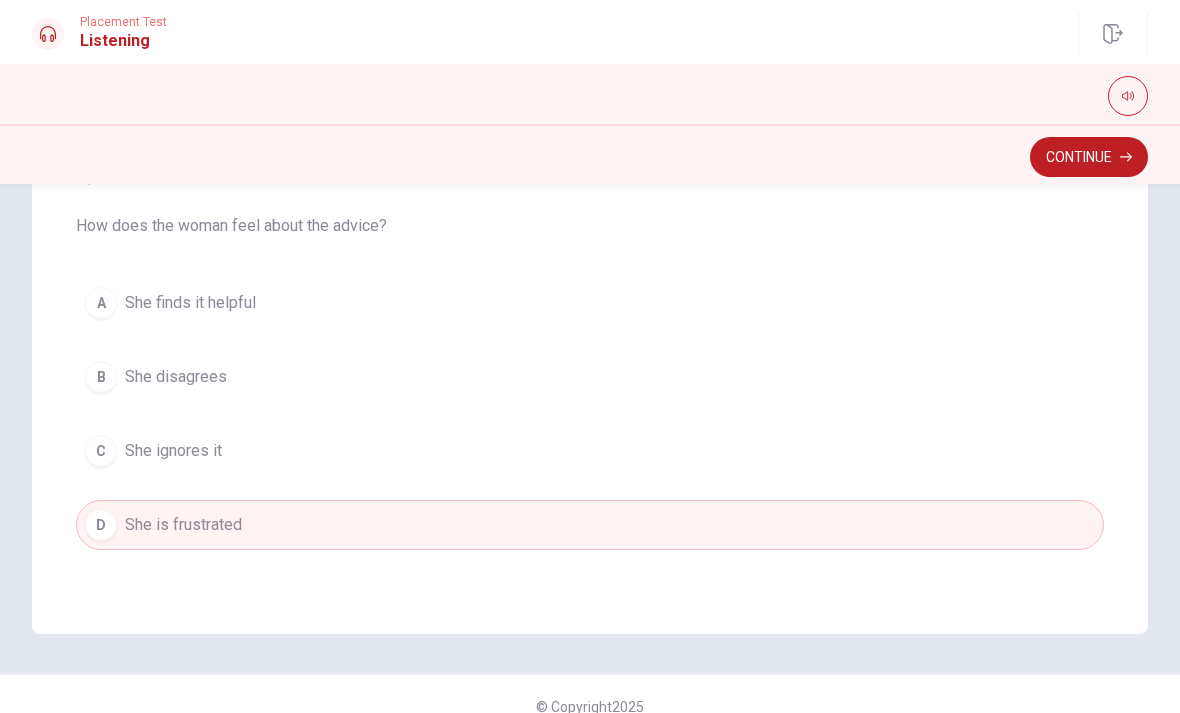 click on "Continue" at bounding box center [1089, 157] 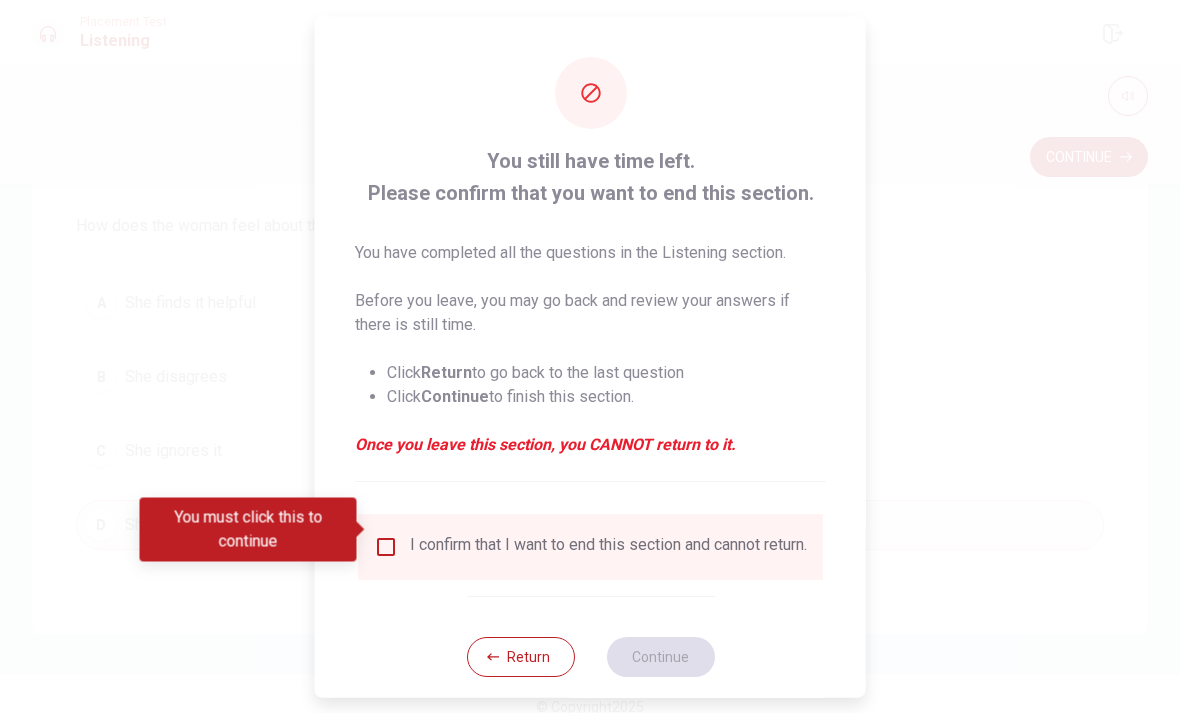 click on "I confirm that I want to end this section and cannot return." at bounding box center (608, 546) 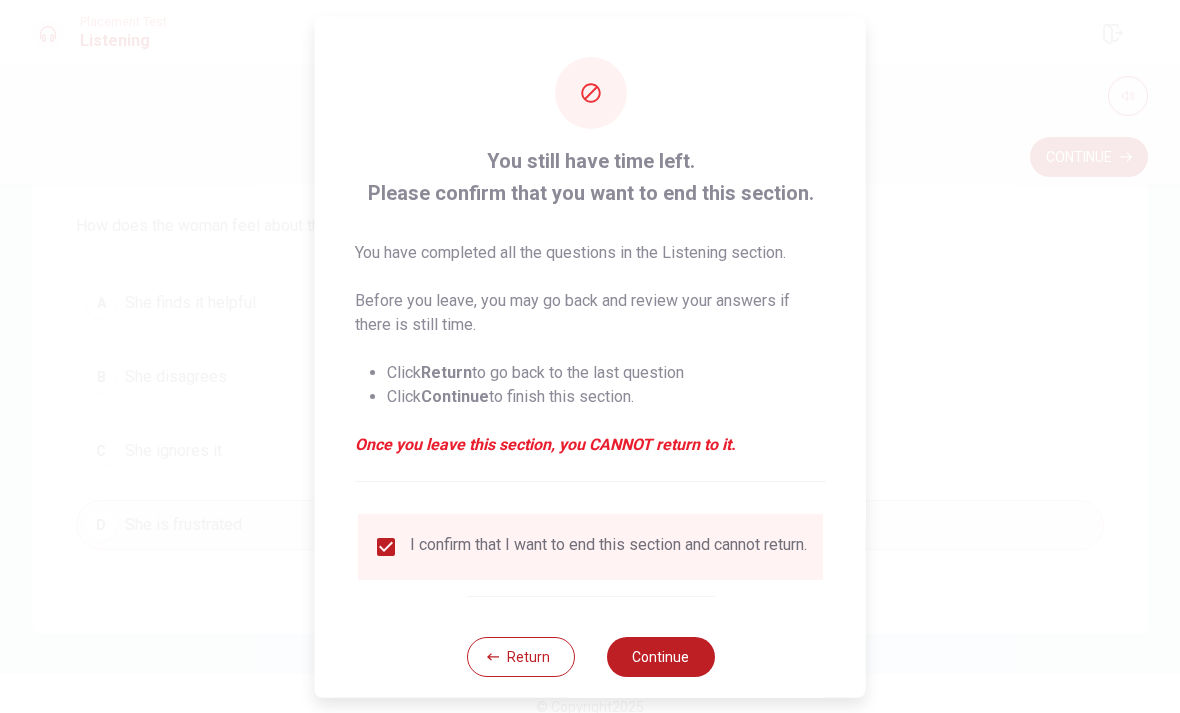 click on "Continue" at bounding box center [660, 656] 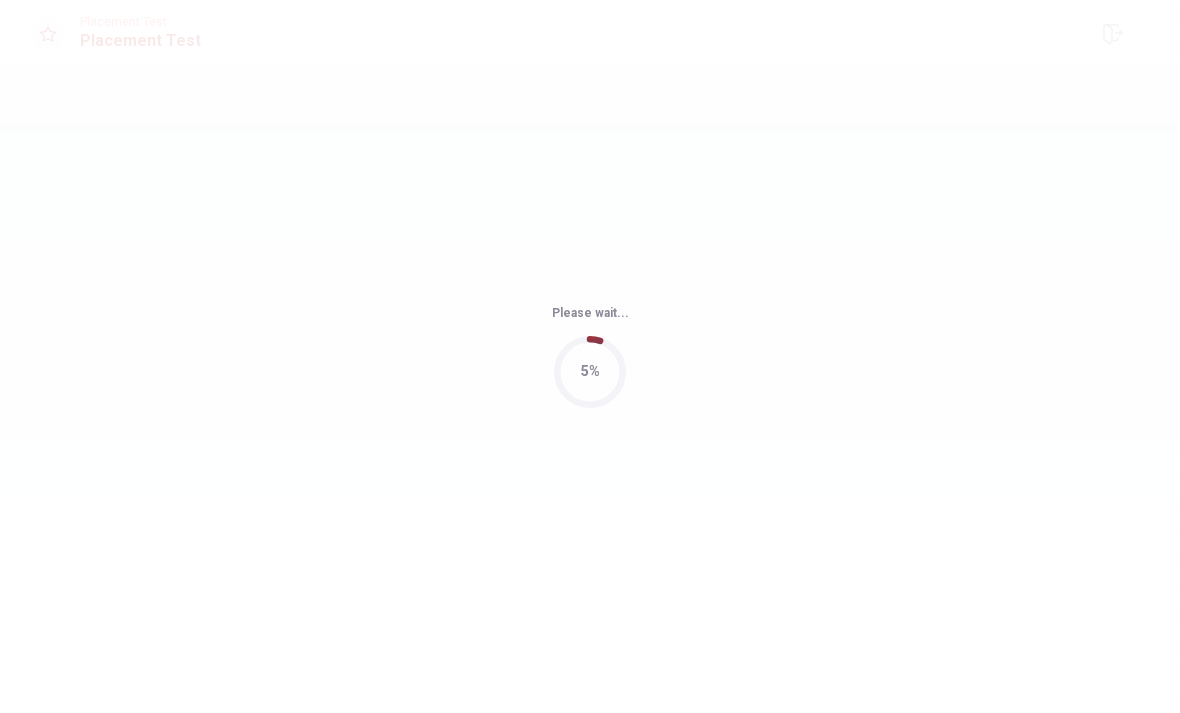 scroll, scrollTop: 0, scrollLeft: 0, axis: both 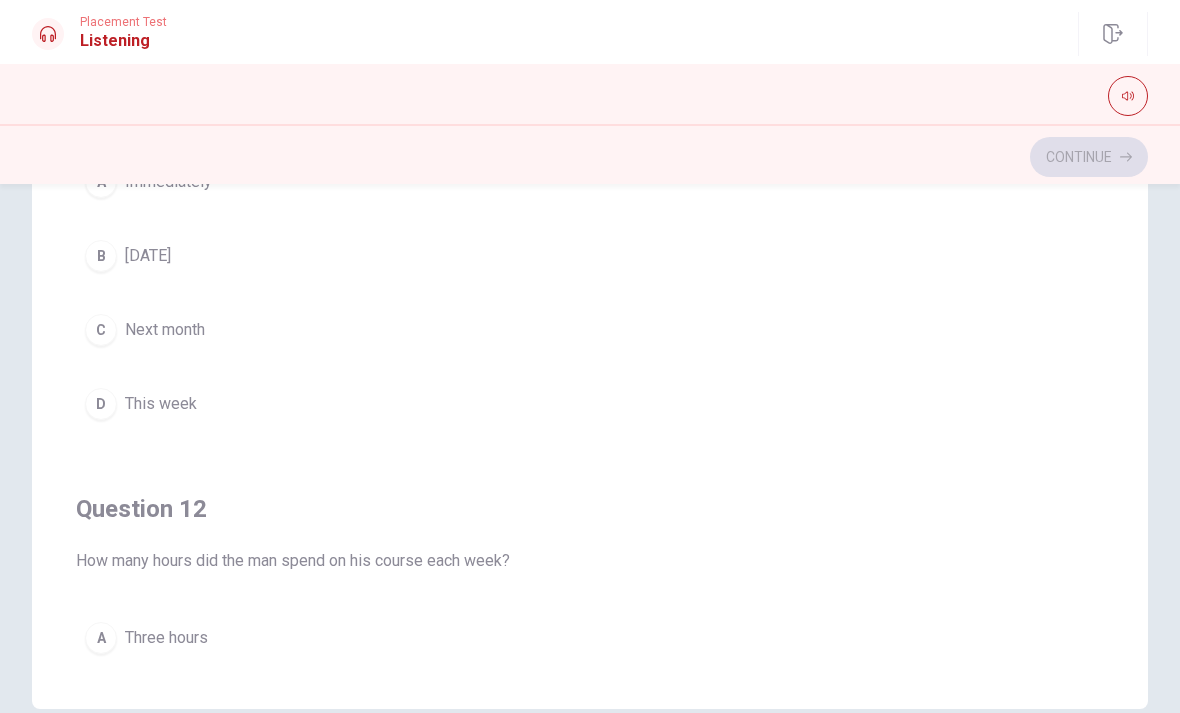 click on "C Next month" at bounding box center [590, 330] 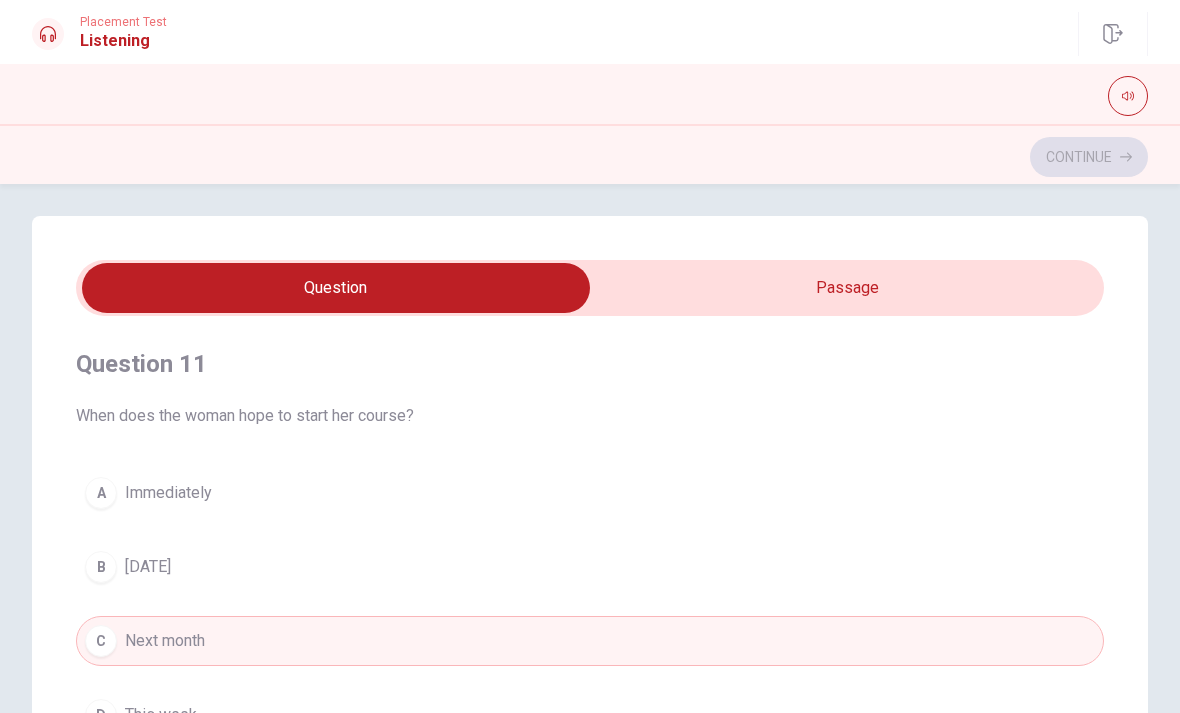 scroll, scrollTop: 6, scrollLeft: 0, axis: vertical 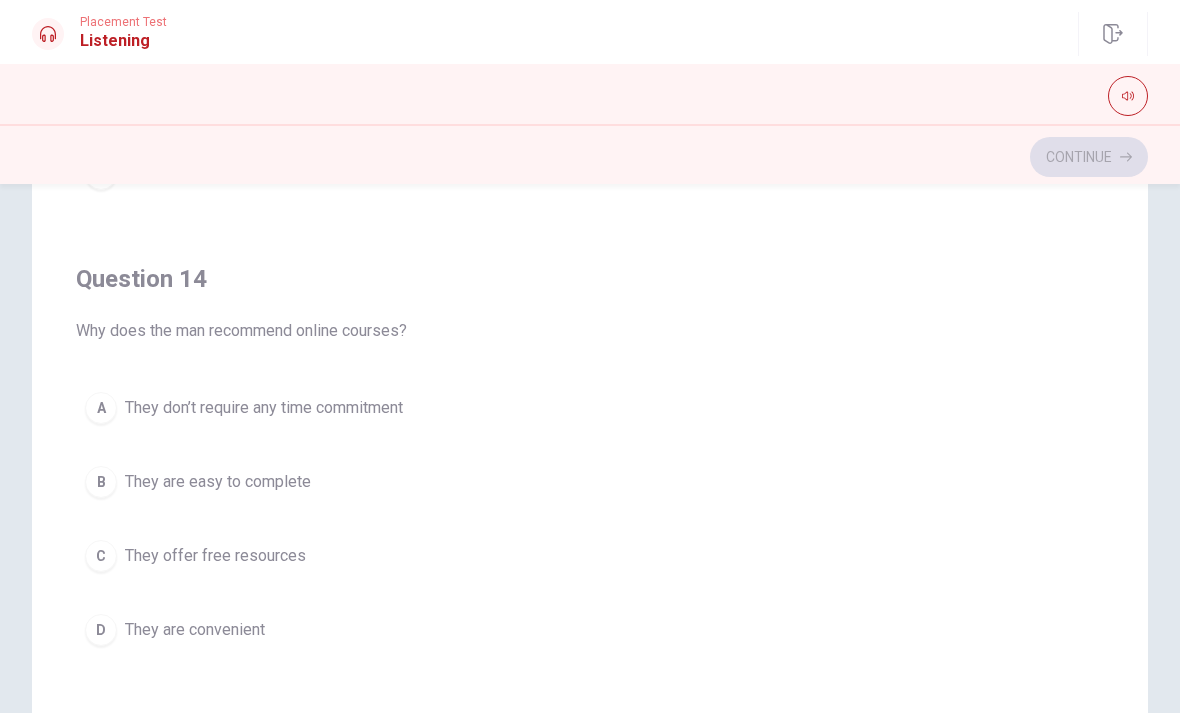 click on "Question 14" at bounding box center [590, 279] 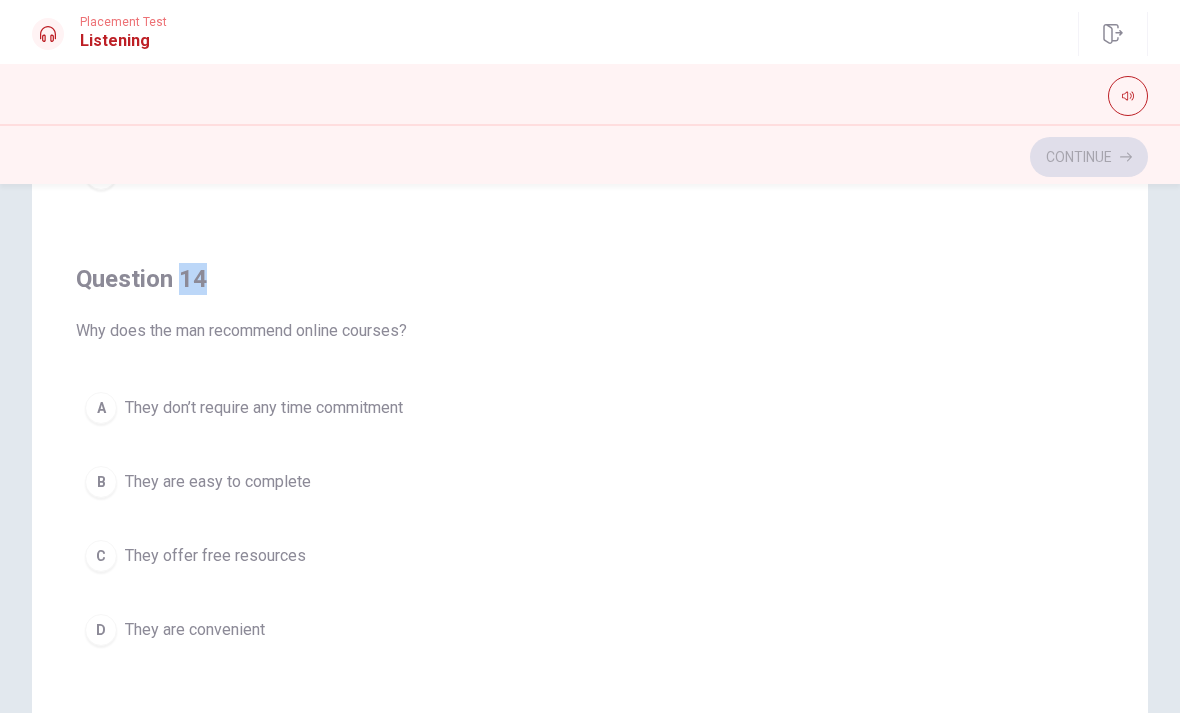 click on "Question 14" at bounding box center (590, 279) 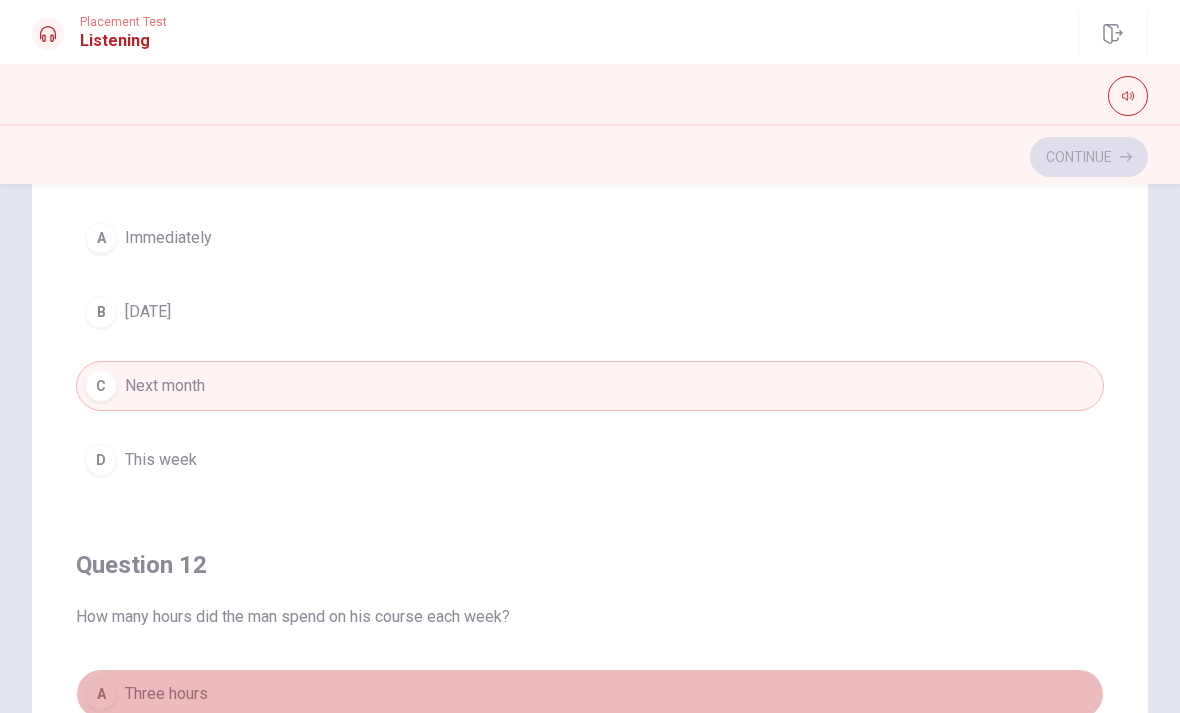 scroll, scrollTop: 0, scrollLeft: 0, axis: both 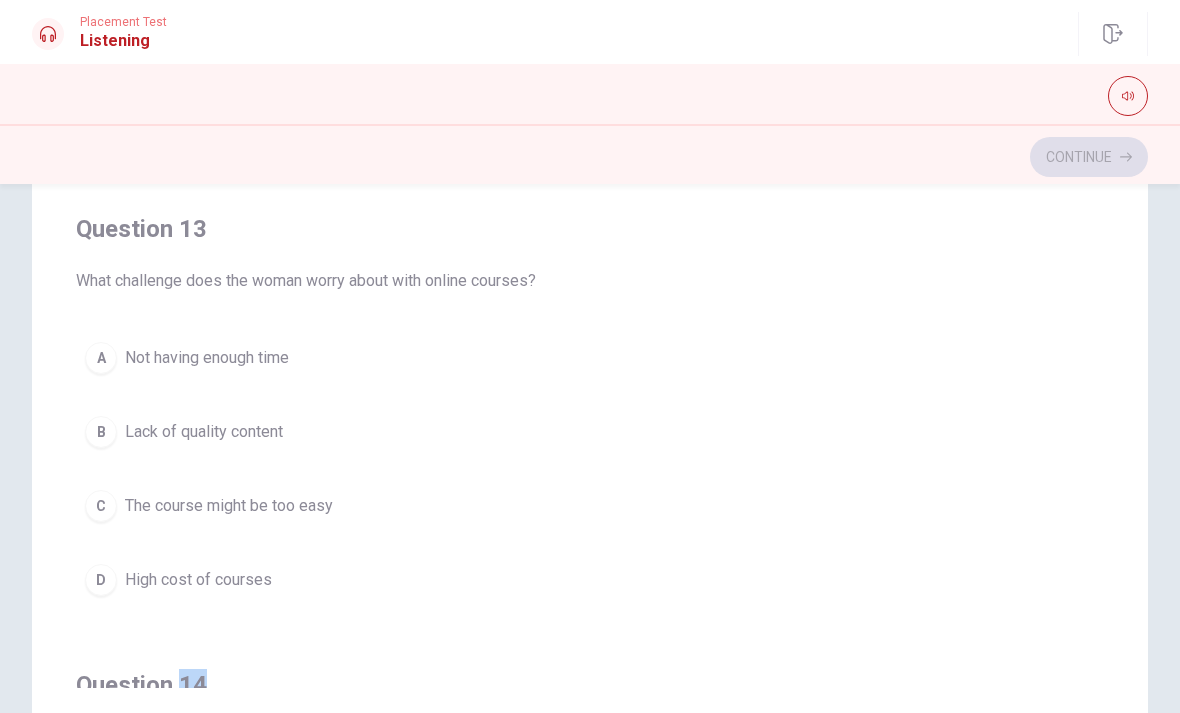 click on "A" at bounding box center [101, 358] 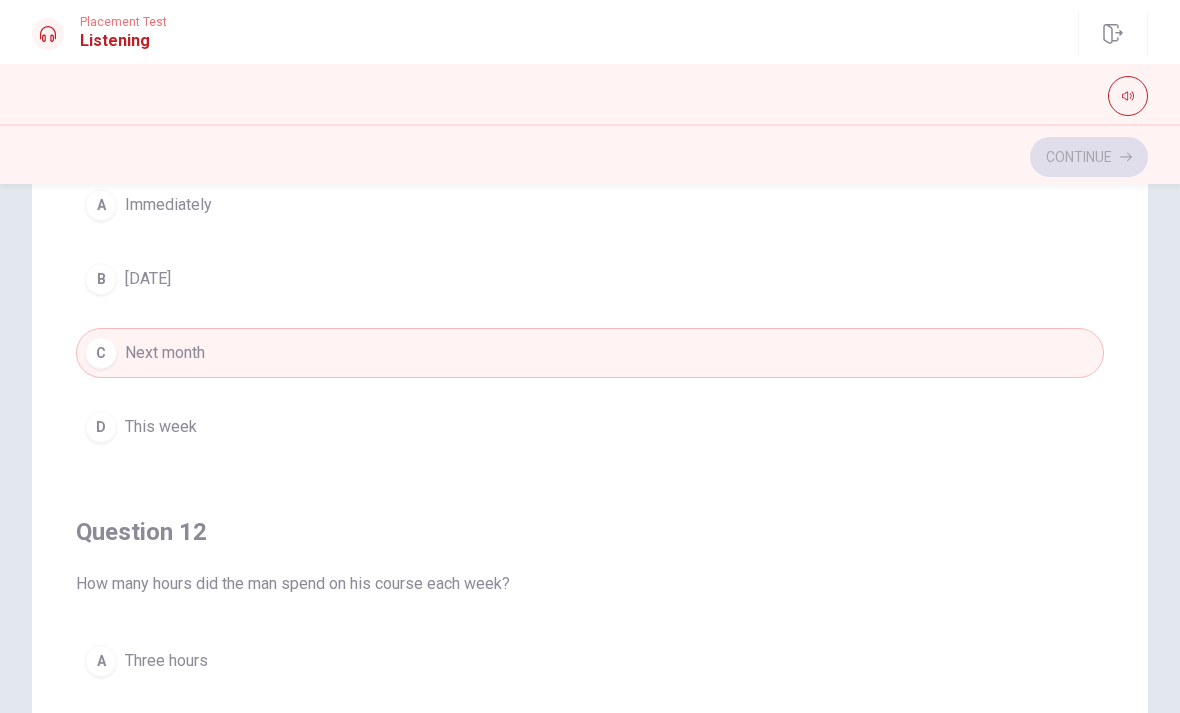 scroll, scrollTop: 0, scrollLeft: 0, axis: both 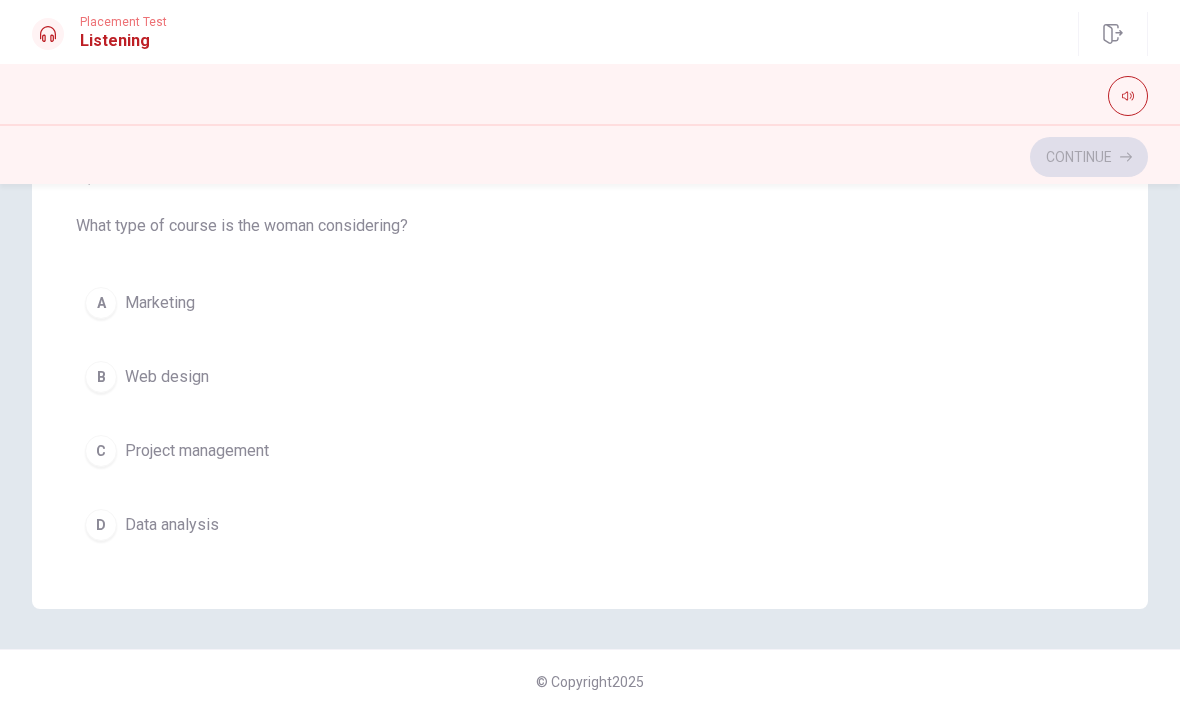 click on "D" at bounding box center [101, 525] 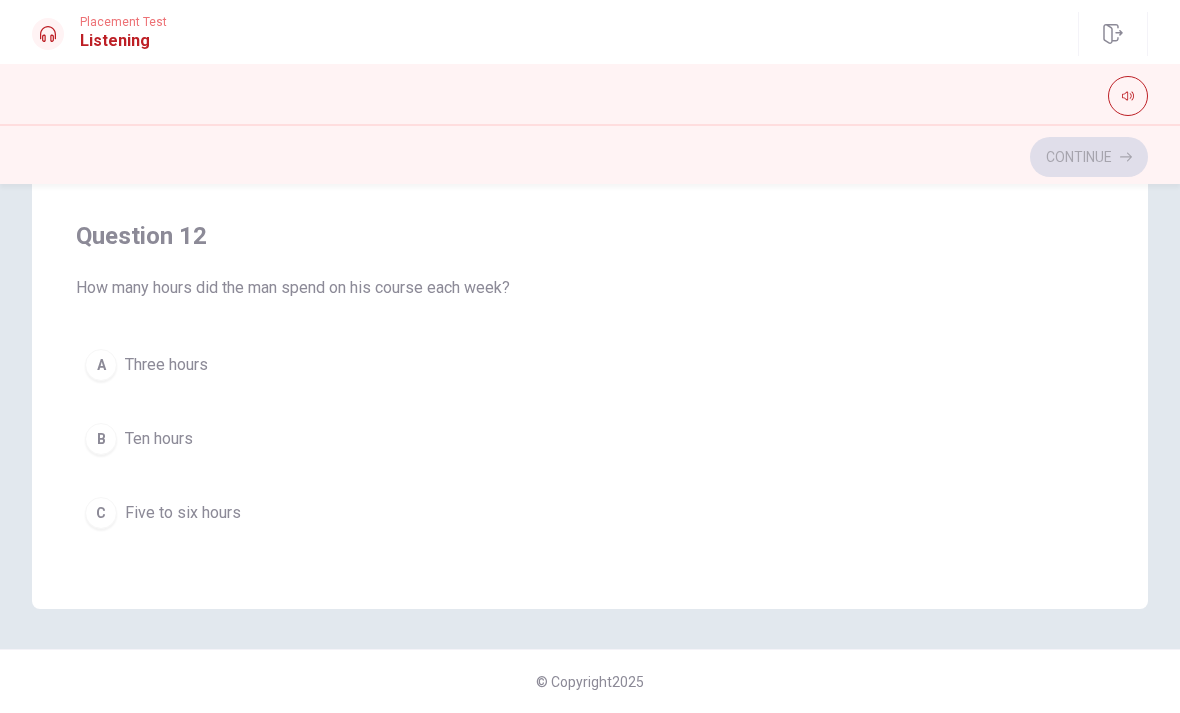 scroll, scrollTop: 180, scrollLeft: 0, axis: vertical 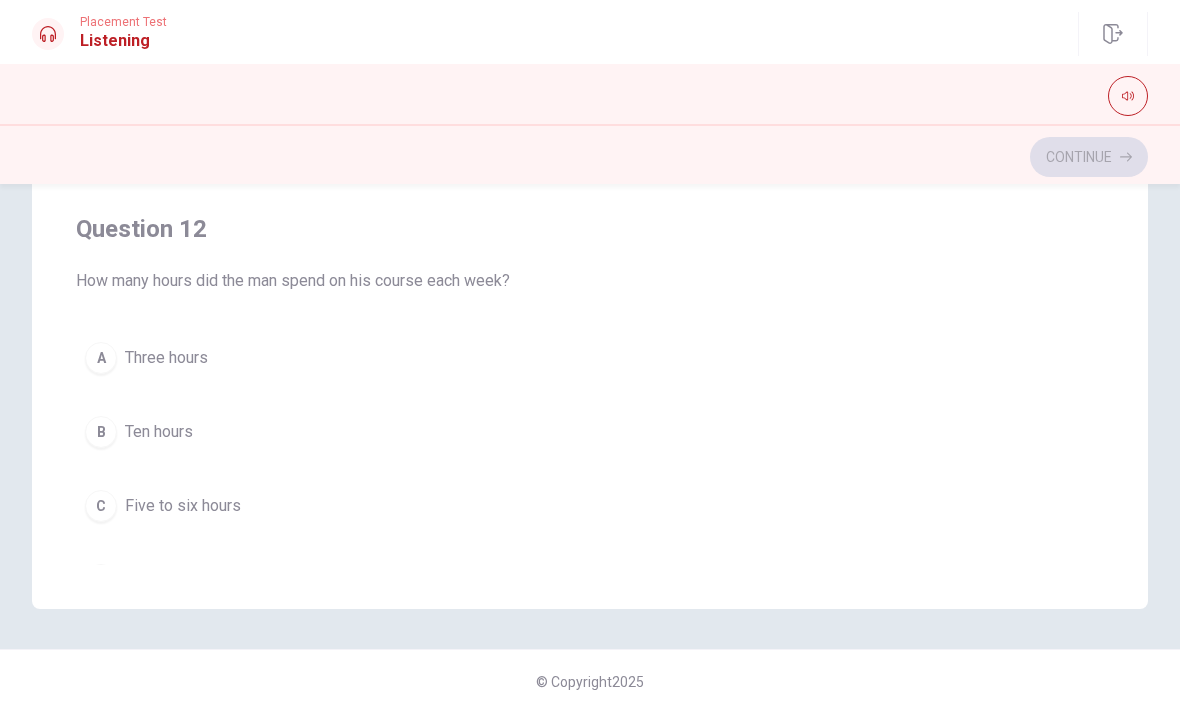 click on "C Five to six hours" at bounding box center (590, 506) 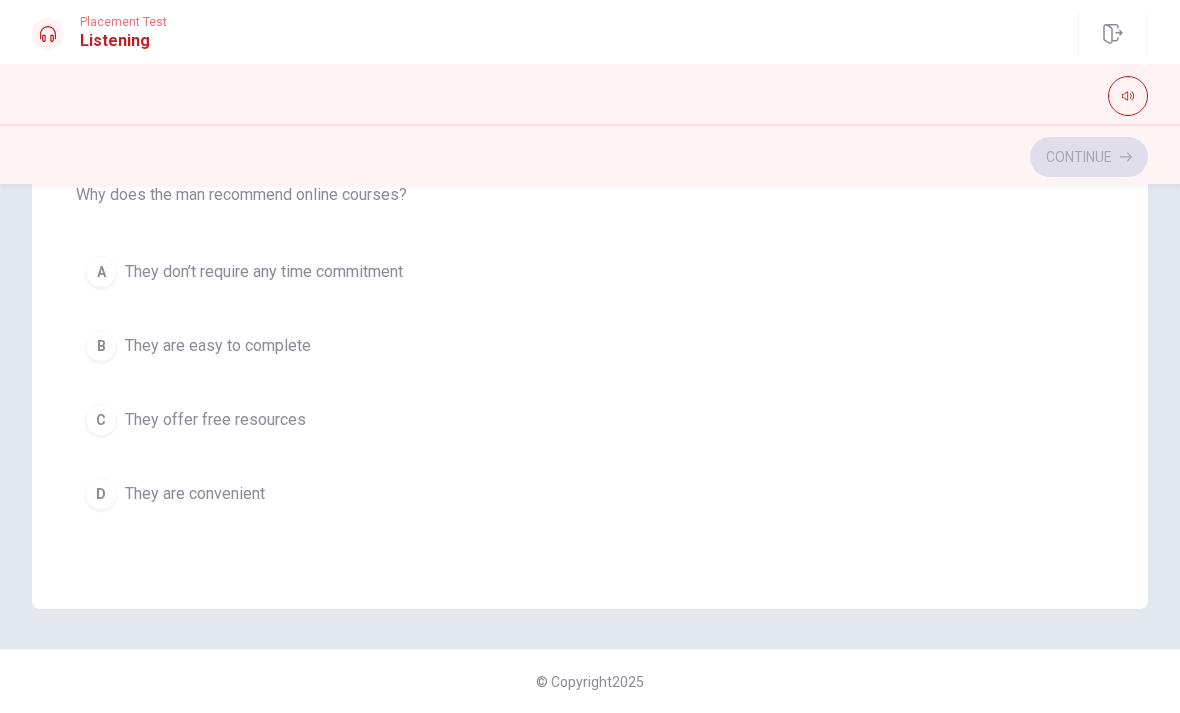 scroll, scrollTop: 1177, scrollLeft: 0, axis: vertical 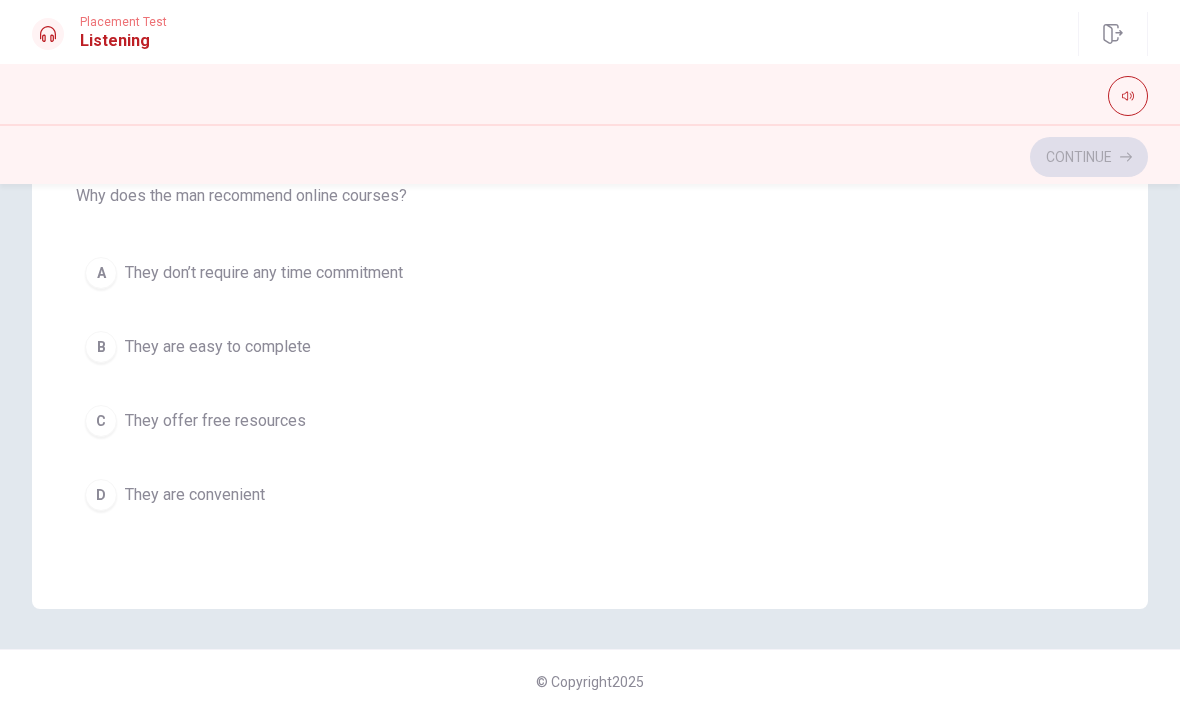 click on "C They offer free resources" at bounding box center (590, 421) 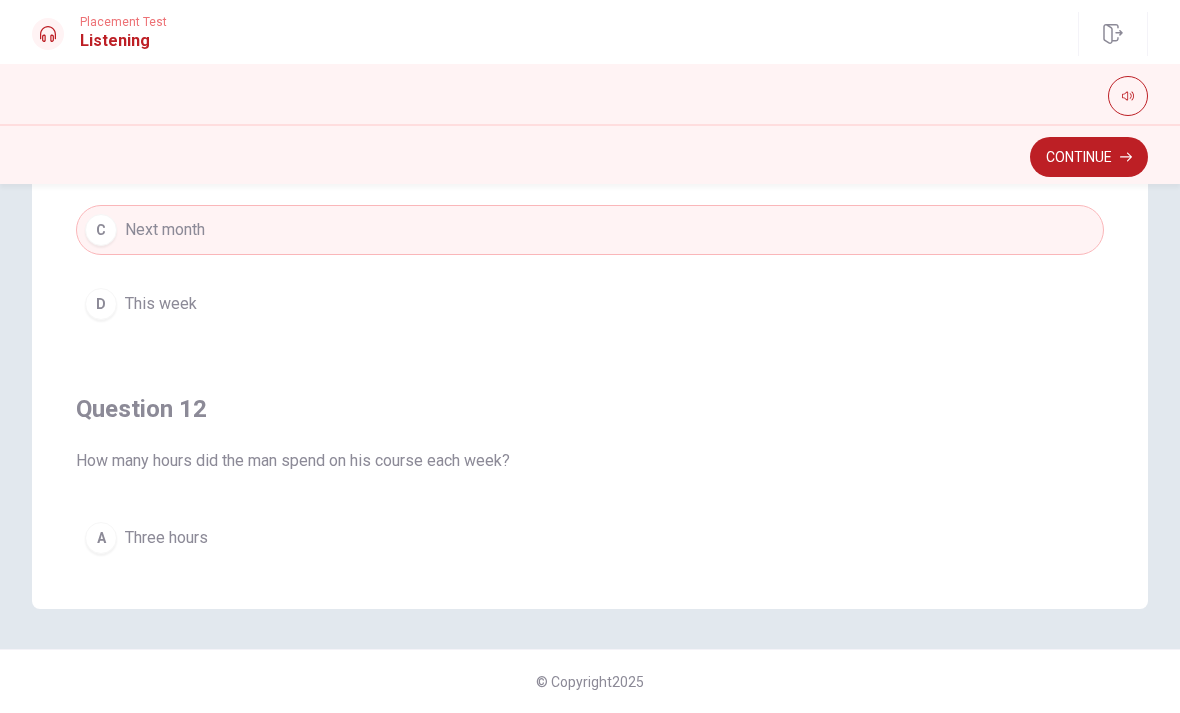 scroll, scrollTop: 0, scrollLeft: 0, axis: both 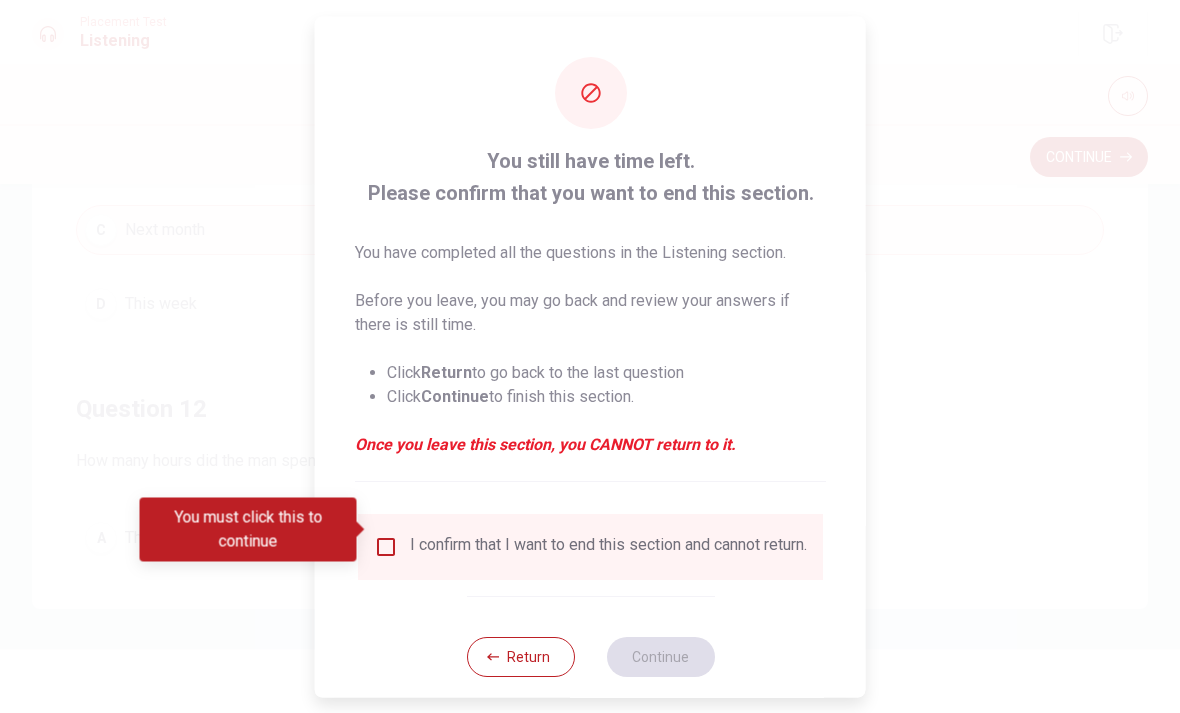 click at bounding box center (386, 546) 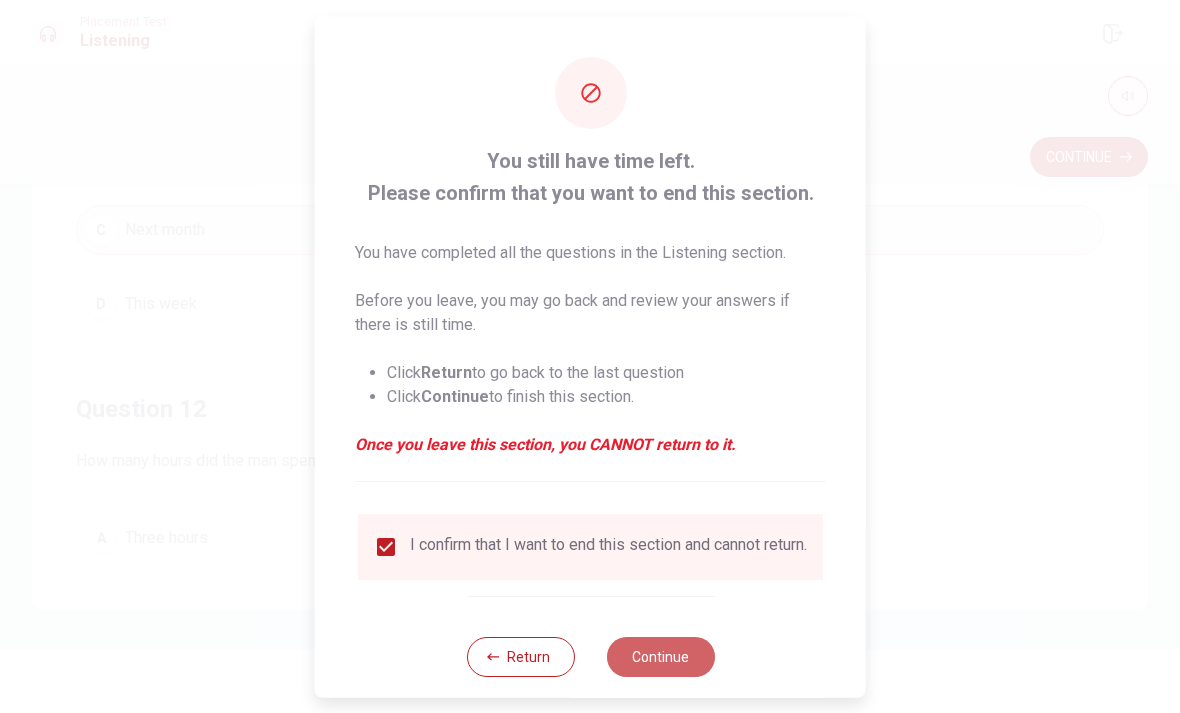 click on "Continue" at bounding box center [660, 656] 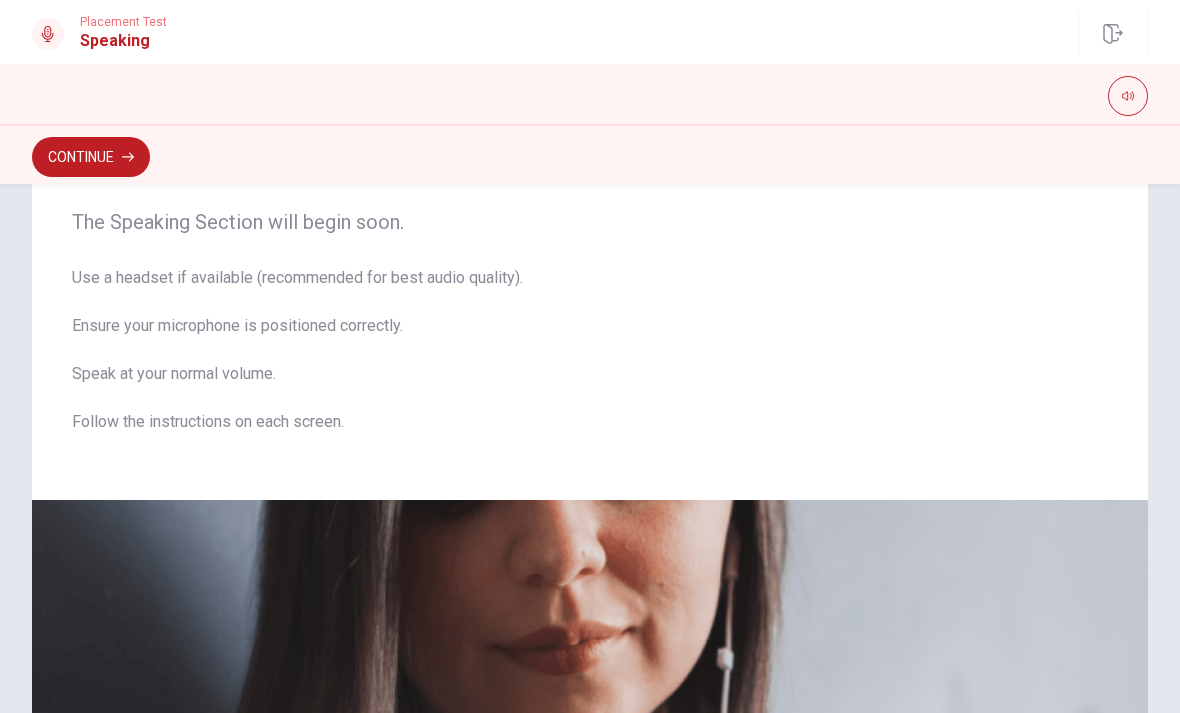 scroll, scrollTop: 44, scrollLeft: 0, axis: vertical 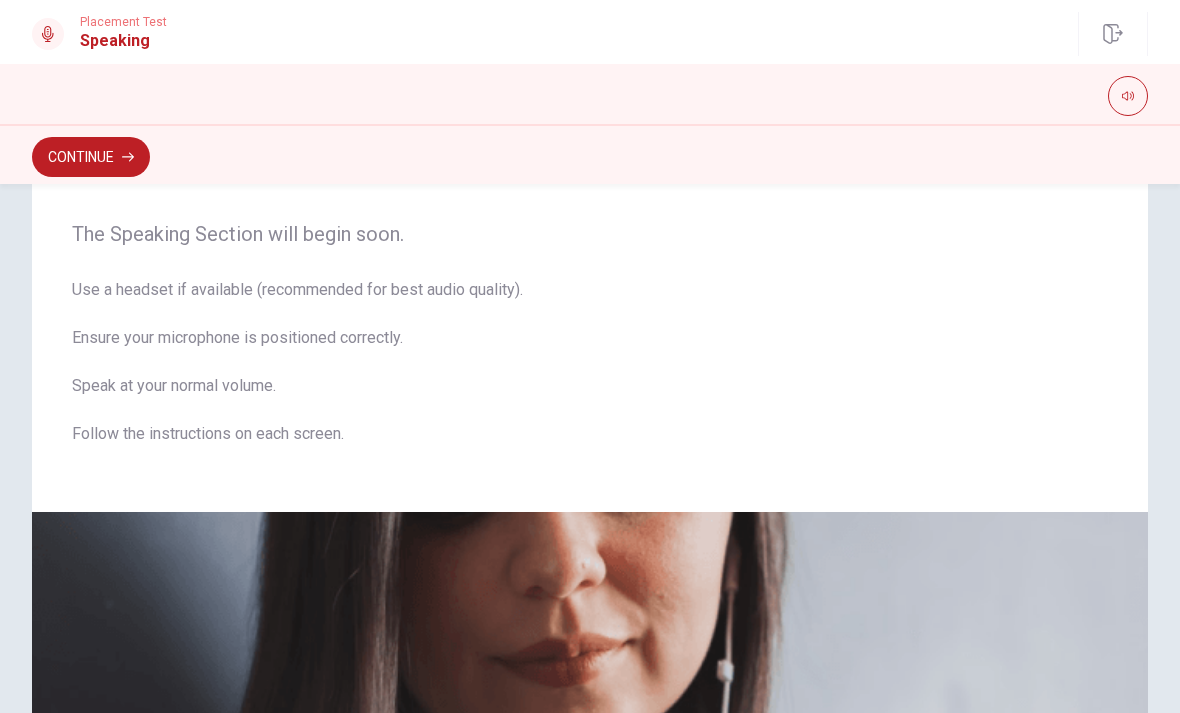 click on "Continue" at bounding box center (91, 157) 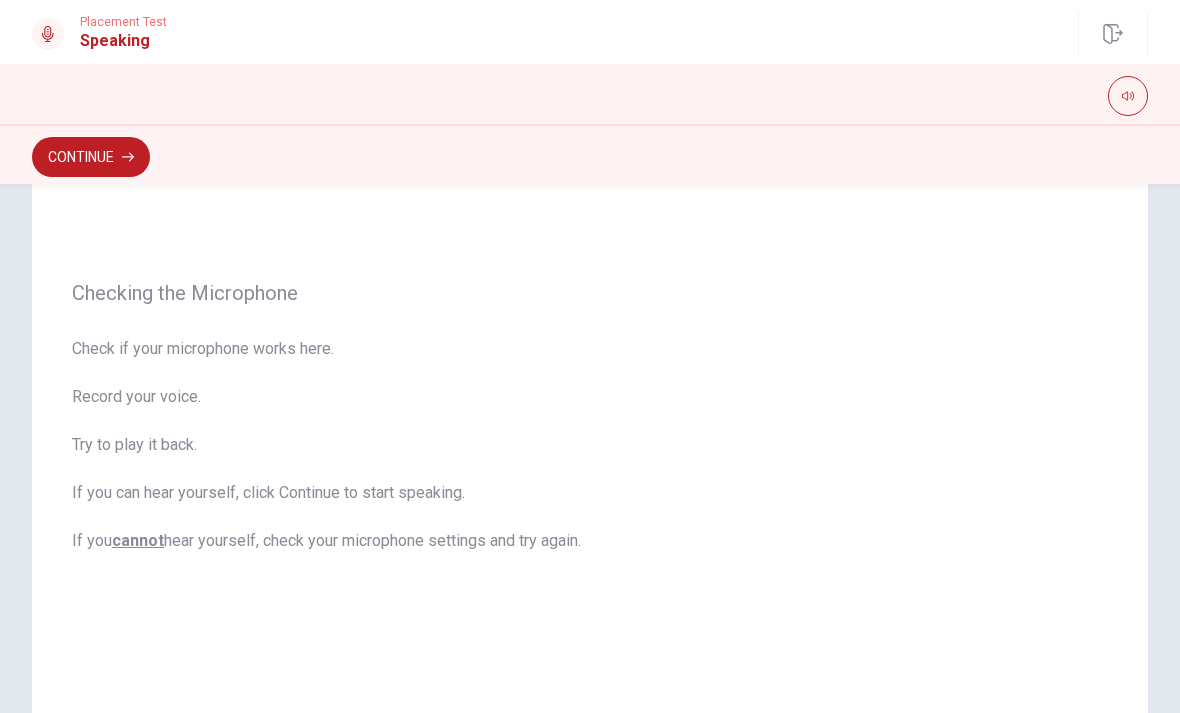 scroll, scrollTop: 106, scrollLeft: 0, axis: vertical 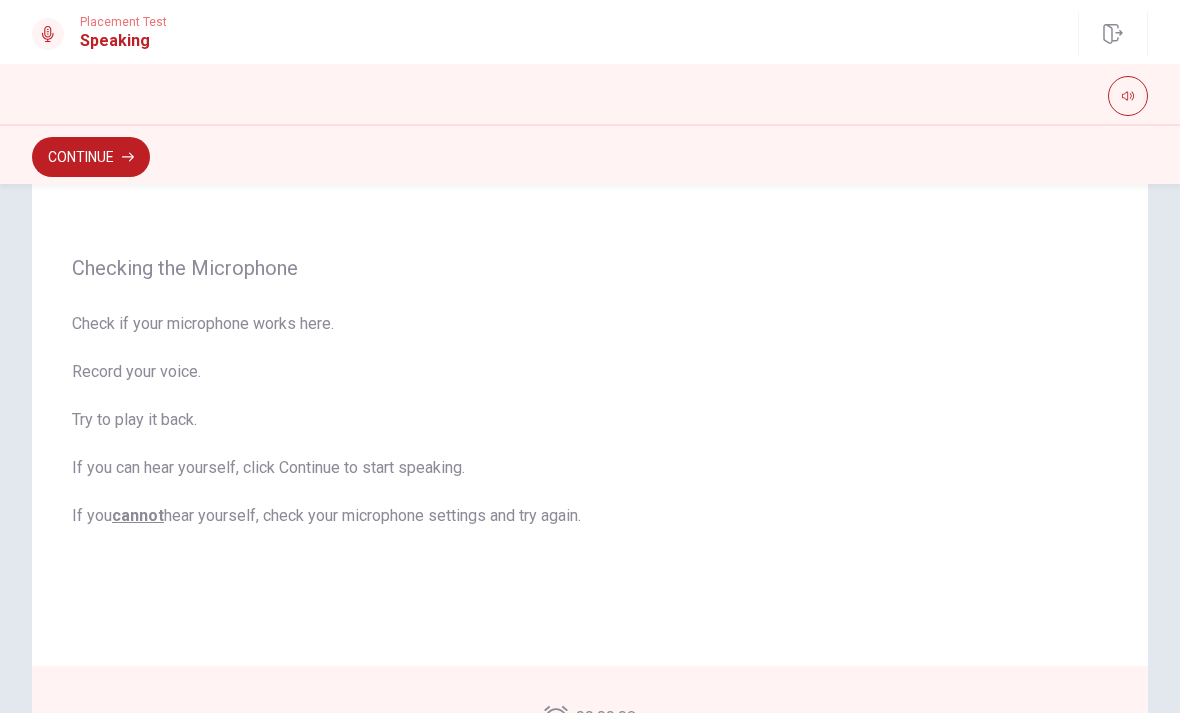 click on "Continue" at bounding box center (91, 157) 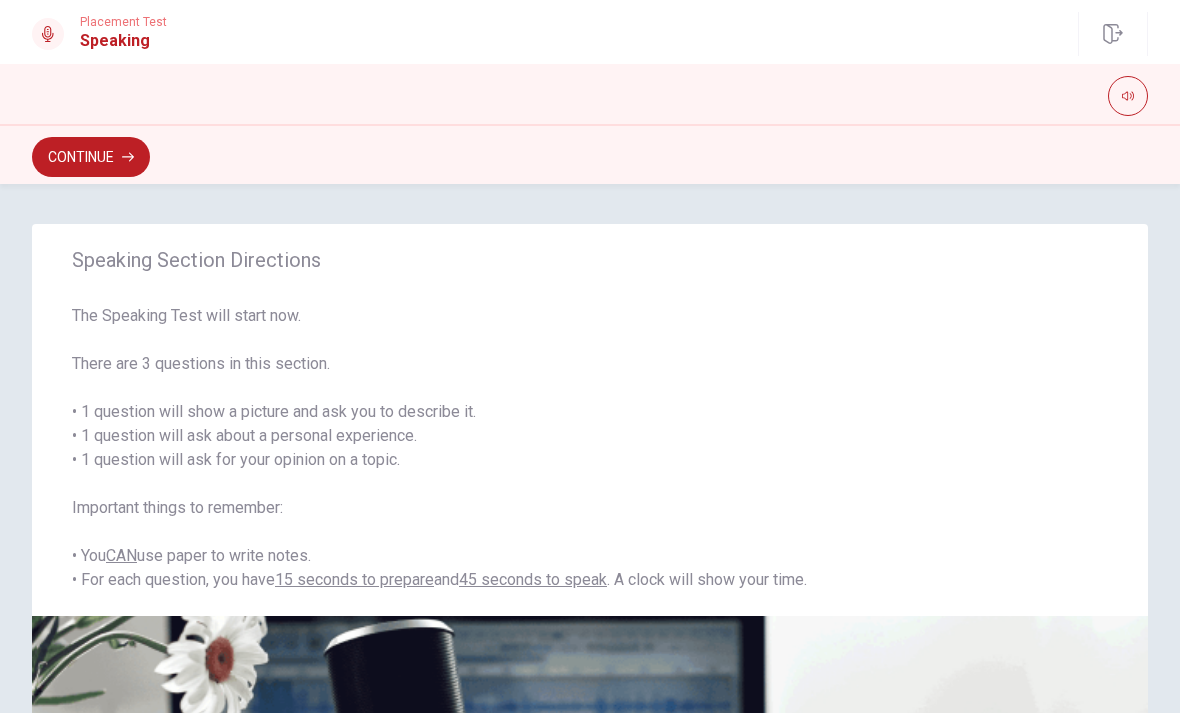 scroll, scrollTop: 0, scrollLeft: 0, axis: both 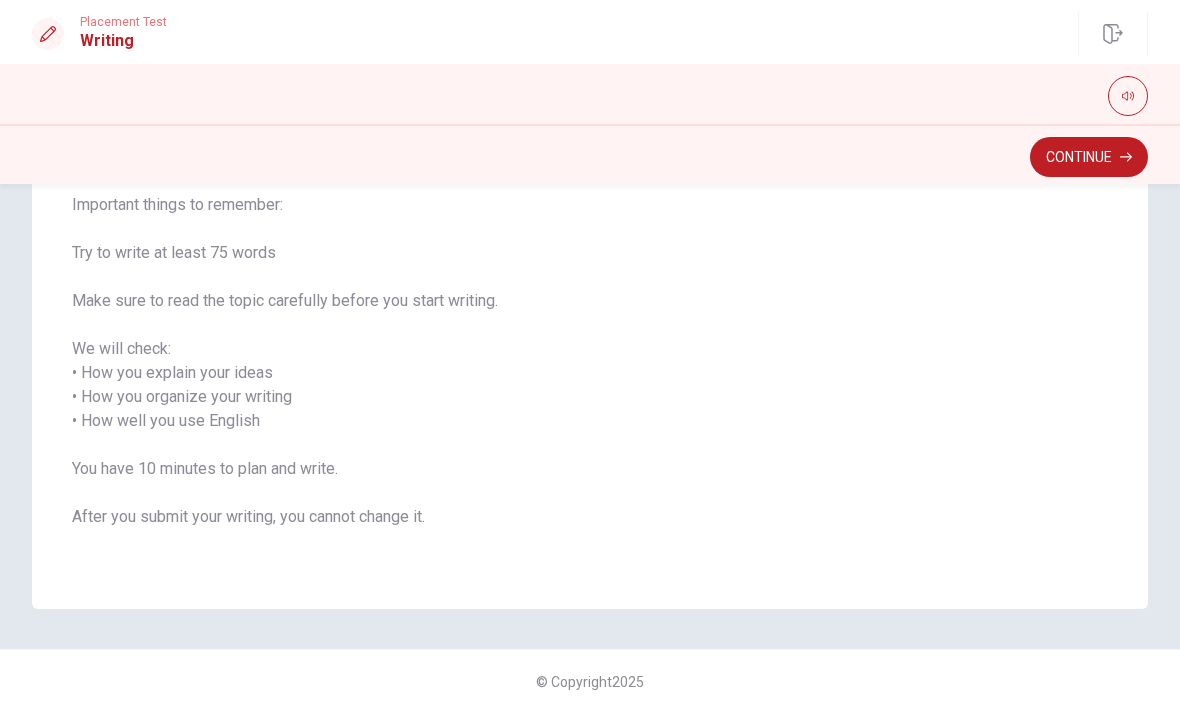 click on "Continue" at bounding box center [1089, 157] 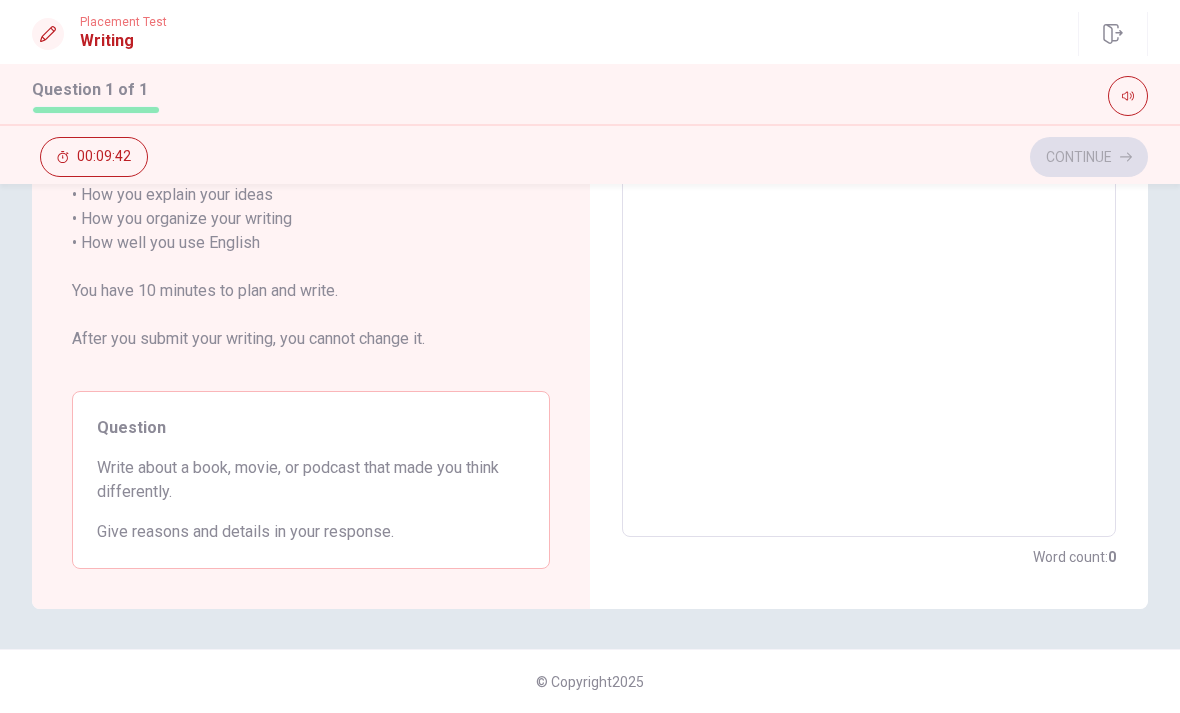 scroll, scrollTop: 345, scrollLeft: 0, axis: vertical 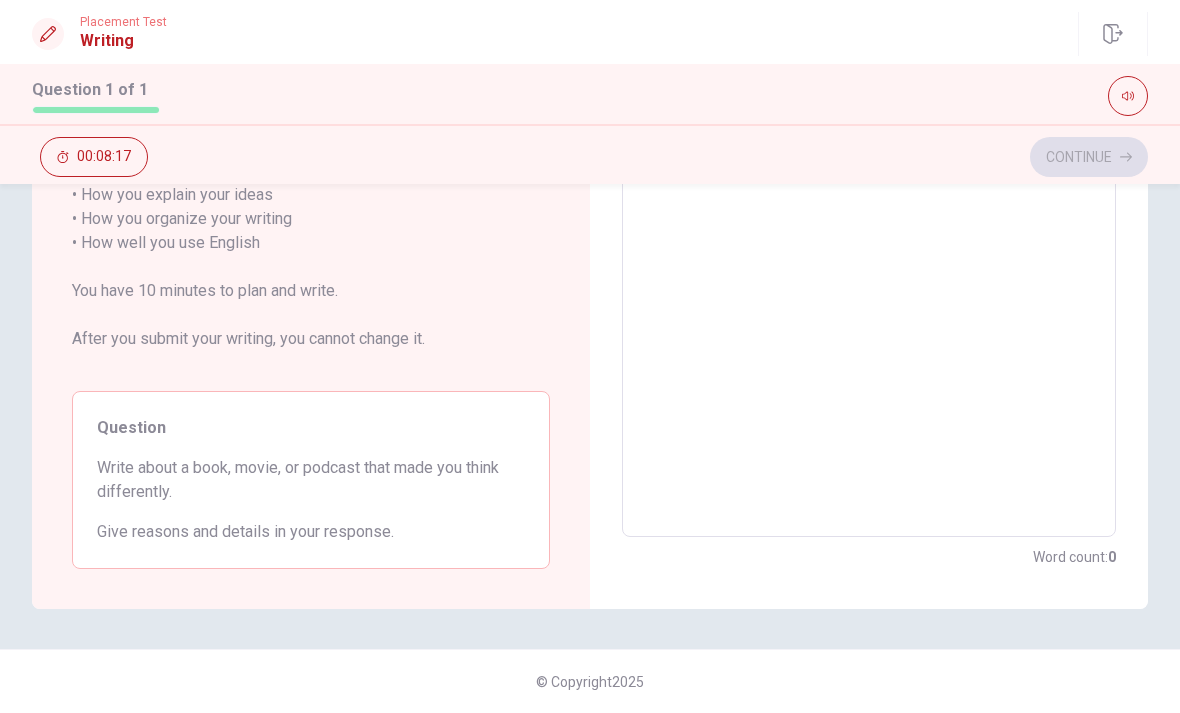click at bounding box center [869, 243] 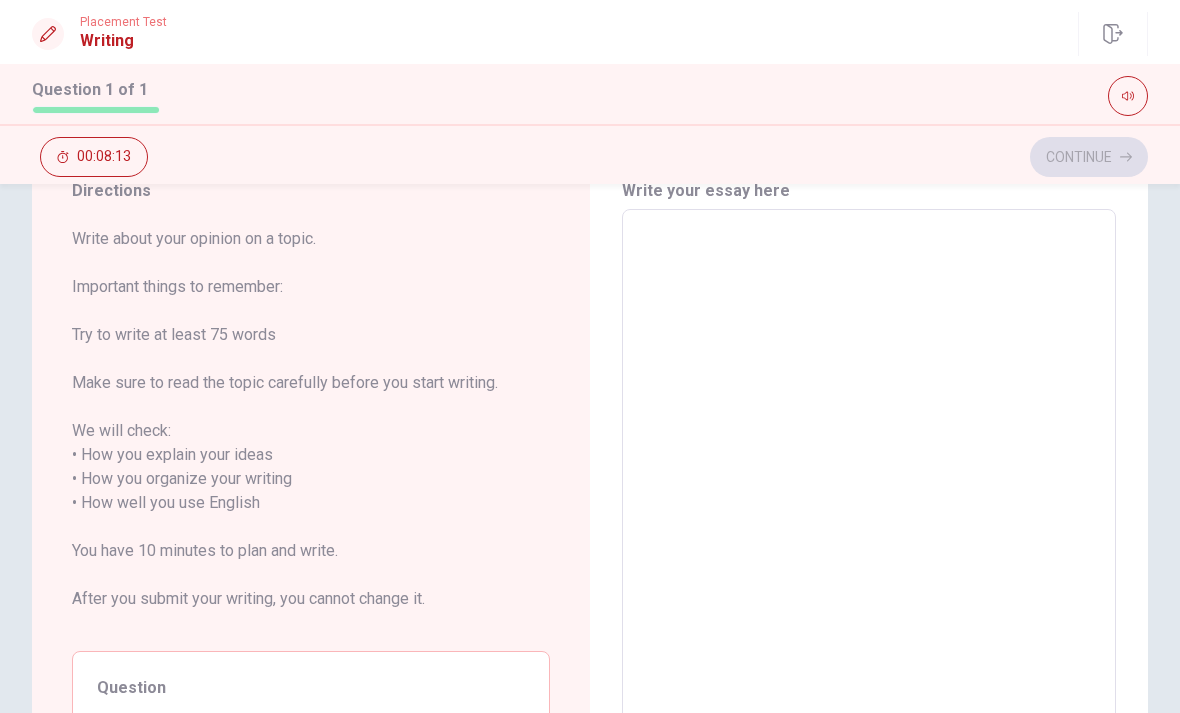 scroll, scrollTop: 86, scrollLeft: 0, axis: vertical 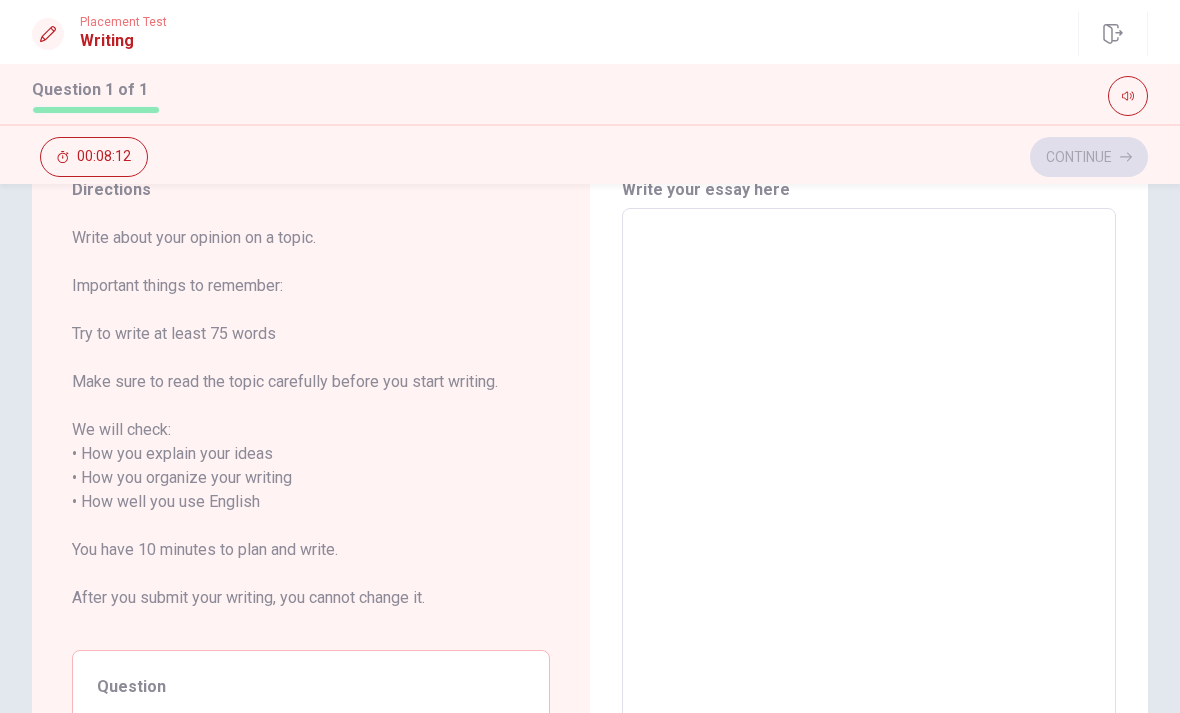 type on "O" 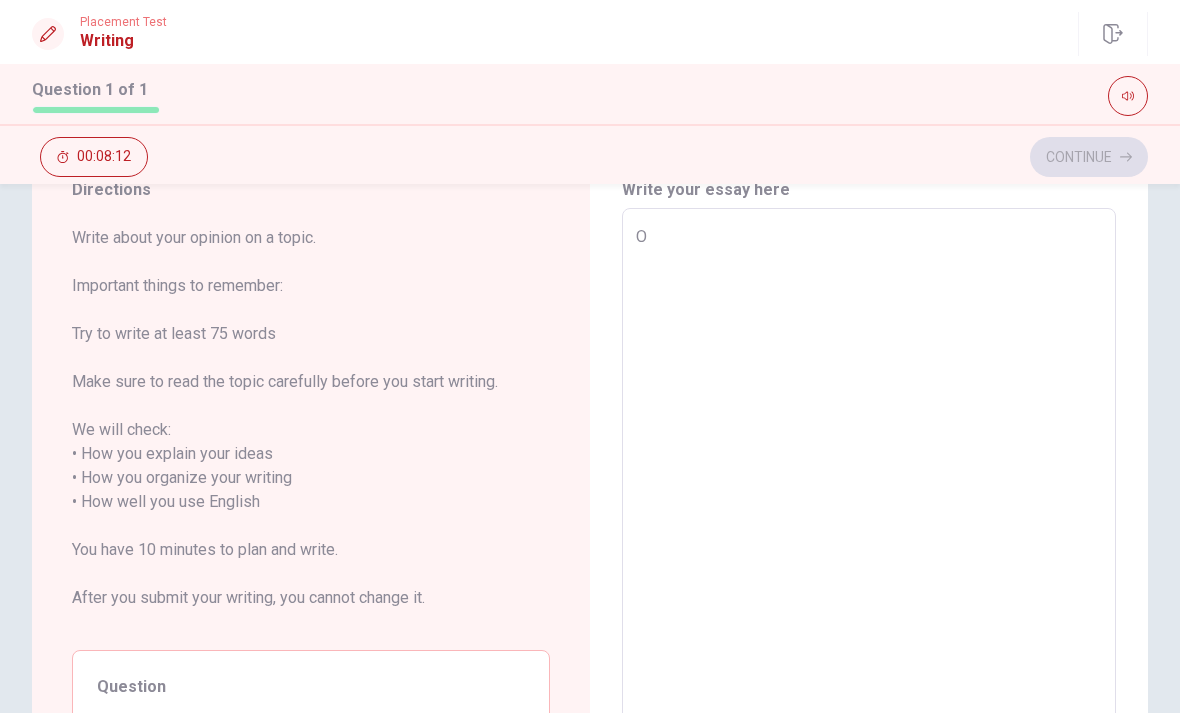 type on "x" 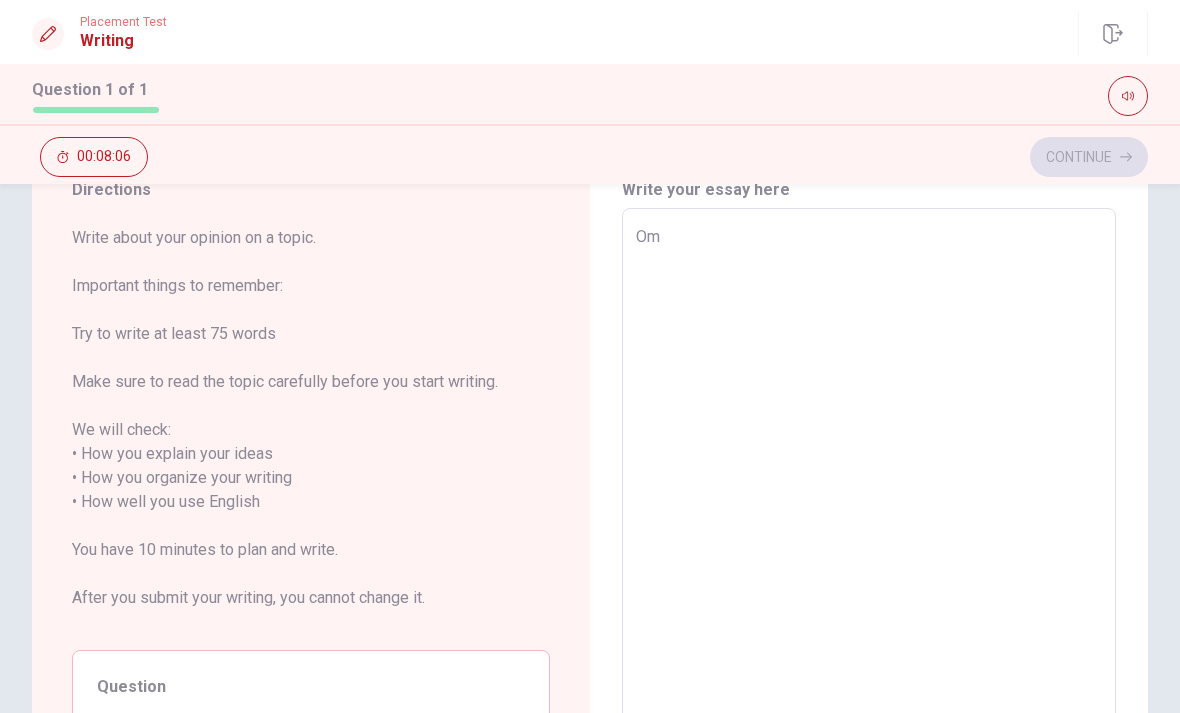 type on "x" 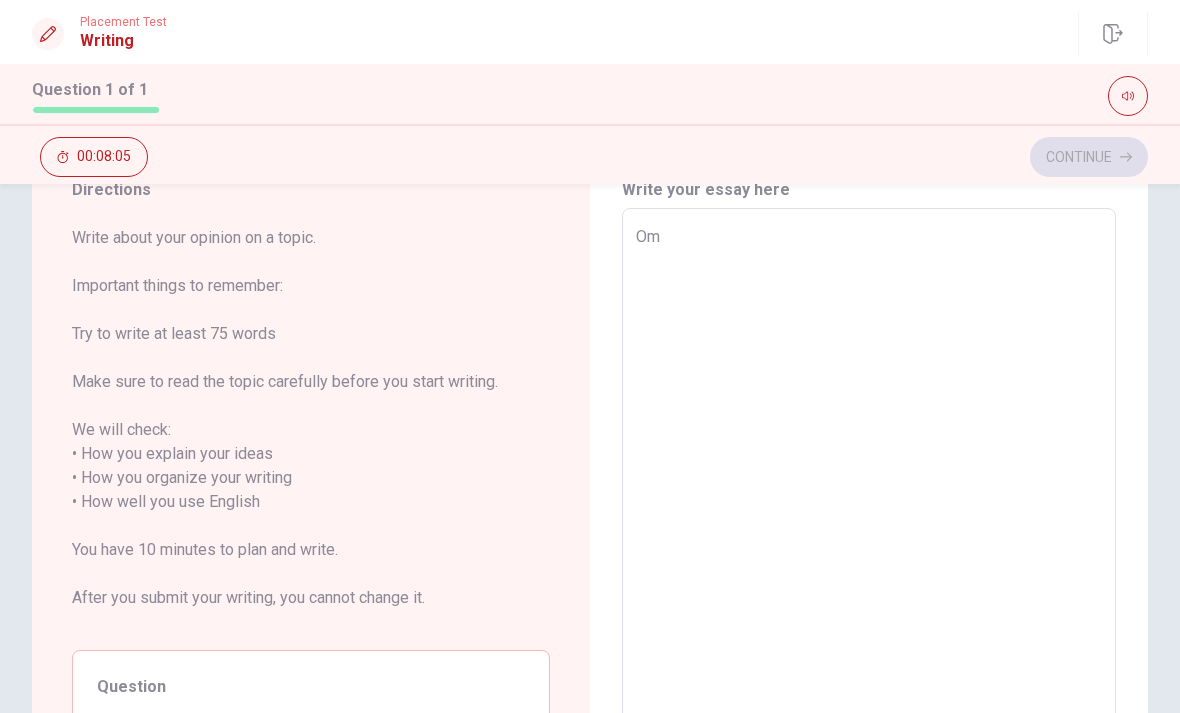 type on "O" 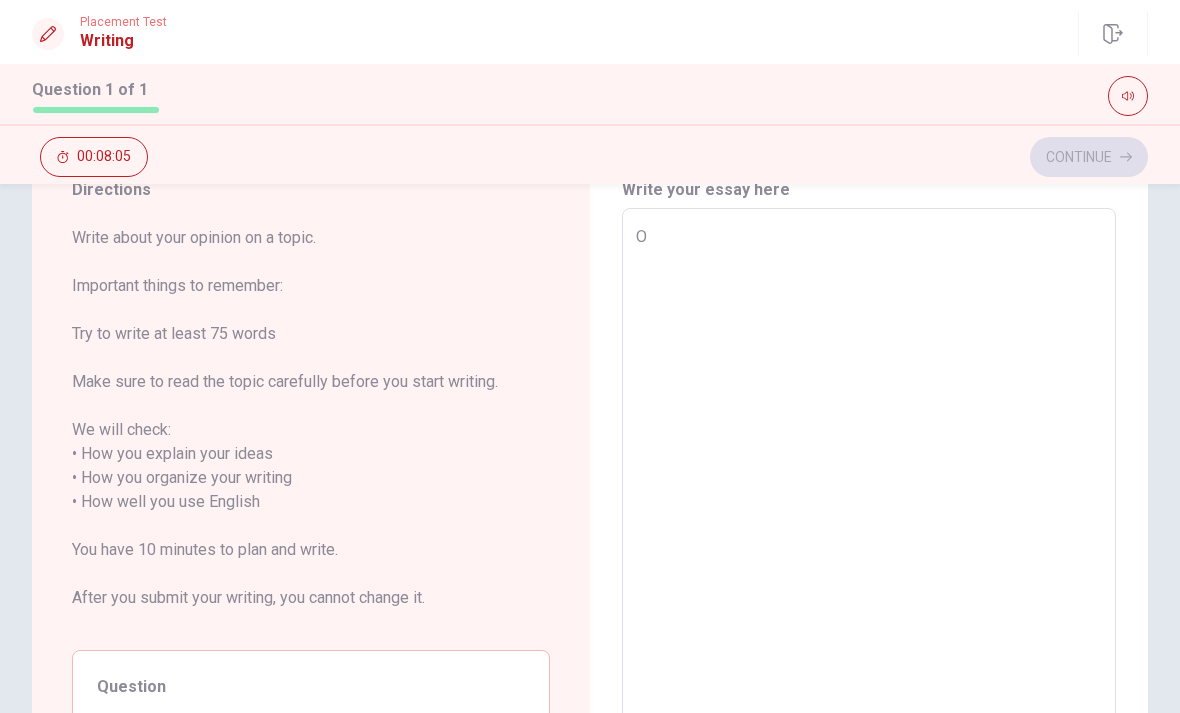 type on "x" 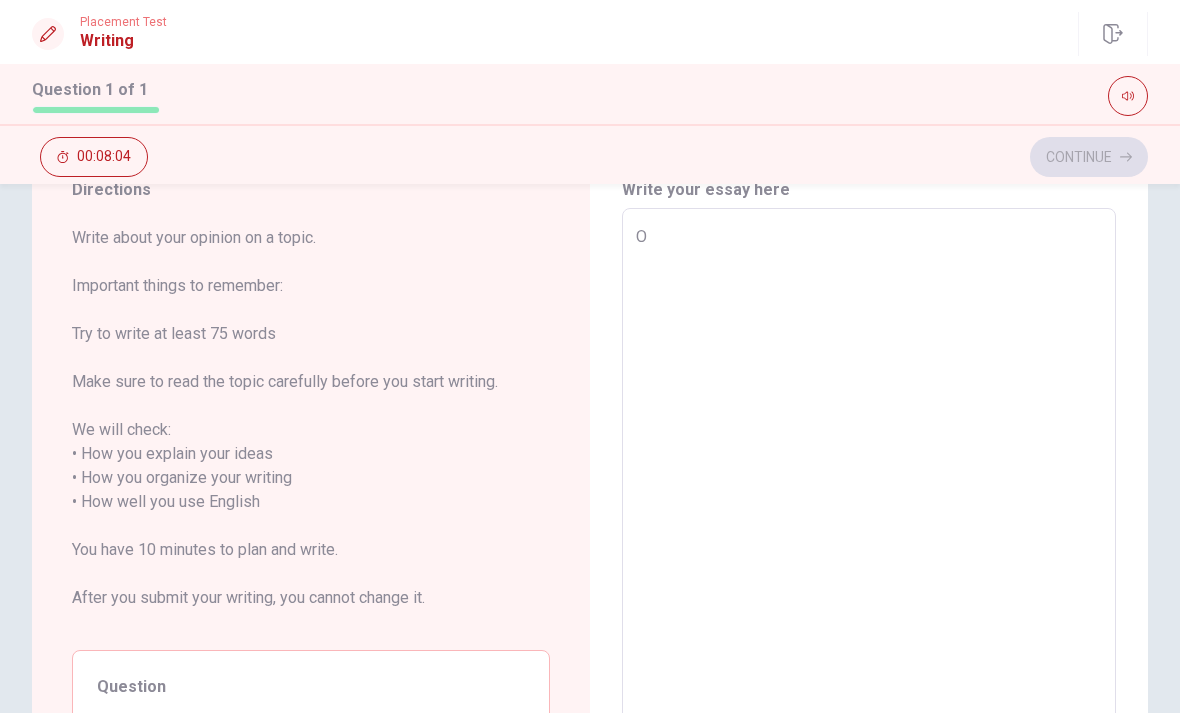 type on "On" 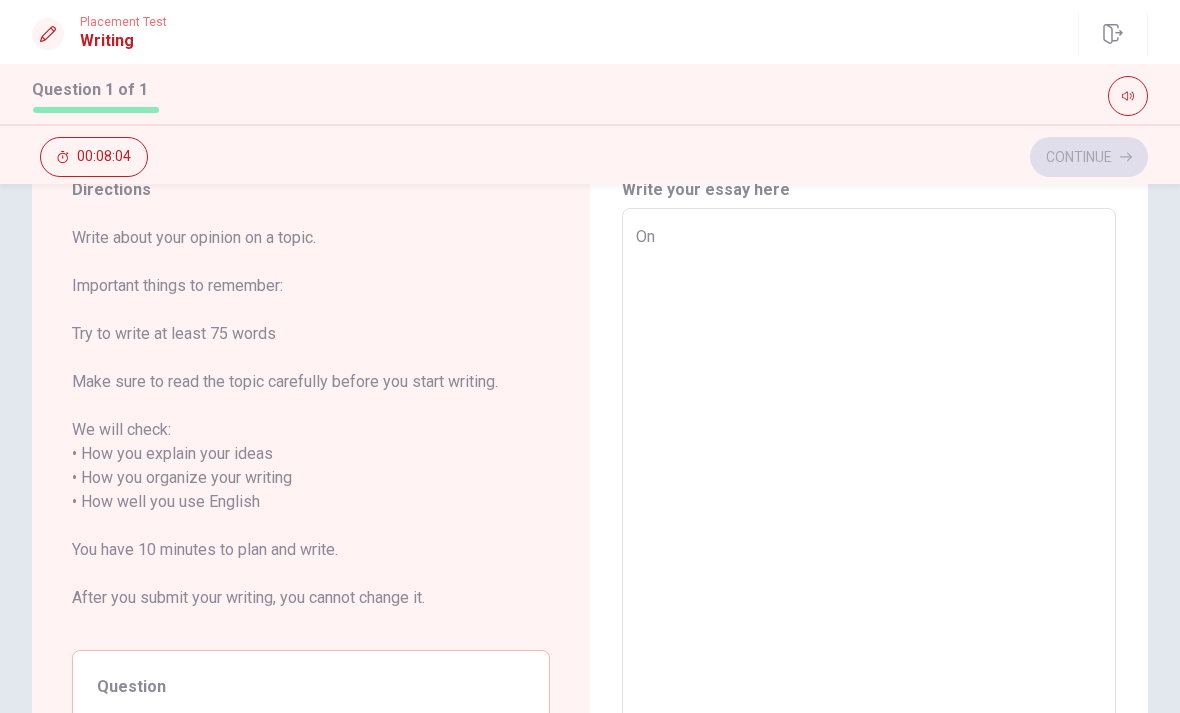 type on "x" 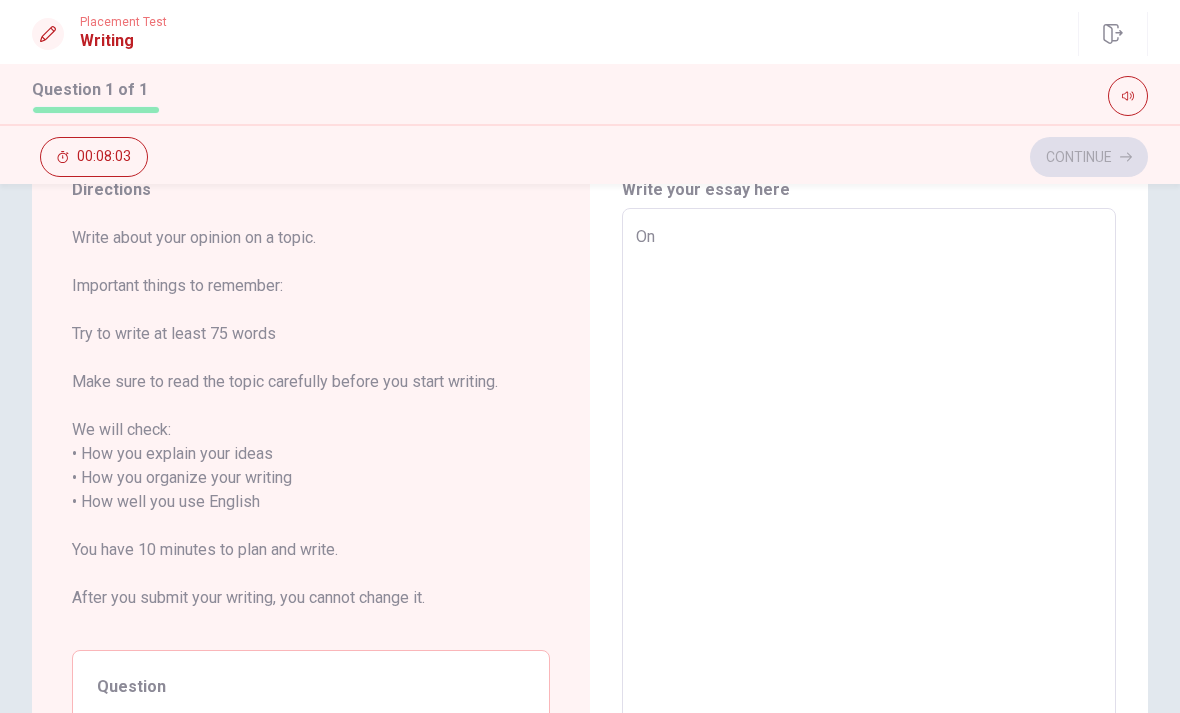 type on "On T" 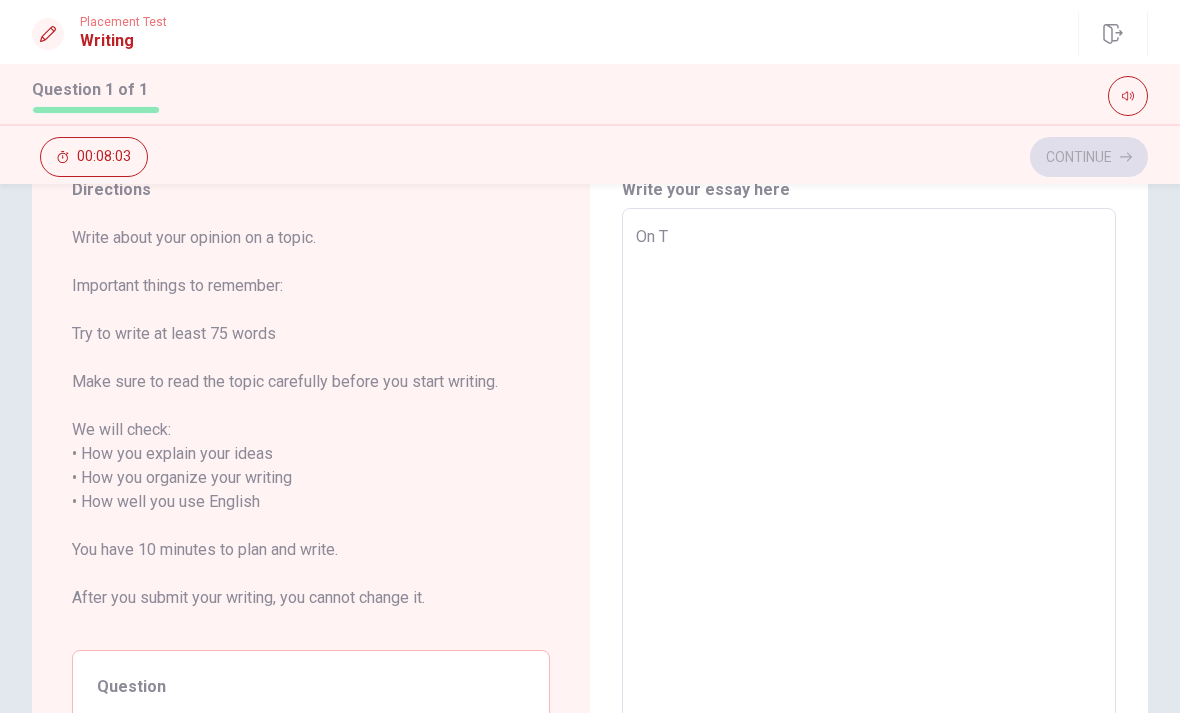 type on "x" 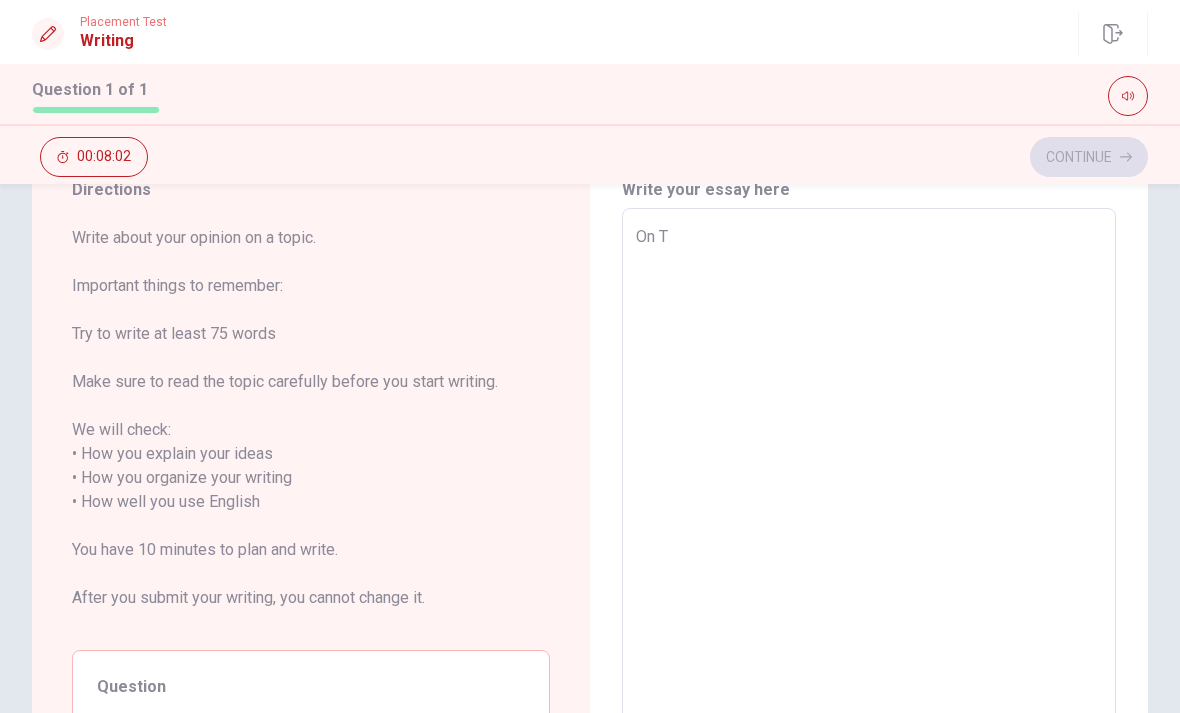 type on "On Tv" 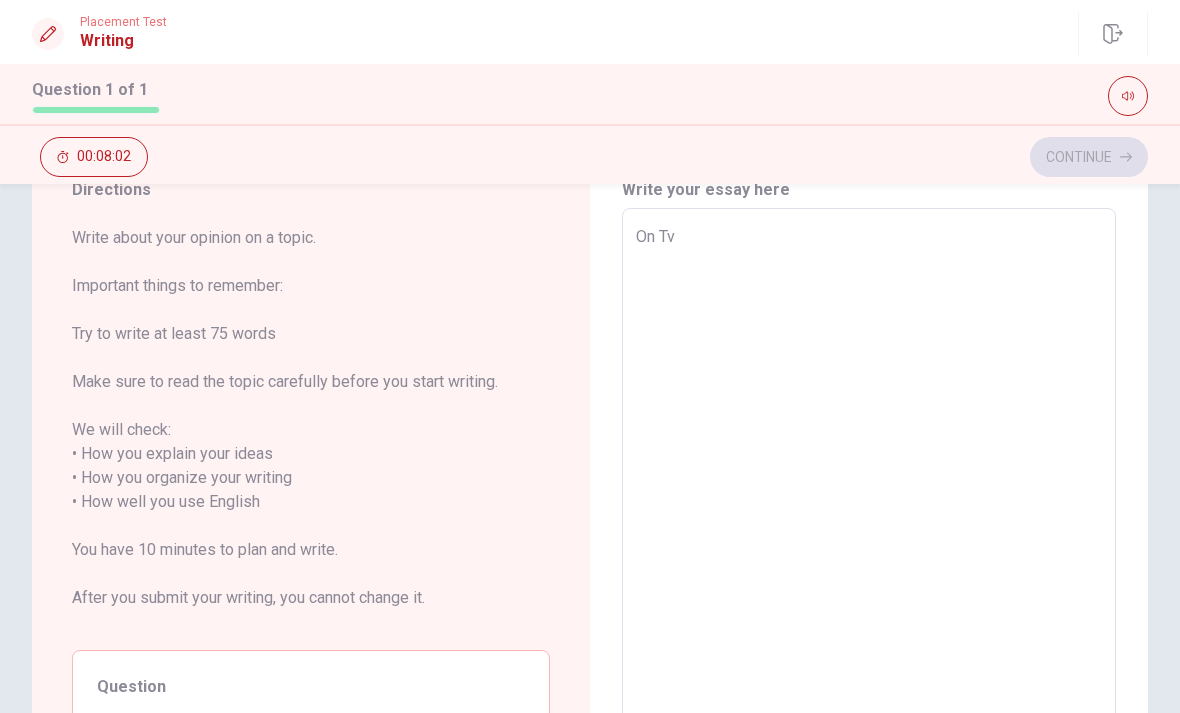 type on "x" 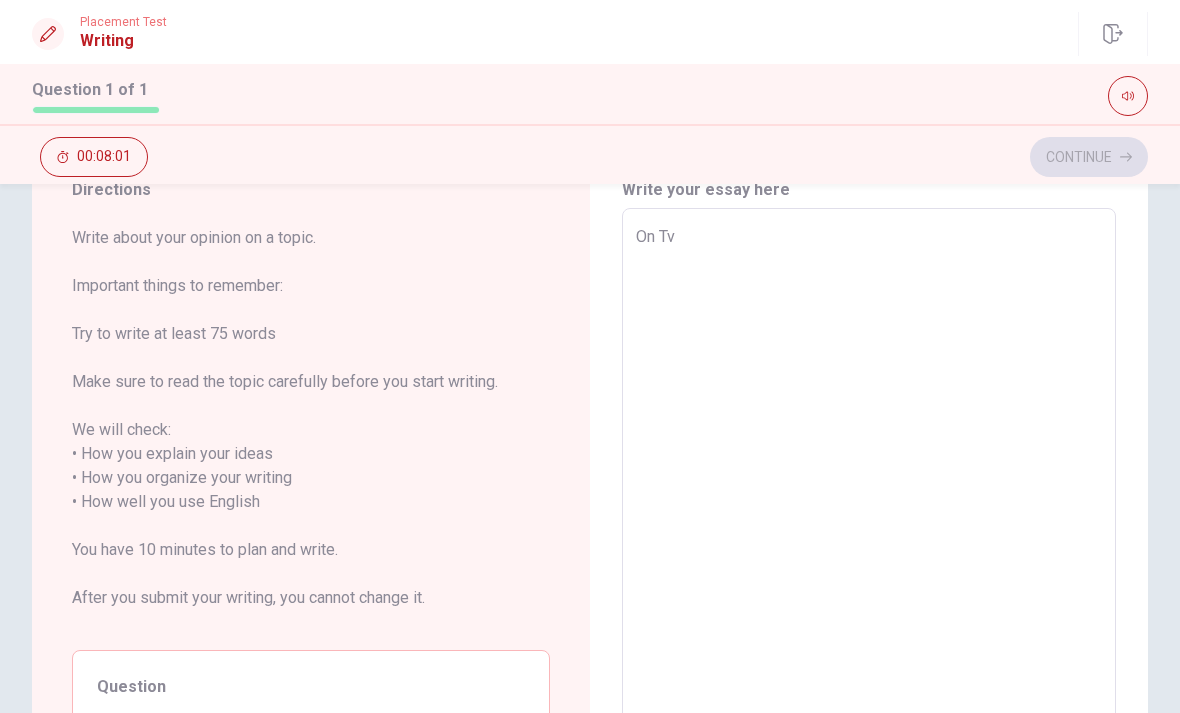 type on "On Tvs" 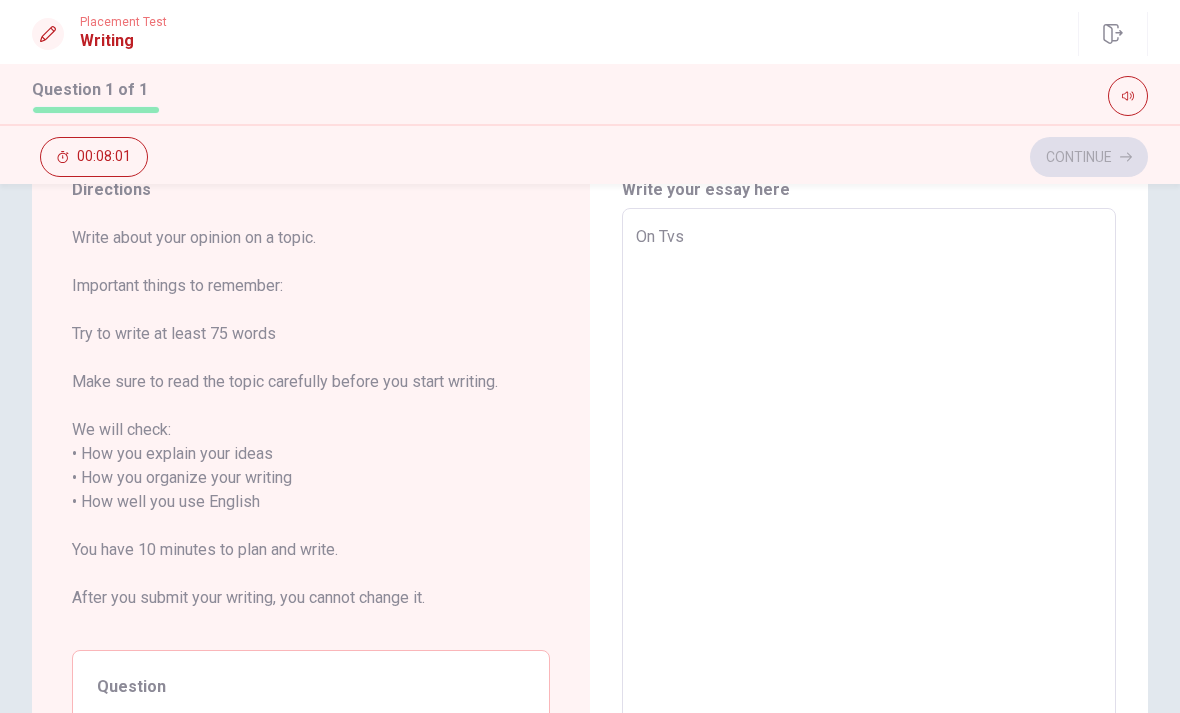 type on "x" 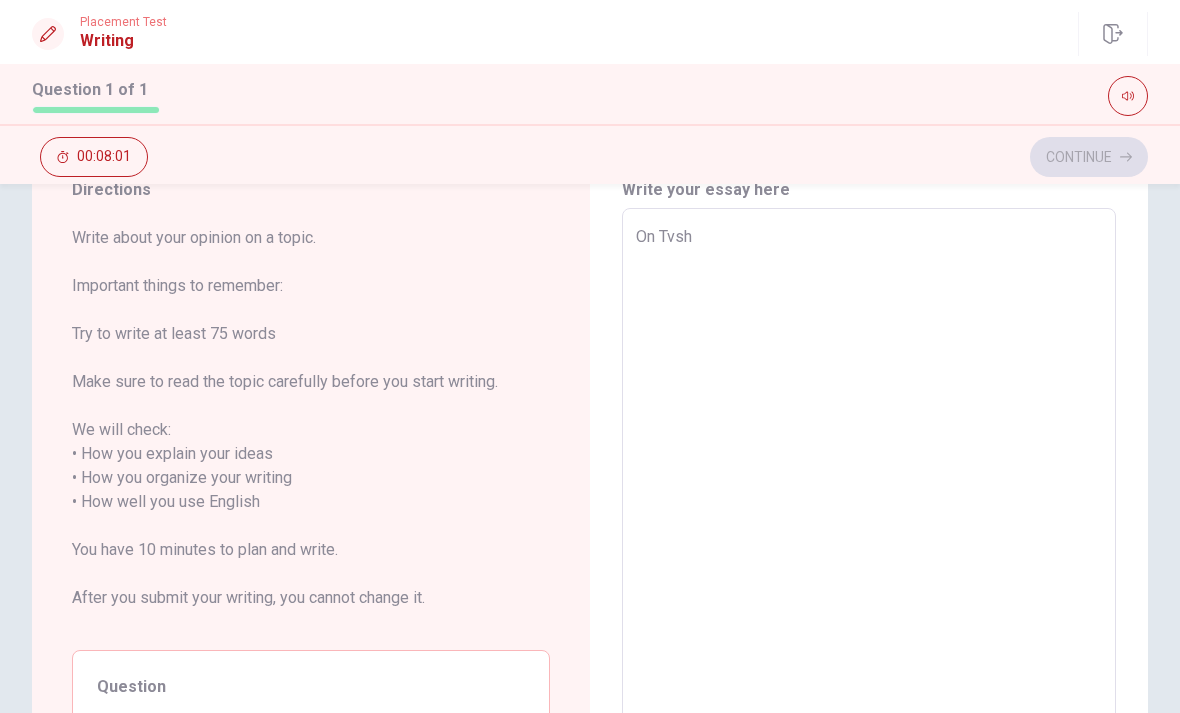 type on "x" 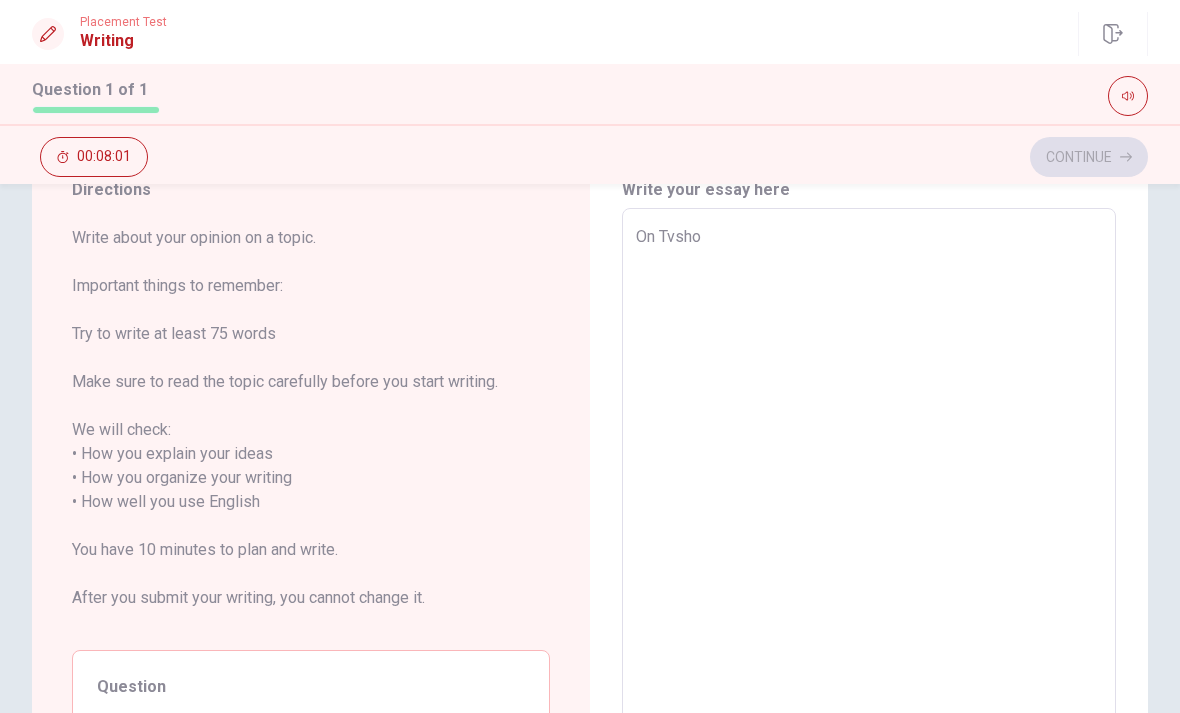 type on "x" 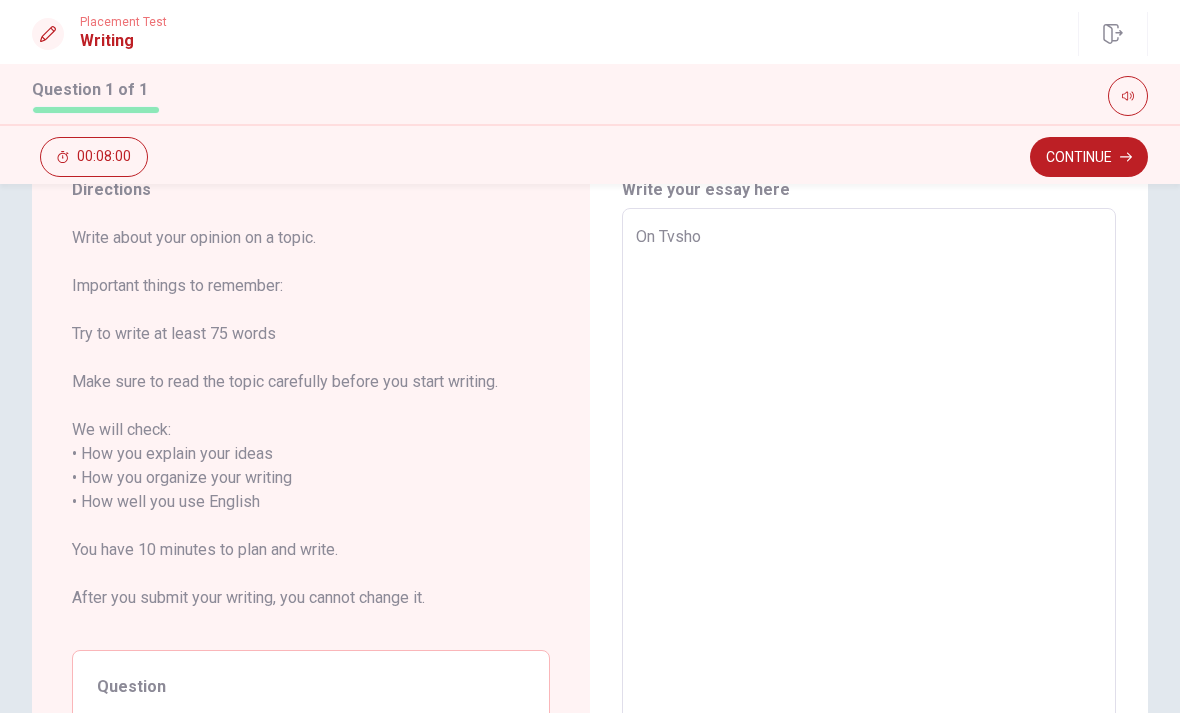 type on "On Tvshox" 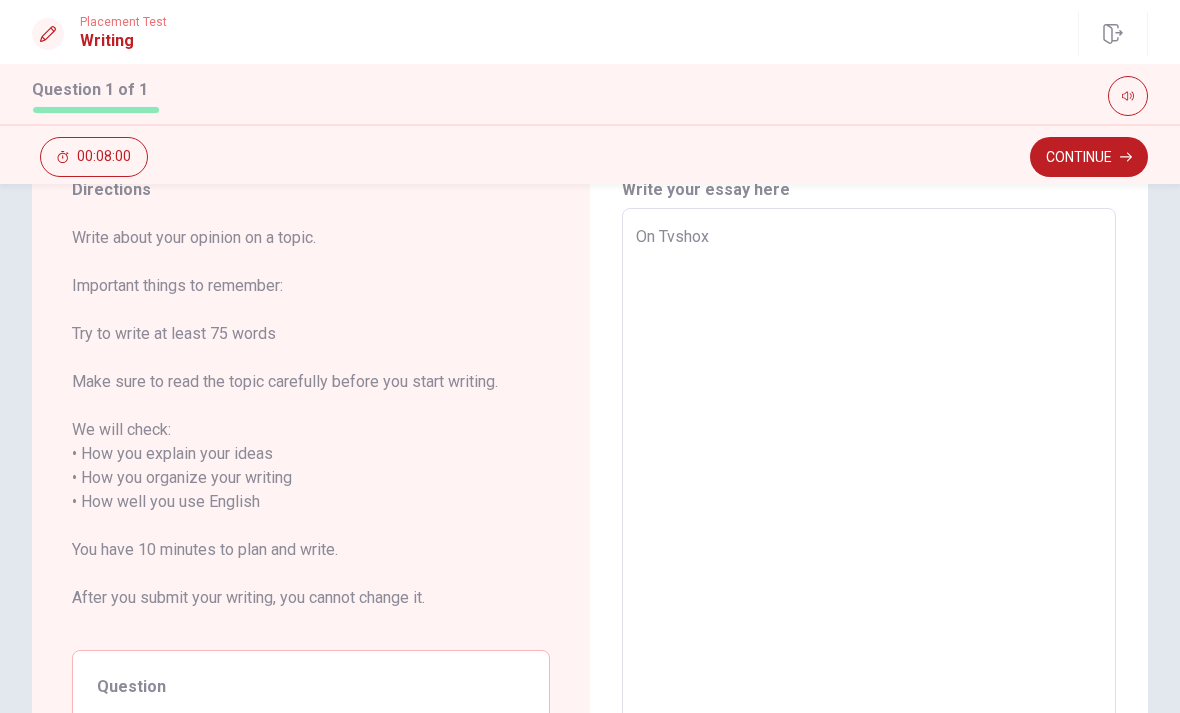 type on "x" 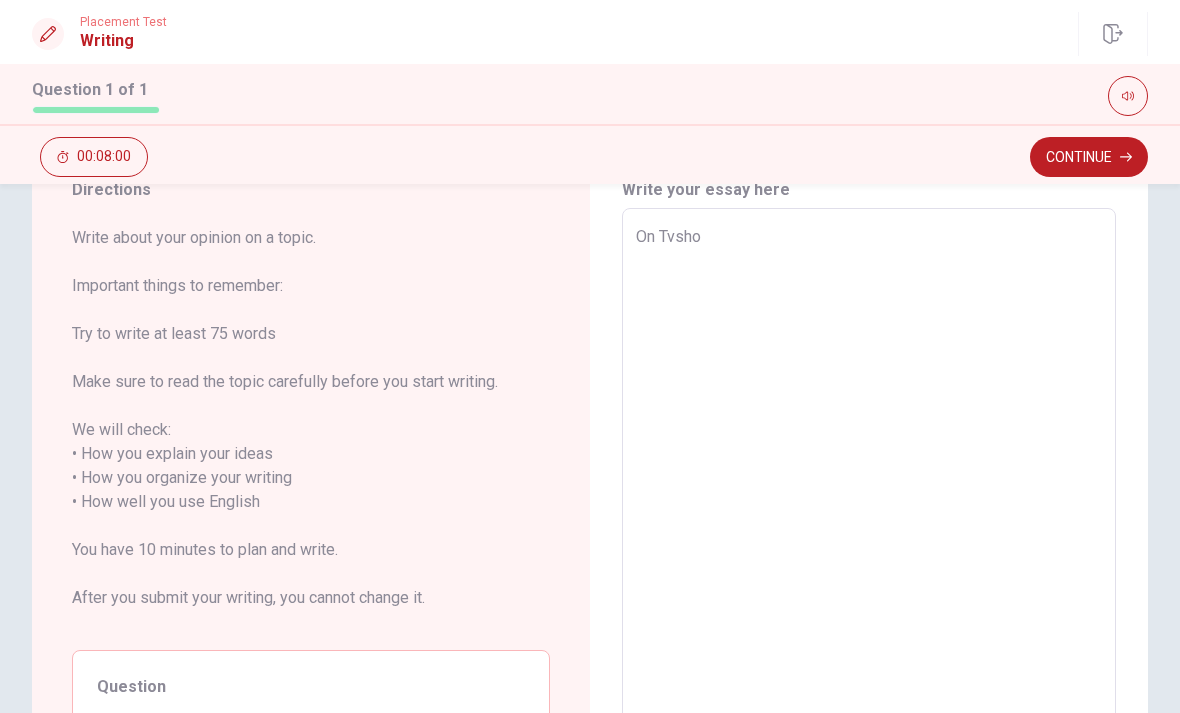 type on "x" 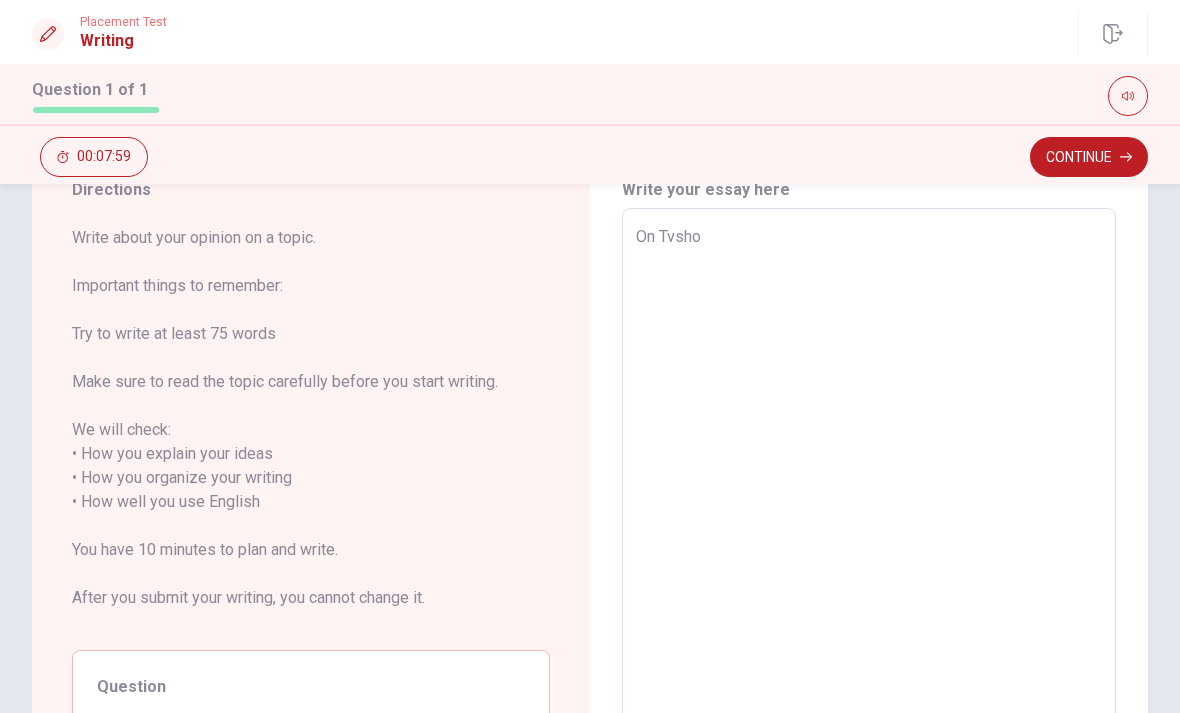 type on "On Tvshow" 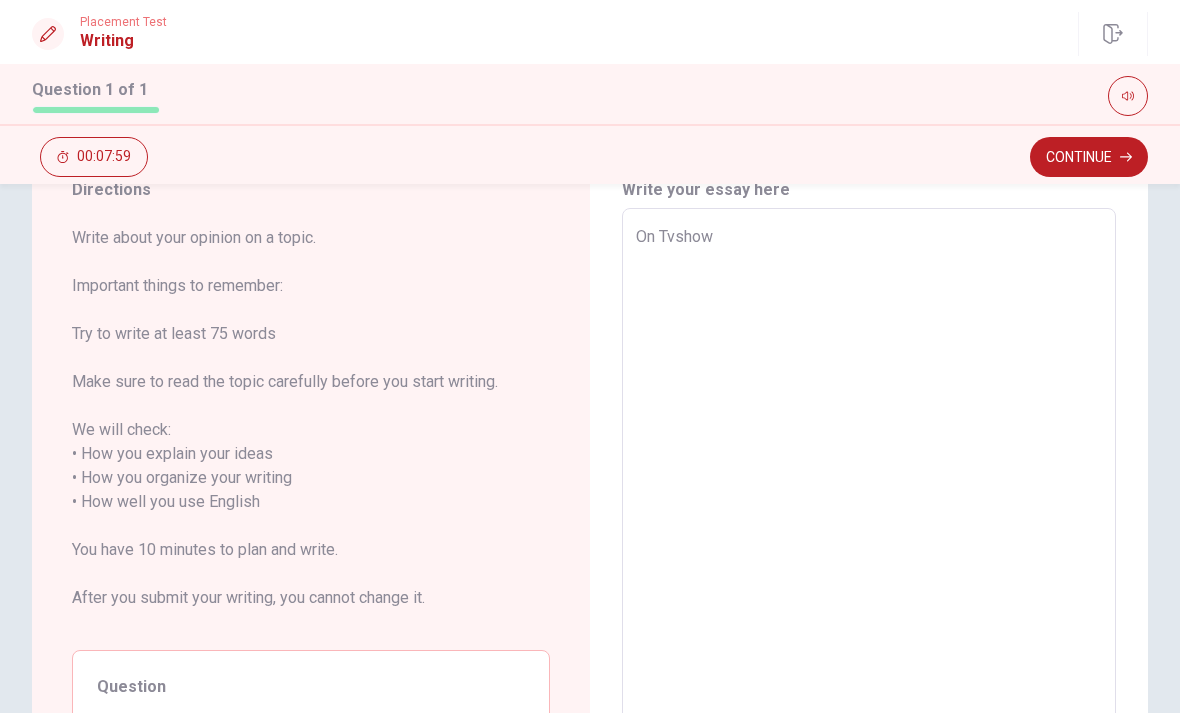 type on "x" 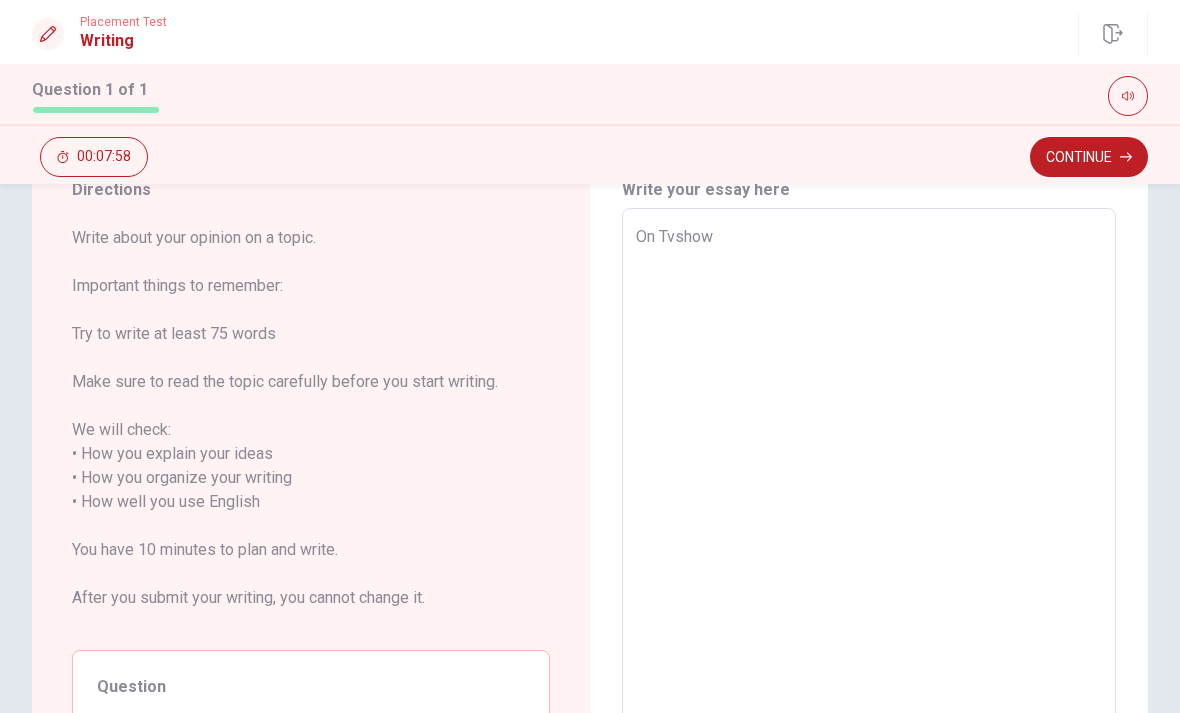 type on "On Tvshow" 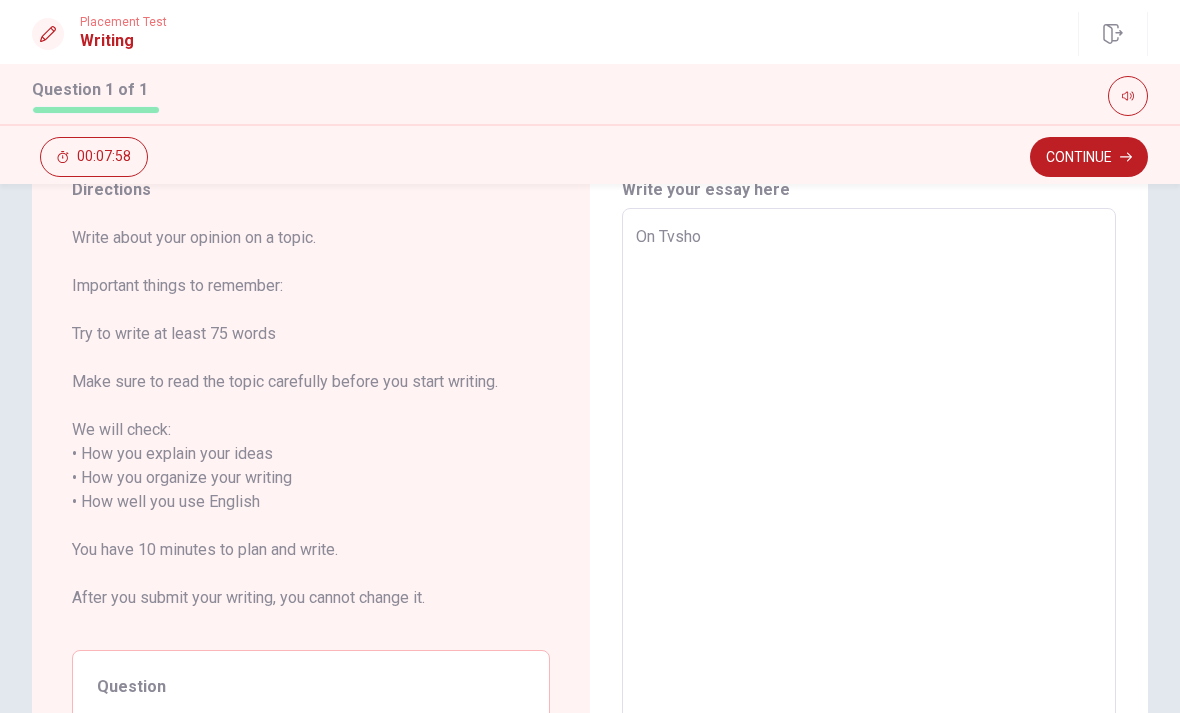 type on "x" 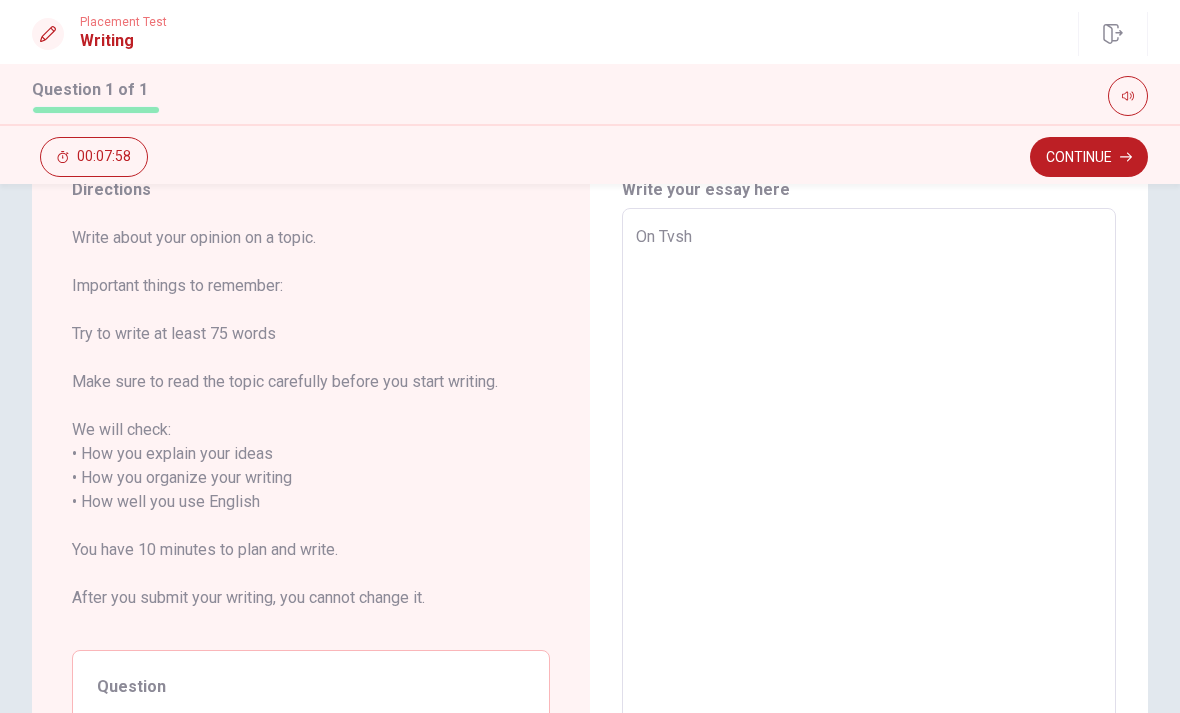 type on "x" 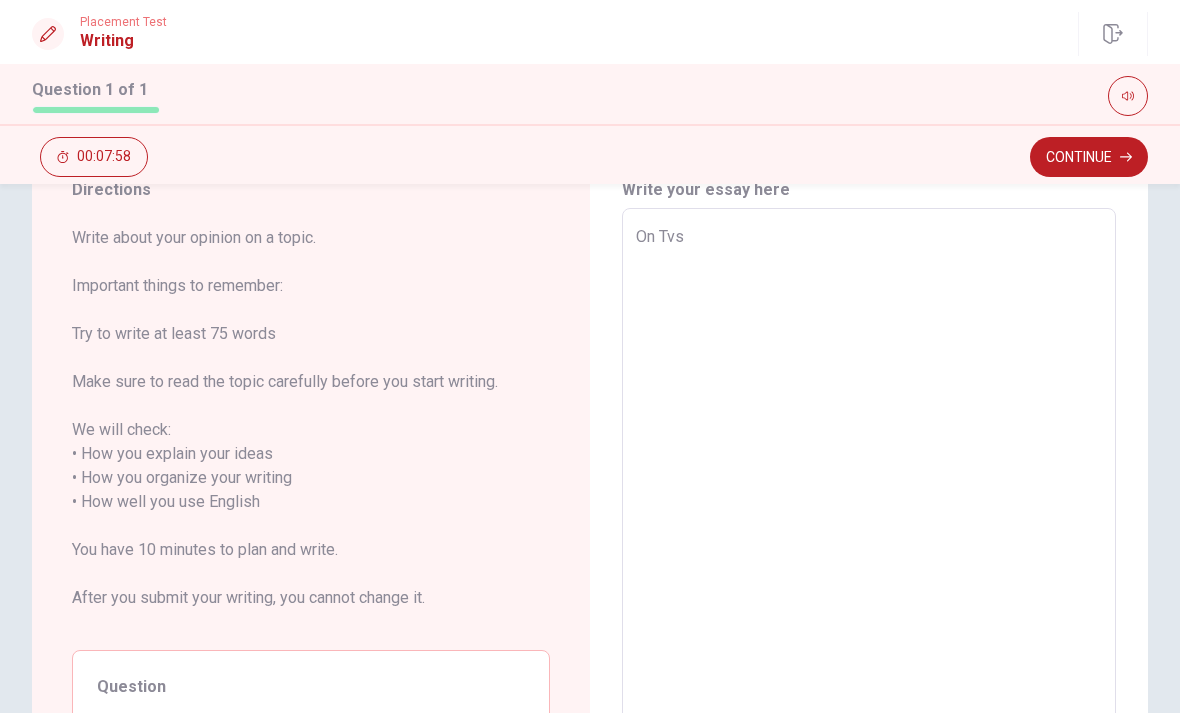 type on "x" 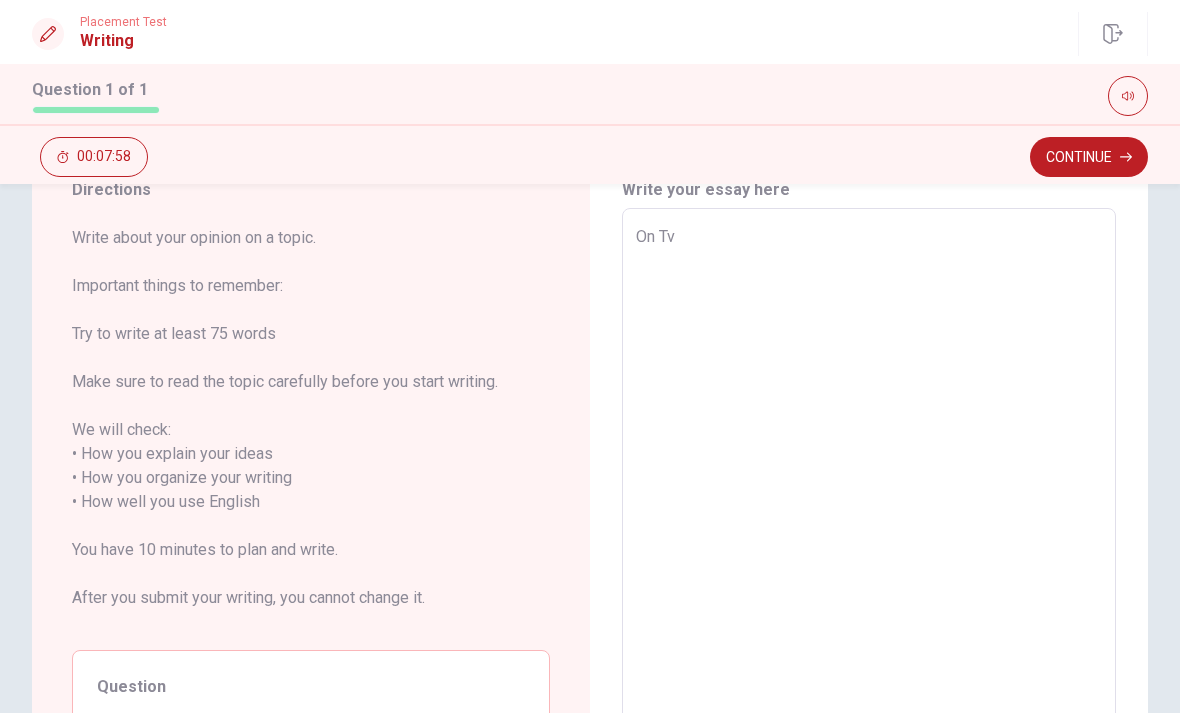 type on "x" 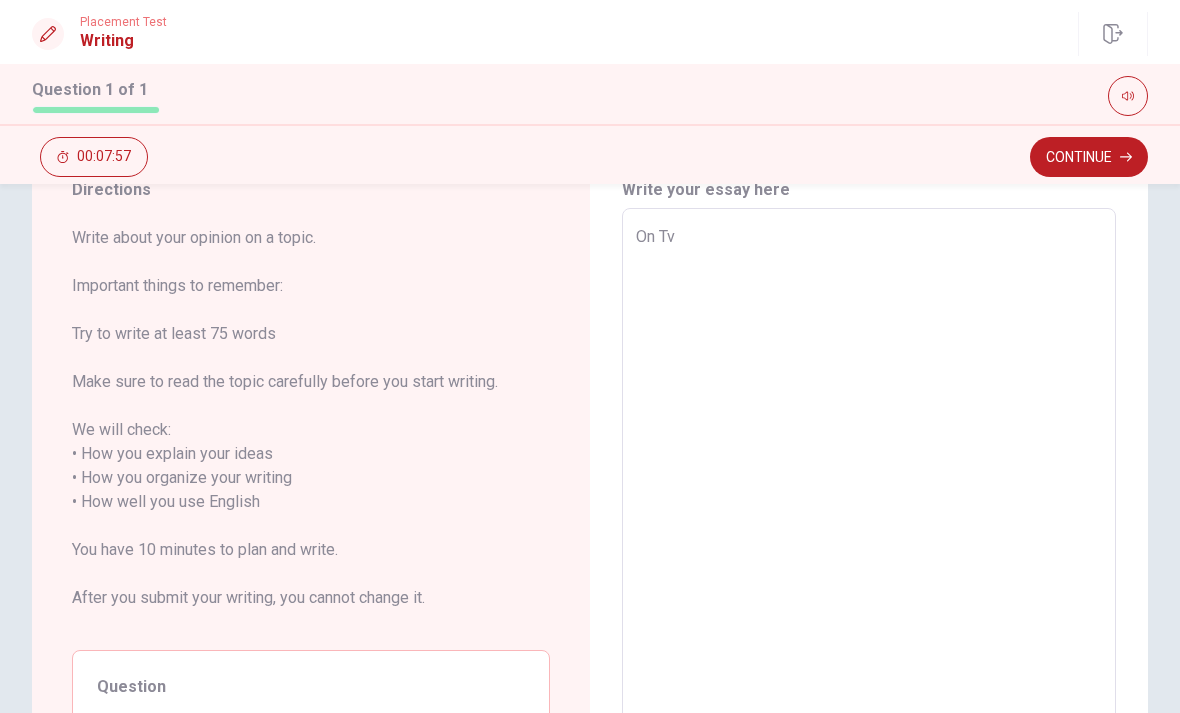 type on "On Tv" 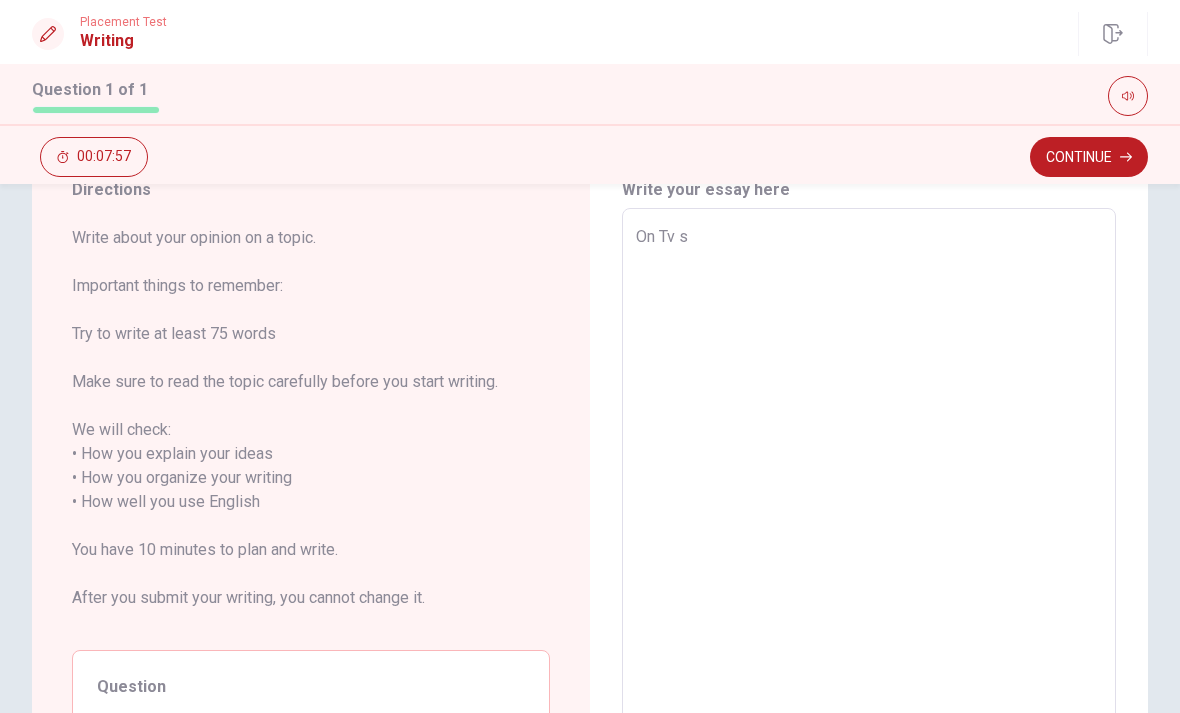 type on "x" 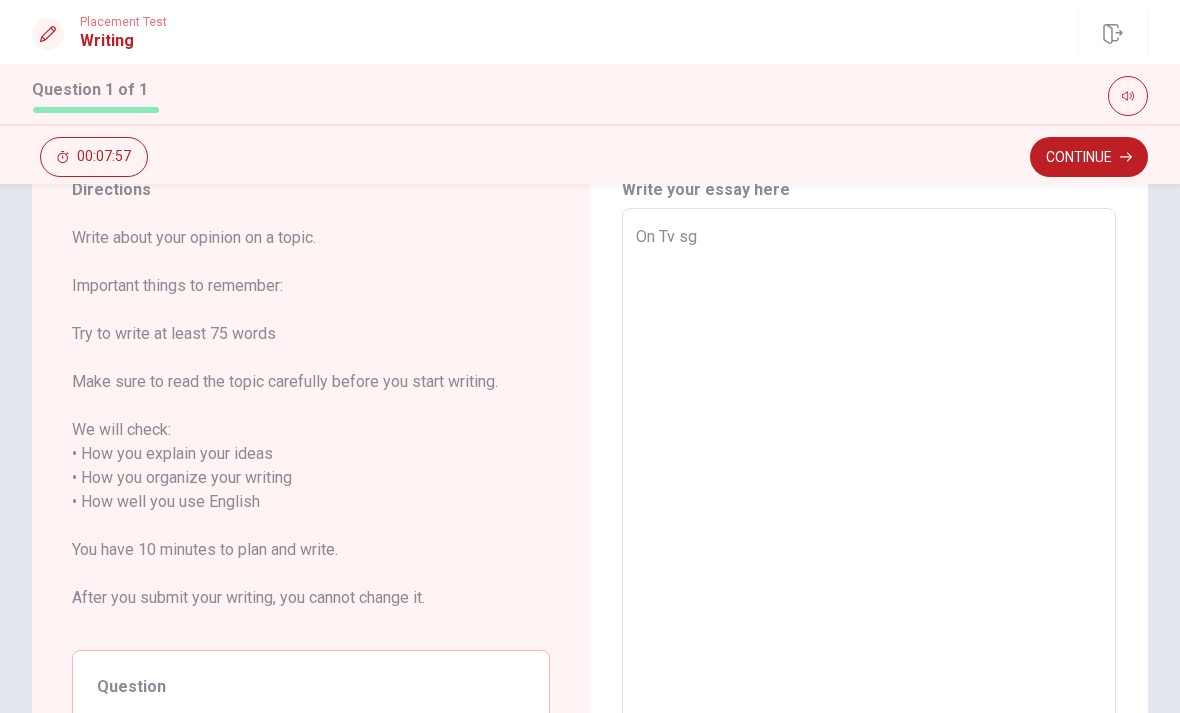 type on "x" 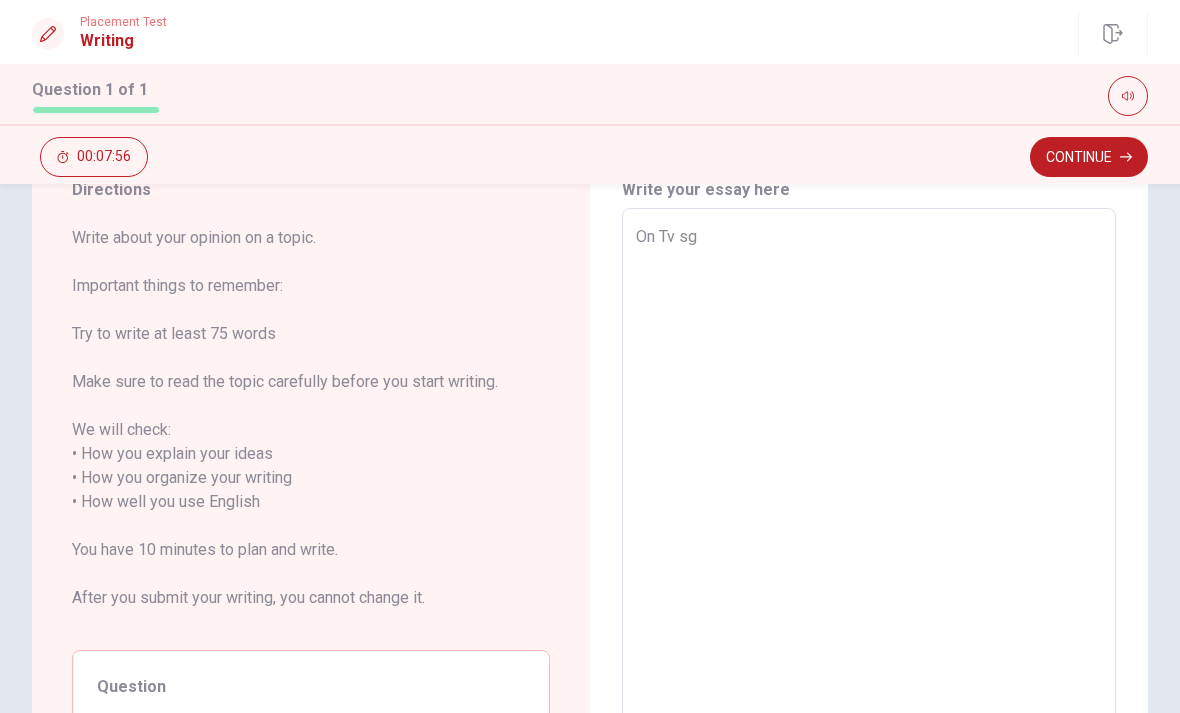type on "On Tv s" 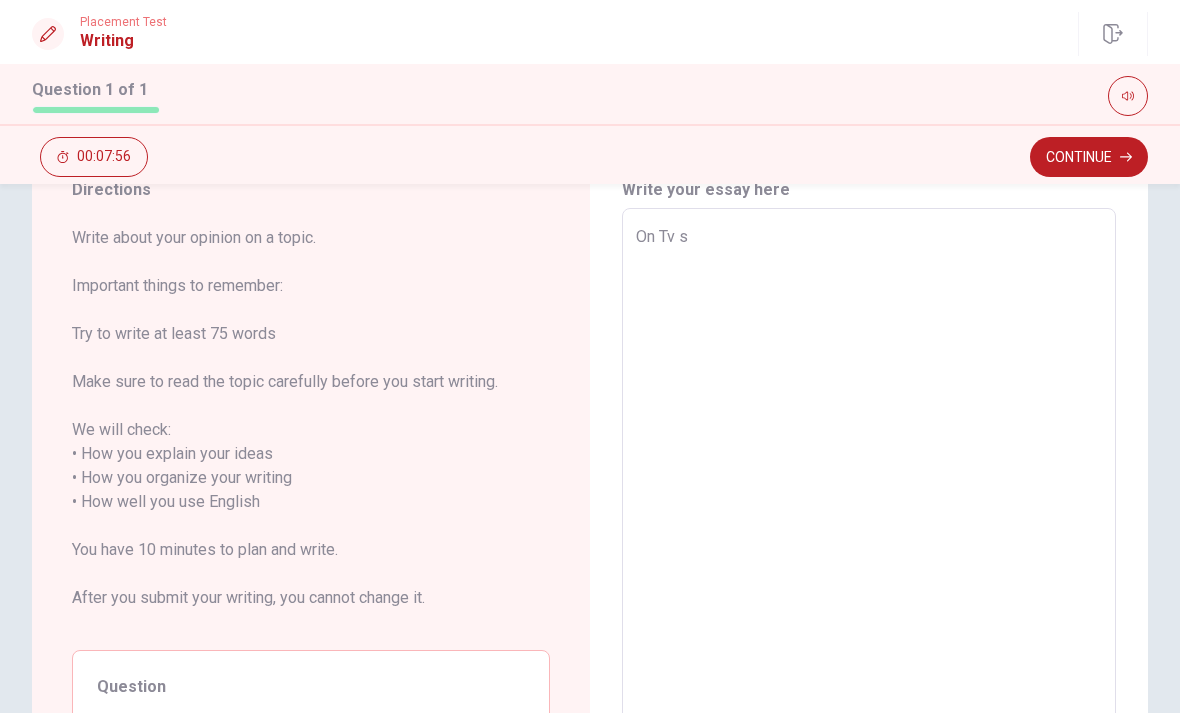 type on "x" 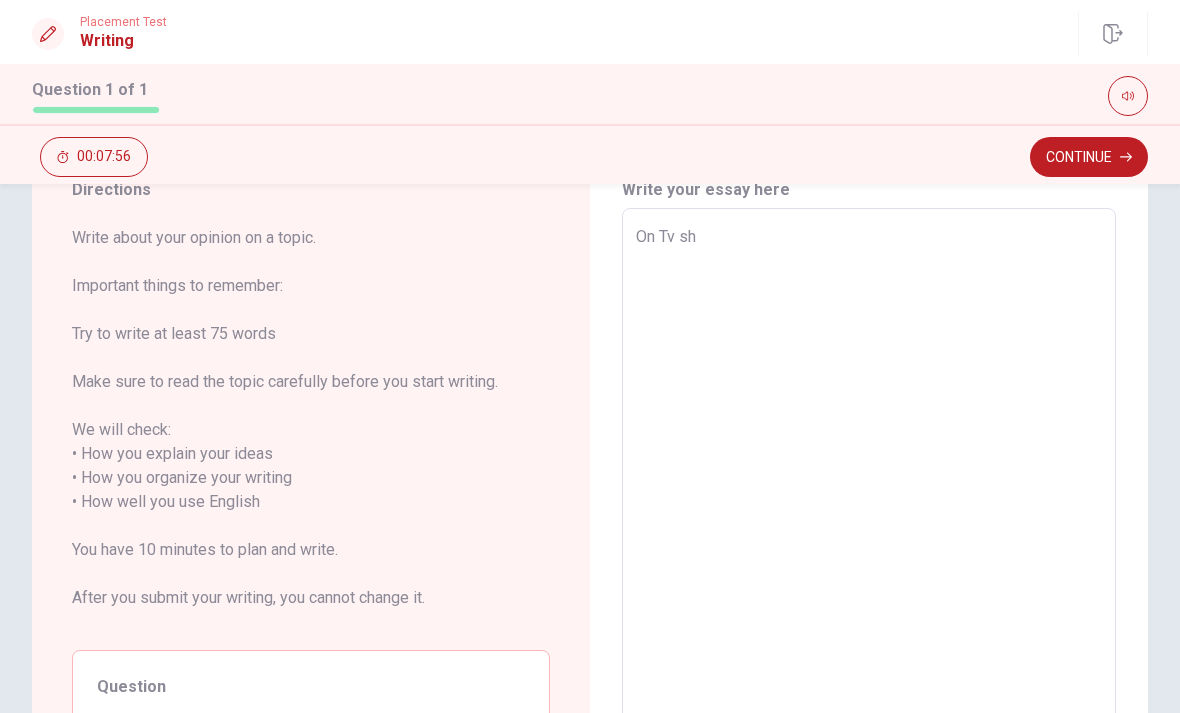 type on "x" 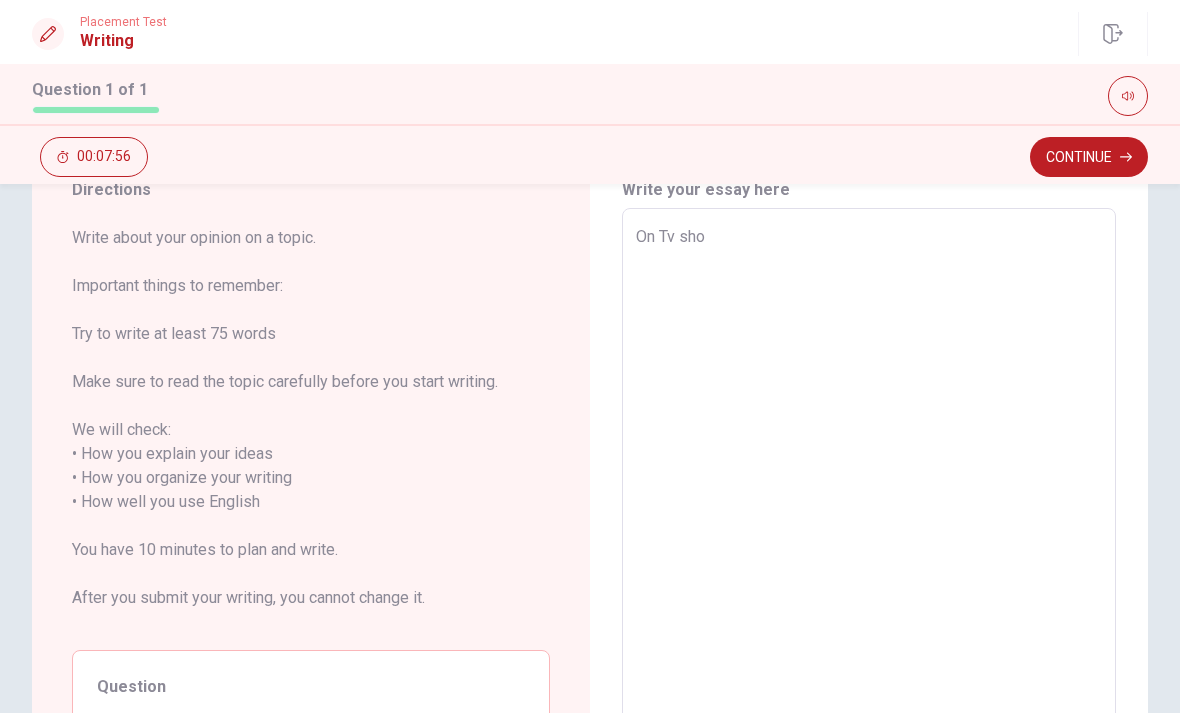 type on "x" 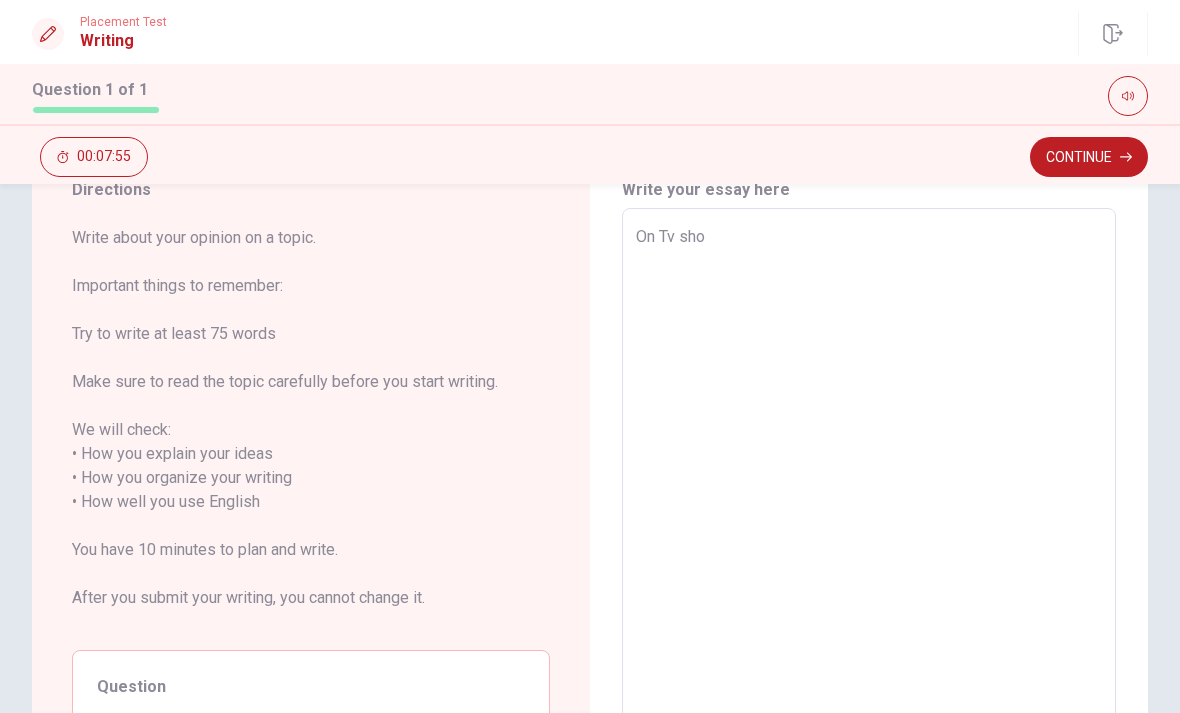 type on "On Tv show" 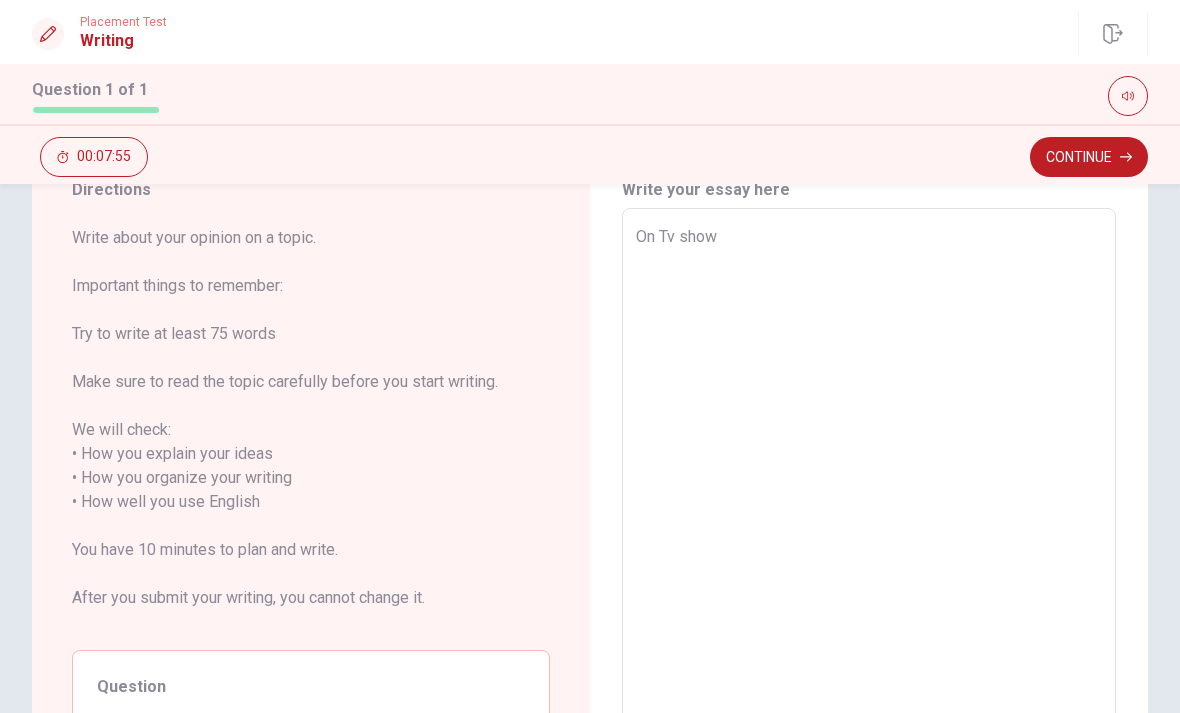 type on "x" 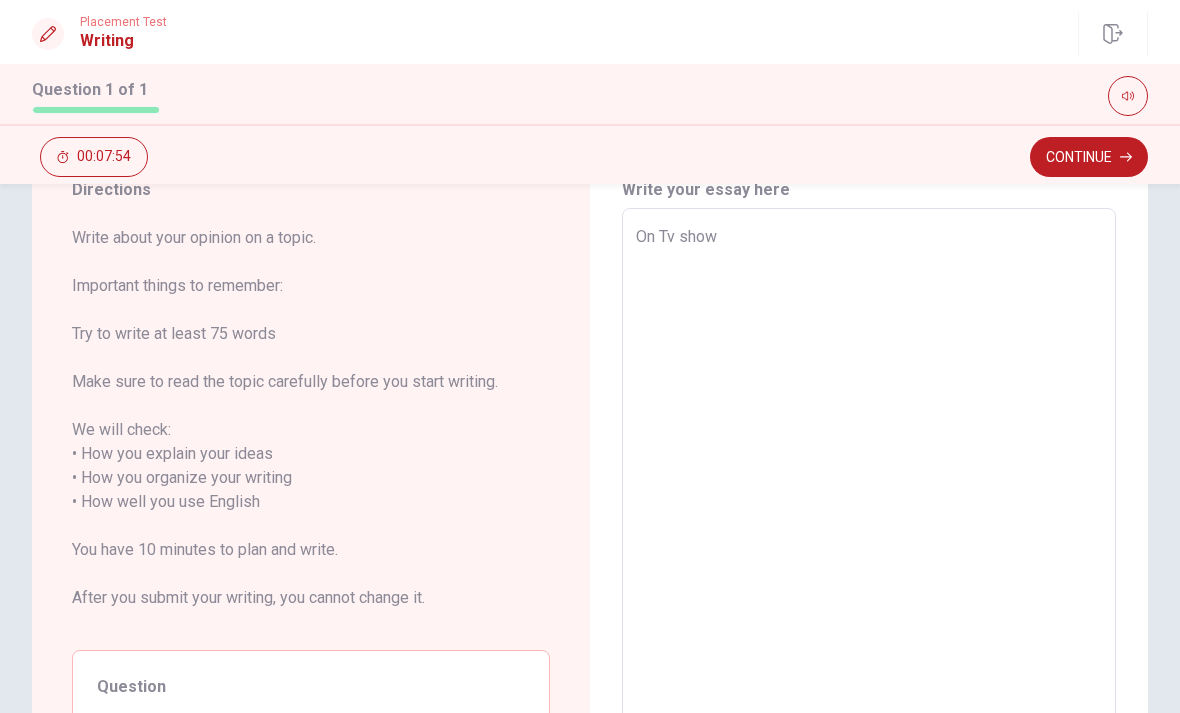 type on "x" 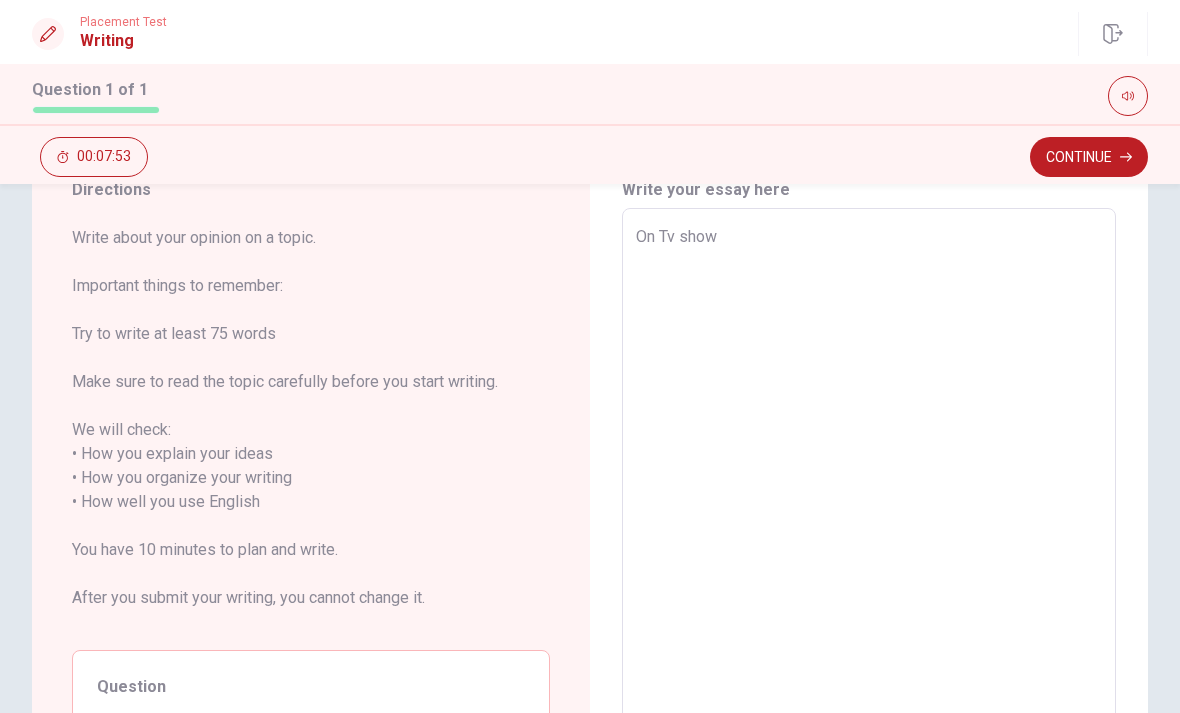 type on "On Tv show t" 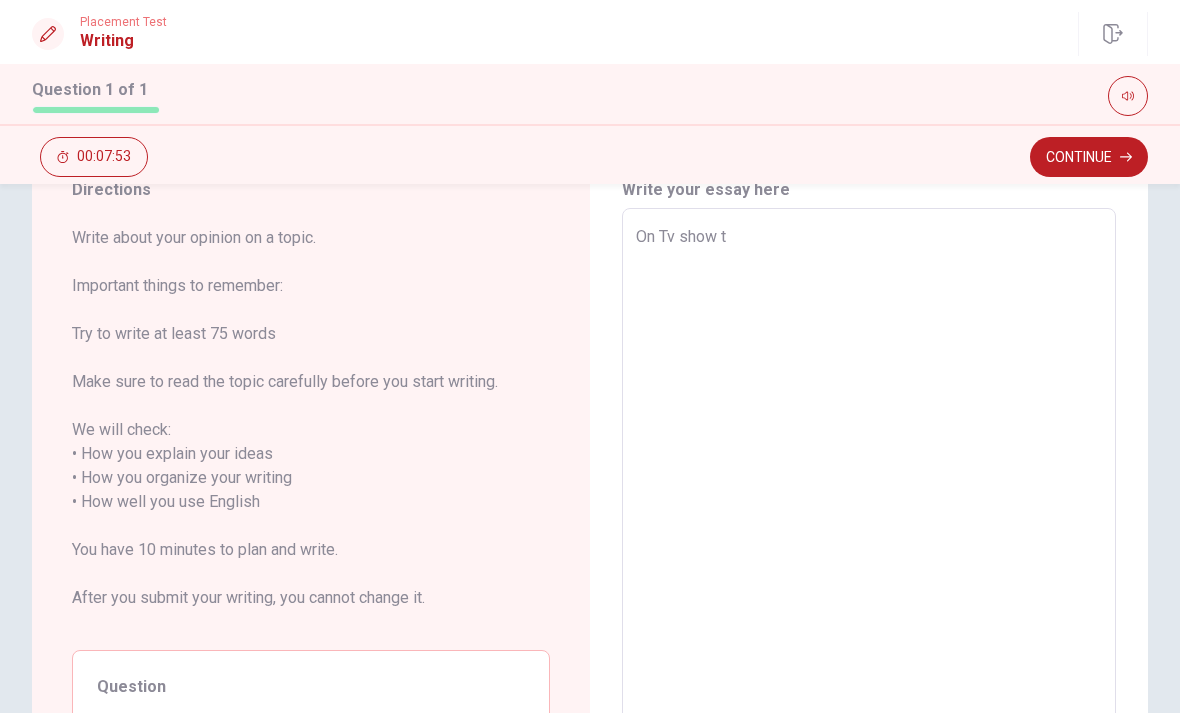 type on "x" 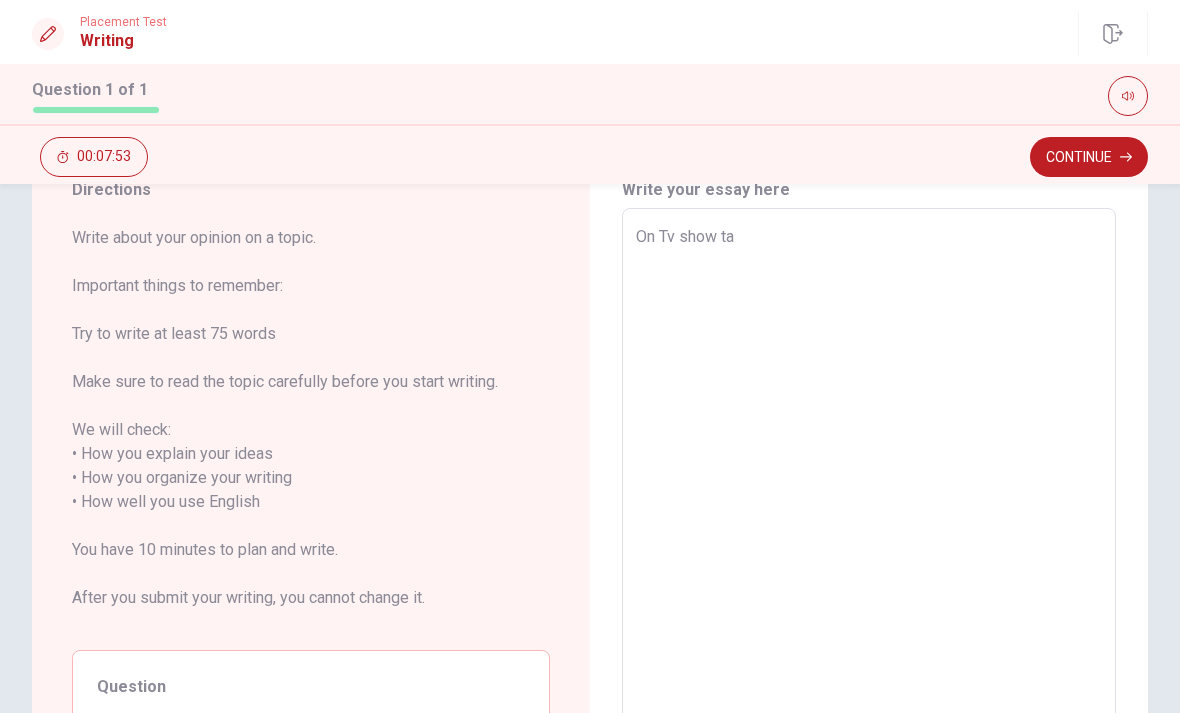 type on "x" 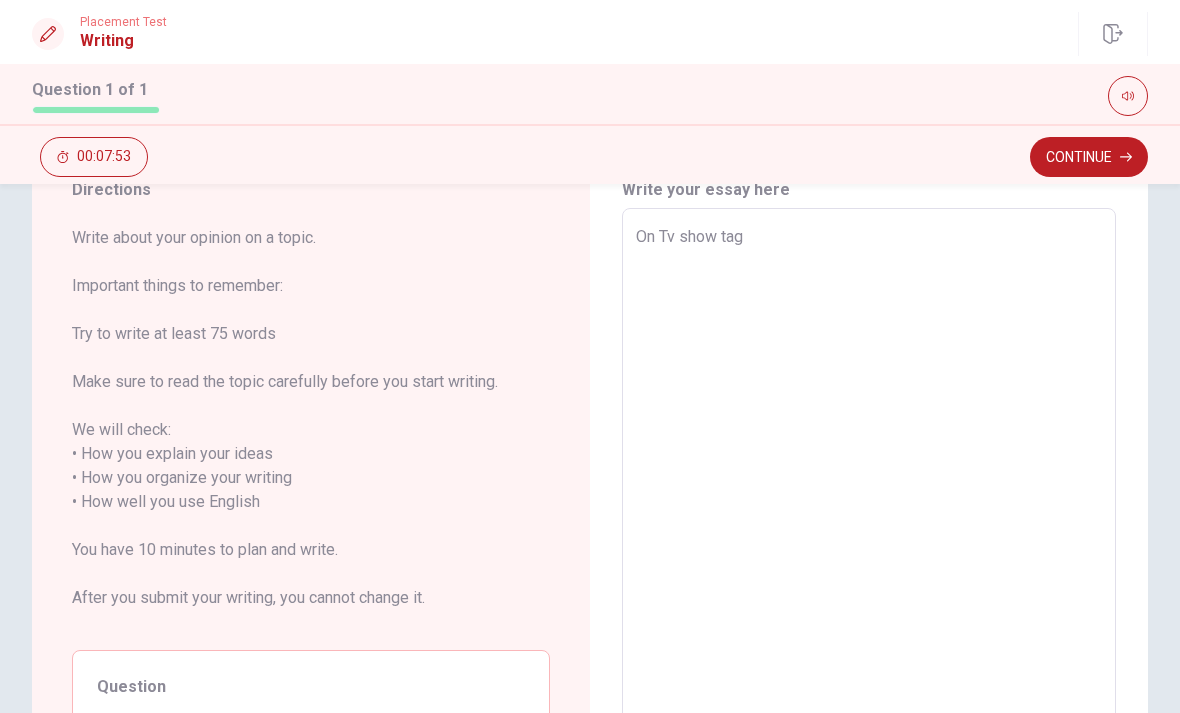 type on "x" 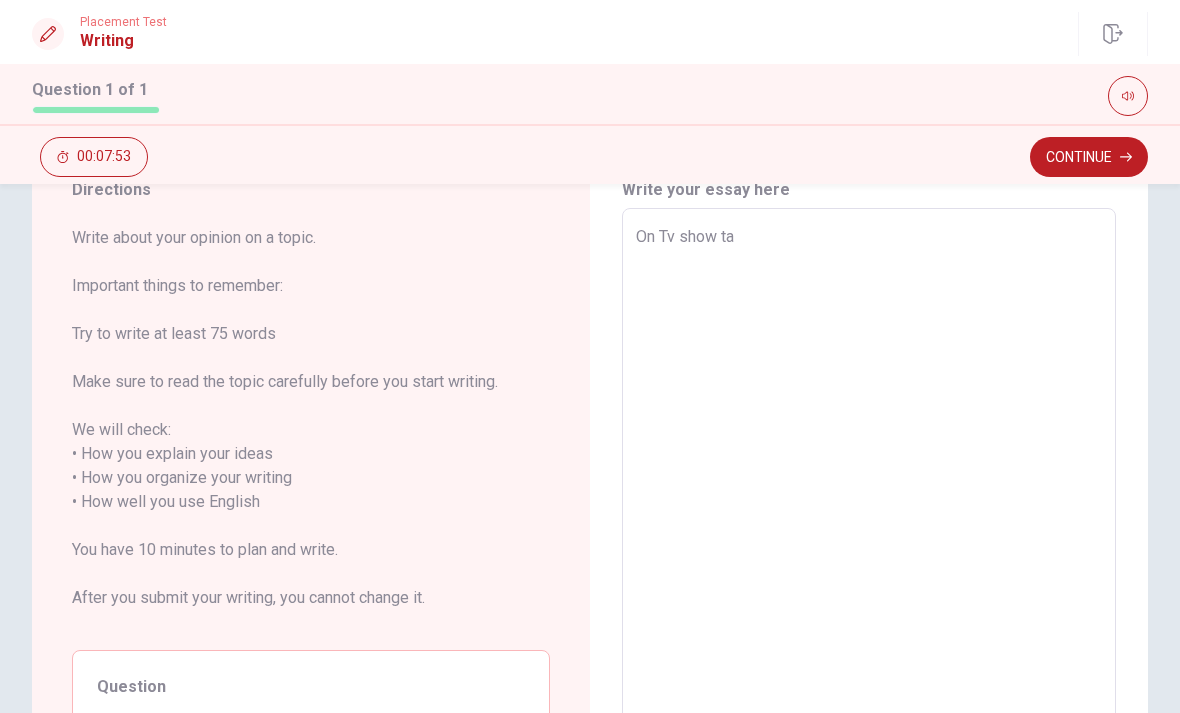 type on "x" 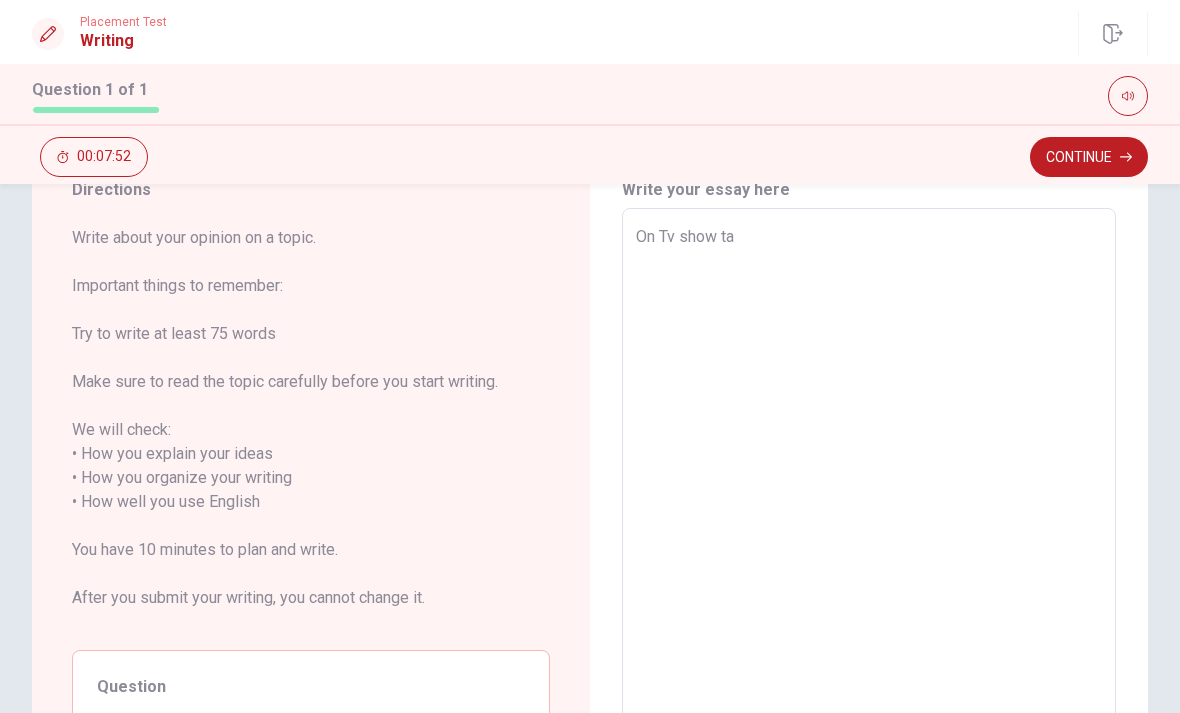 type on "On Tv show t" 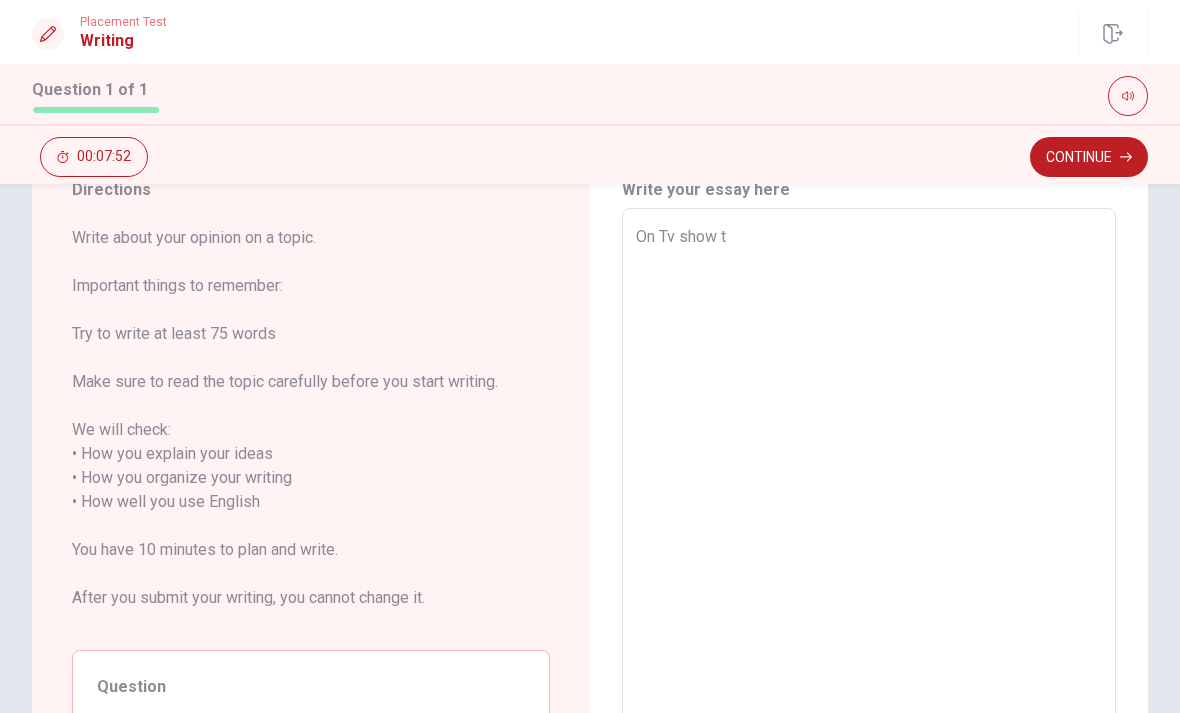 type on "x" 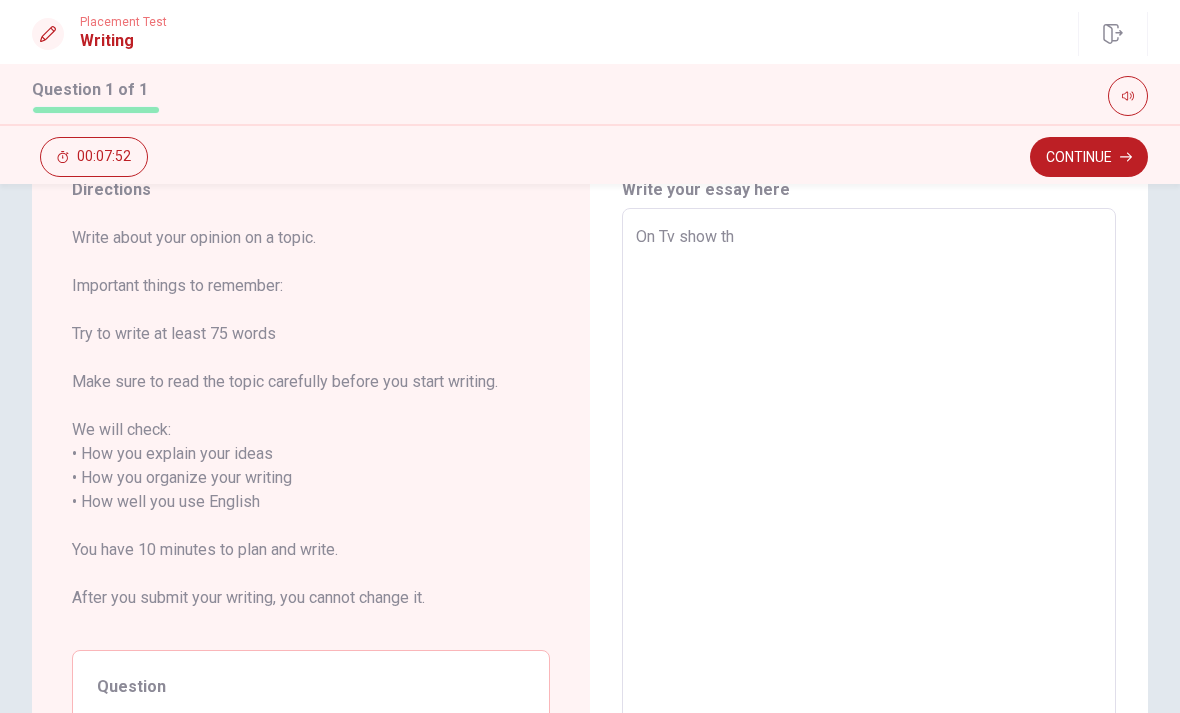 type on "x" 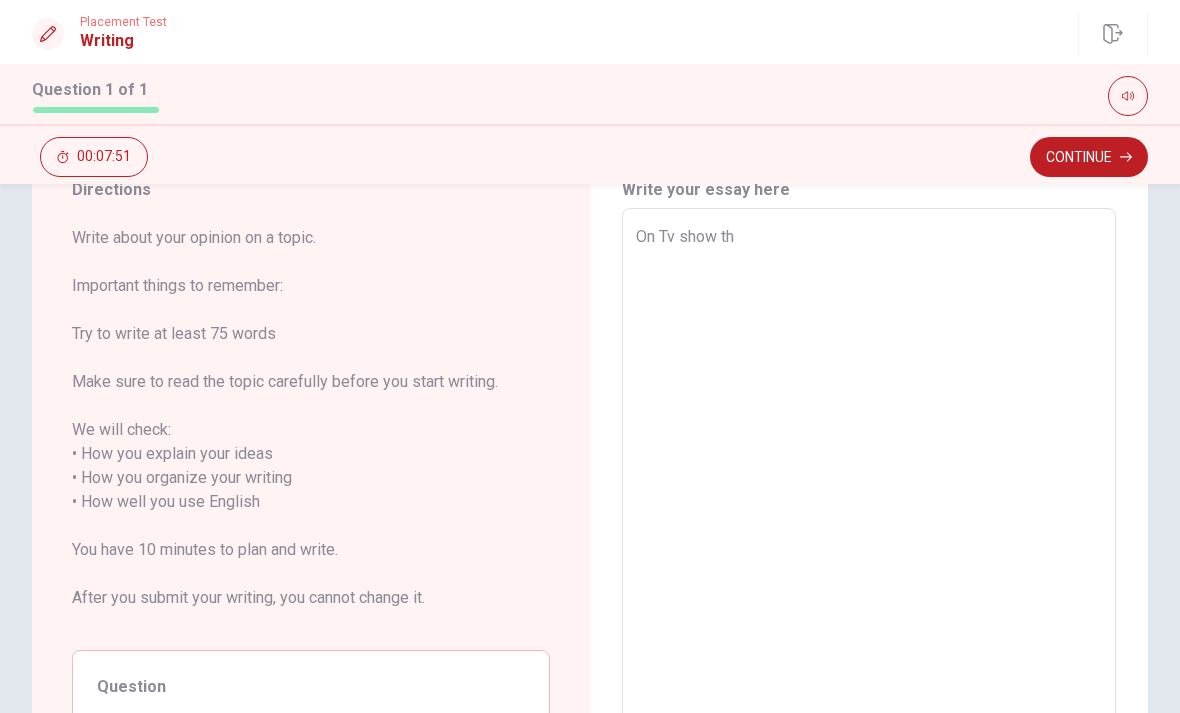 type on "On Tv show tha" 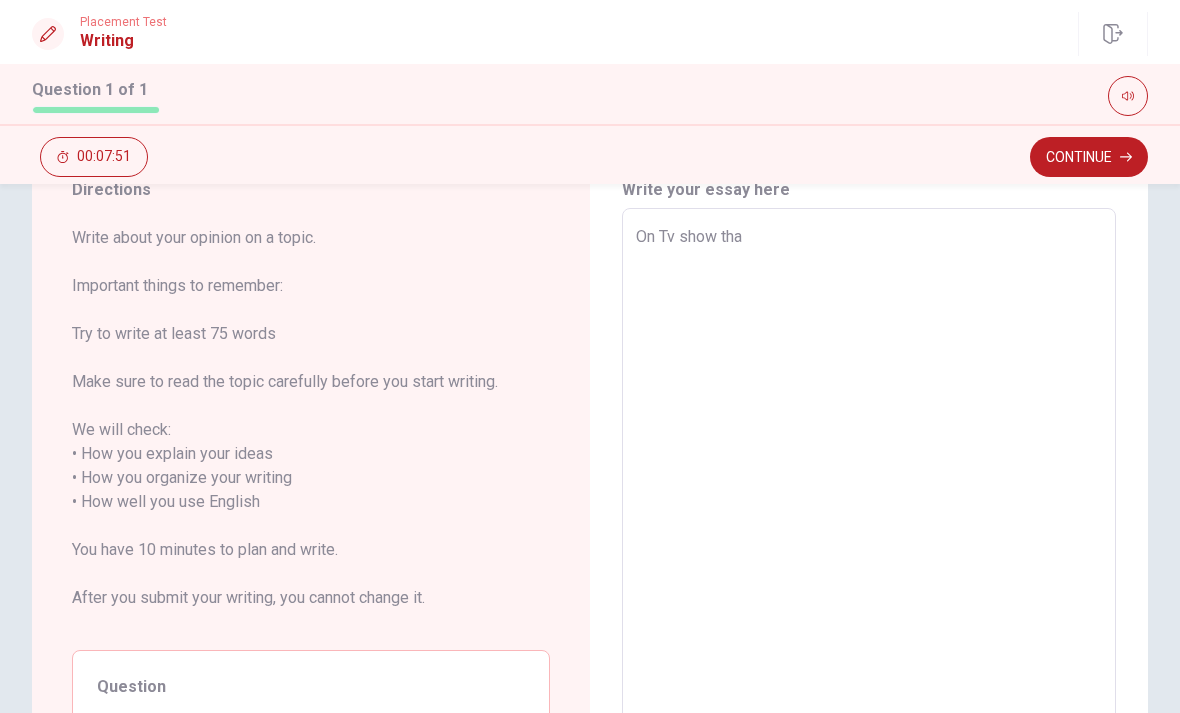 type on "x" 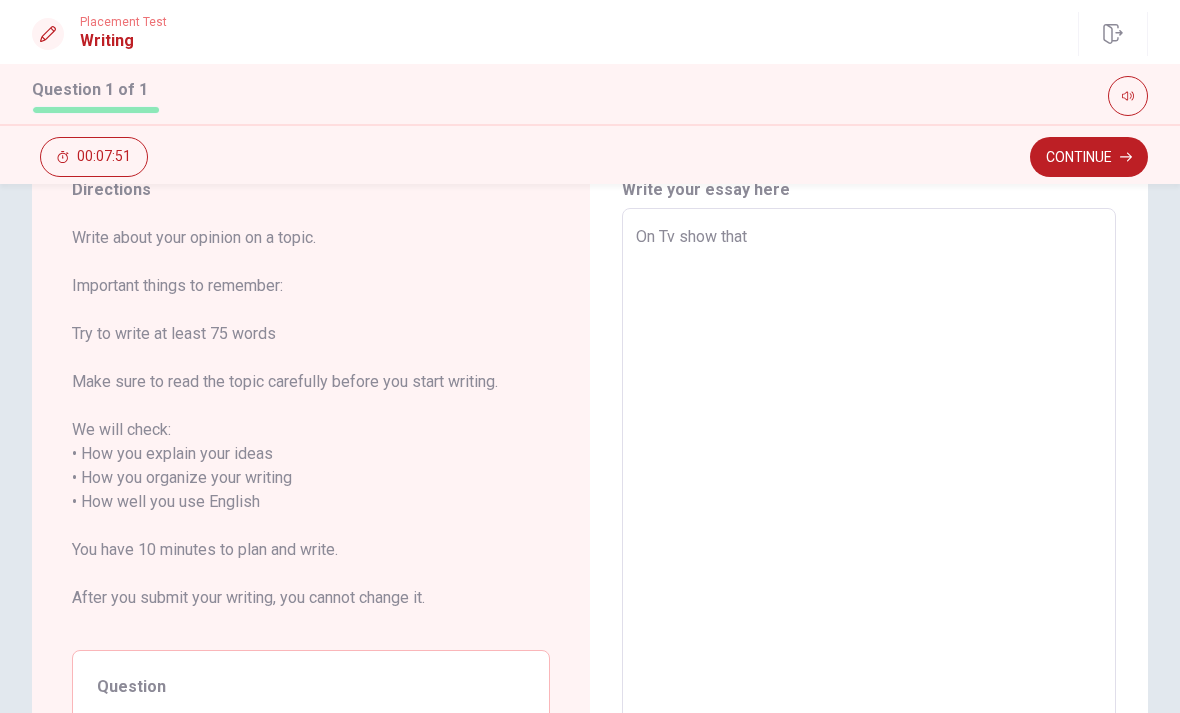 type on "x" 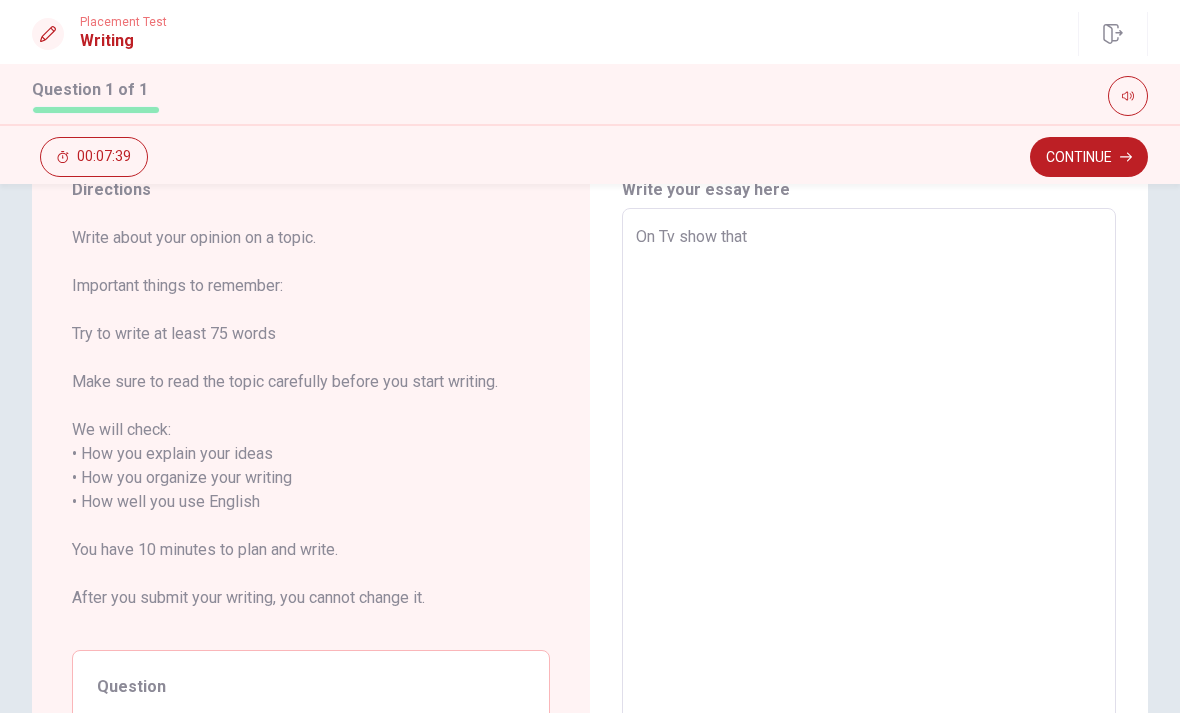 type on "x" 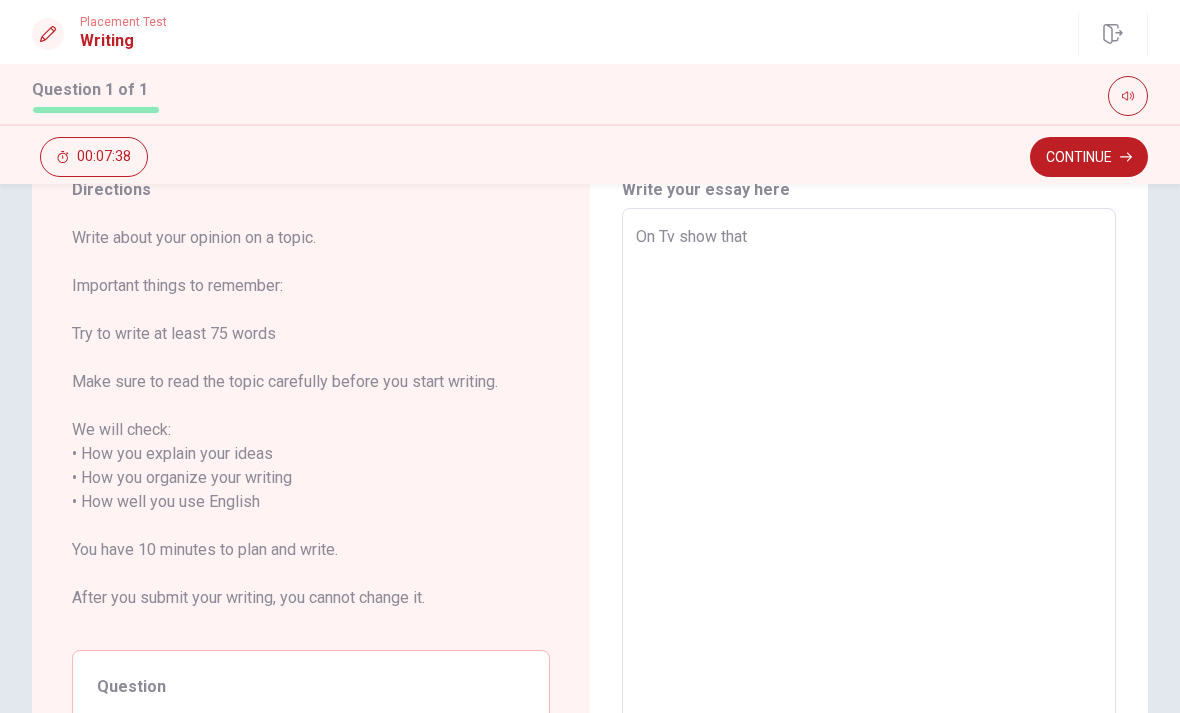 type on "On Tv show that t" 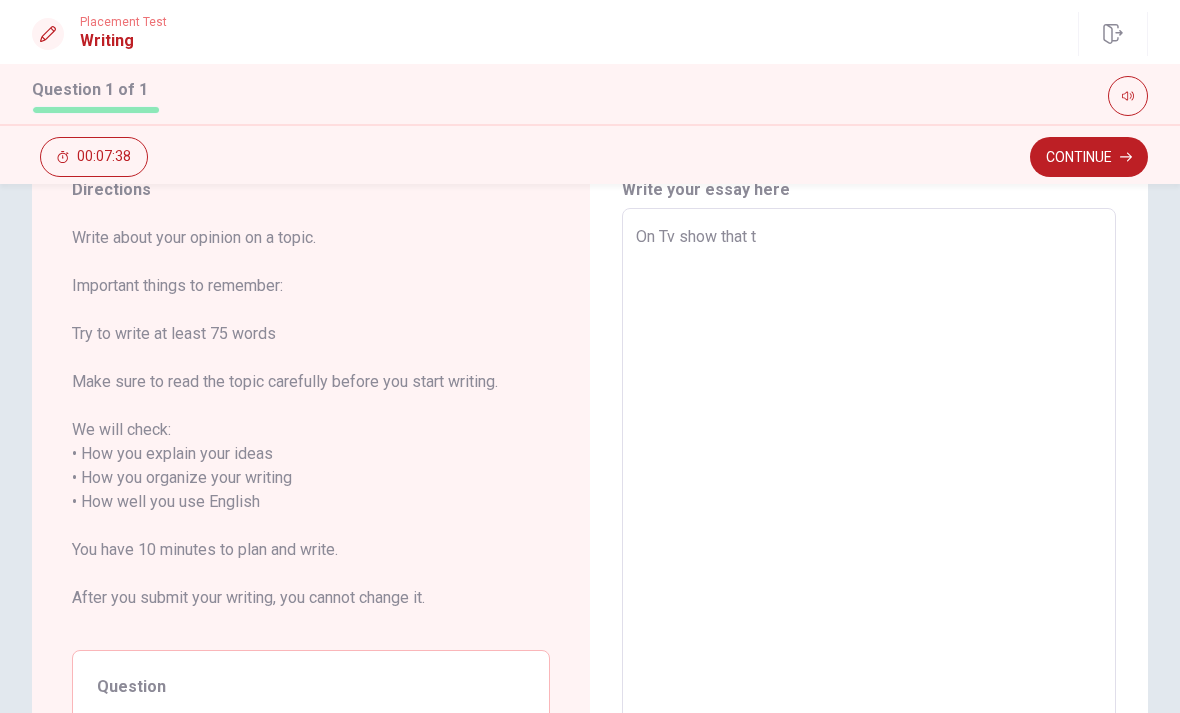 type on "x" 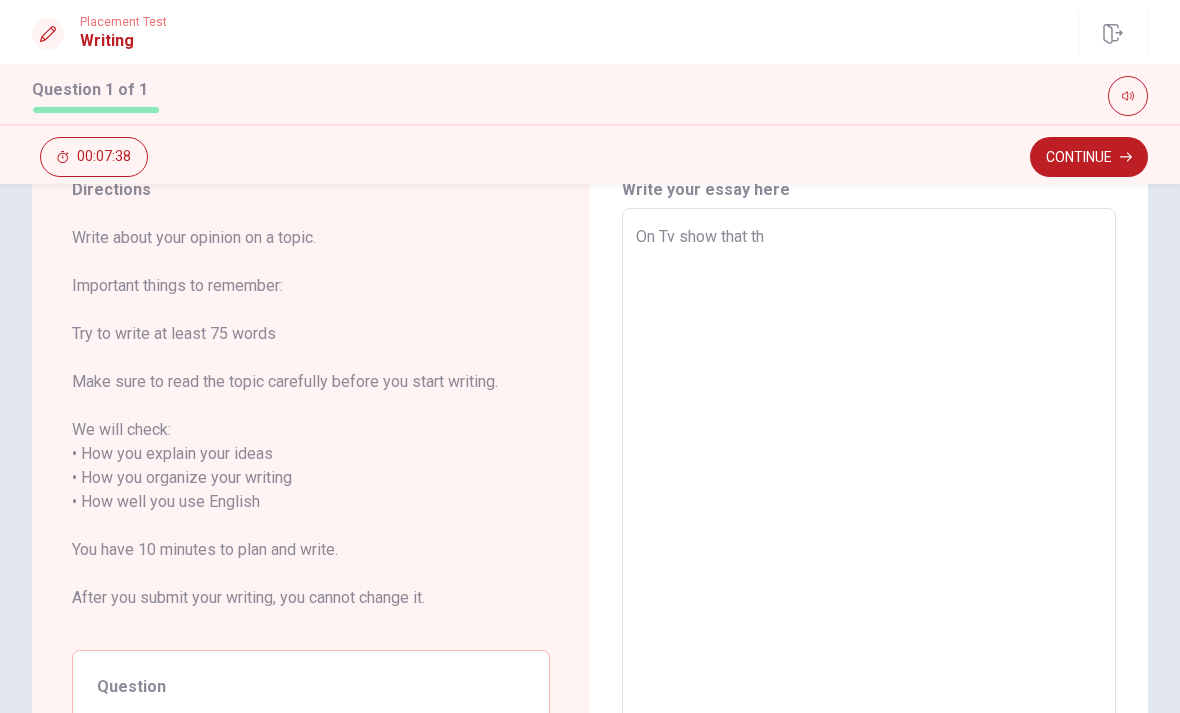 type on "x" 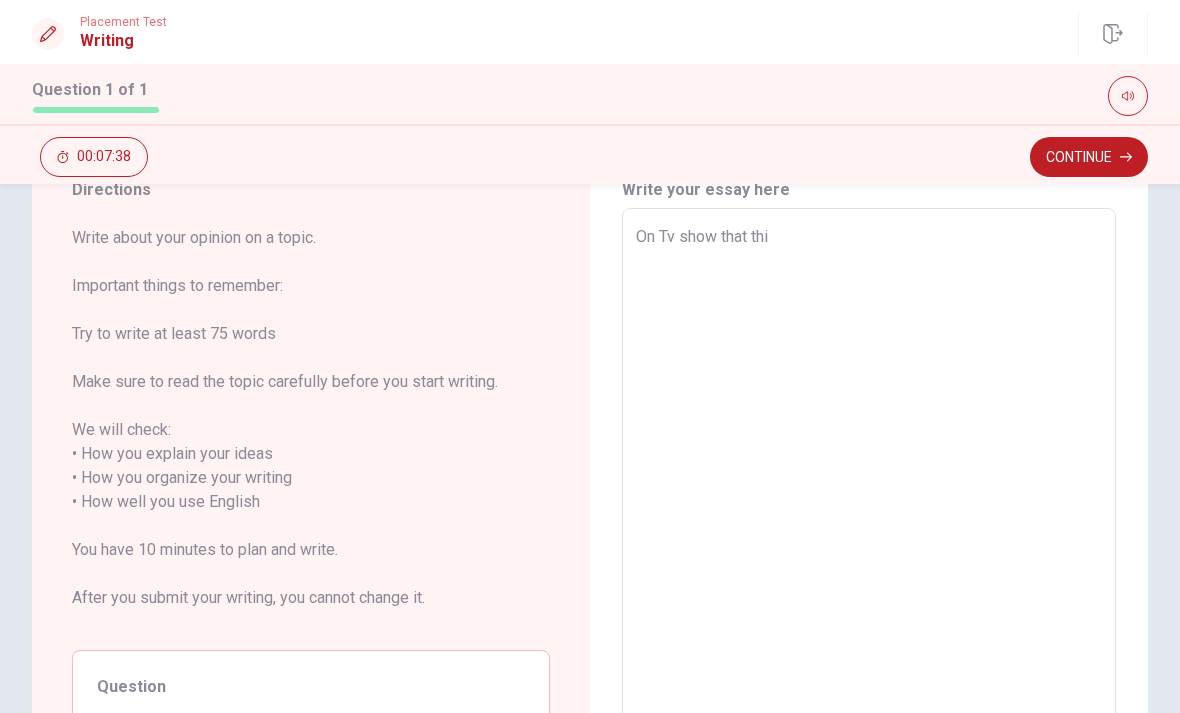 type on "x" 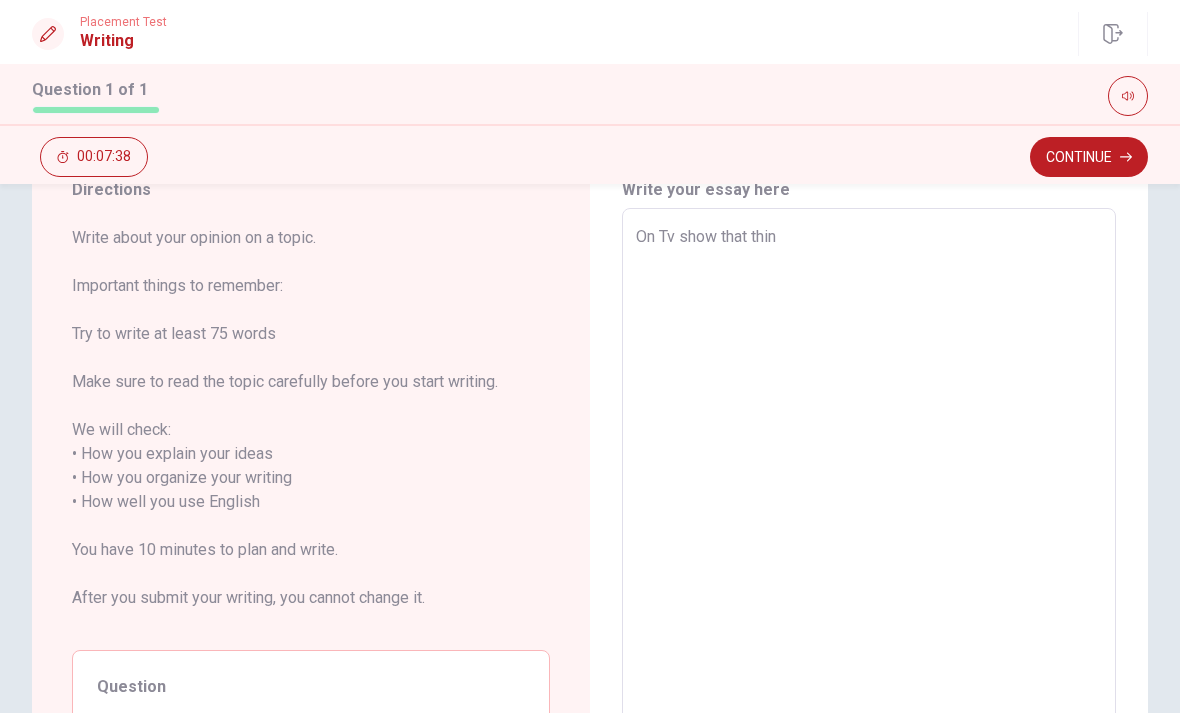 type on "x" 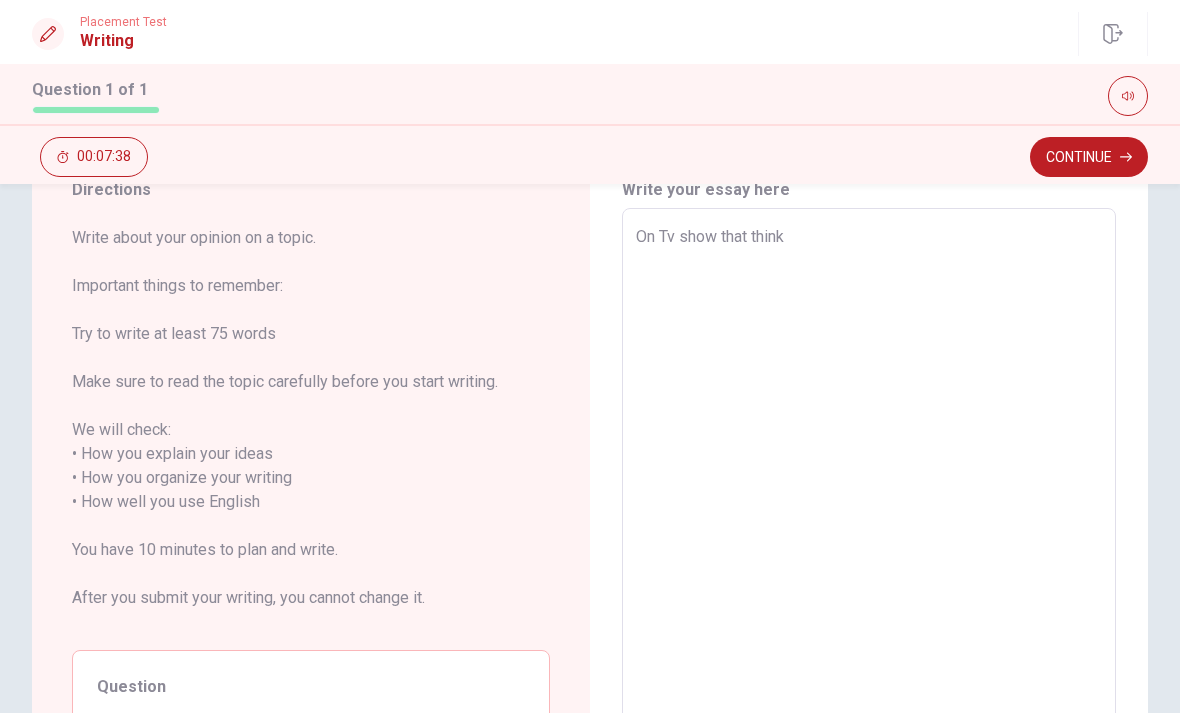 type on "x" 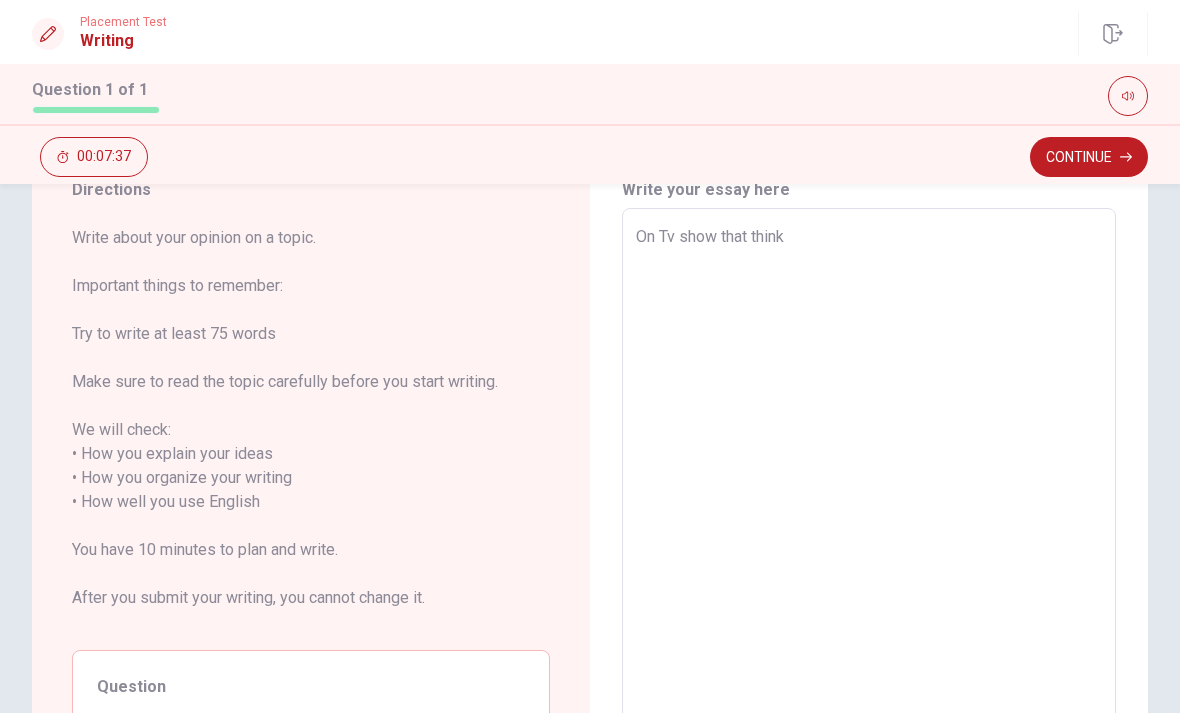 type on "On Tv show that think d" 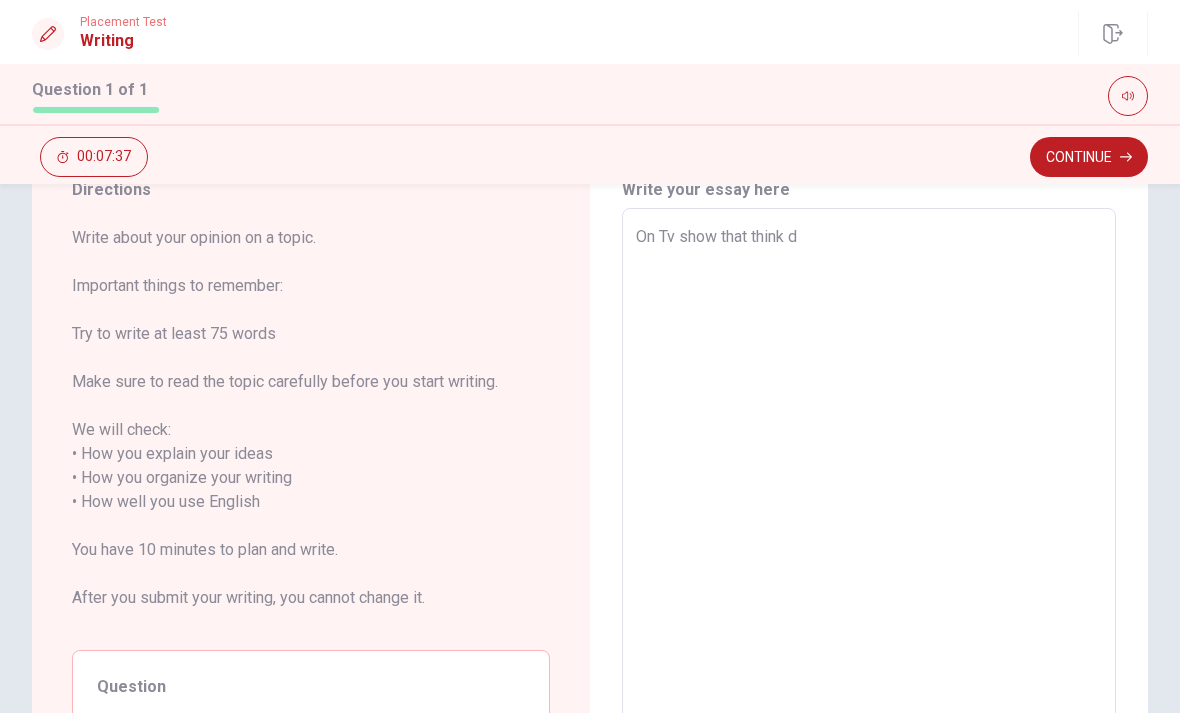 type on "x" 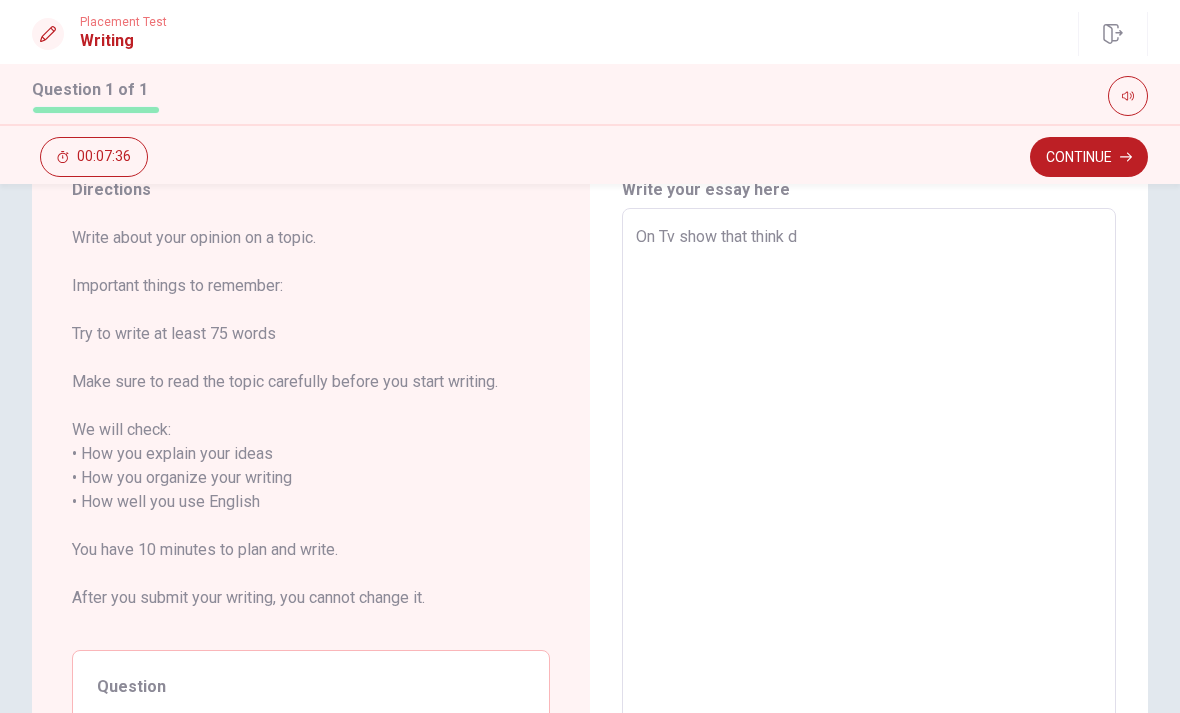 type on "On Tv show that think di" 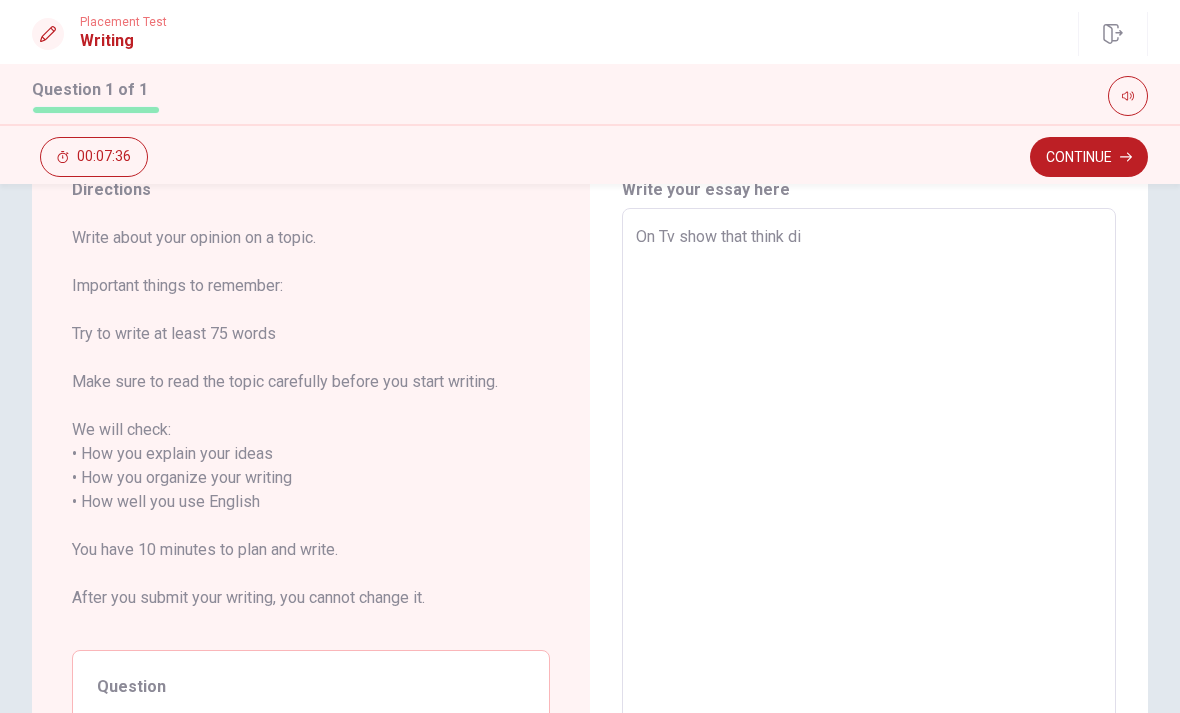 type on "x" 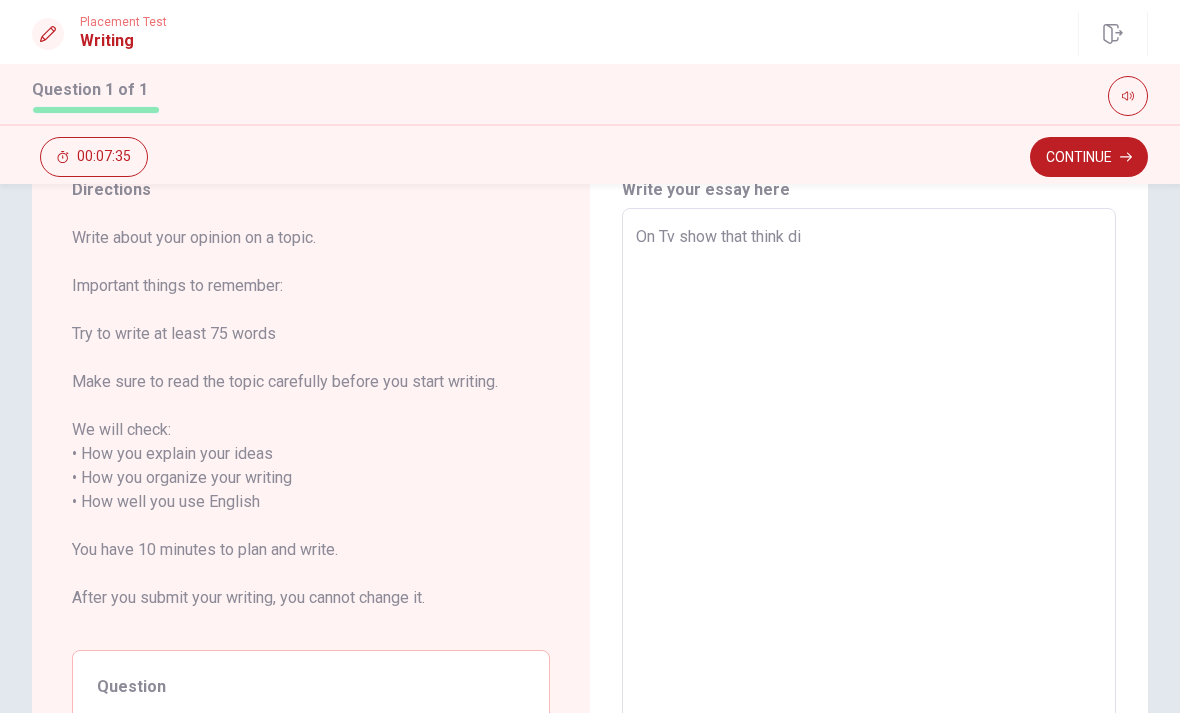 type on "On Tv show that think die" 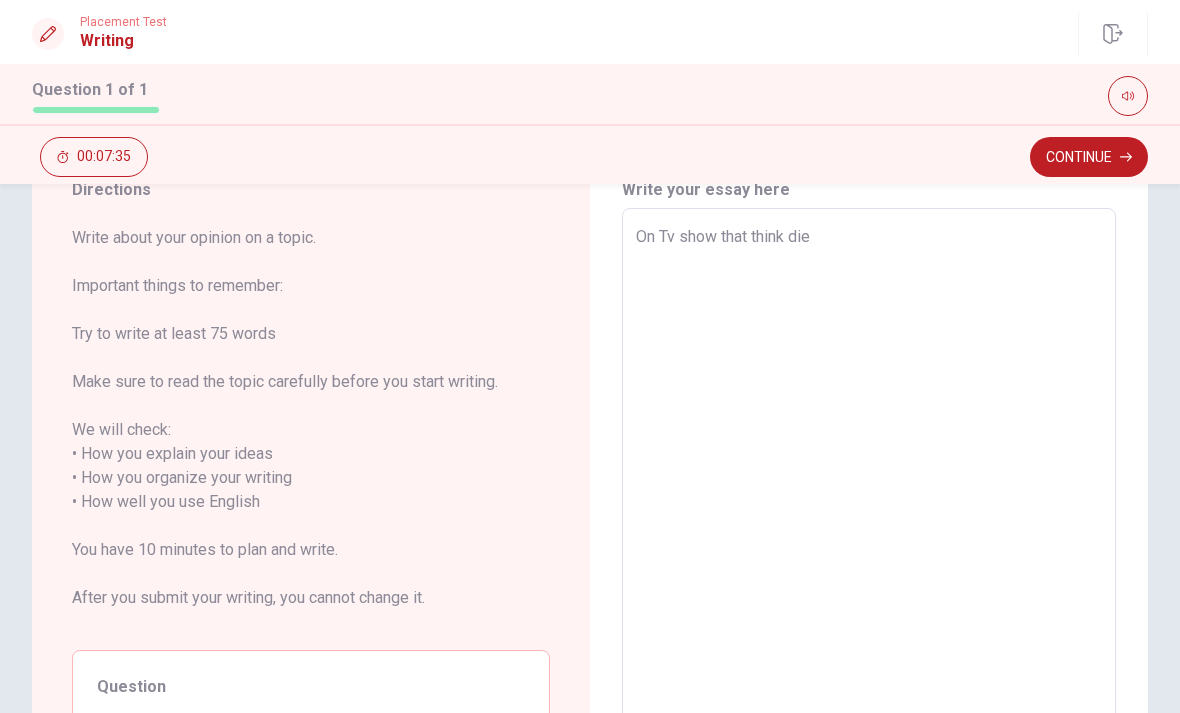 type on "x" 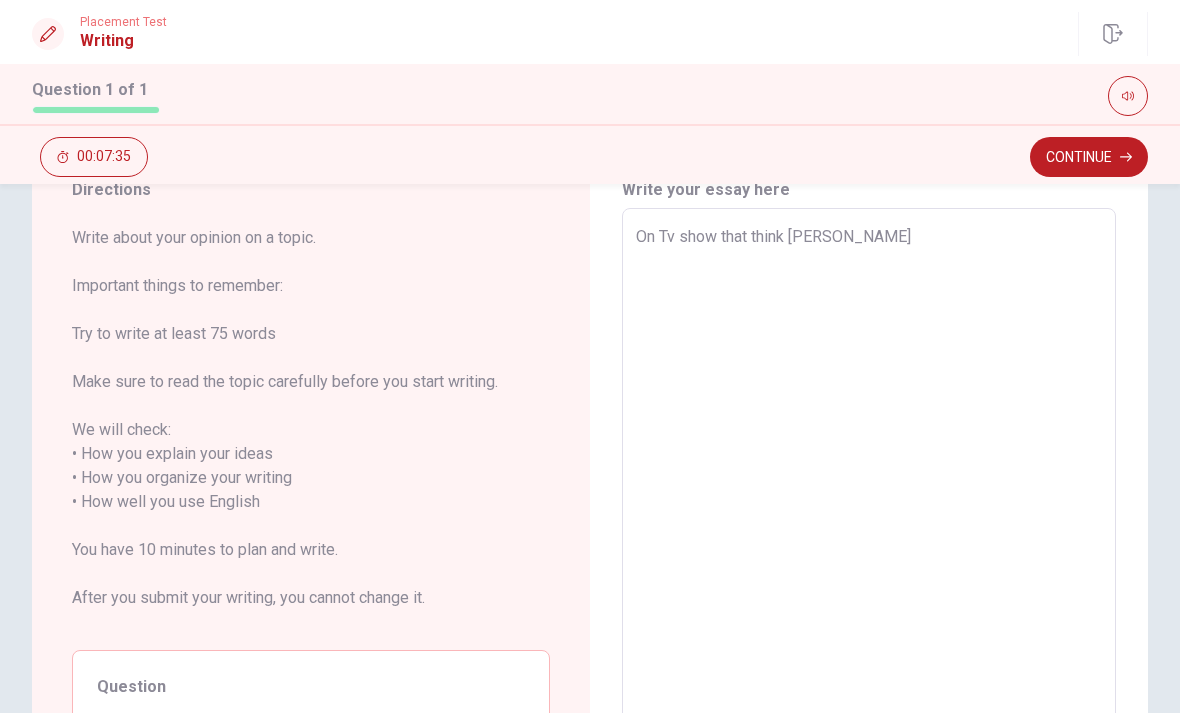 type on "x" 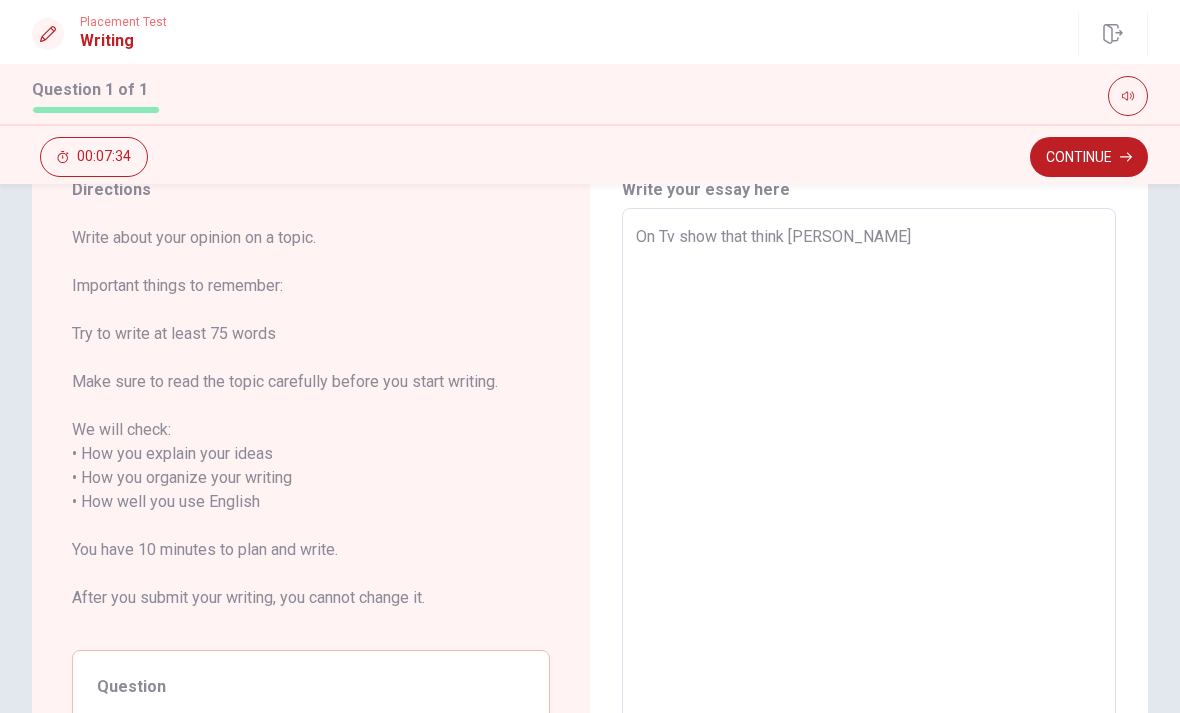 type on "On Tv show that think diere" 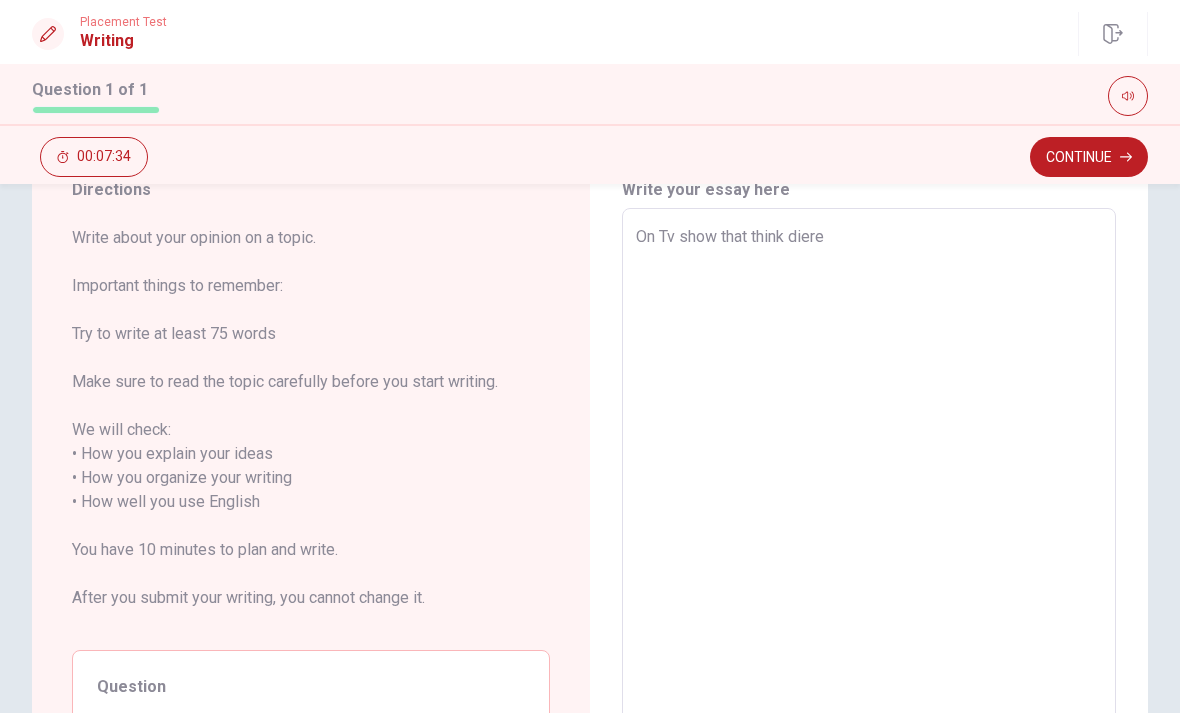 type on "x" 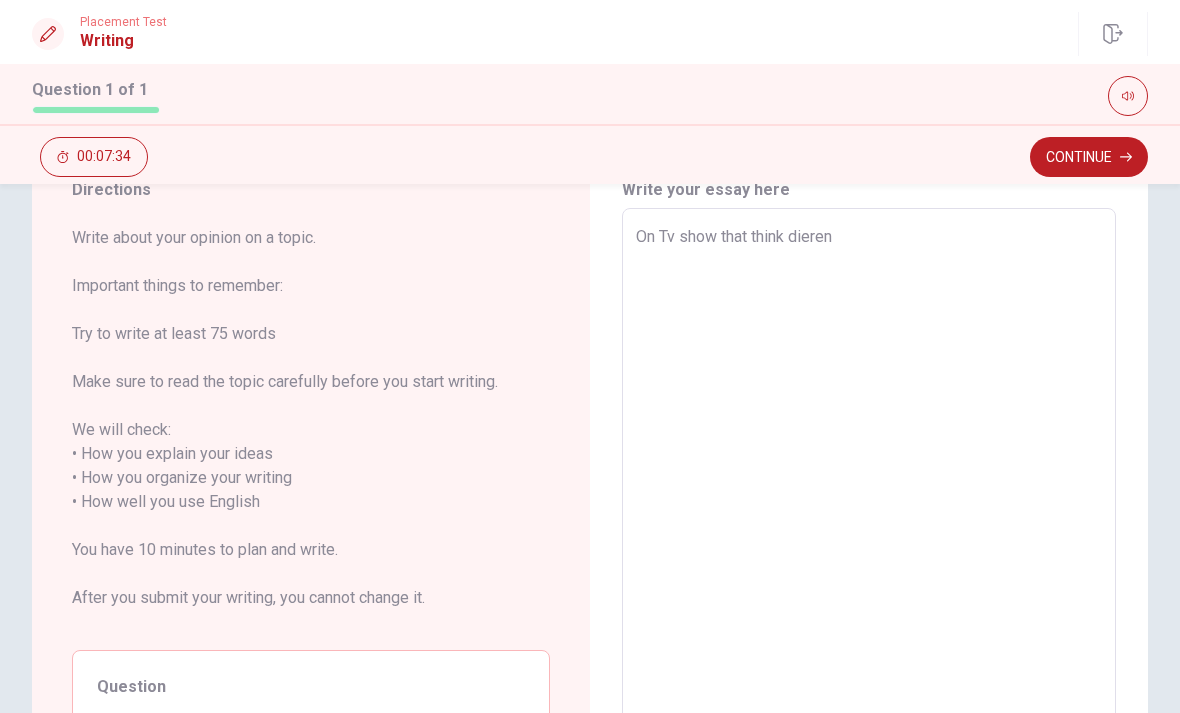 type on "x" 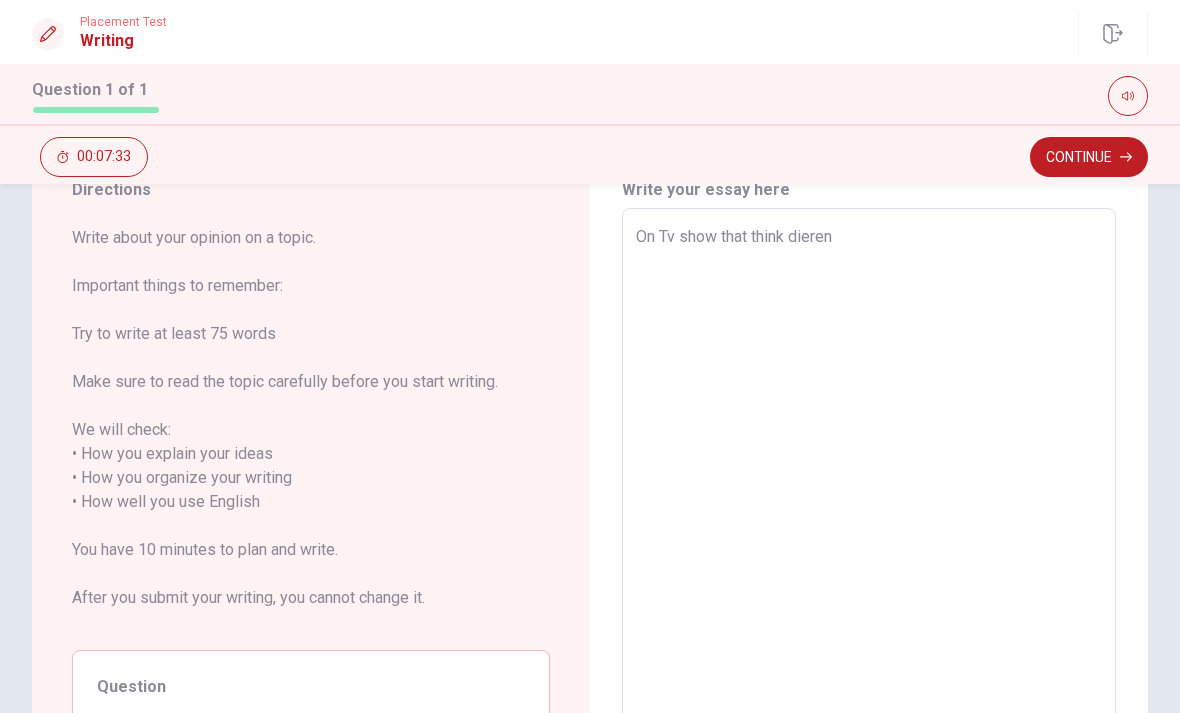 type on "On Tv show that think diereny" 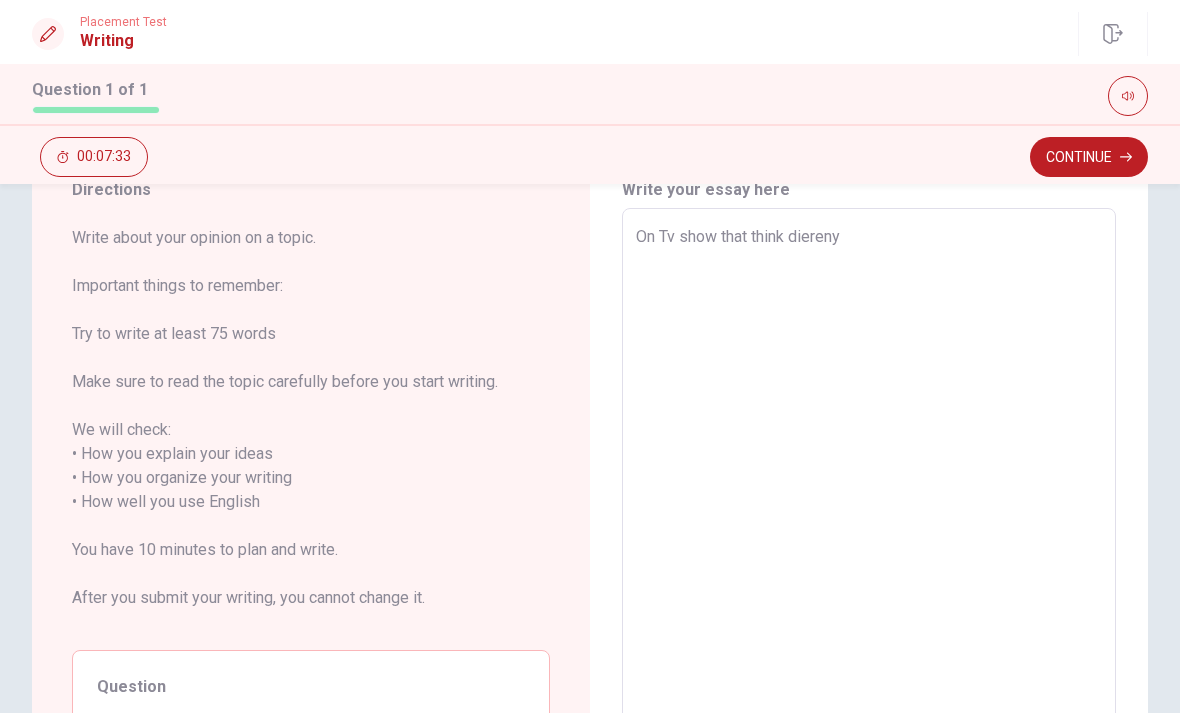 type on "x" 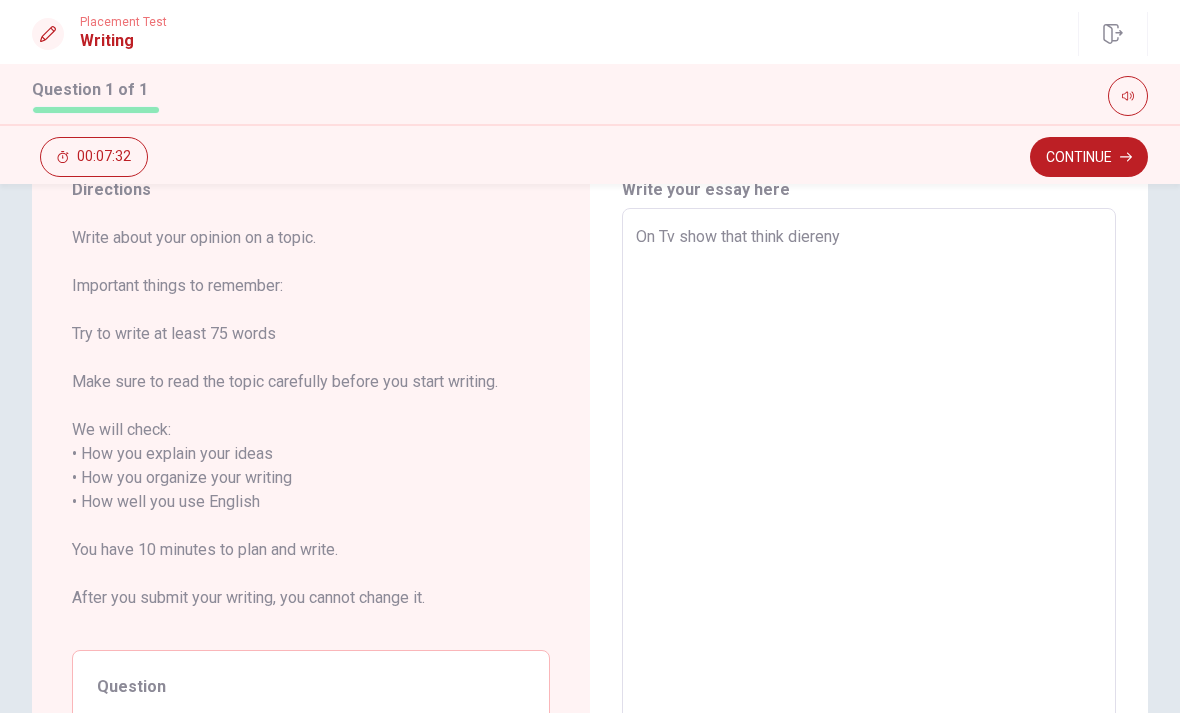 type on "On Tv show that think diereny i" 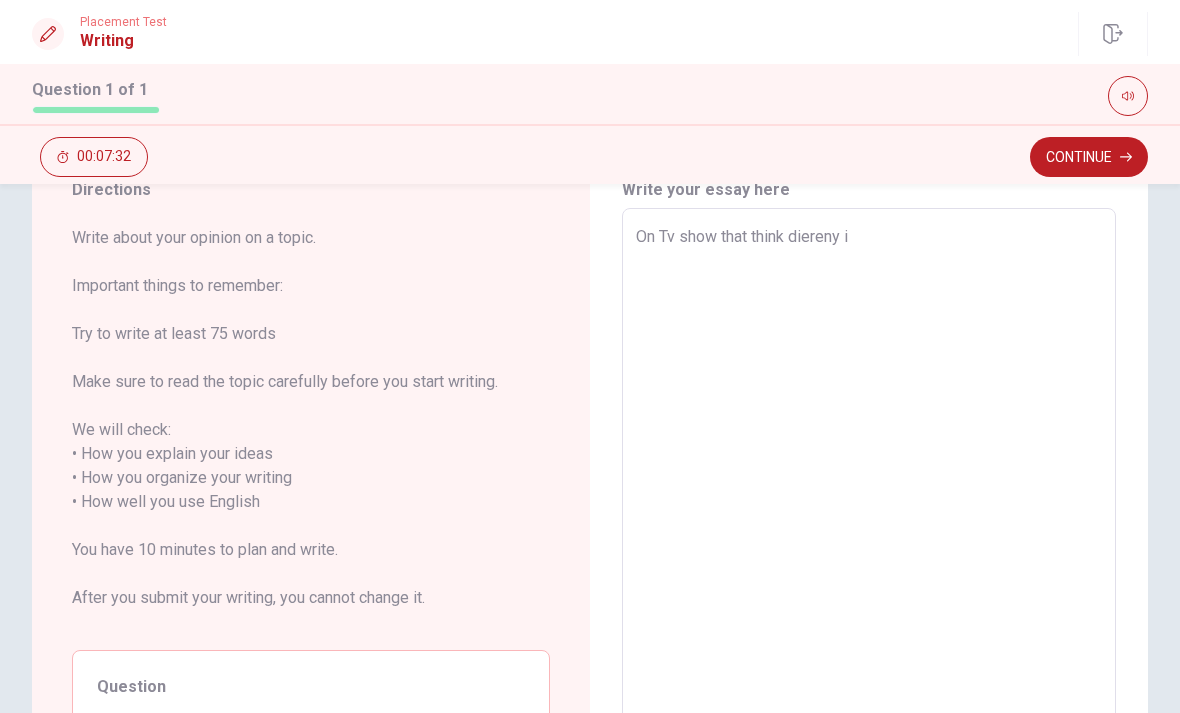 type on "x" 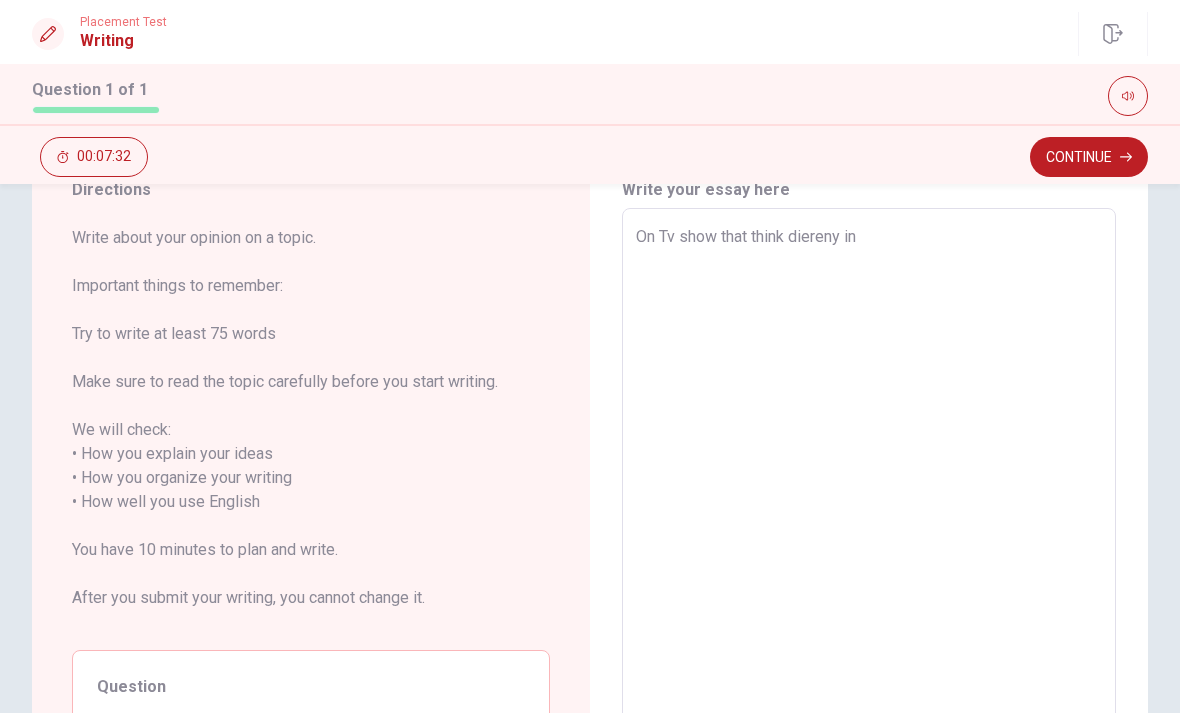 type on "x" 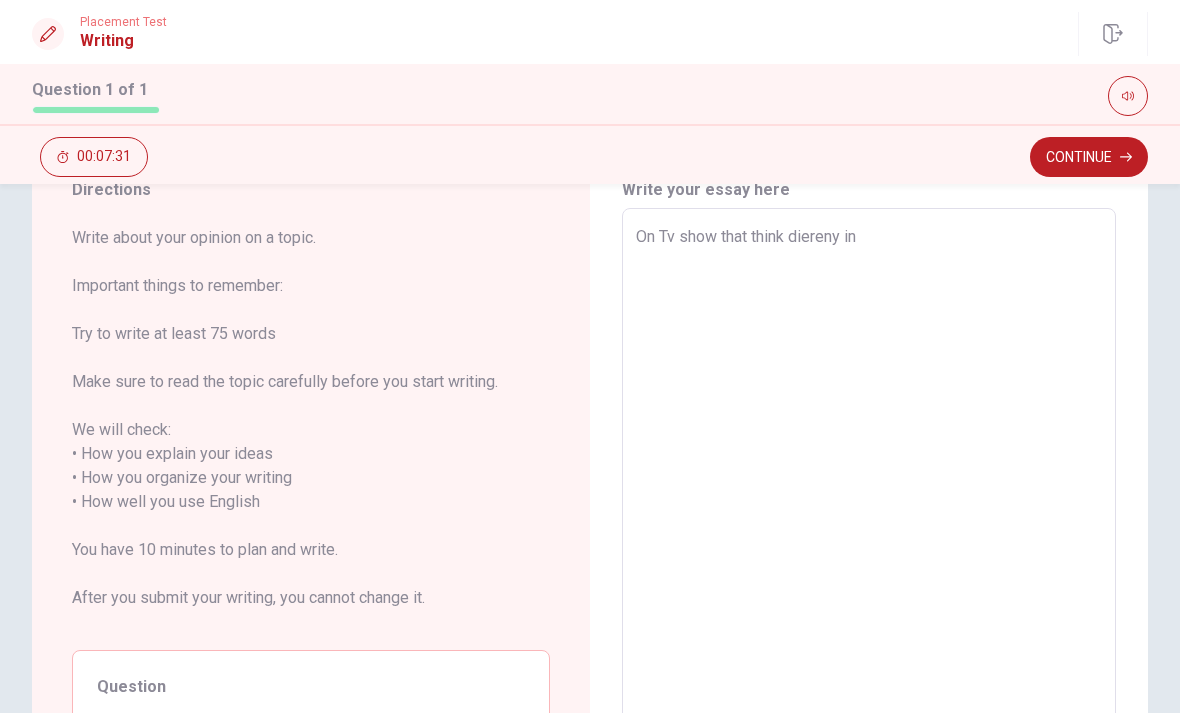 type on "On Tv show that think diereny in" 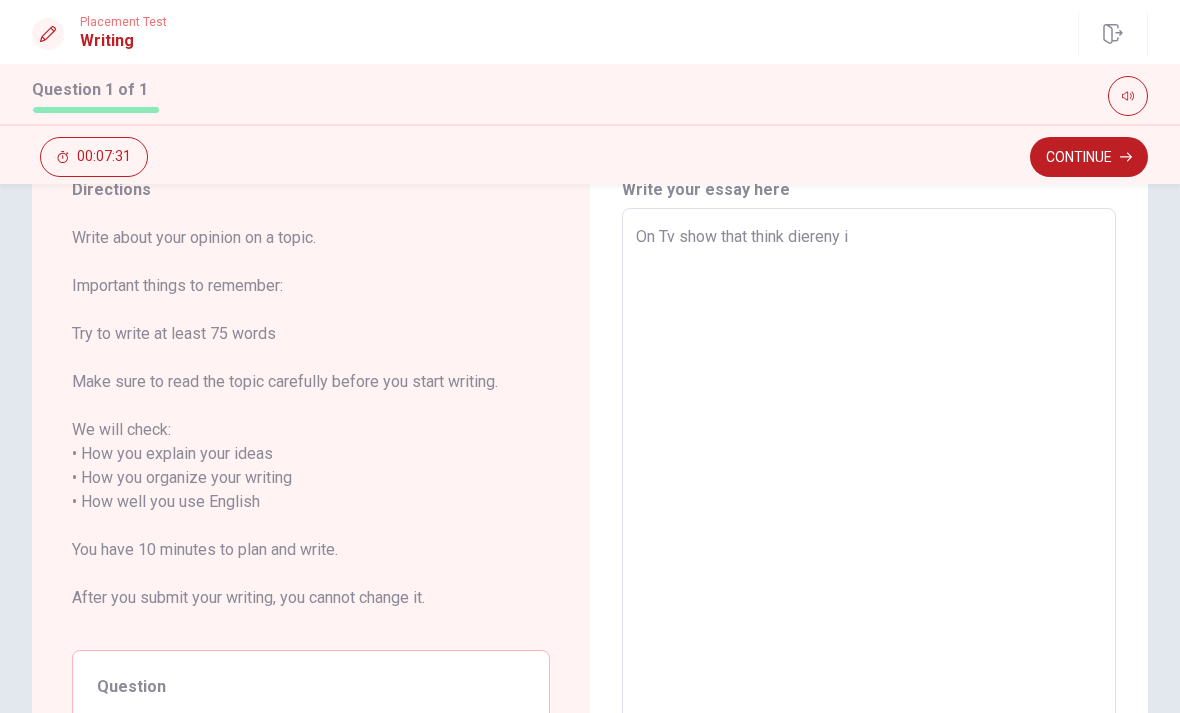 type on "x" 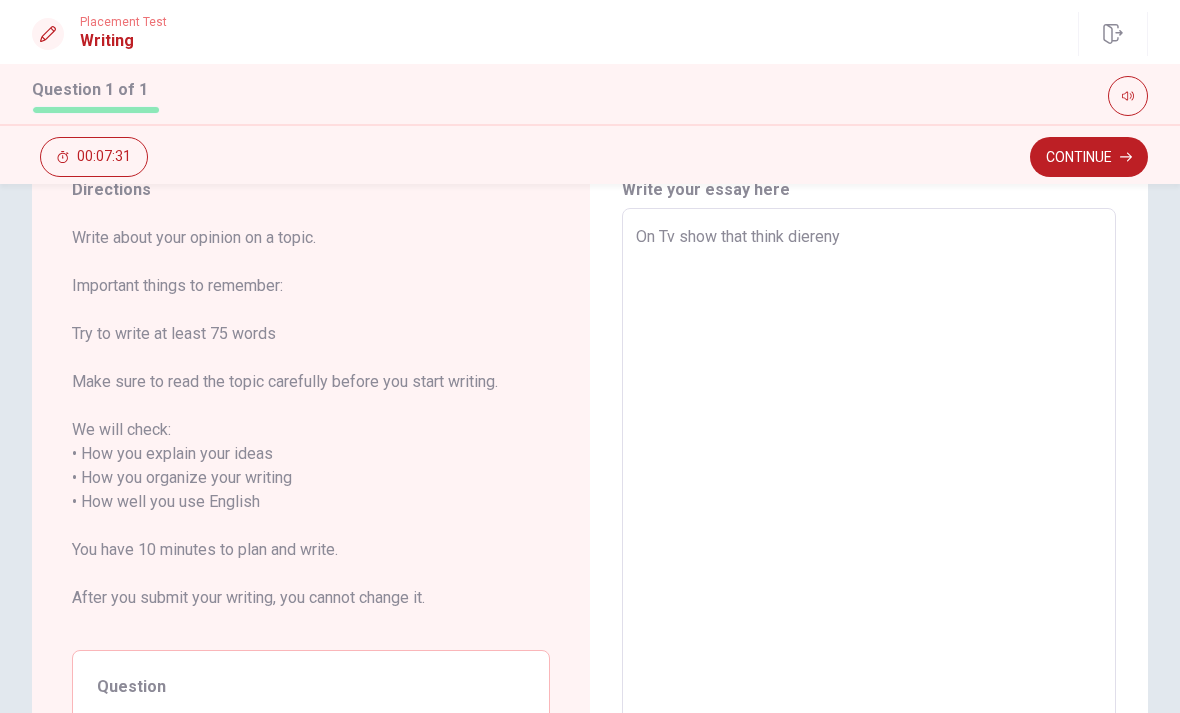 type on "x" 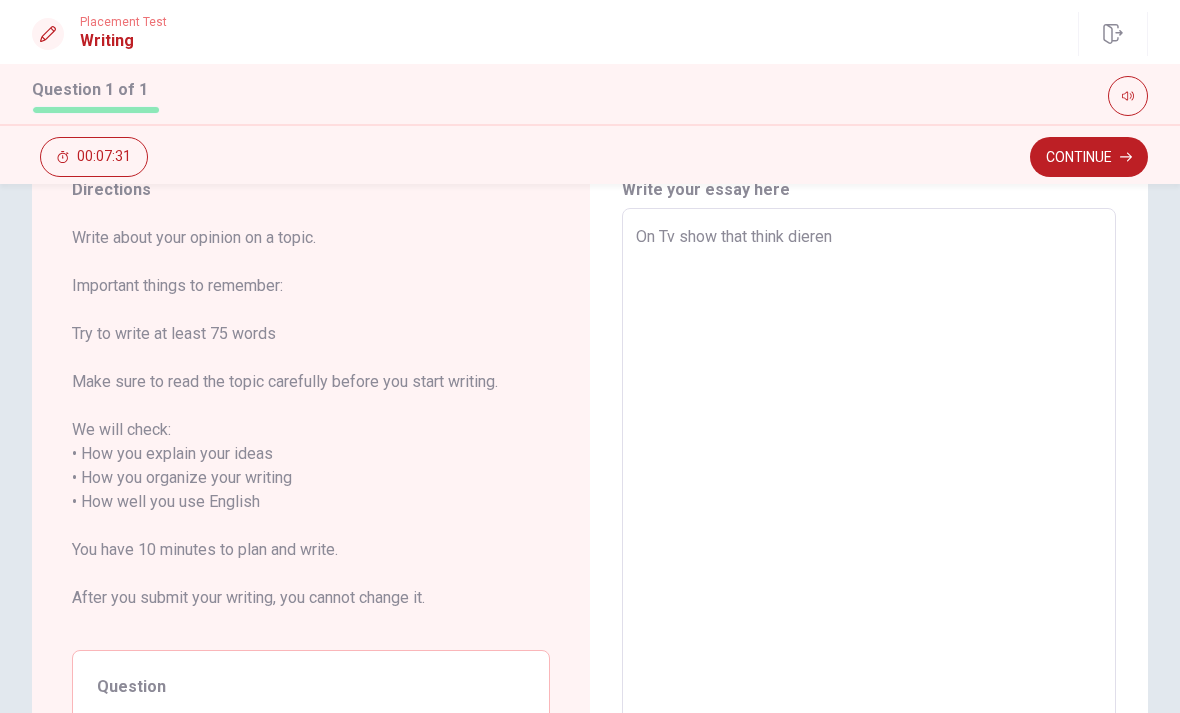 type on "x" 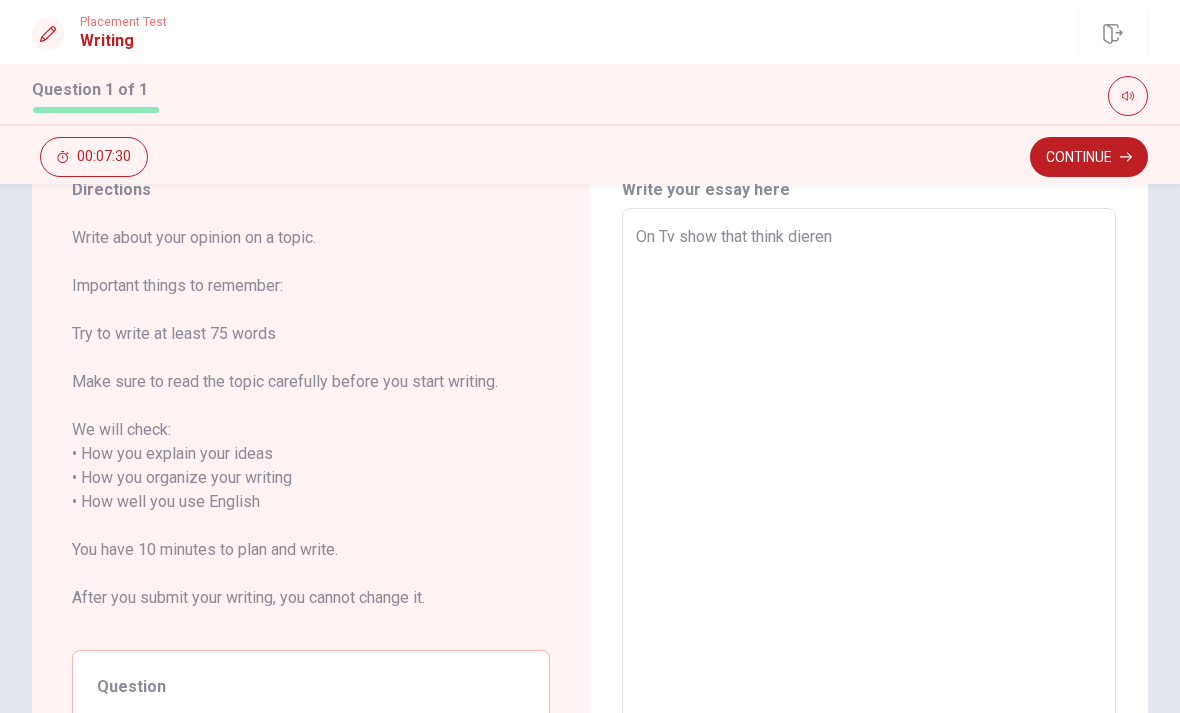 type on "On Tv show that think diere" 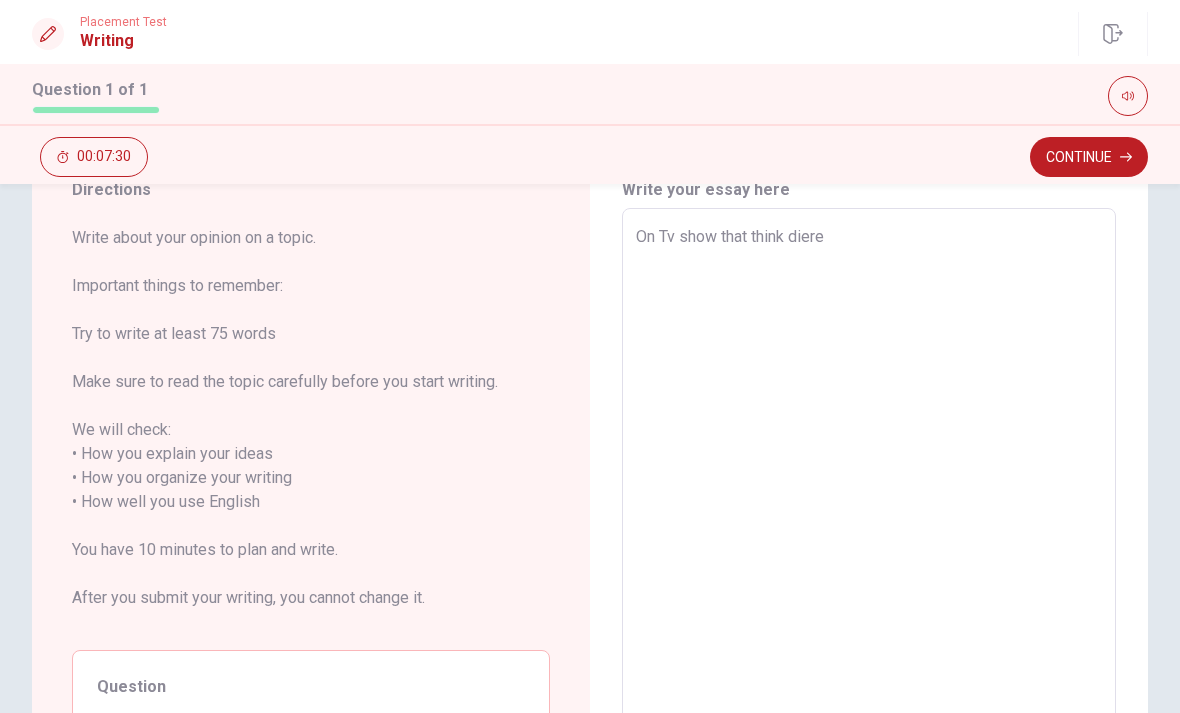 type on "x" 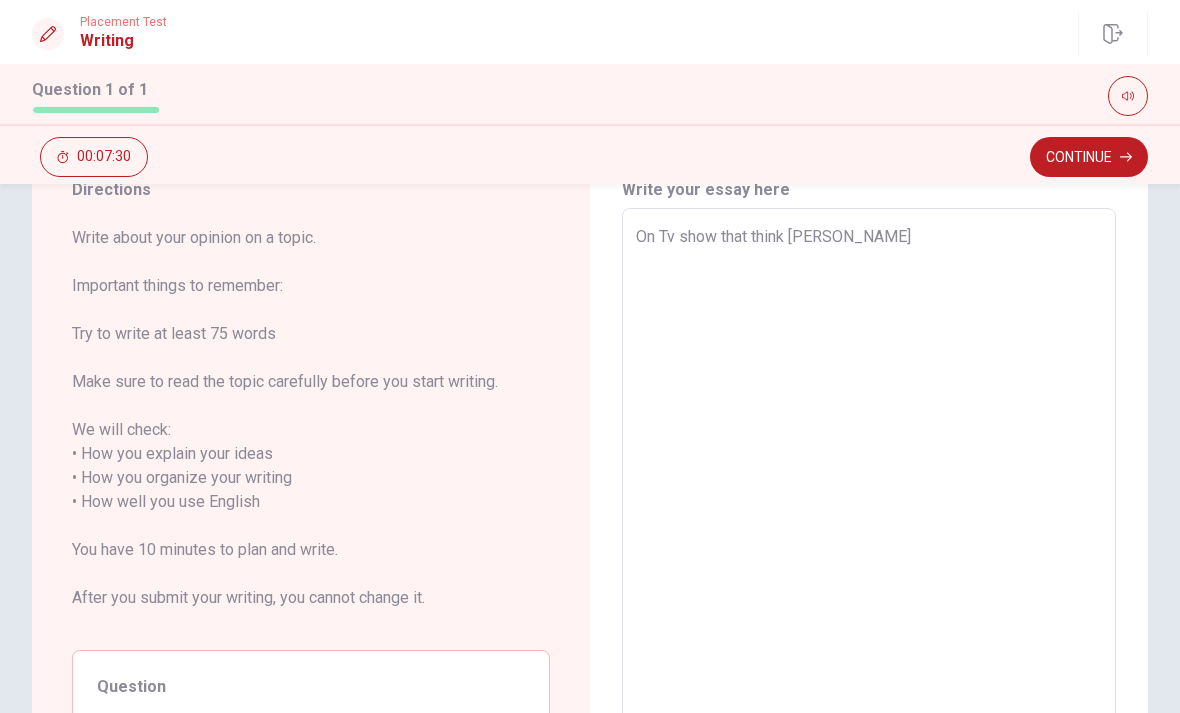type on "x" 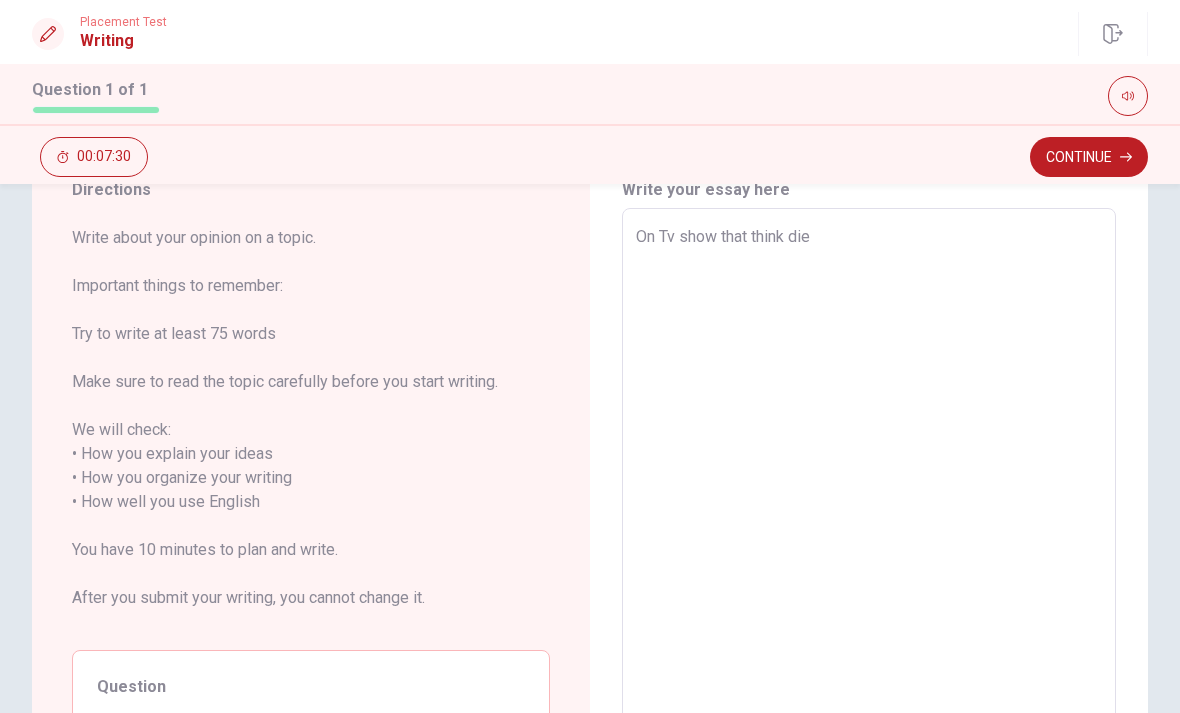 type on "x" 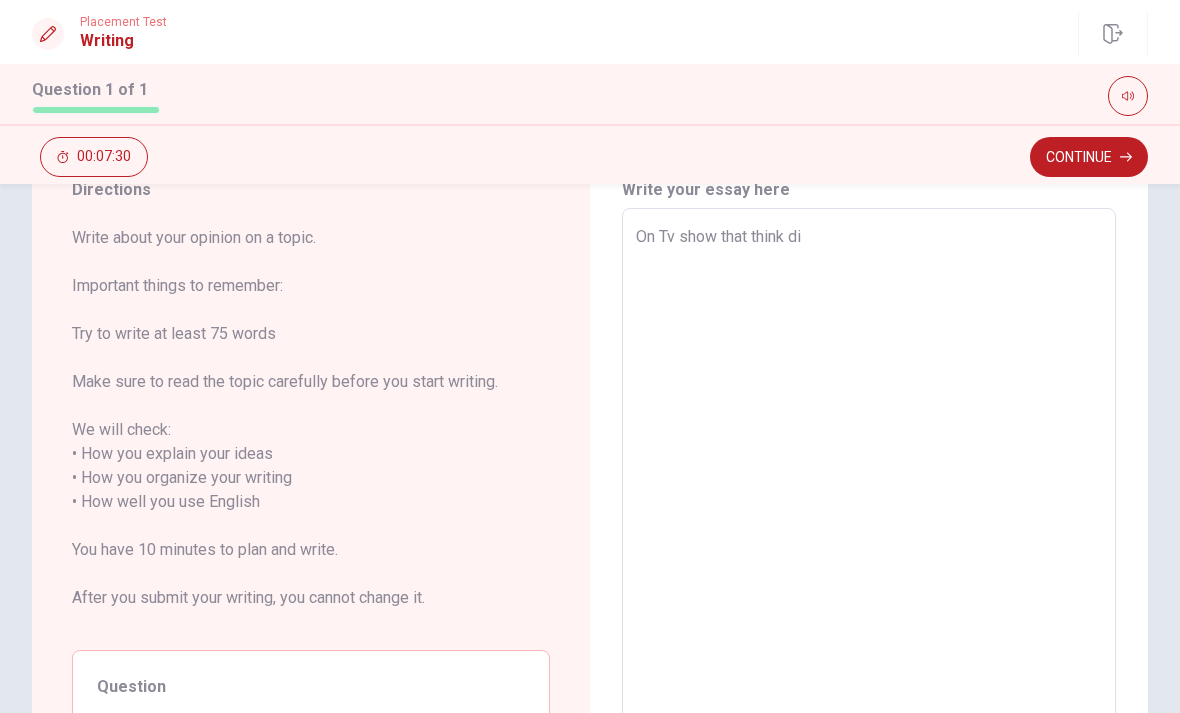 type on "x" 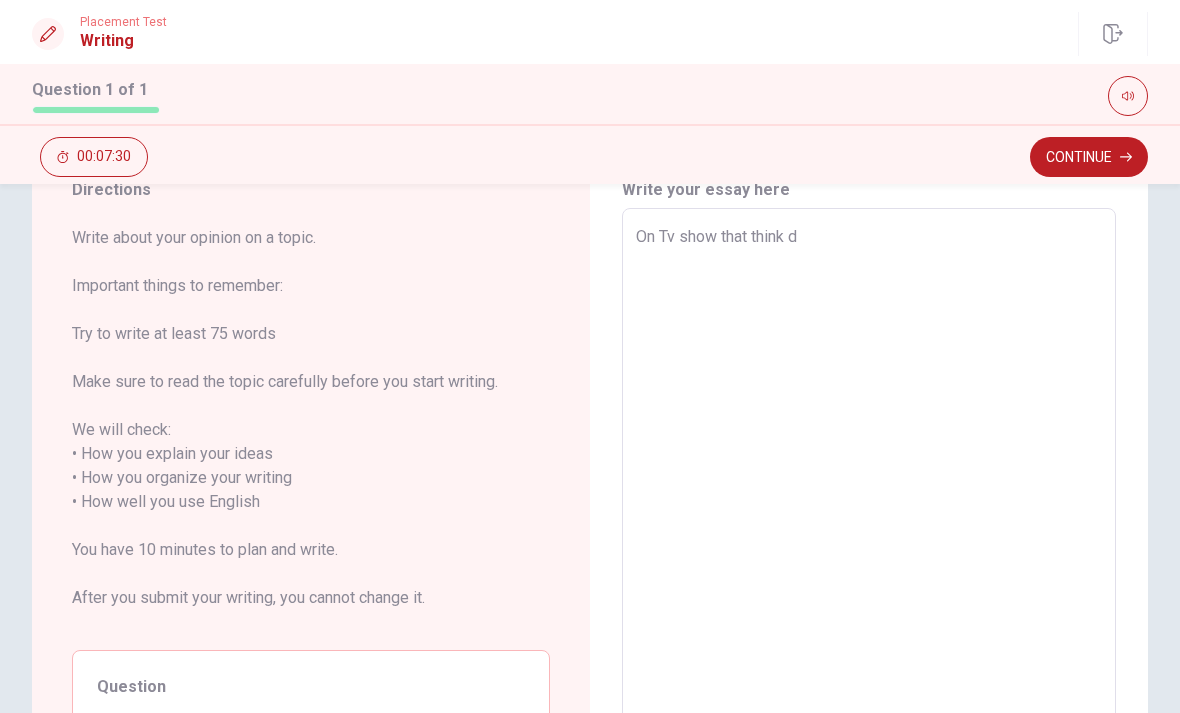 type on "x" 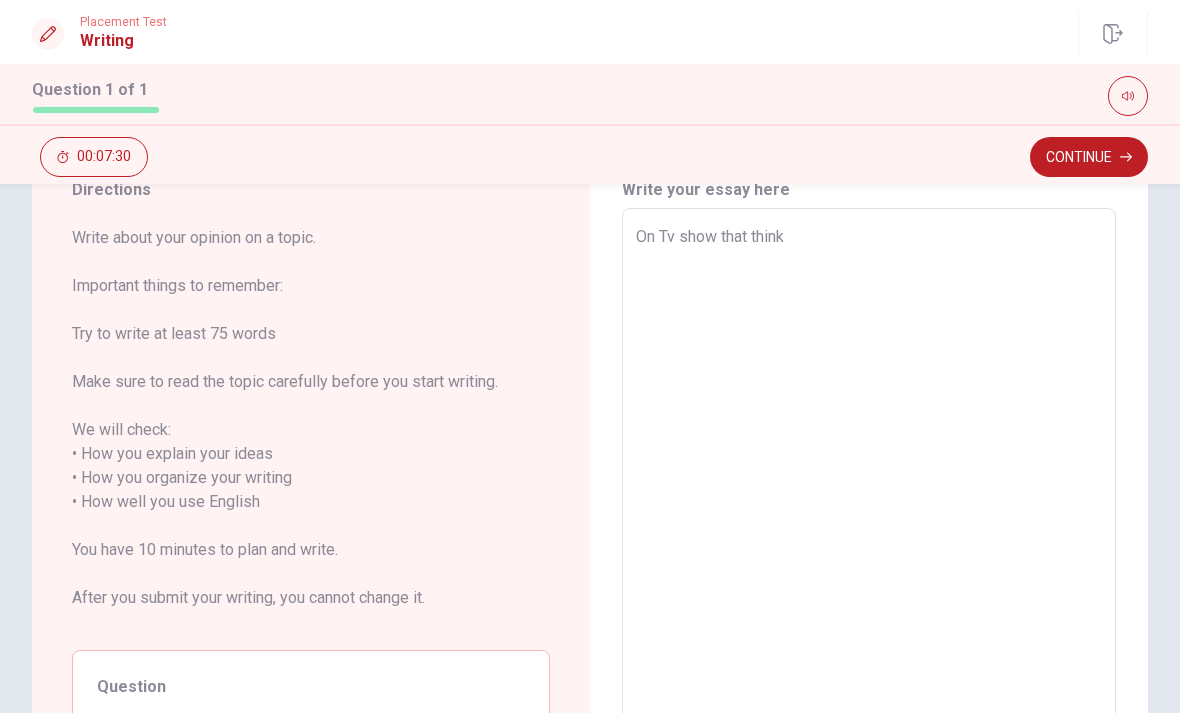 type on "x" 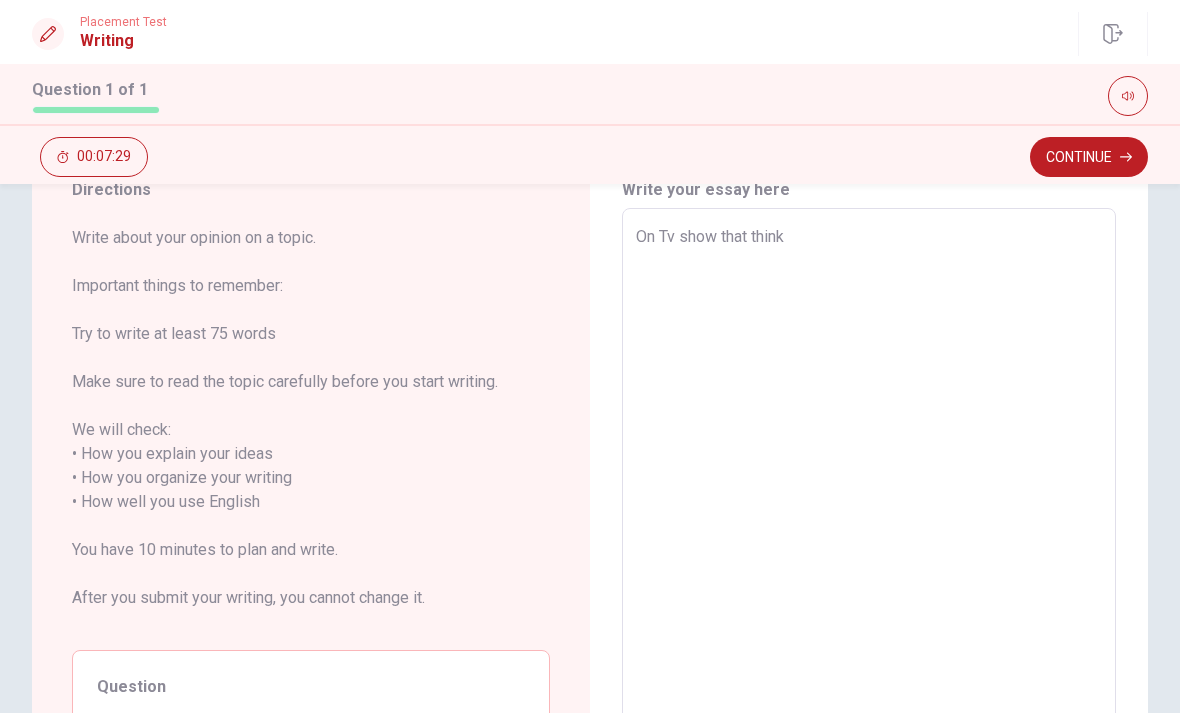 type on "On Tv show that think d" 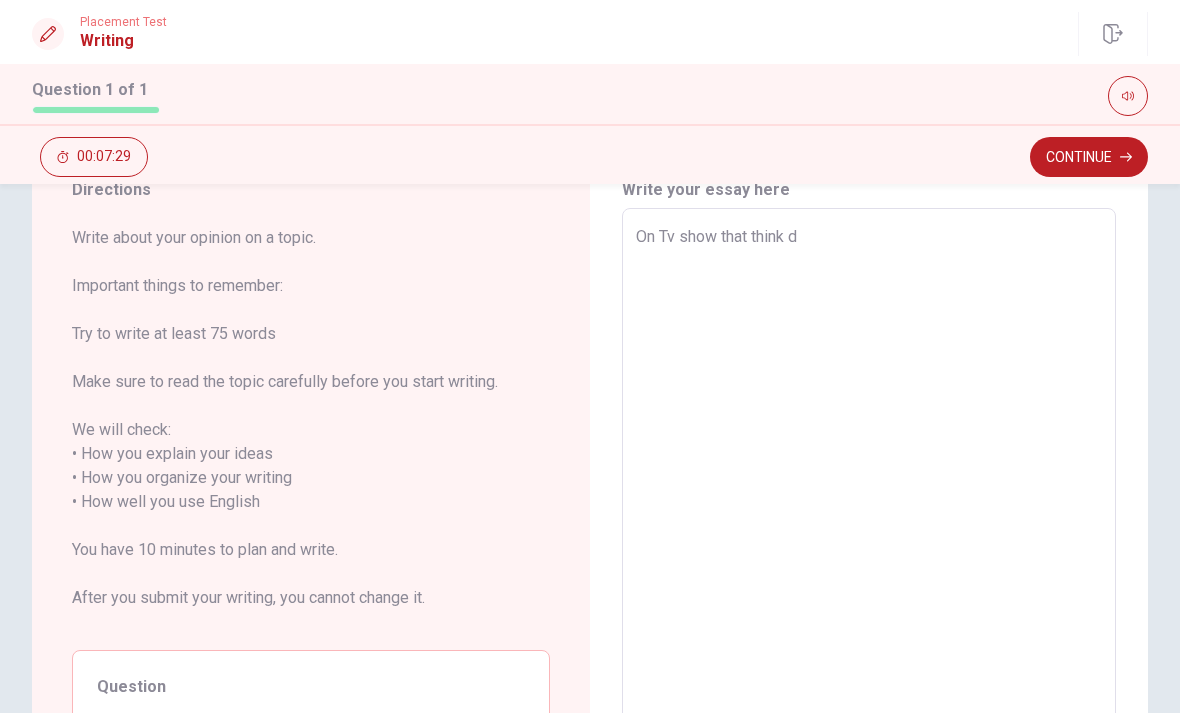 type on "x" 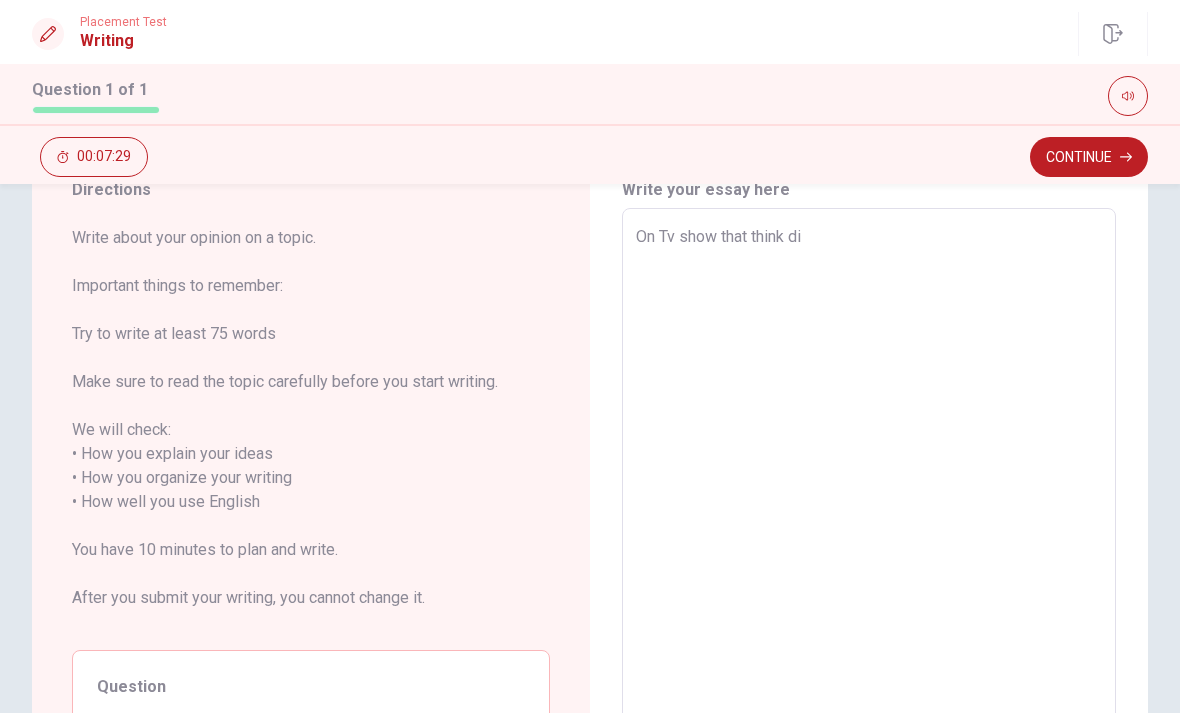 type on "x" 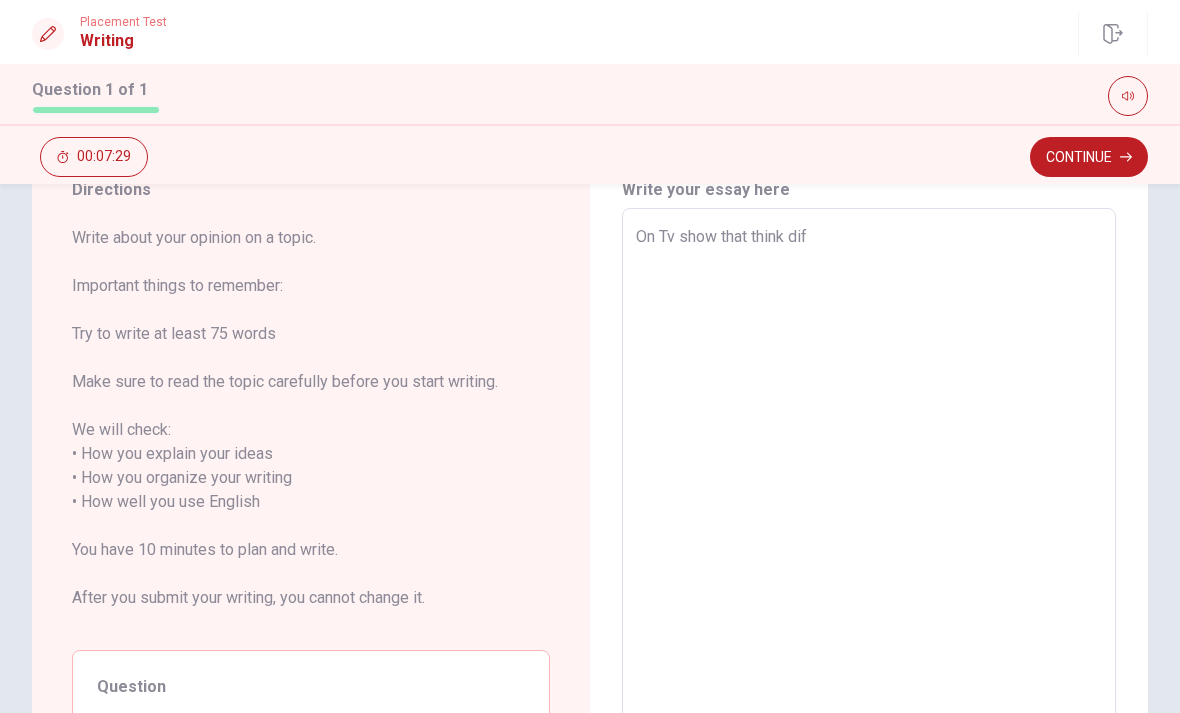 type on "x" 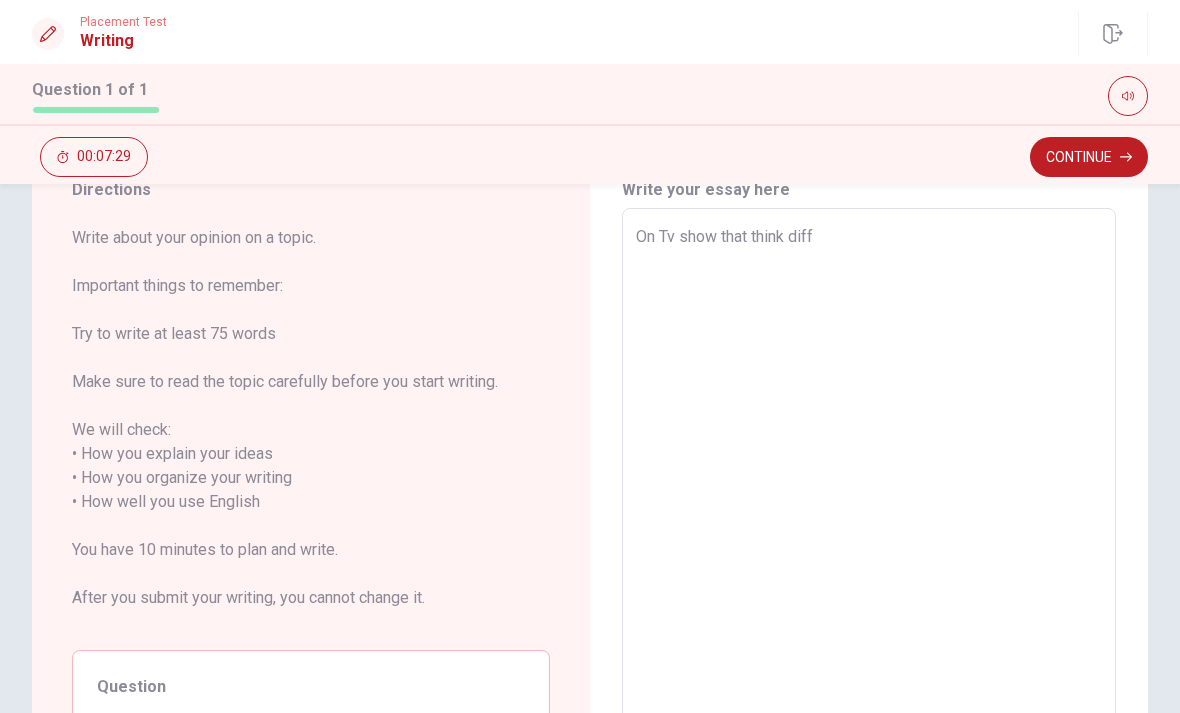 type on "x" 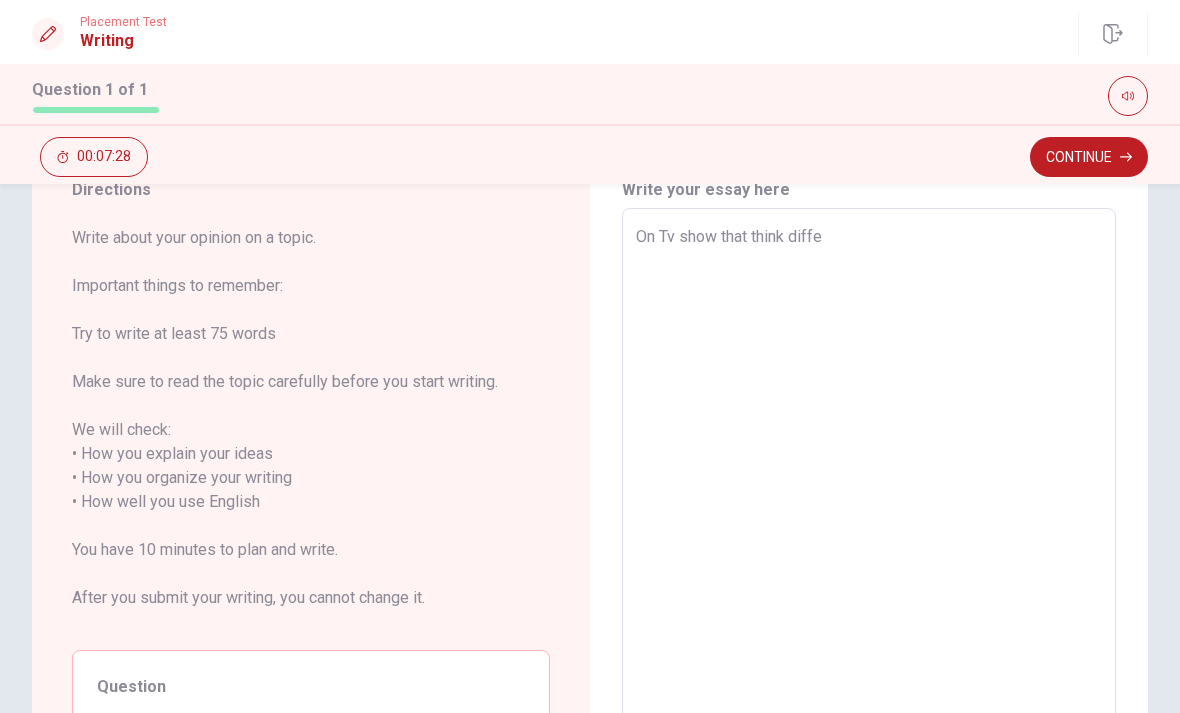 type on "x" 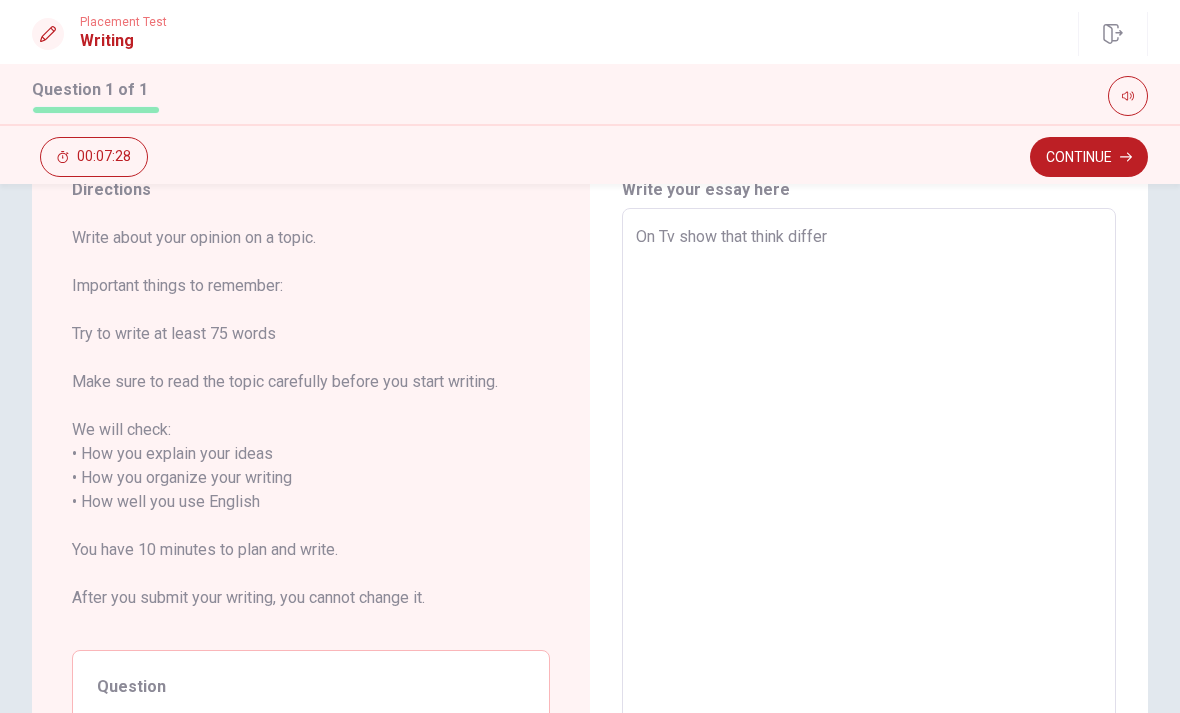type on "x" 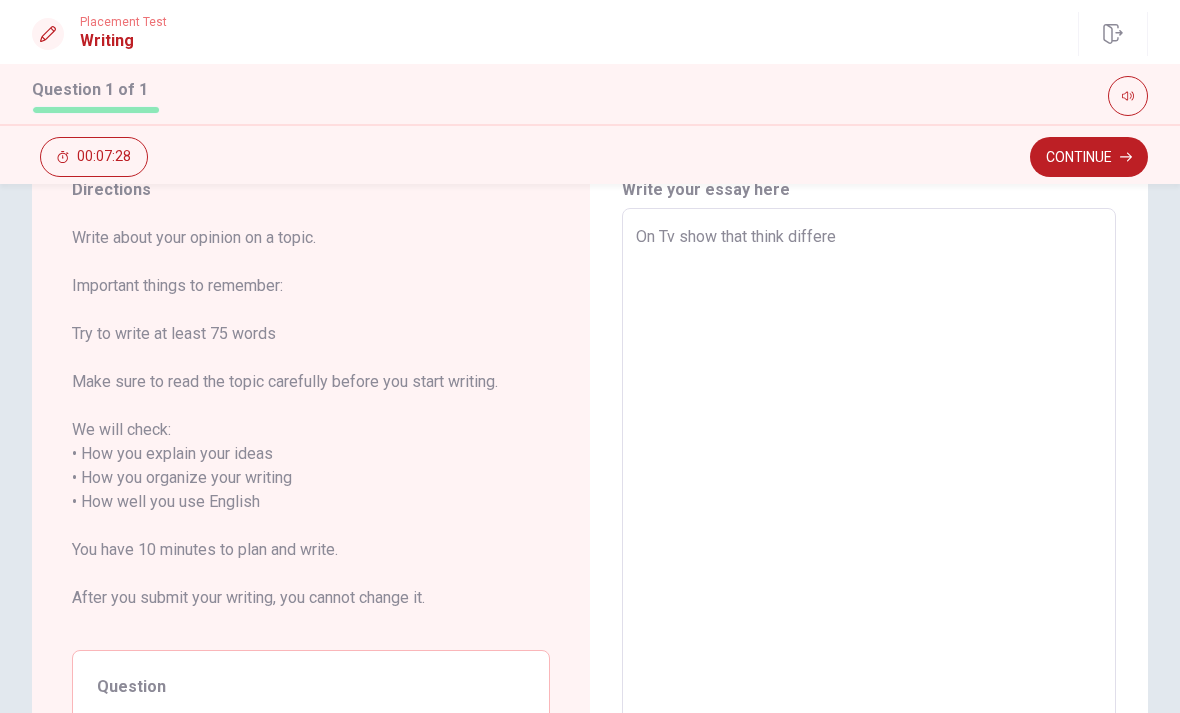 type on "x" 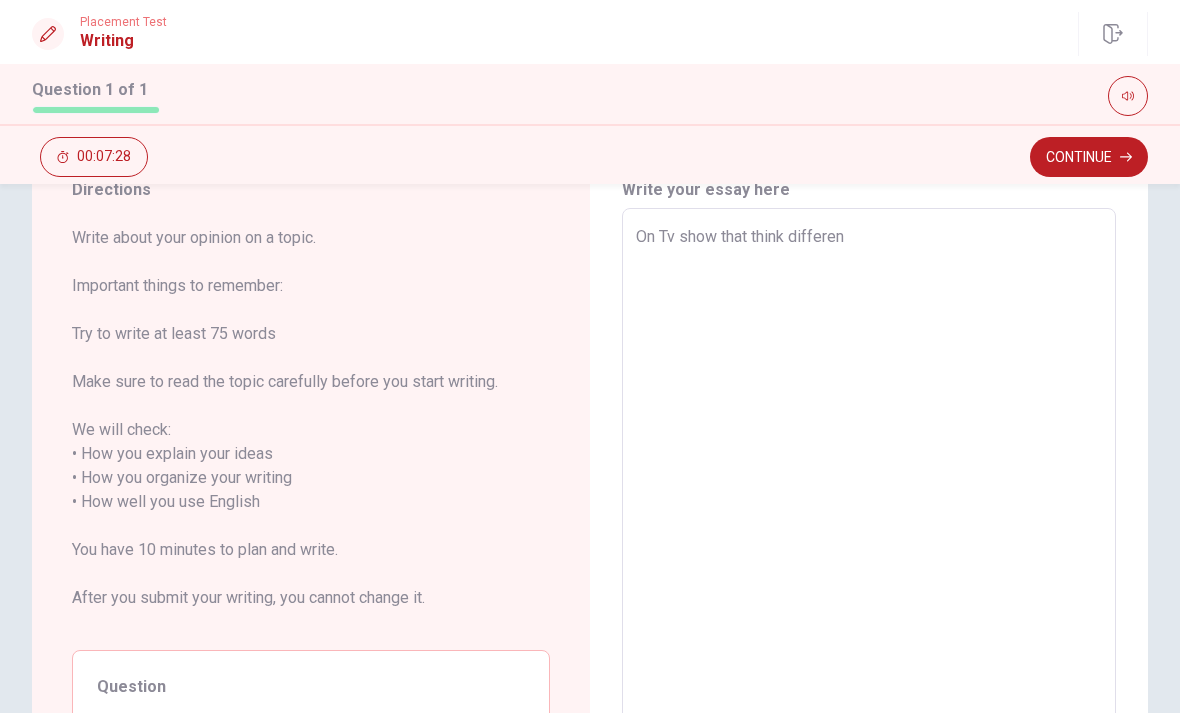 type on "x" 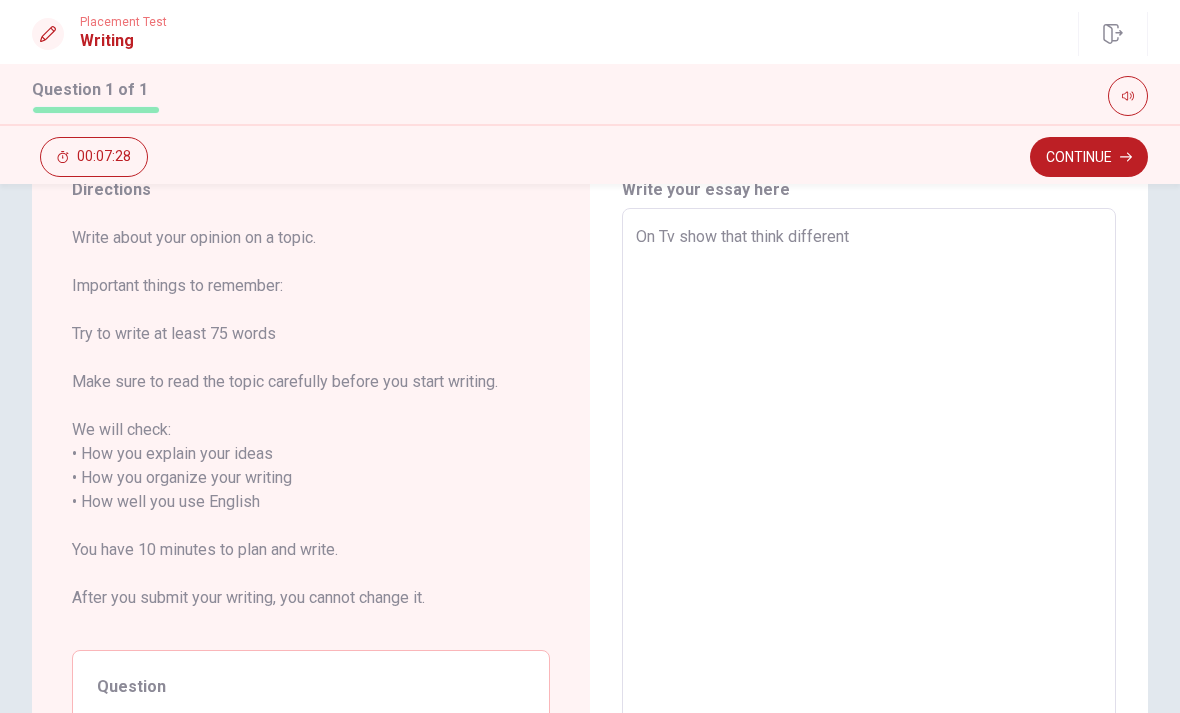 type on "x" 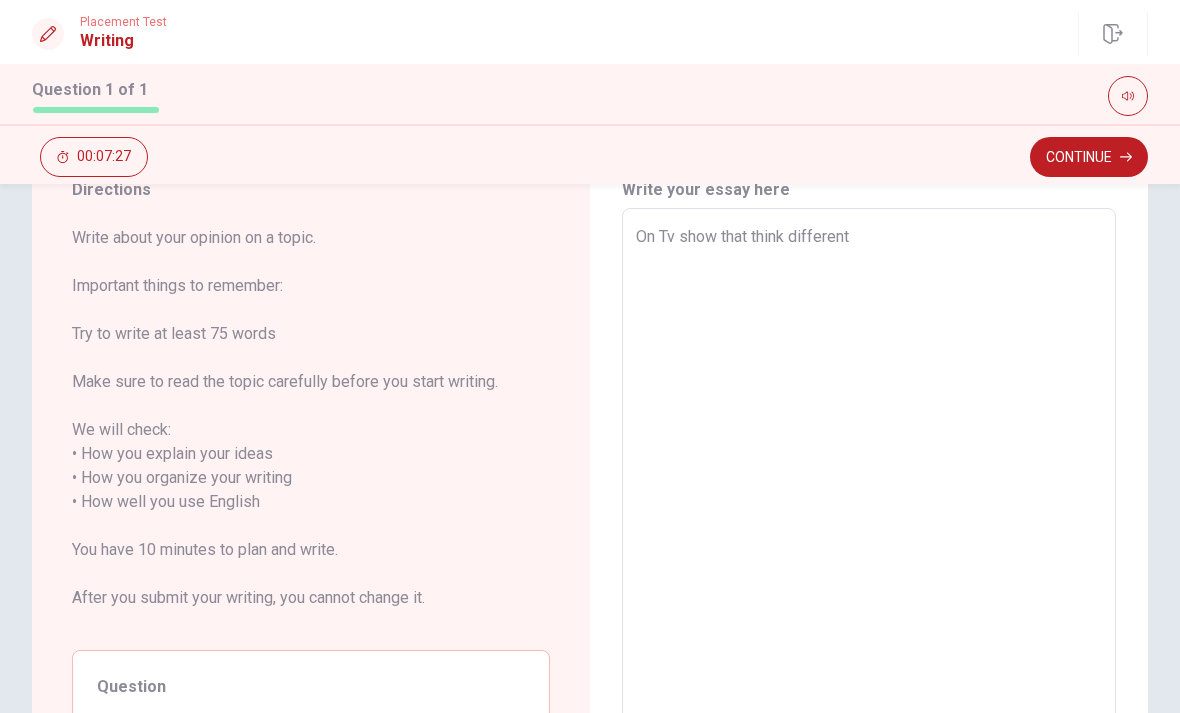 type on "On Tv show that think differentl" 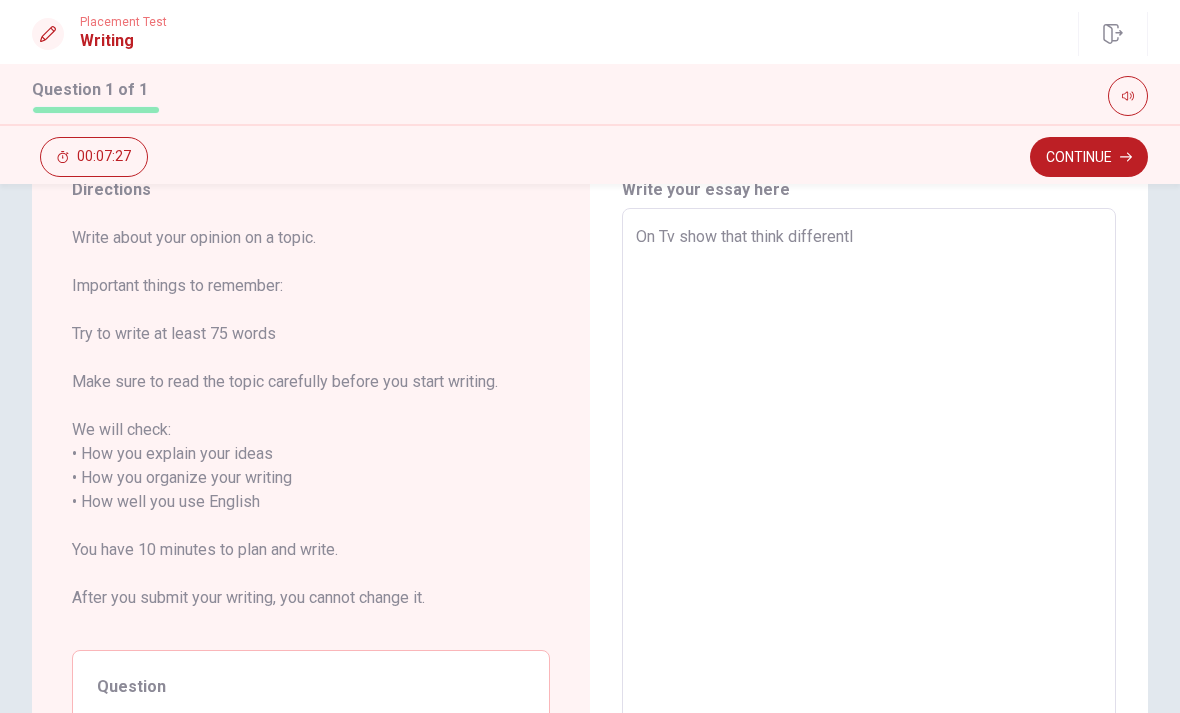 type on "x" 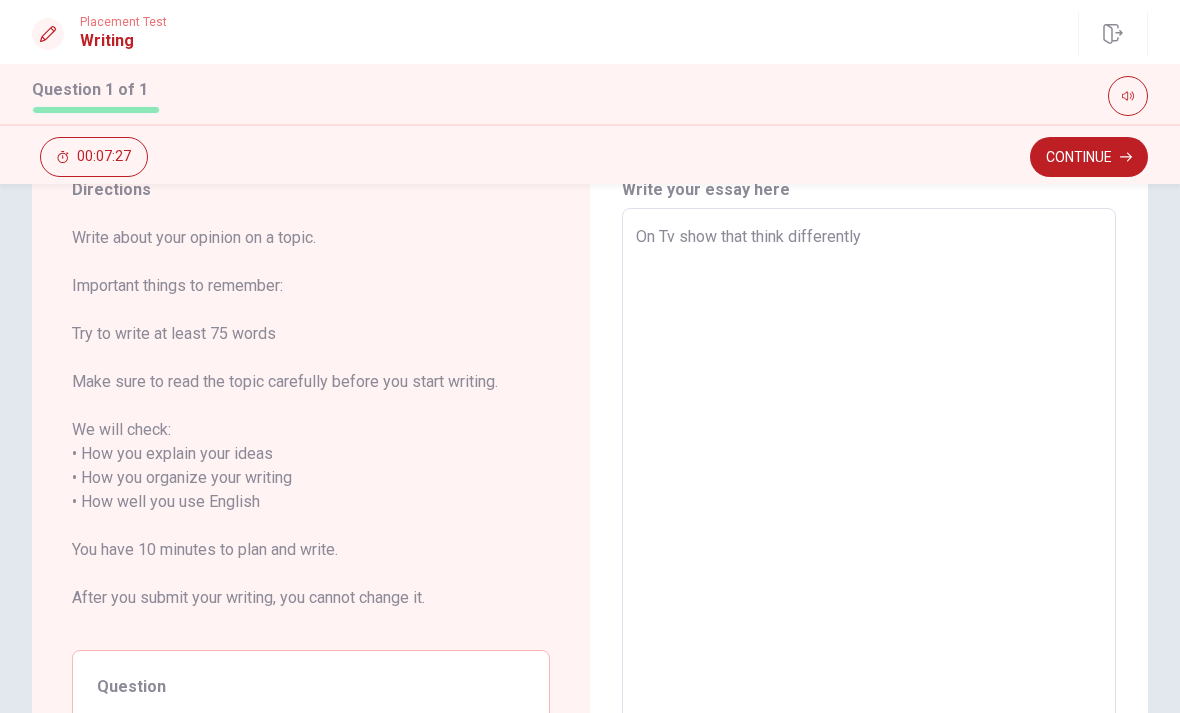 type on "x" 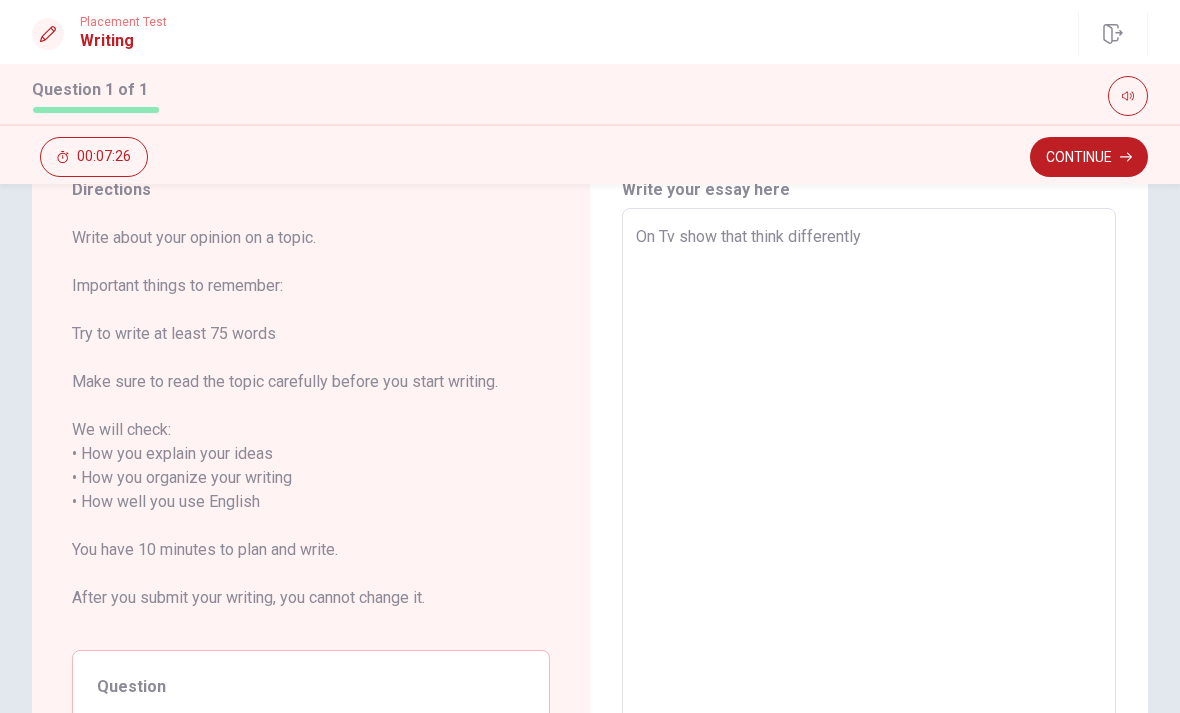 type on "On Tv show that think differently i" 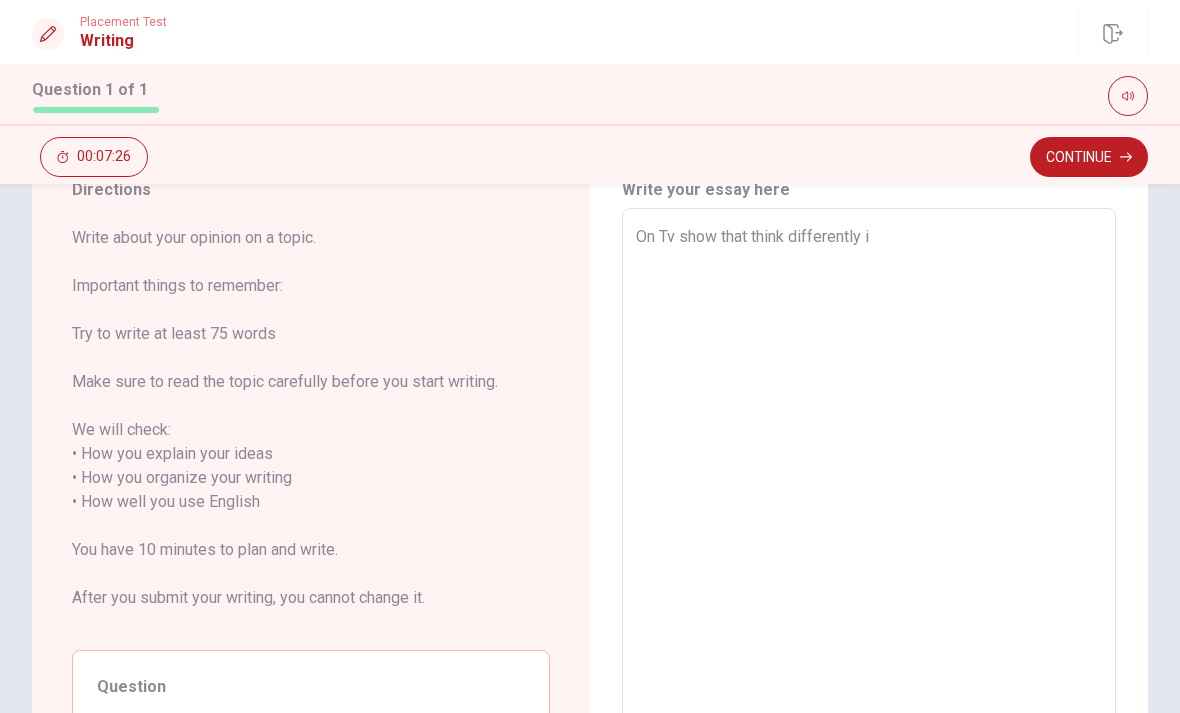 type on "x" 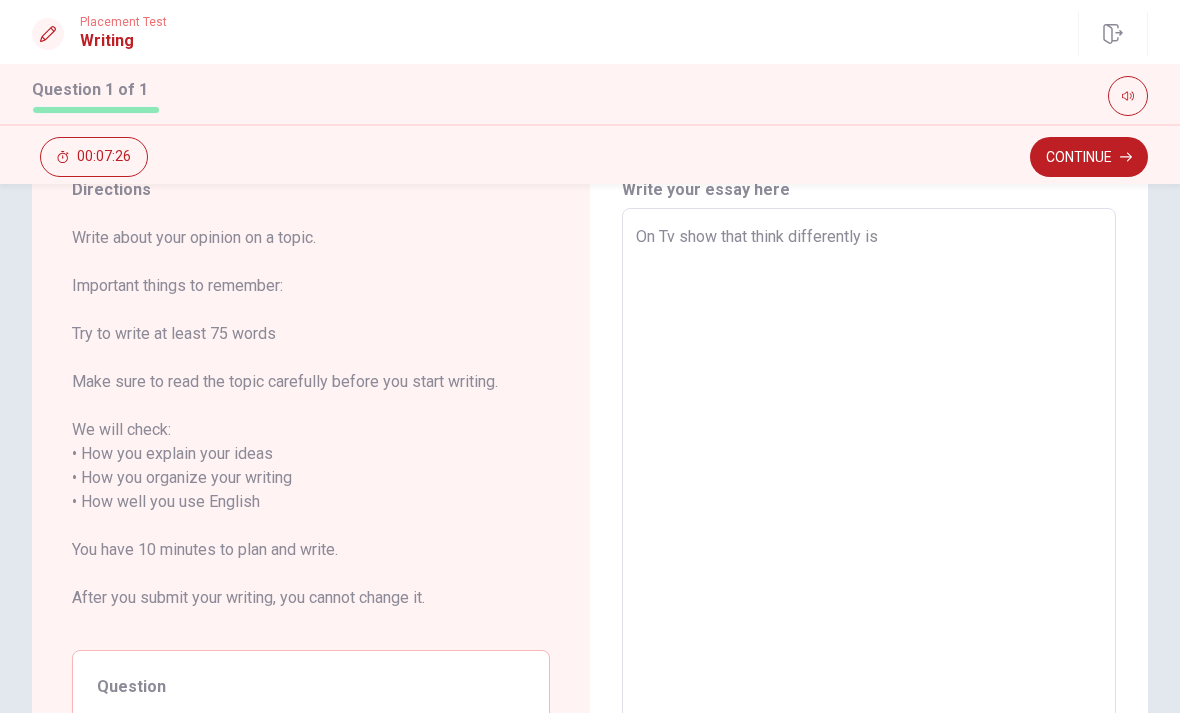 type on "x" 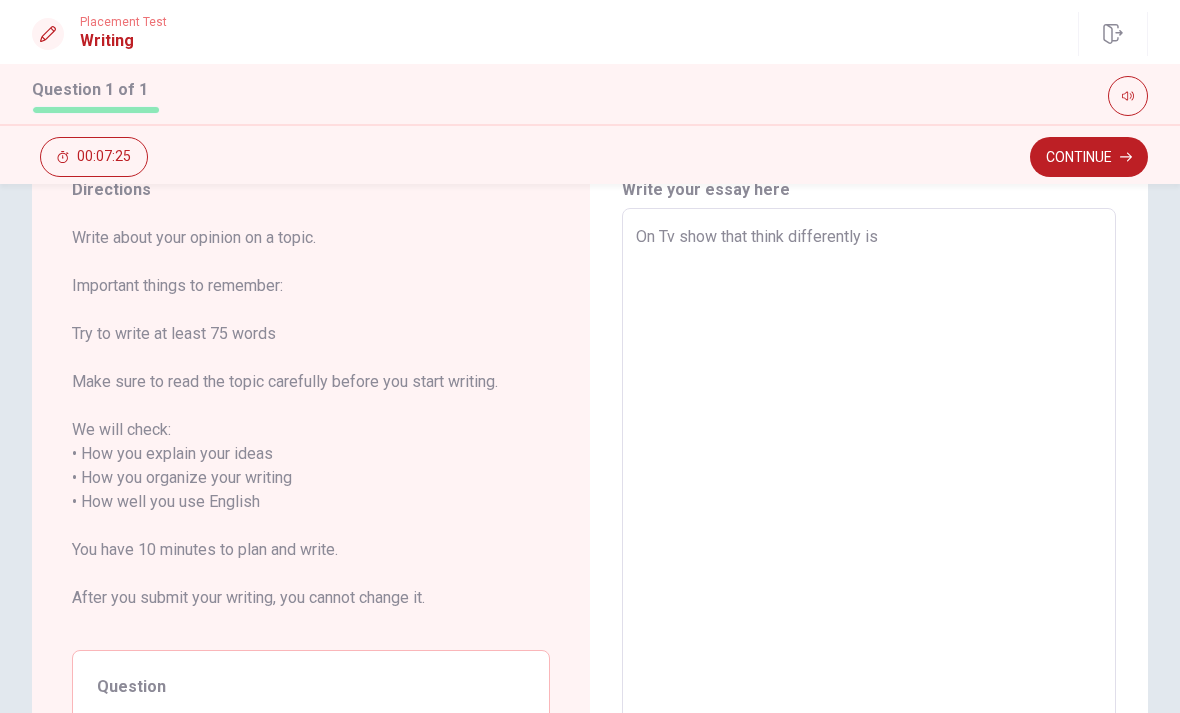 type on "On Tv show that think differently is G" 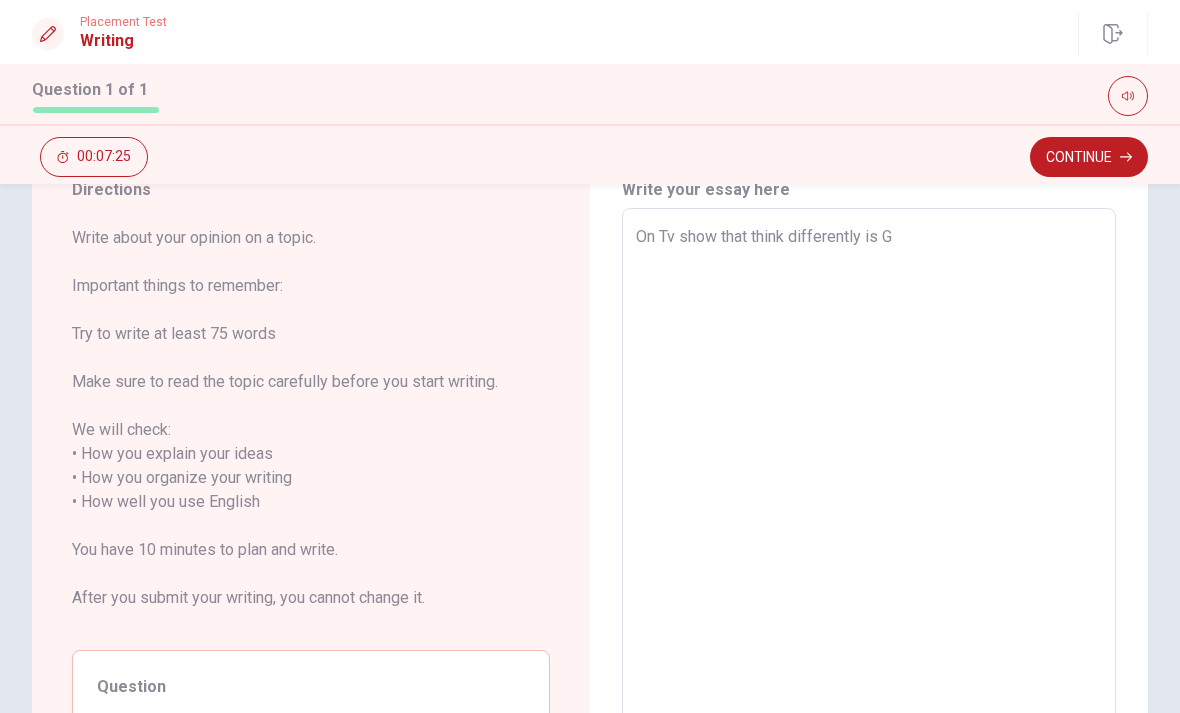 type on "x" 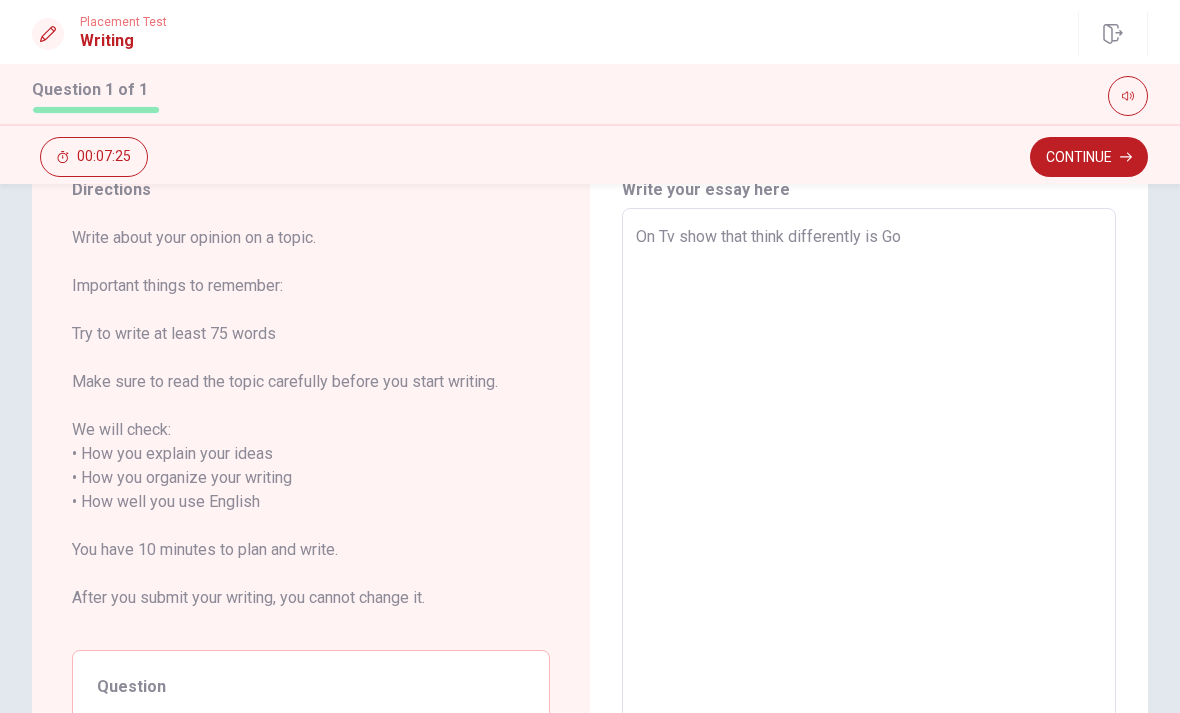 type on "x" 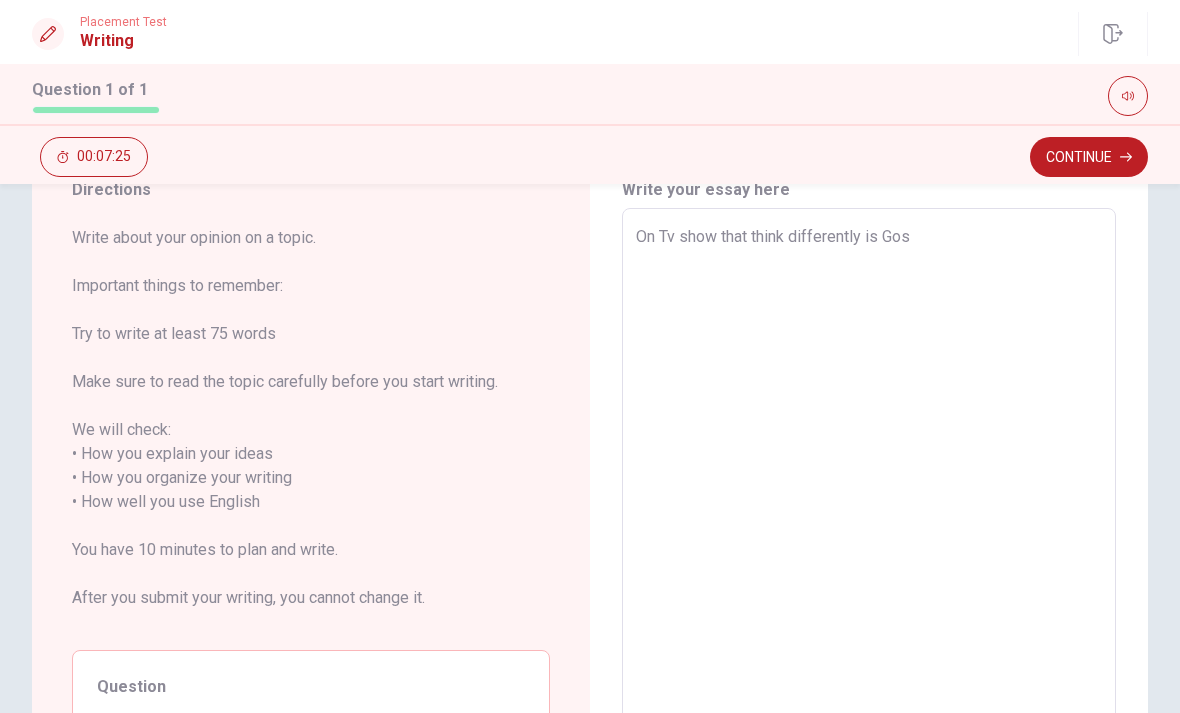 type on "x" 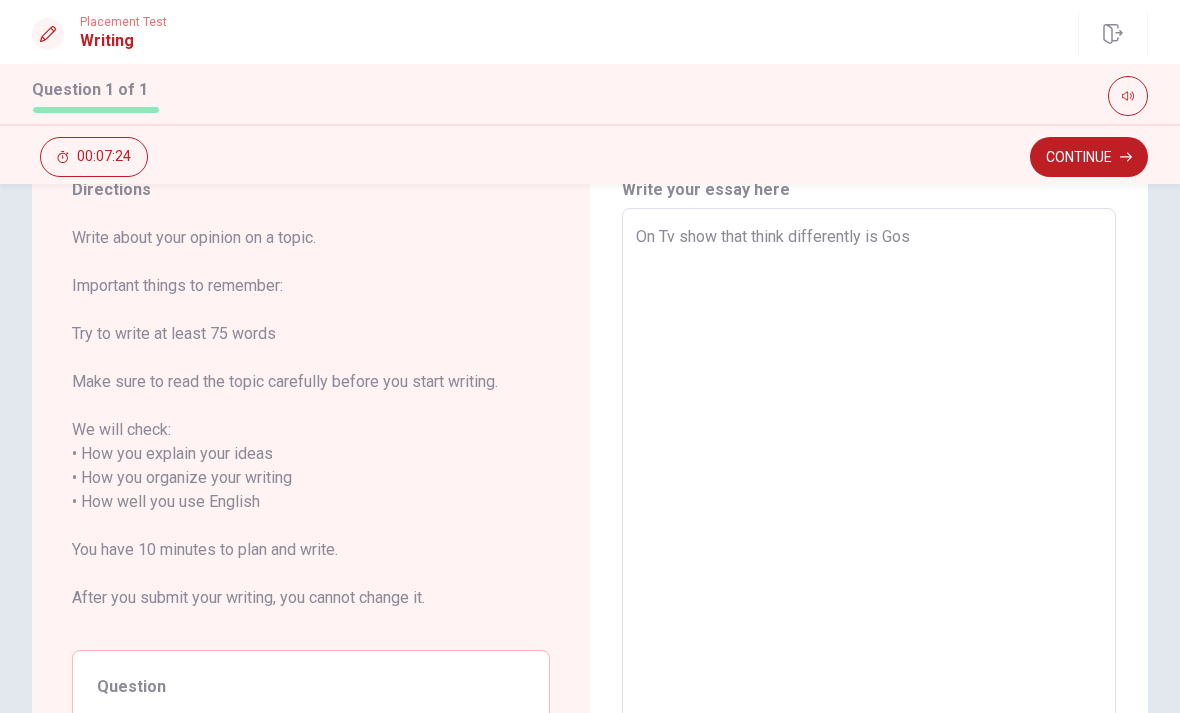 type on "On Tv show that think differently is [PERSON_NAME]" 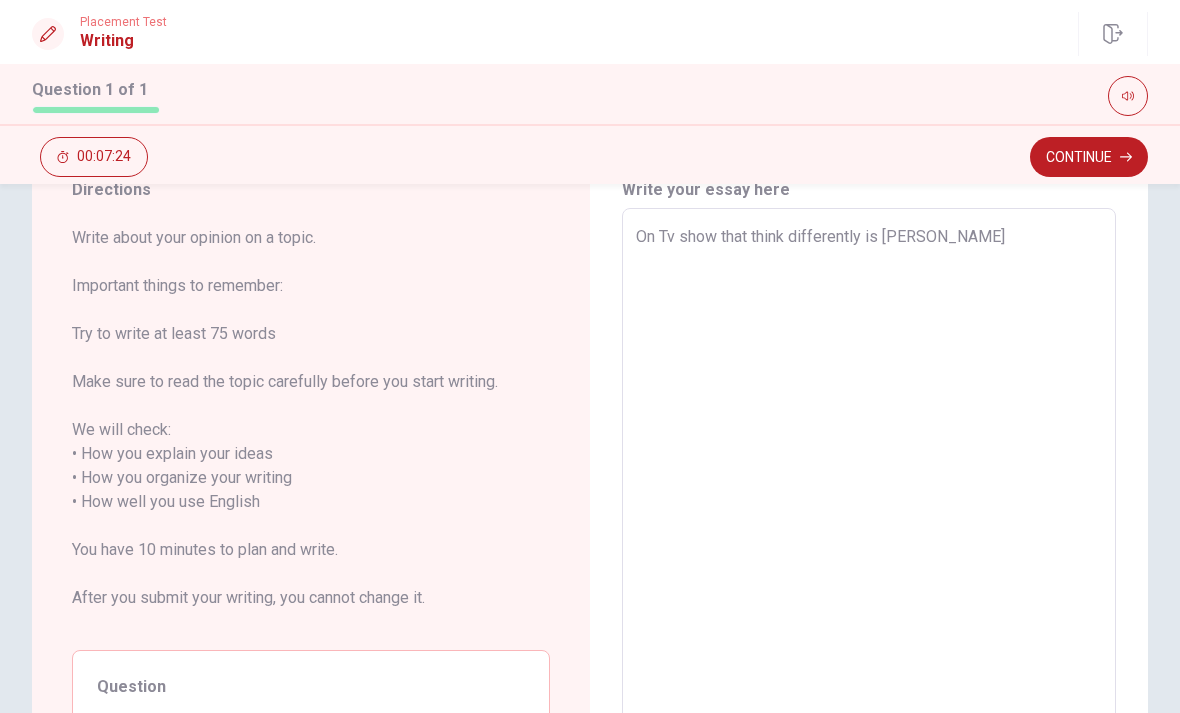type on "x" 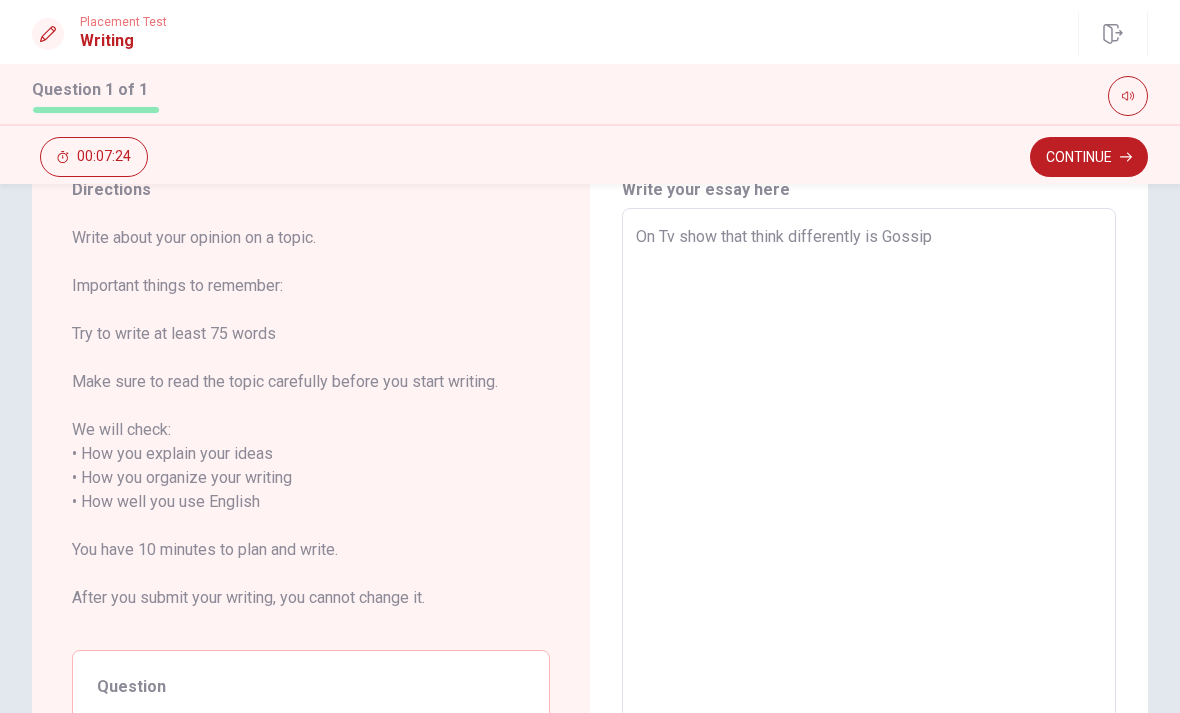 type on "x" 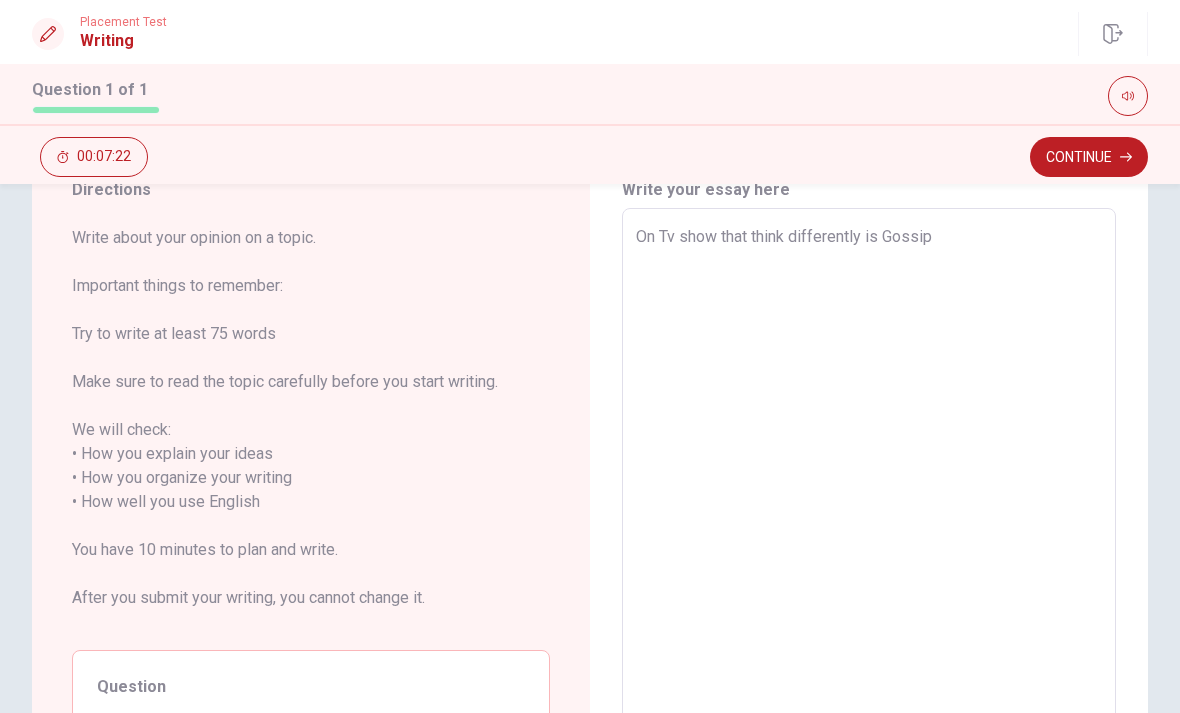 type on "On Tv show that think differently is Gossip" 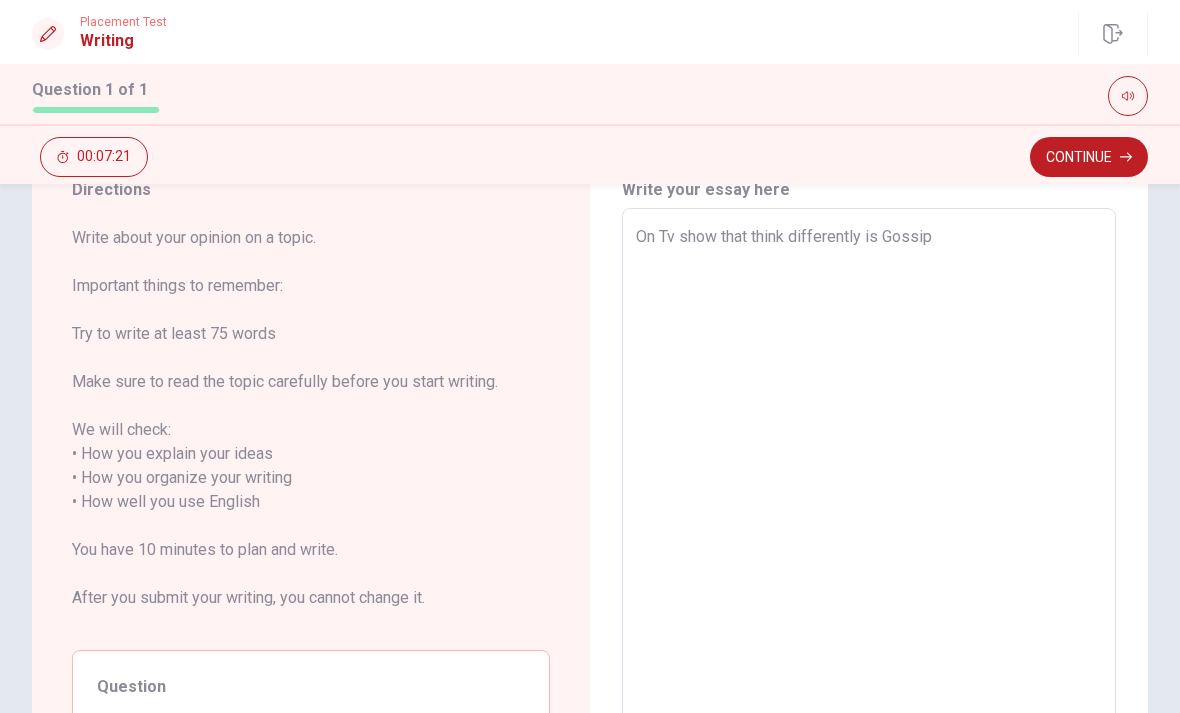 type on "On Tv show that think differently is Gossip G" 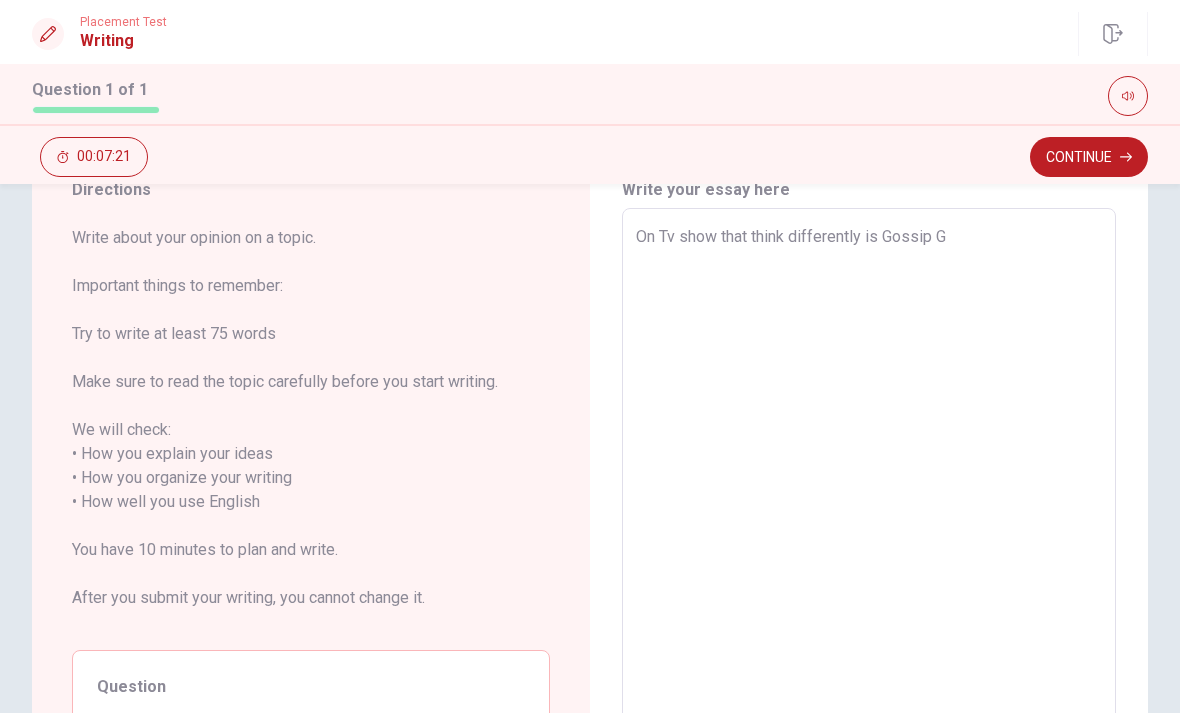 type on "x" 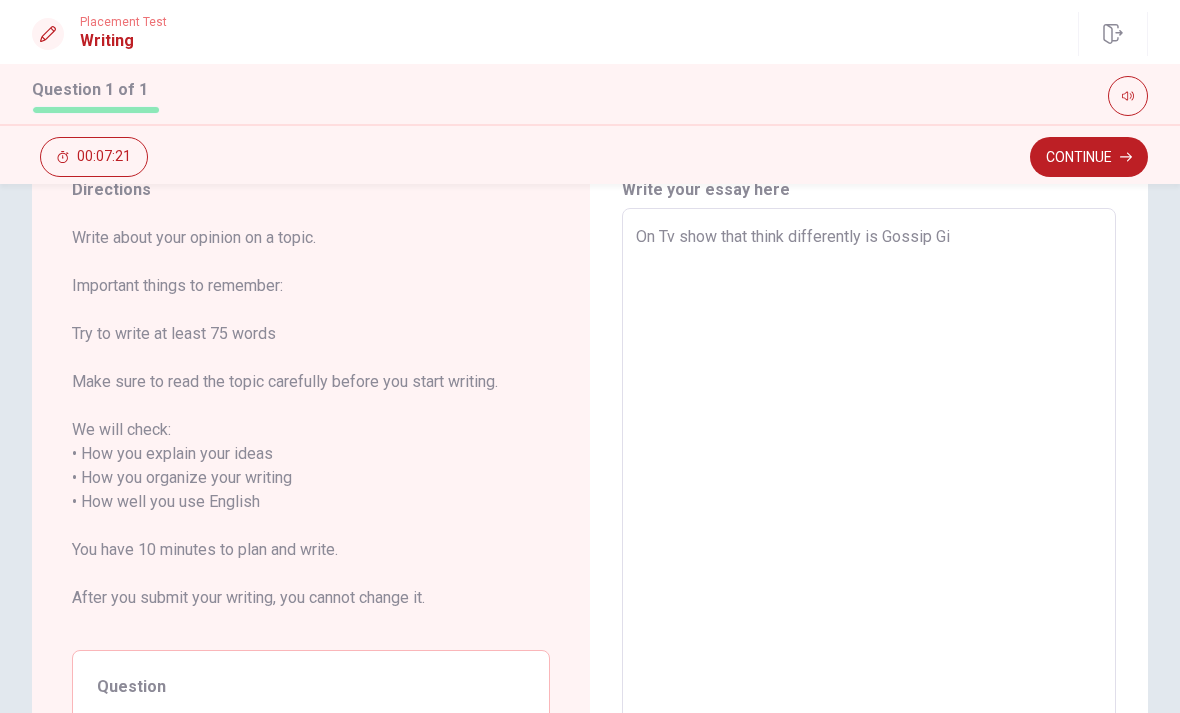 type on "x" 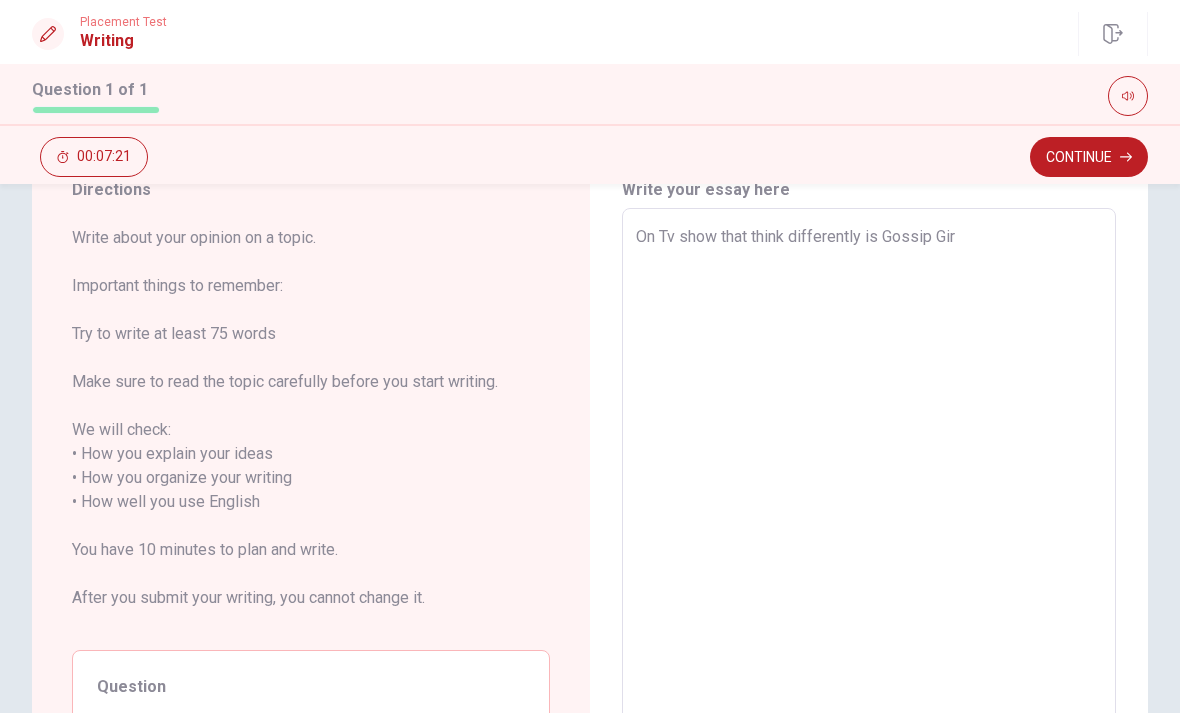 type on "x" 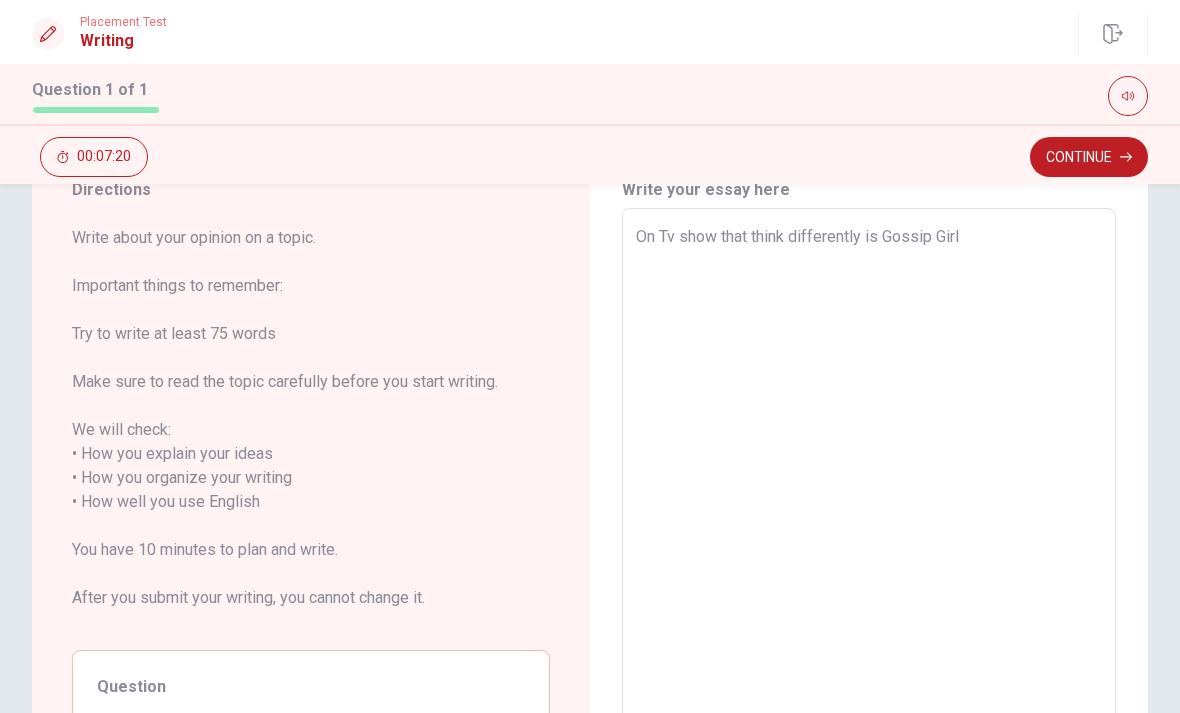 type on "x" 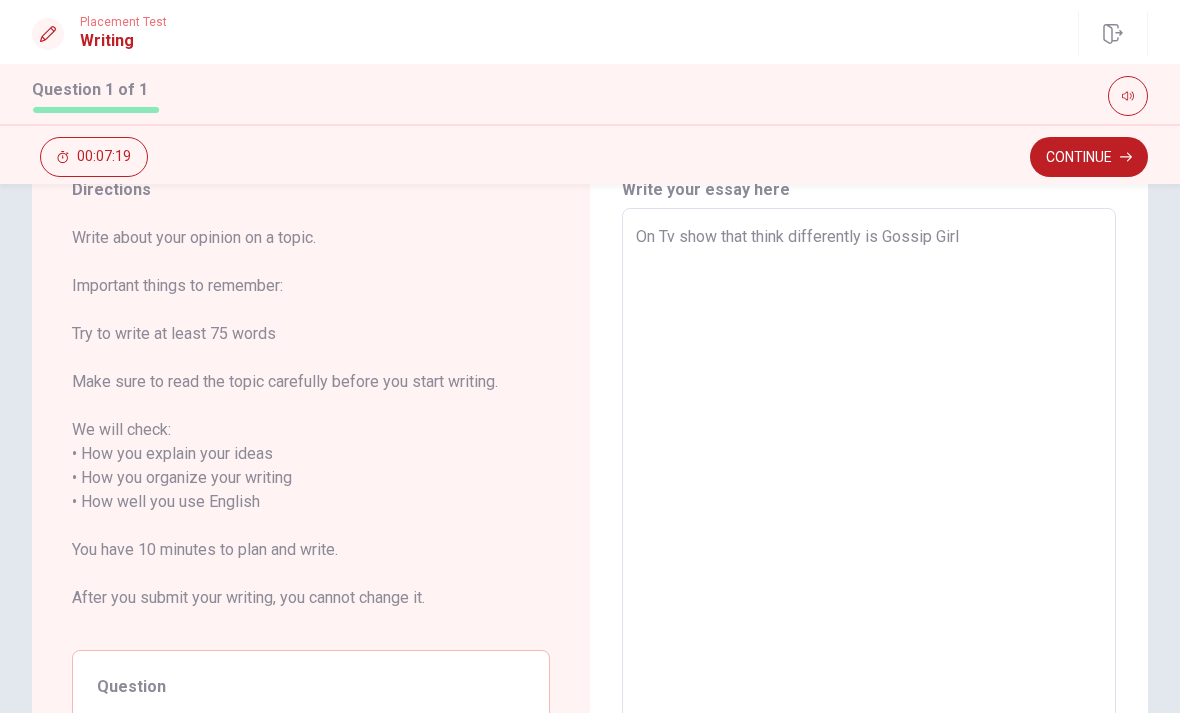 type on "On Tv show that think differently is Gossip Girl," 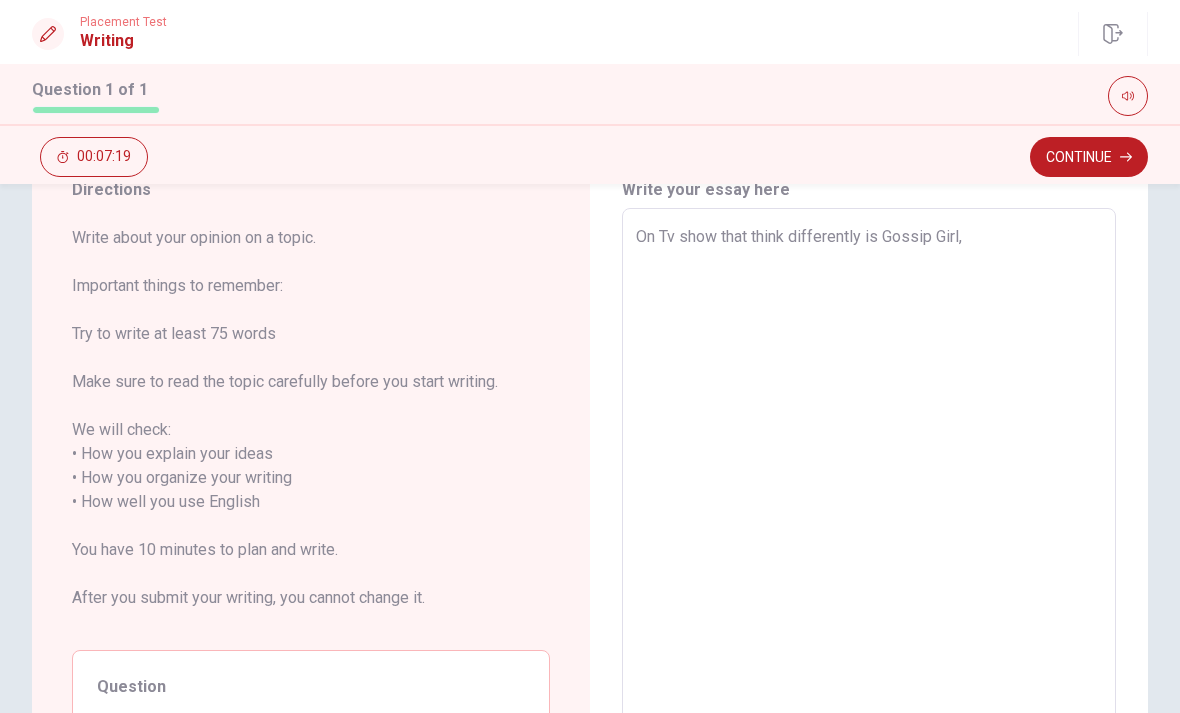 type on "x" 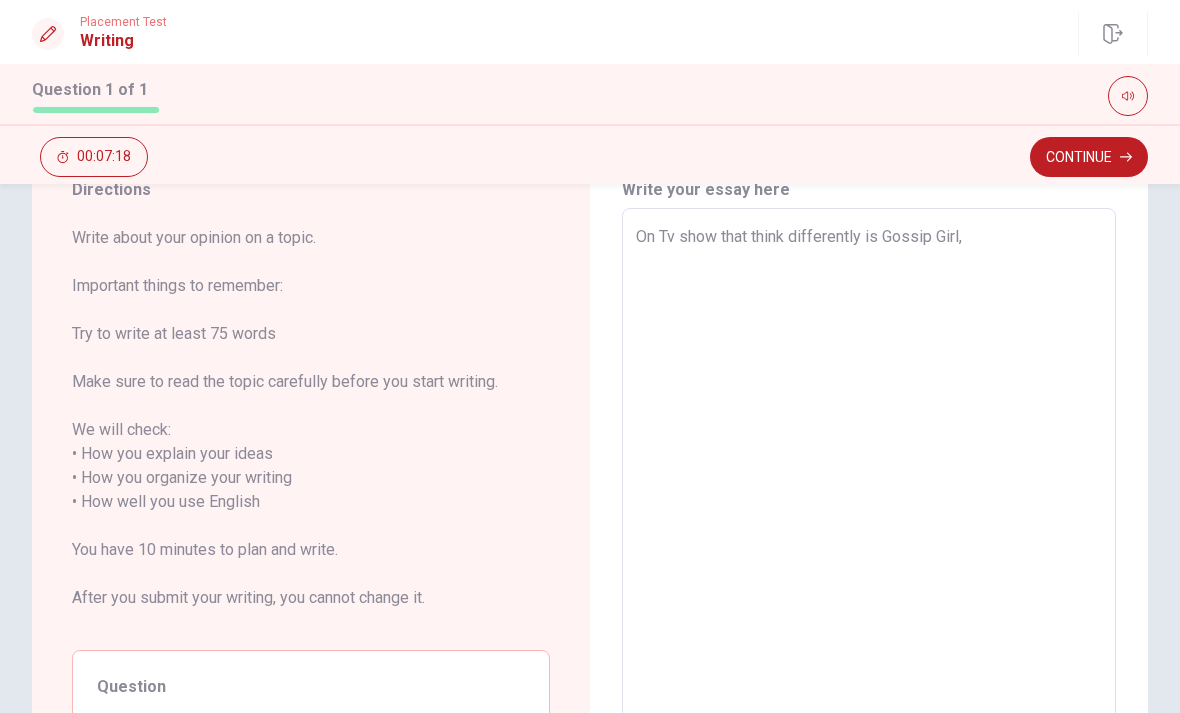 type on "On Tv show that think differently is Gossip Girl," 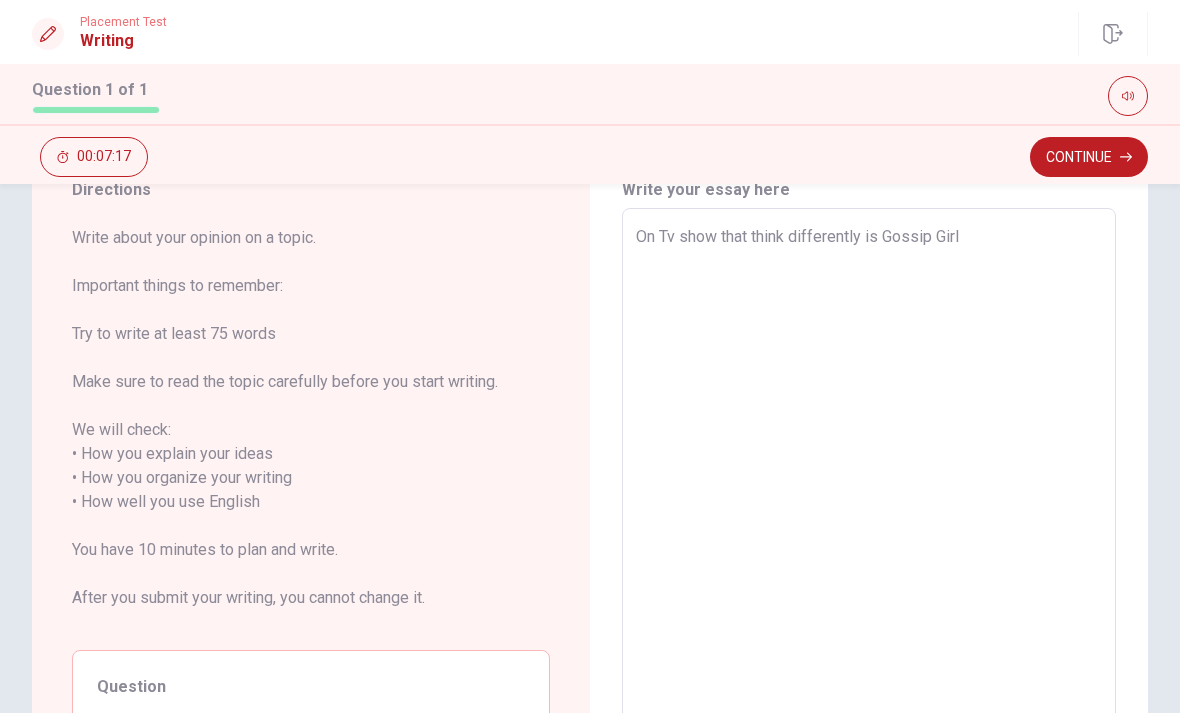 type on "x" 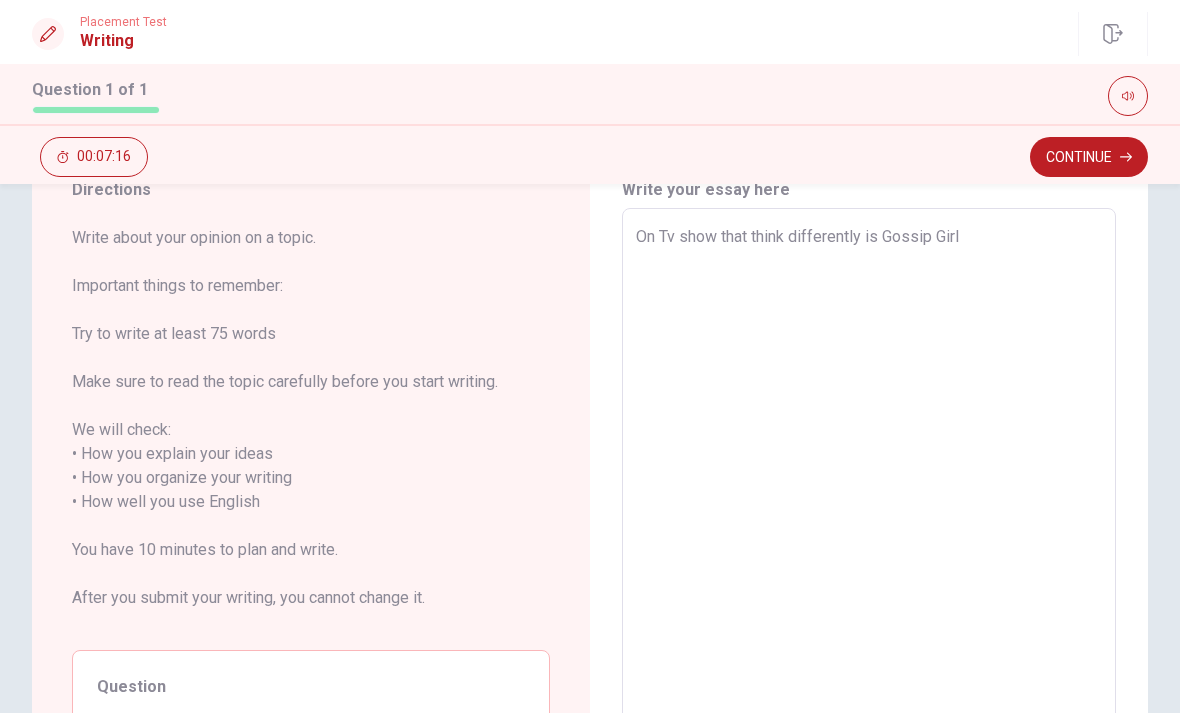 type on "On Tv show that think differently is Gossip Girl:" 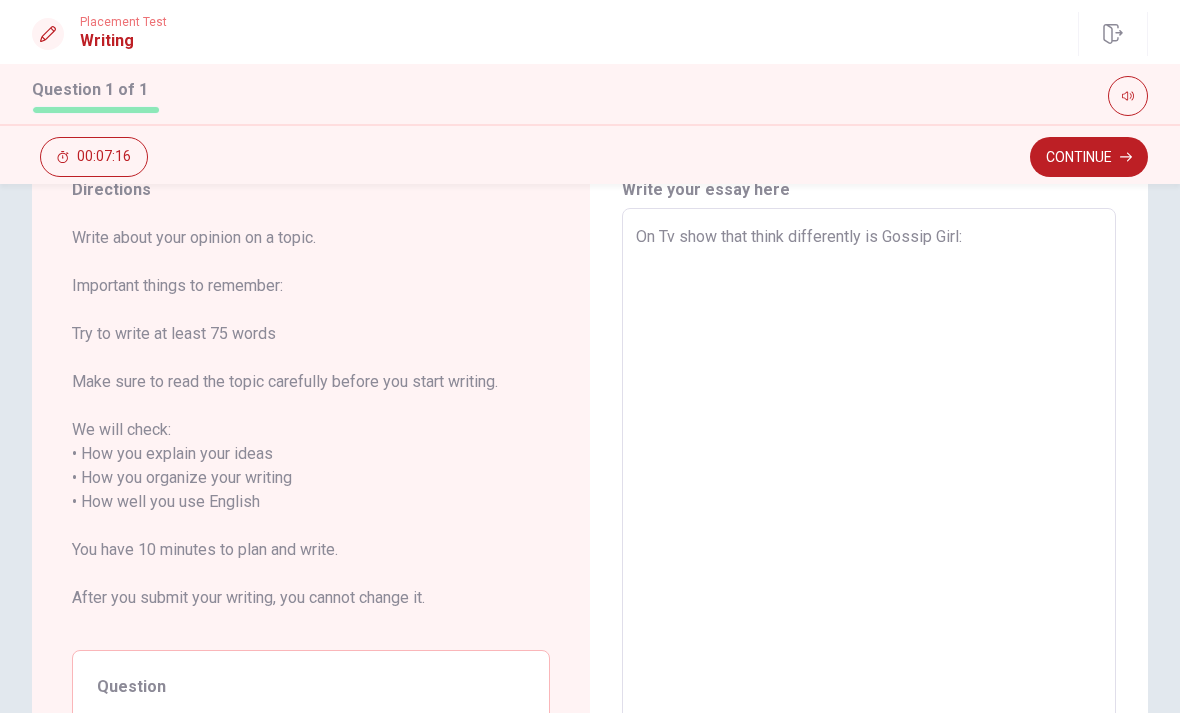 type on "x" 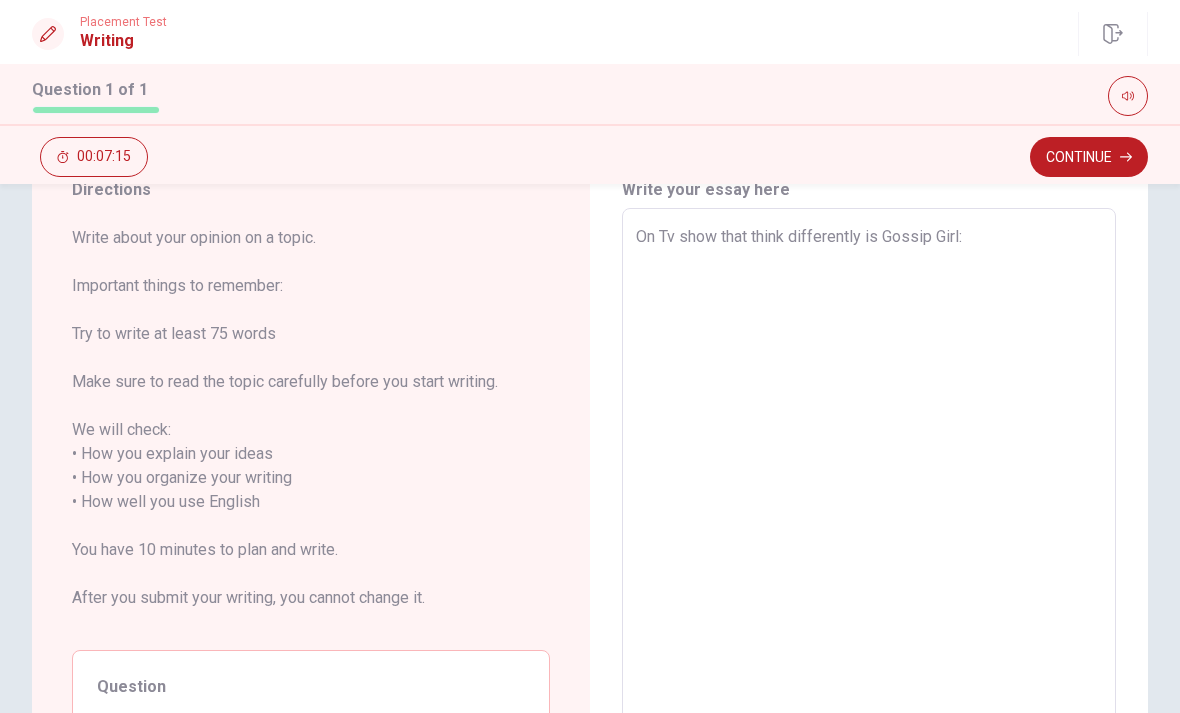 type on "On Tv show that think differently is Gossip Girl: a" 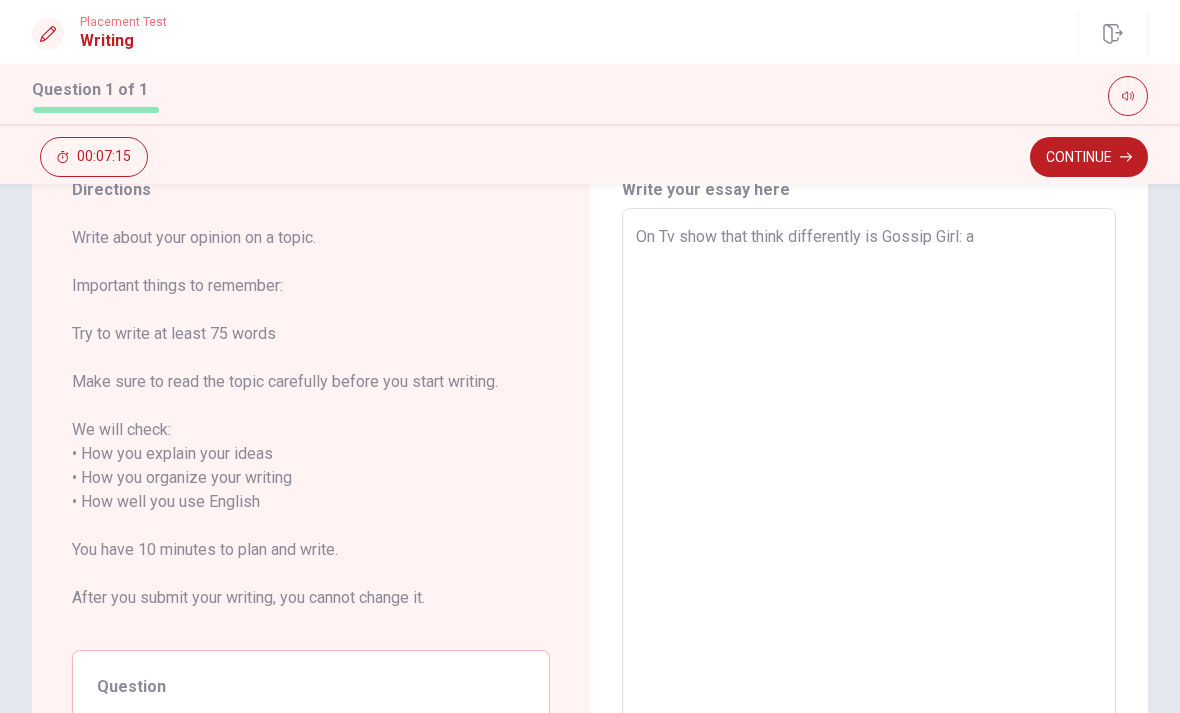type on "x" 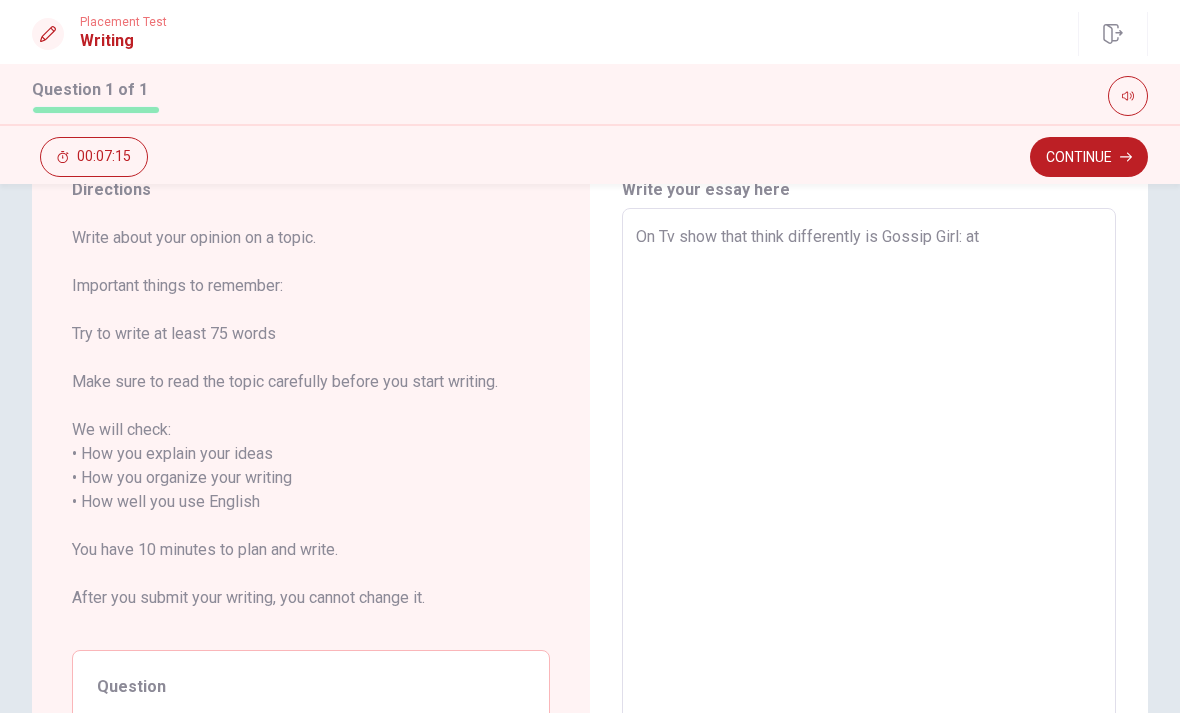 type on "x" 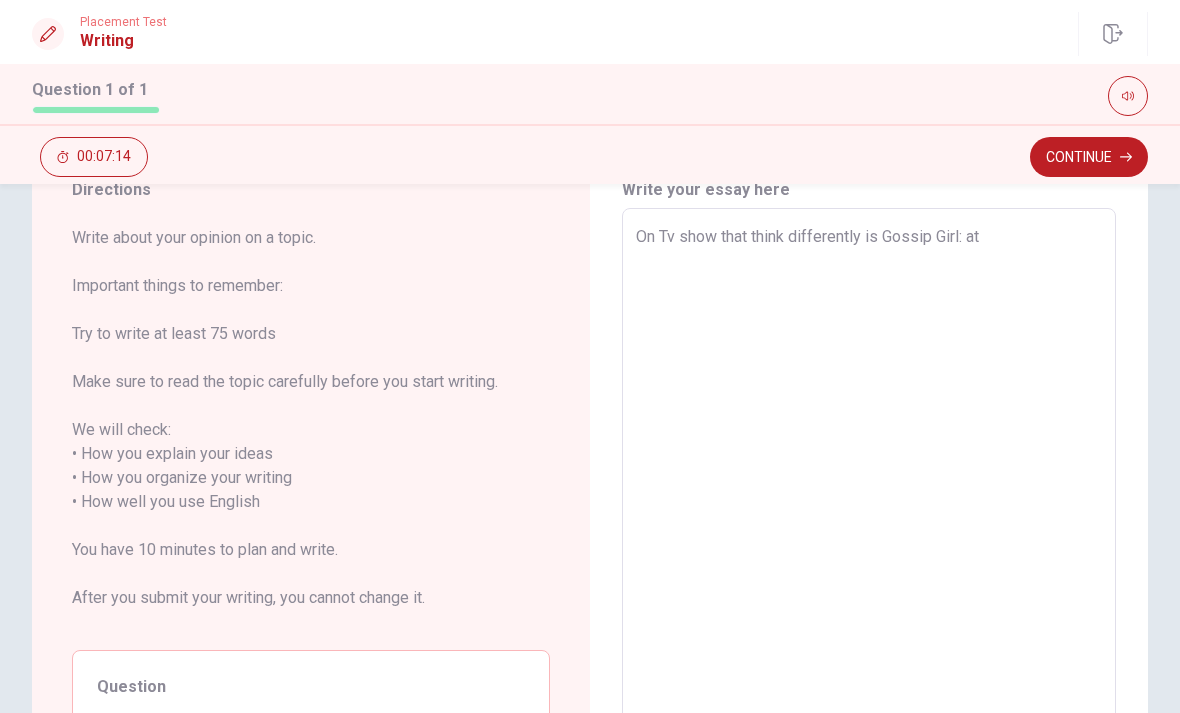 type on "On Tv show that think differently is Gossip Girl: at" 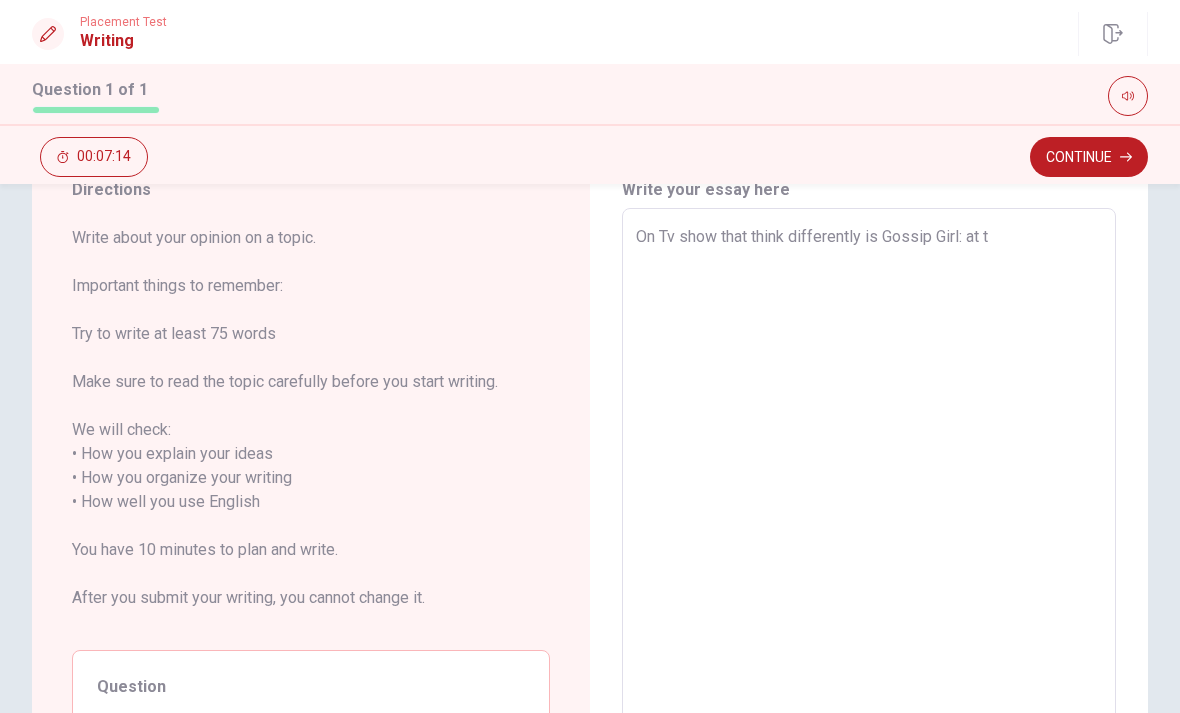 type on "x" 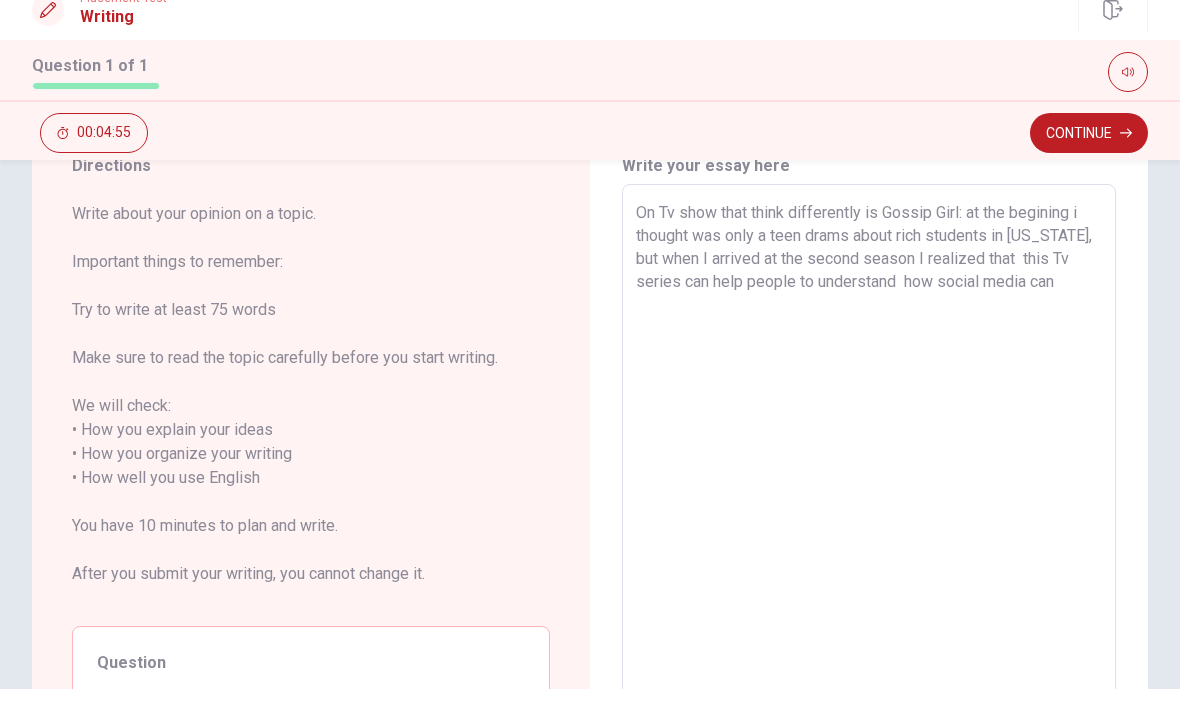 click on "On Tv show that think differently is Gossip Girl: at the begining i thought was only a teen drams about rich students in [US_STATE], but when I arrived at the second season I realized that  this Tv series can help people to understand  how social media can" at bounding box center (869, 502) 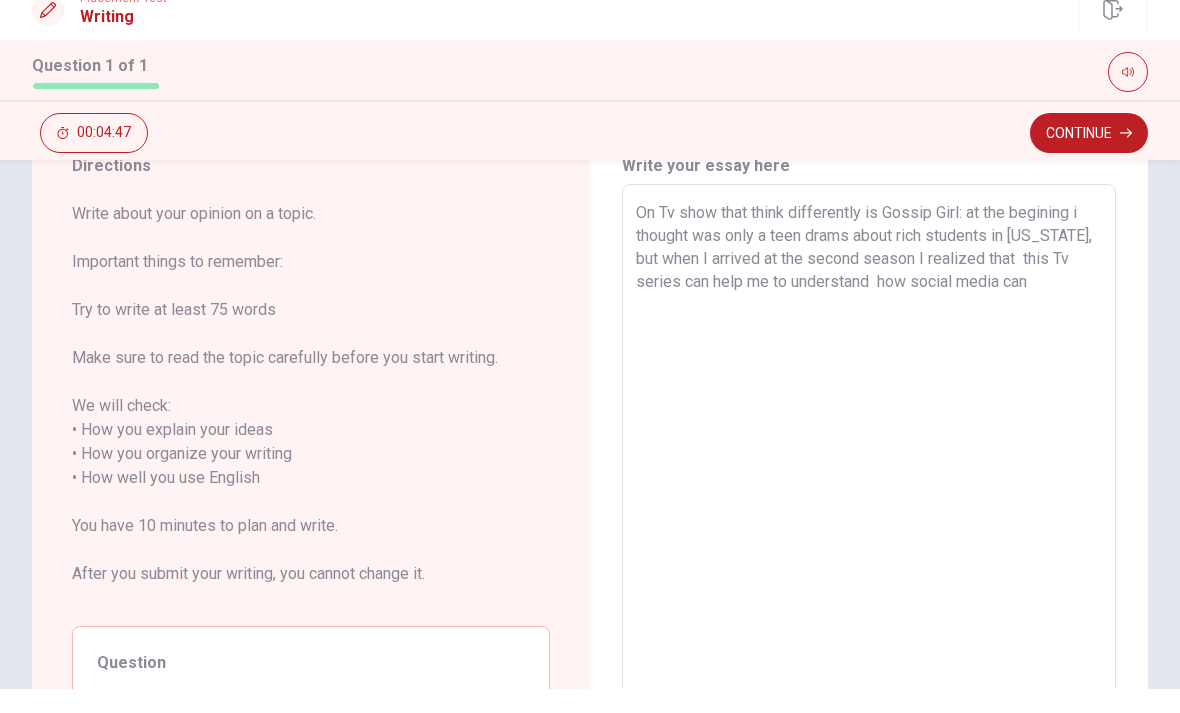 click on "On Tv show that think differently is Gossip Girl: at the begining i thought was only a teen drams about rich students in [US_STATE], but when I arrived at the second season I realized that  this Tv series can help me to understand  how social media can" at bounding box center [869, 502] 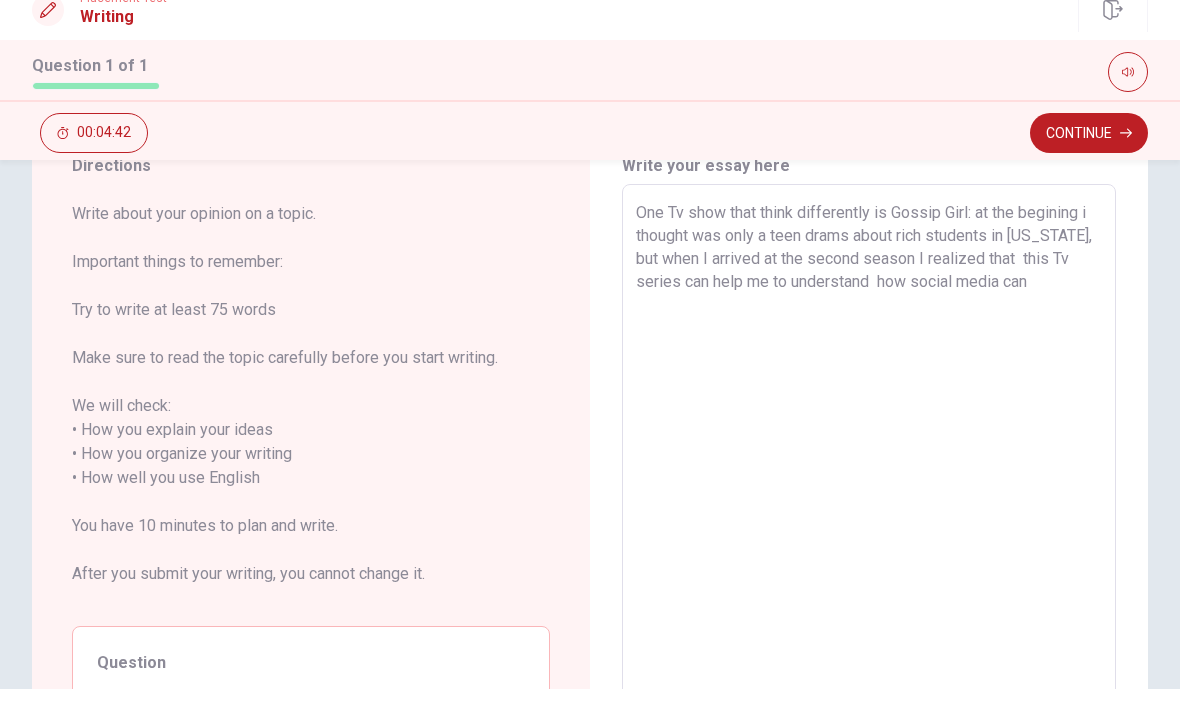 click on "One Tv show that think differently is Gossip Girl: at the begining i thought was only a teen drams about rich students in [US_STATE], but when I arrived at the second season I realized that  this Tv series can help me to understand  how social media can" at bounding box center [869, 502] 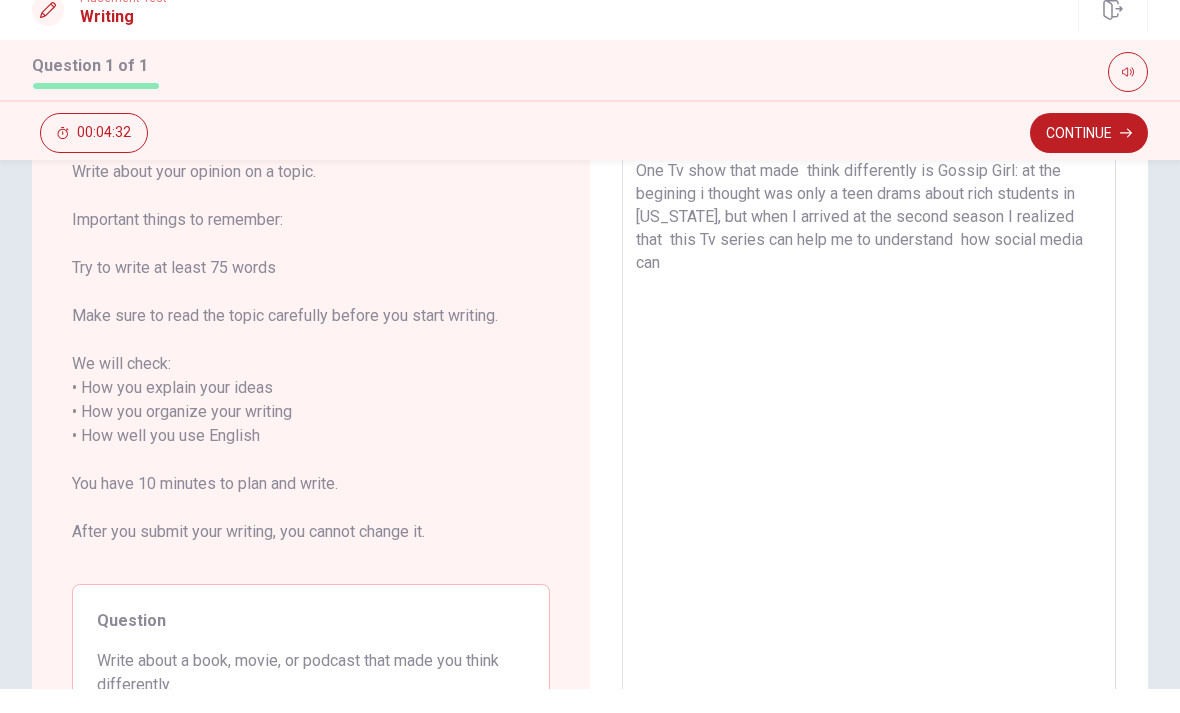 scroll, scrollTop: 129, scrollLeft: 0, axis: vertical 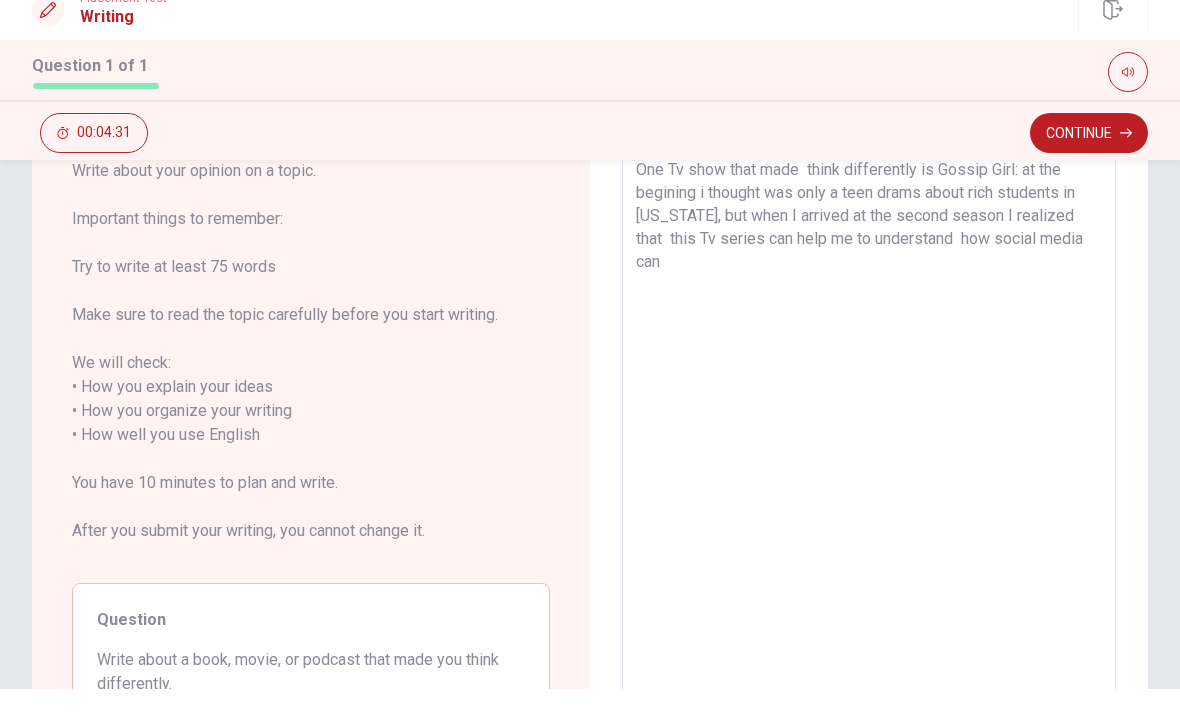 click on "One Tv show that made  think differently is Gossip Girl: at the begining i thought was only a teen drams about rich students in [US_STATE], but when I arrived at the second season I realized that  this Tv series can help me to understand  how social media can" at bounding box center (869, 459) 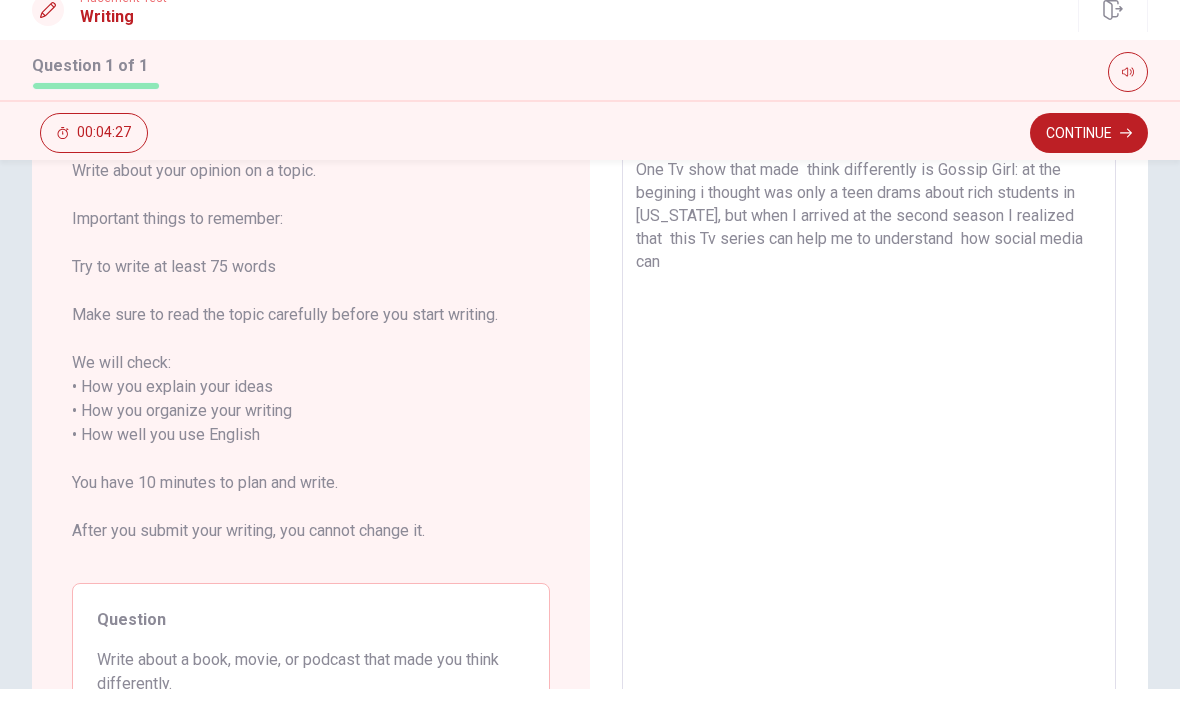 click on "One Tv show that made  think differently is Gossip Girl: at the begining i thought was only a teen drams about rich students in [US_STATE], but when I arrived at the second season I realized that  this Tv series can help me to understand  how social media can" at bounding box center [869, 459] 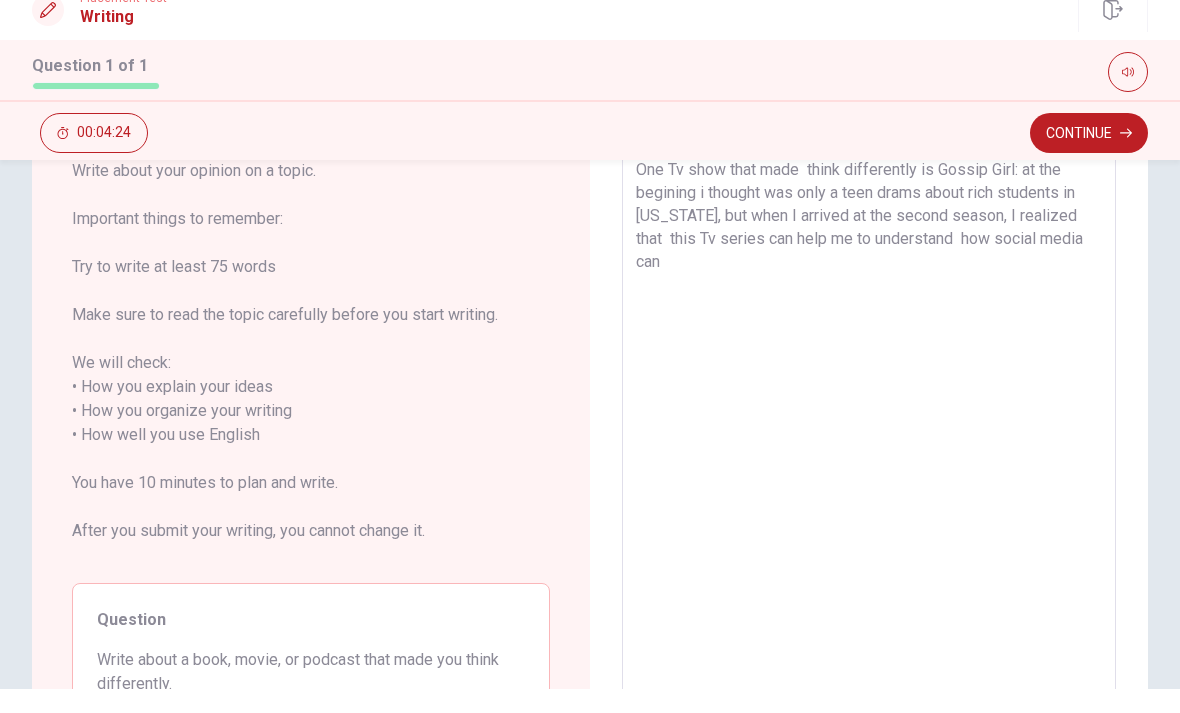 click on "One Tv show that made  think differently is Gossip Girl: at the begining i thought was only a teen drams about rich students in [US_STATE], but when I arrived at the second season, I realized that  this Tv series can help me to understand  how social media can" at bounding box center (869, 459) 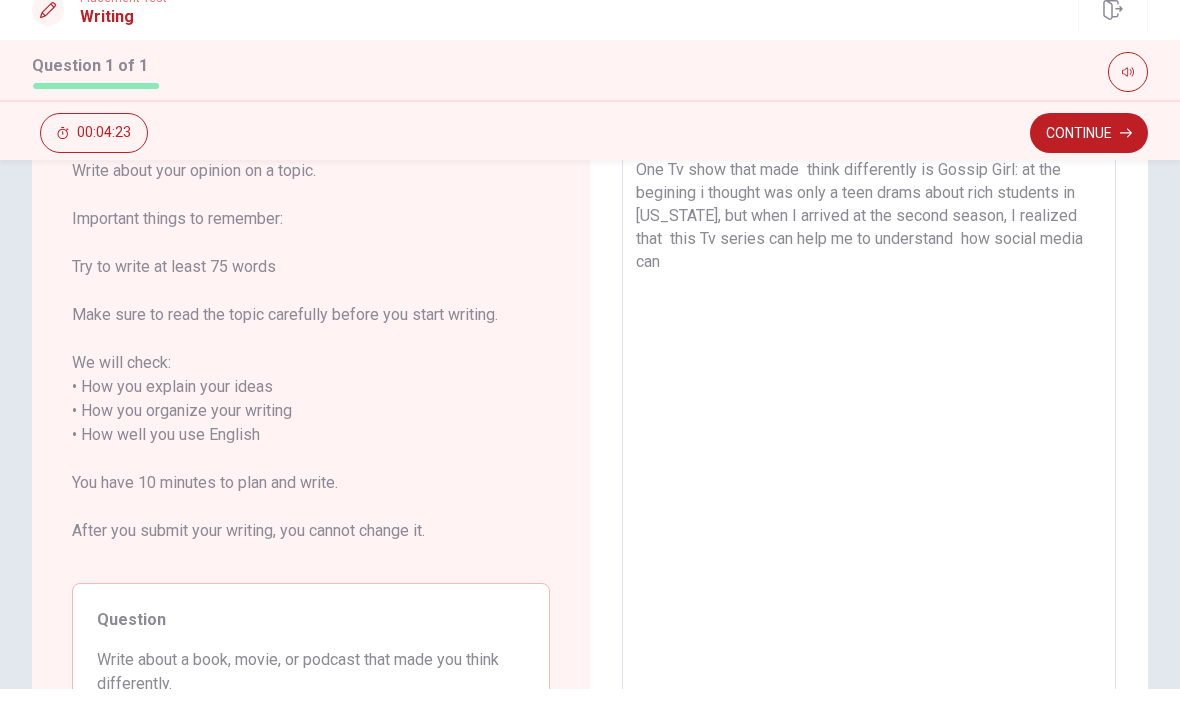 click on "One Tv show that made  think differently is Gossip Girl: at the begining i thought was only a teen drams about rich students in [US_STATE], but when I arrived at the second season, I realized that  this Tv series can help me to understand  how social media can" at bounding box center [869, 459] 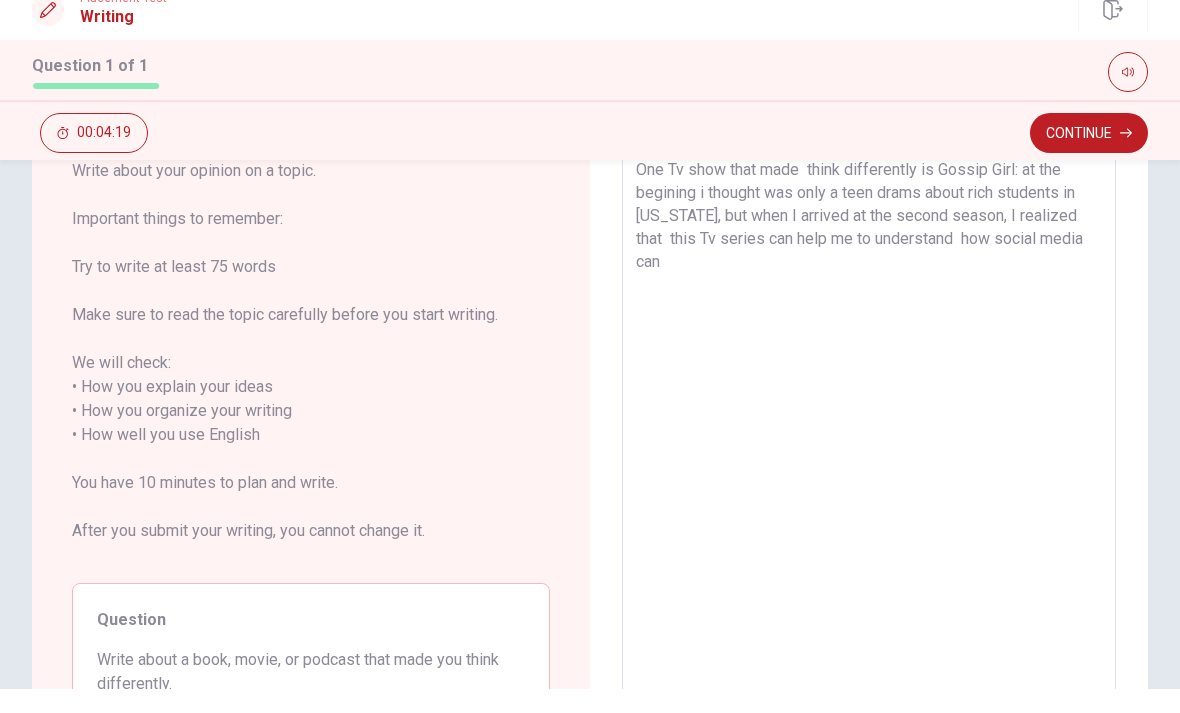 click on "One Tv show that made  think differently is Gossip Girl: at the begining i thought was only a teen drams about rich students in [US_STATE], but when I arrived at the second season, I realized that  this Tv series can help me to understand  how social media can" at bounding box center (869, 459) 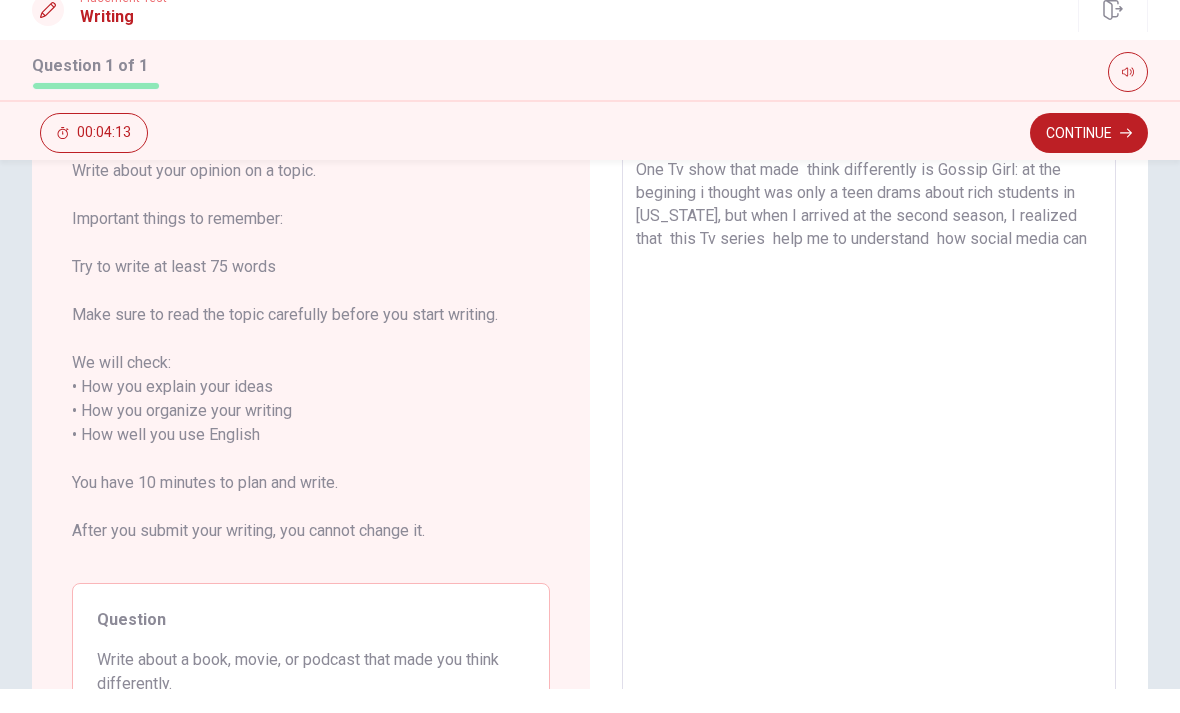 click on "One Tv show that made  think differently is Gossip Girl: at the begining i thought was only a teen drams about rich students in [US_STATE], but when I arrived at the second season, I realized that  this Tv series  help me to understand  how social media can" at bounding box center (869, 459) 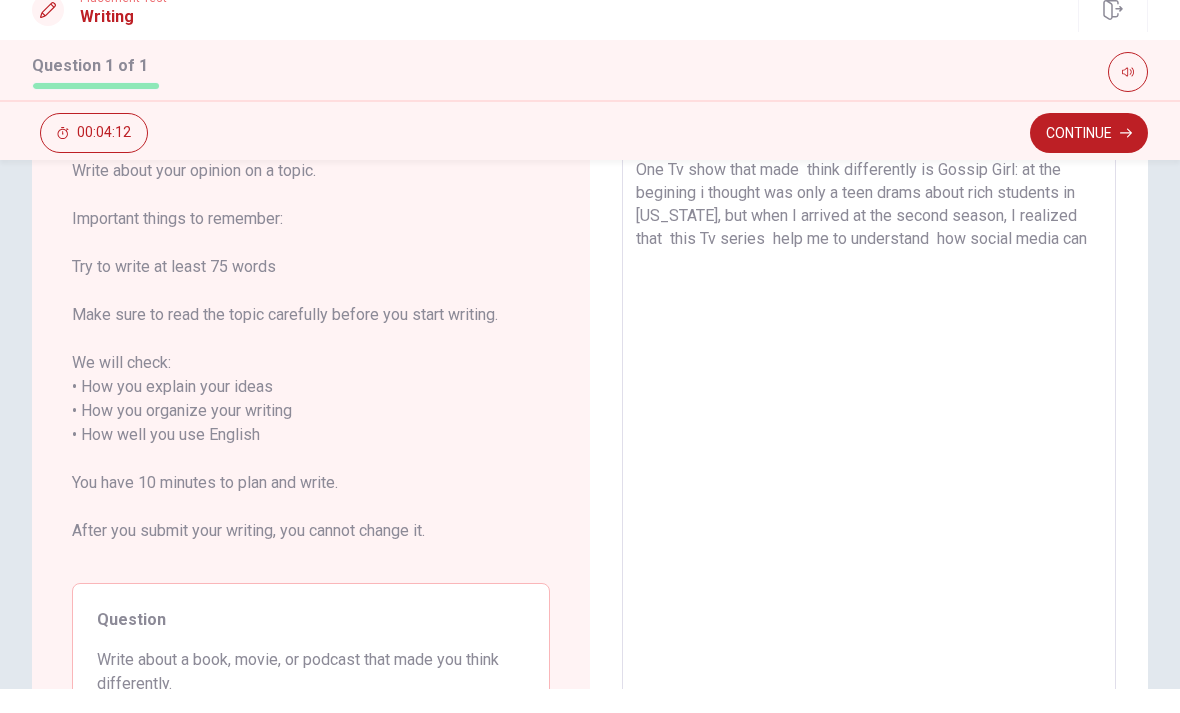 click on "One Tv show that made  think differently is Gossip Girl: at the begining i thought was only a teen drams about rich students in [US_STATE], but when I arrived at the second season, I realized that  this Tv series  help me to understand  how social media can" at bounding box center (869, 459) 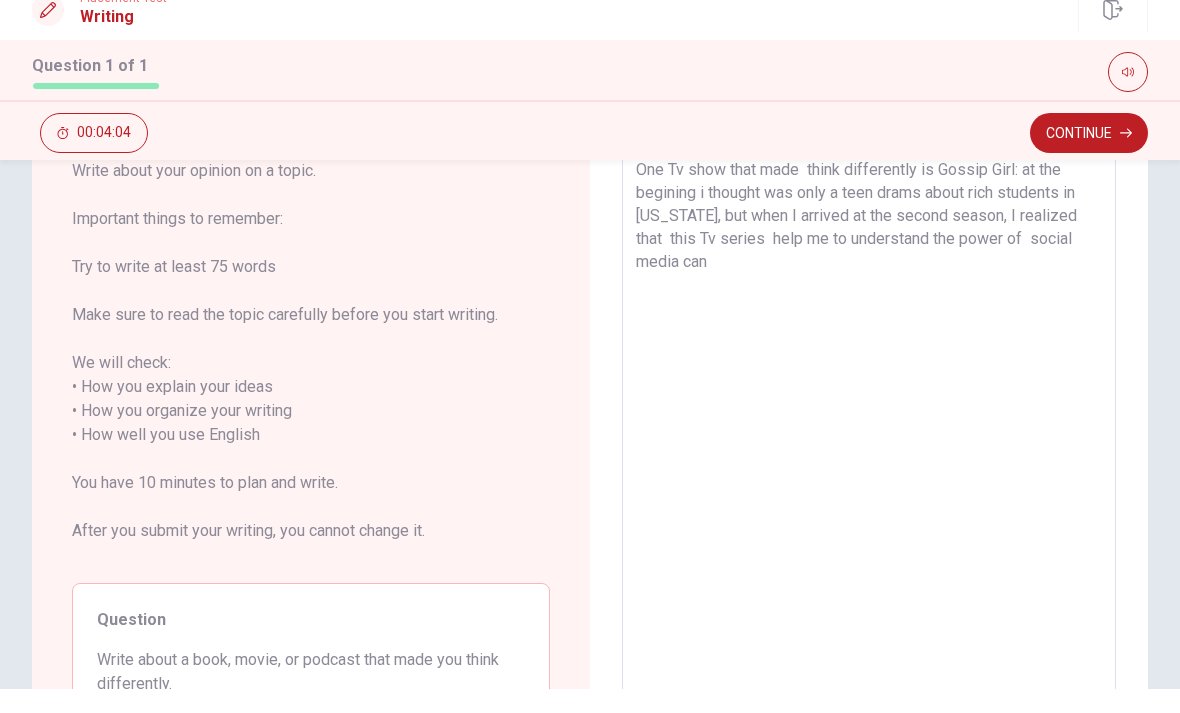 click on "One Tv show that made  think differently is Gossip Girl: at the begining i thought was only a teen drams about rich students in [US_STATE], but when I arrived at the second season, I realized that  this Tv series  help me to understand the power of  social media can" at bounding box center [869, 459] 